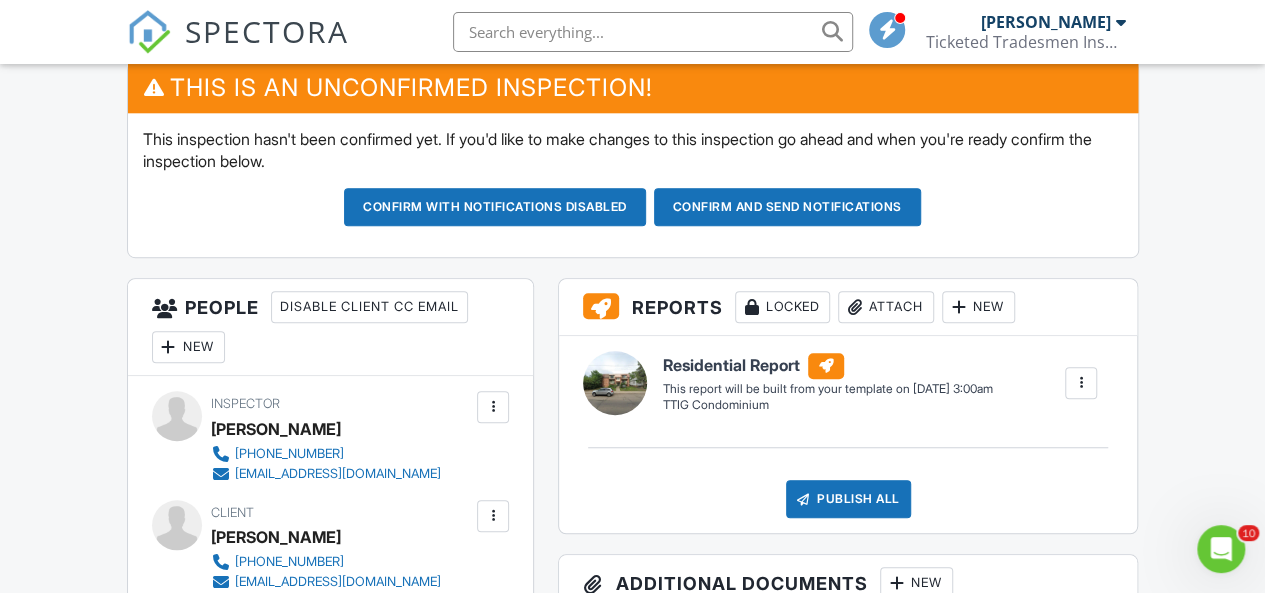 scroll, scrollTop: 0, scrollLeft: 0, axis: both 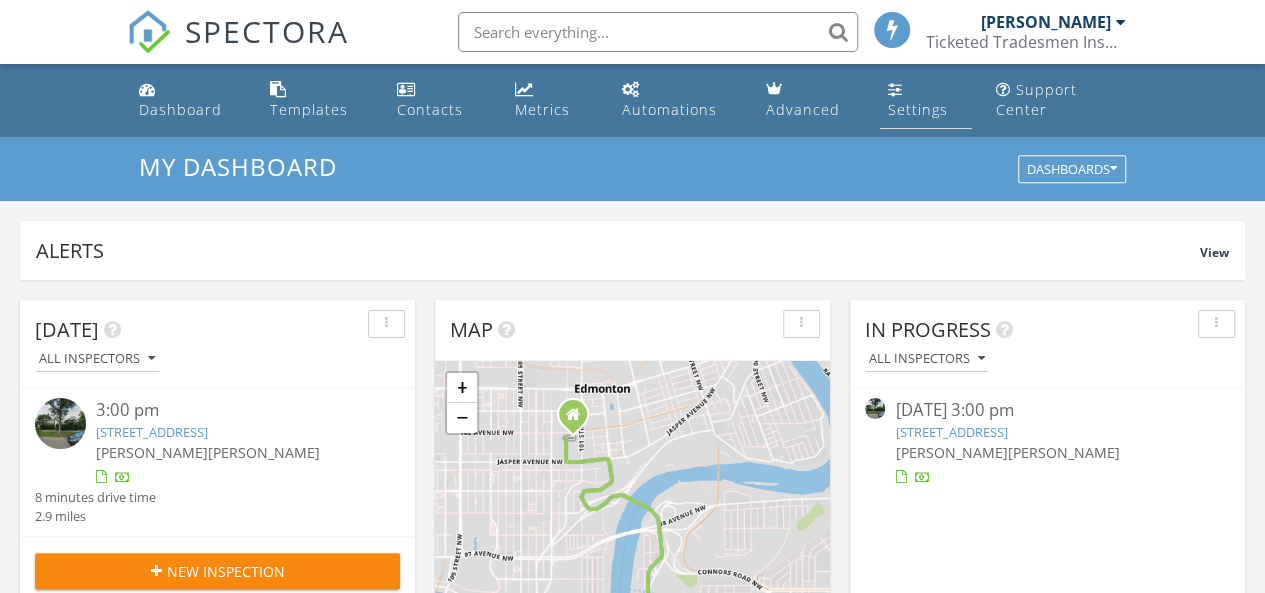 click on "Settings" at bounding box center [918, 109] 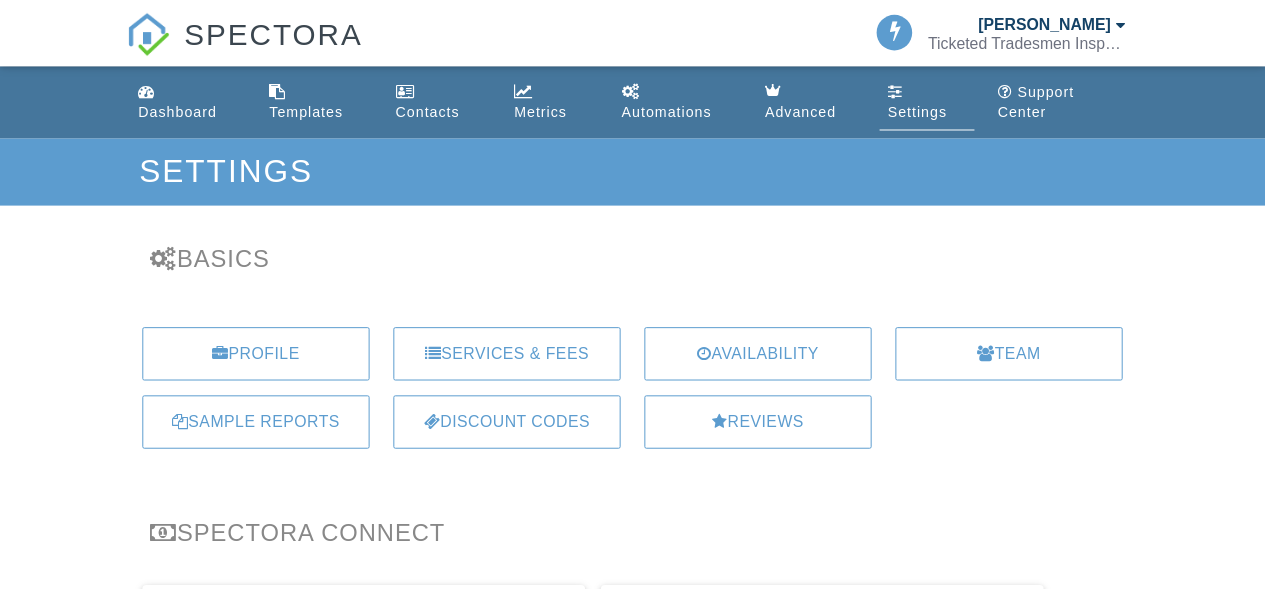 scroll, scrollTop: 0, scrollLeft: 0, axis: both 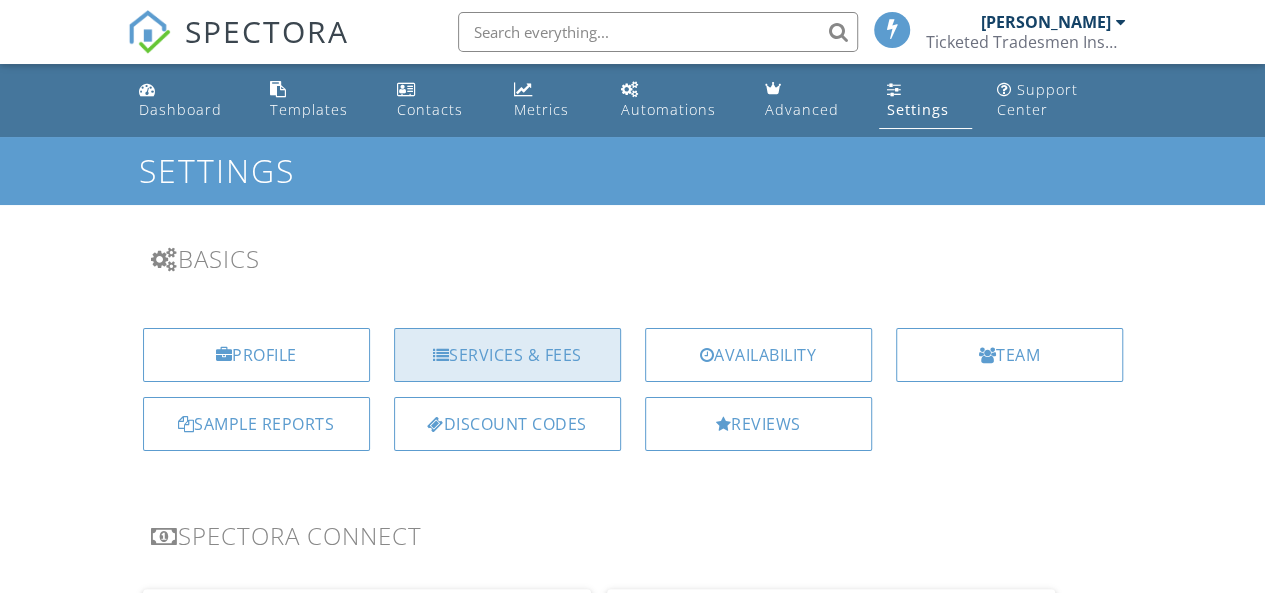 click on "Services & Fees" at bounding box center (507, 355) 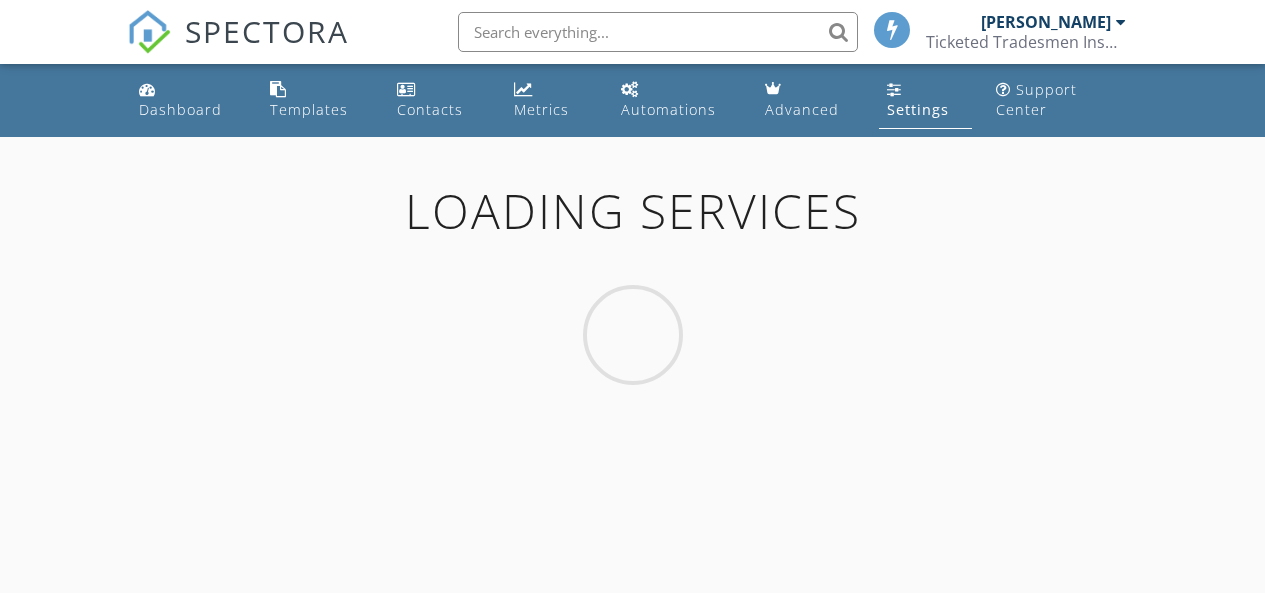 scroll, scrollTop: 0, scrollLeft: 0, axis: both 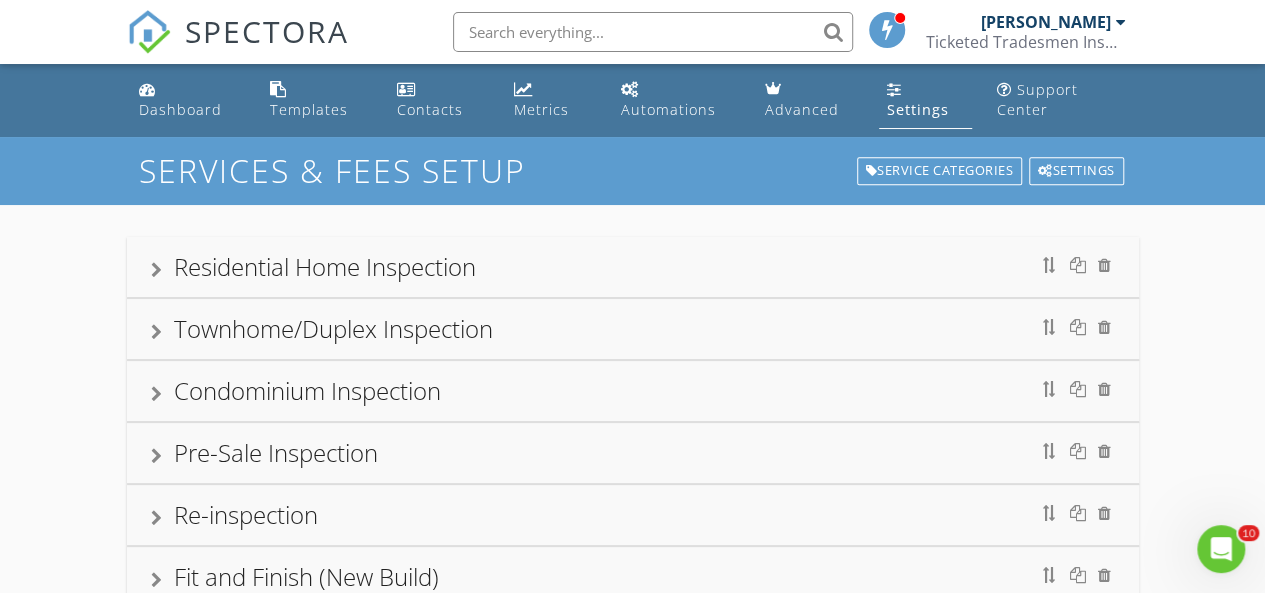 click at bounding box center (156, 270) 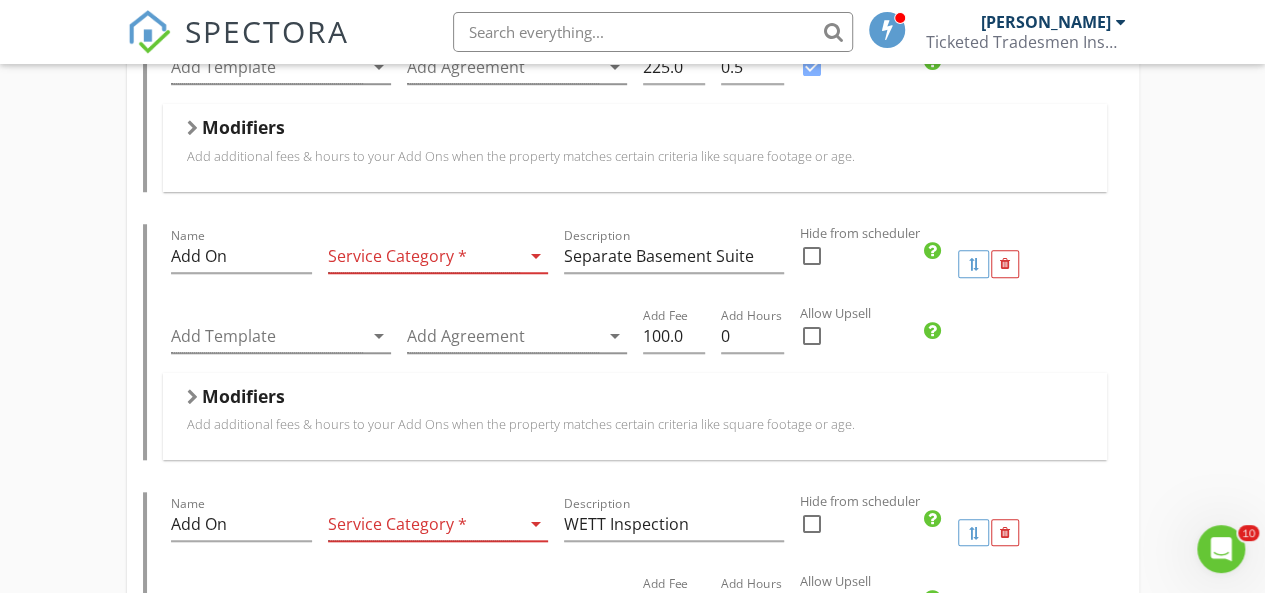 scroll, scrollTop: 743, scrollLeft: 0, axis: vertical 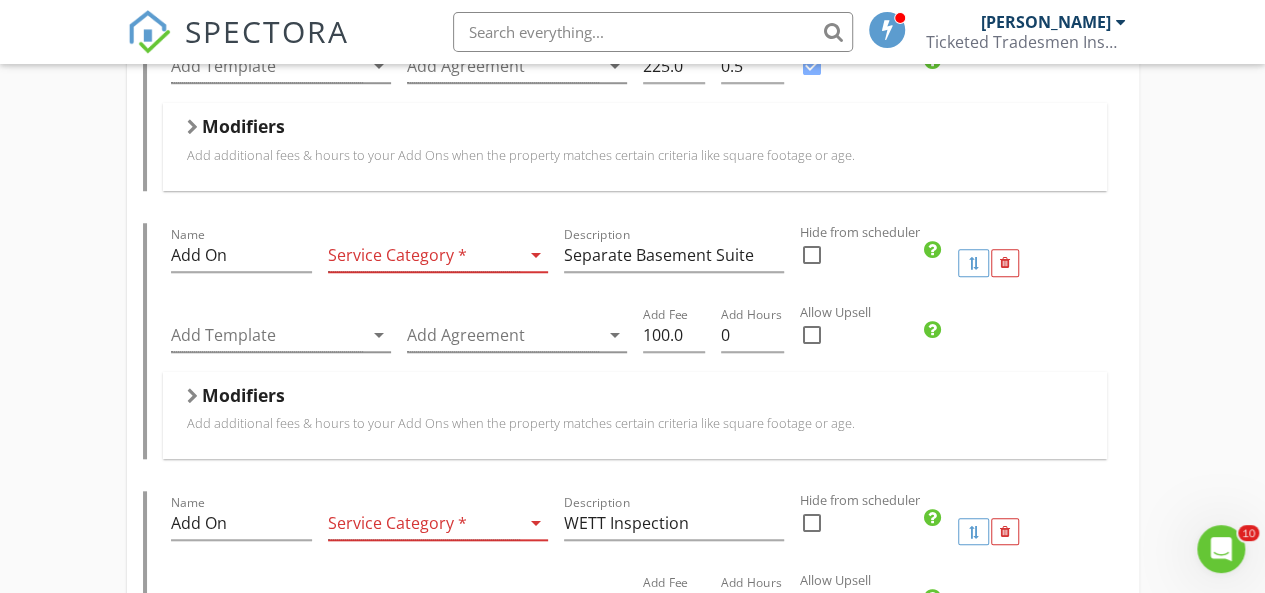 click at bounding box center (424, 255) 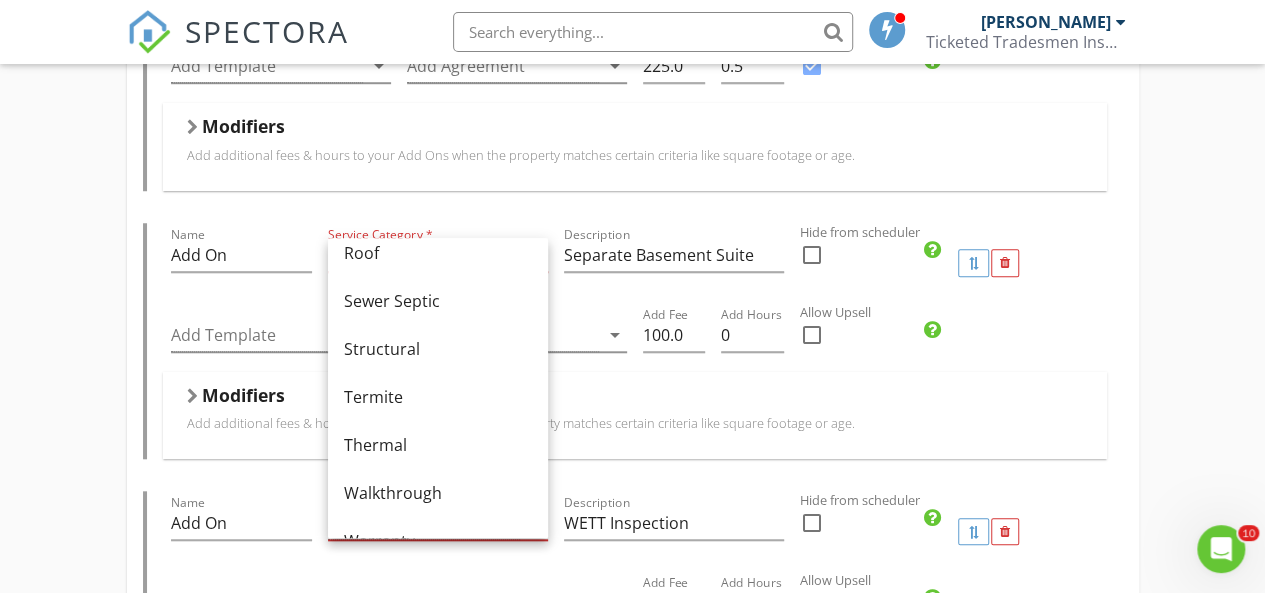 scroll, scrollTop: 1204, scrollLeft: 0, axis: vertical 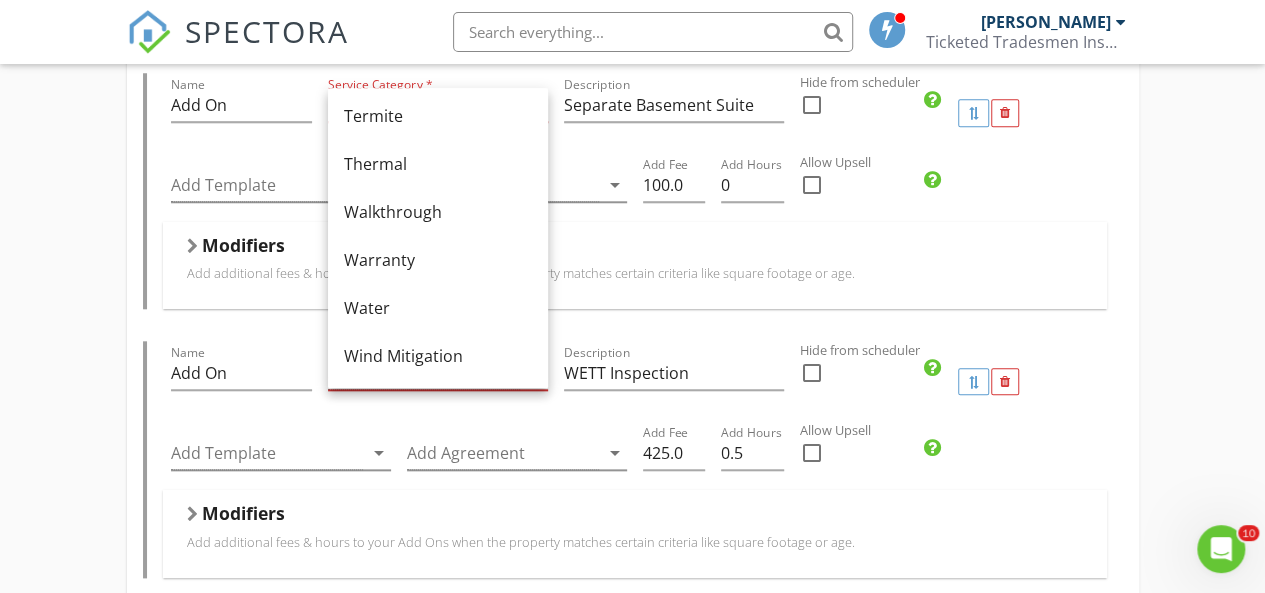 click on "Residential Home Inspection   Name Residential Home Inspection   Service Category * Residential arrow_drop_down   Description A single-family dwelling with a backyard or outdoor space that is owned. Duplexes included here.   Hidden from scheduler   check_box_outline_blank     Template(s) TTIG Residential Template arrow_drop_down   Agreement(s) Inspection Agreement arrow_drop_down   CAD$   Base Cost 525.0   Base Duration (HRs) 3               Modifiers
Add additional fees & hours to your service when the
property matches certain criteria like square footage or age.
When Kilometers away from company address arrow_drop_down   Type Range arrow_drop_down   Greater than (>) 25   Less than or Equal to (<=) 150       Add Fee 99.99   Add Hours 0.5   When Sq. Ft. arrow_drop_down   Type Range arrow_drop_down   Greater than (>) 0   Less than or Equal to (<=) 500       Add Fee 0.0   Add Hours 0   When Sq. Ft. arrow_drop_down   Type Range arrow_drop_down   1501" at bounding box center [632, 425] 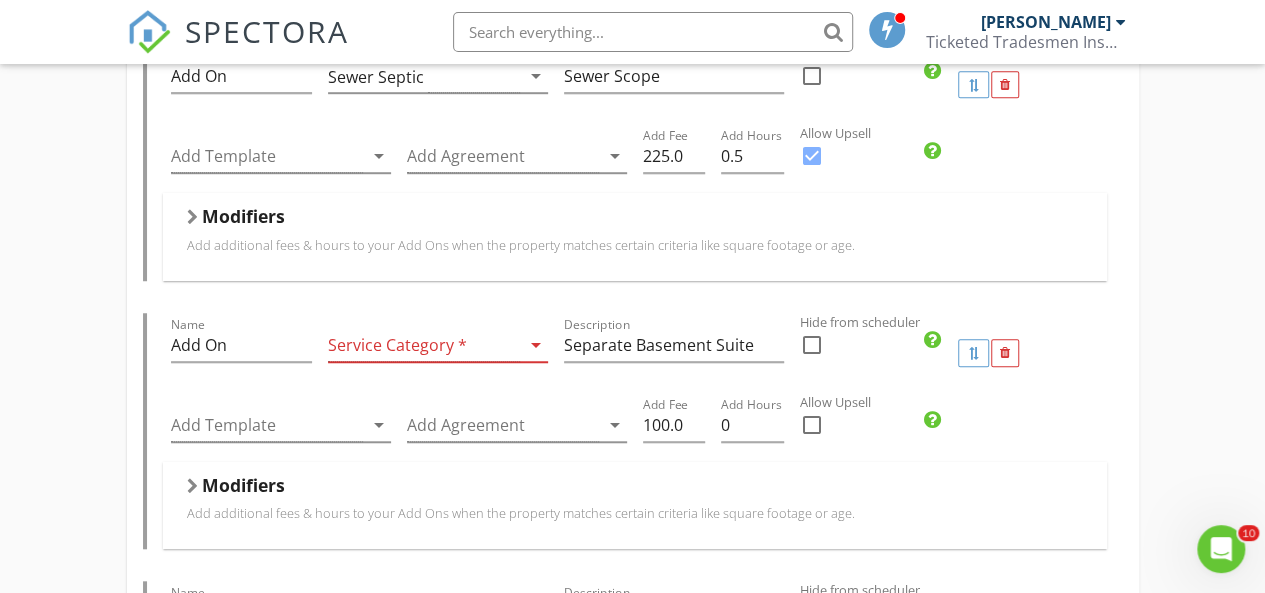 scroll, scrollTop: 655, scrollLeft: 0, axis: vertical 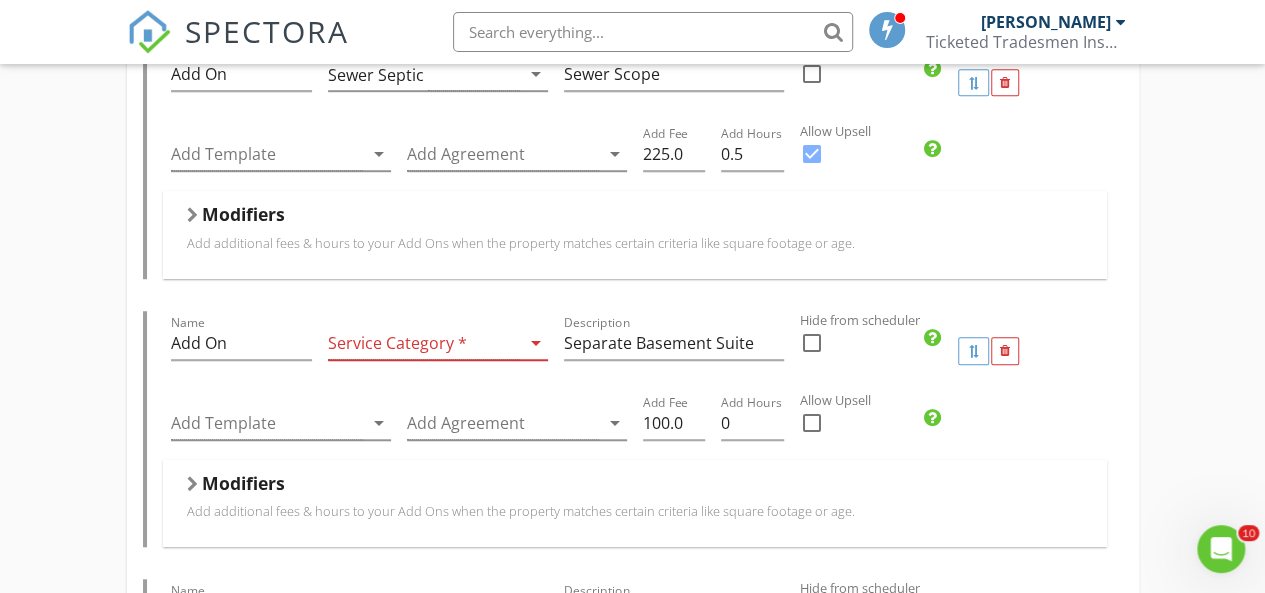 click at bounding box center (424, 343) 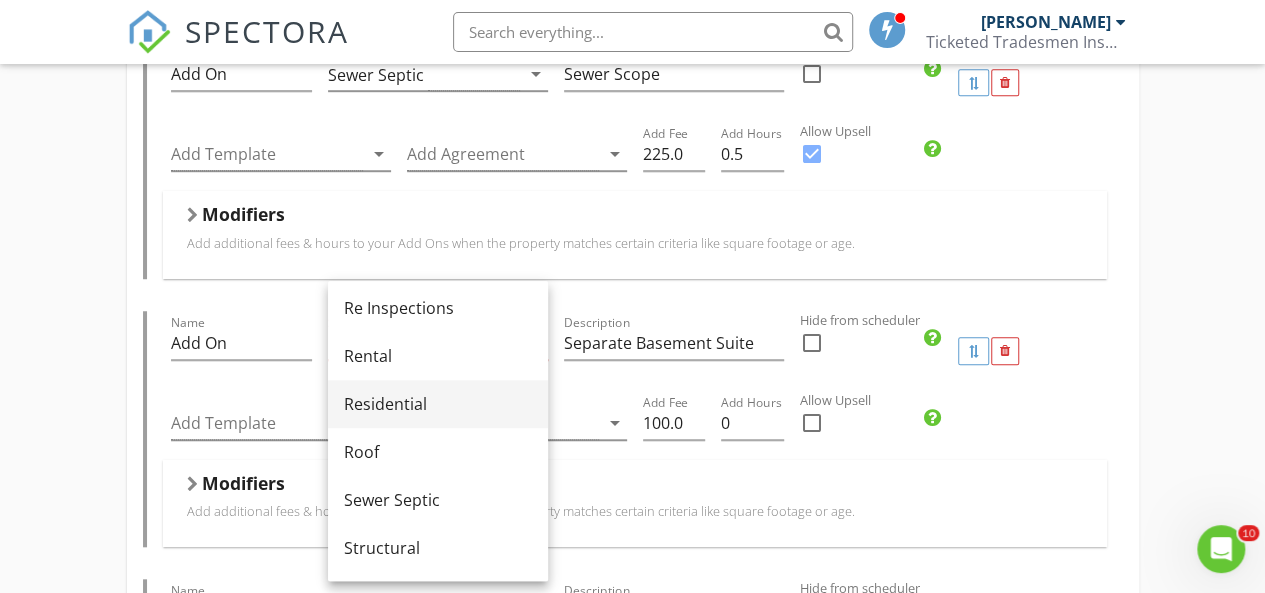 scroll, scrollTop: 918, scrollLeft: 0, axis: vertical 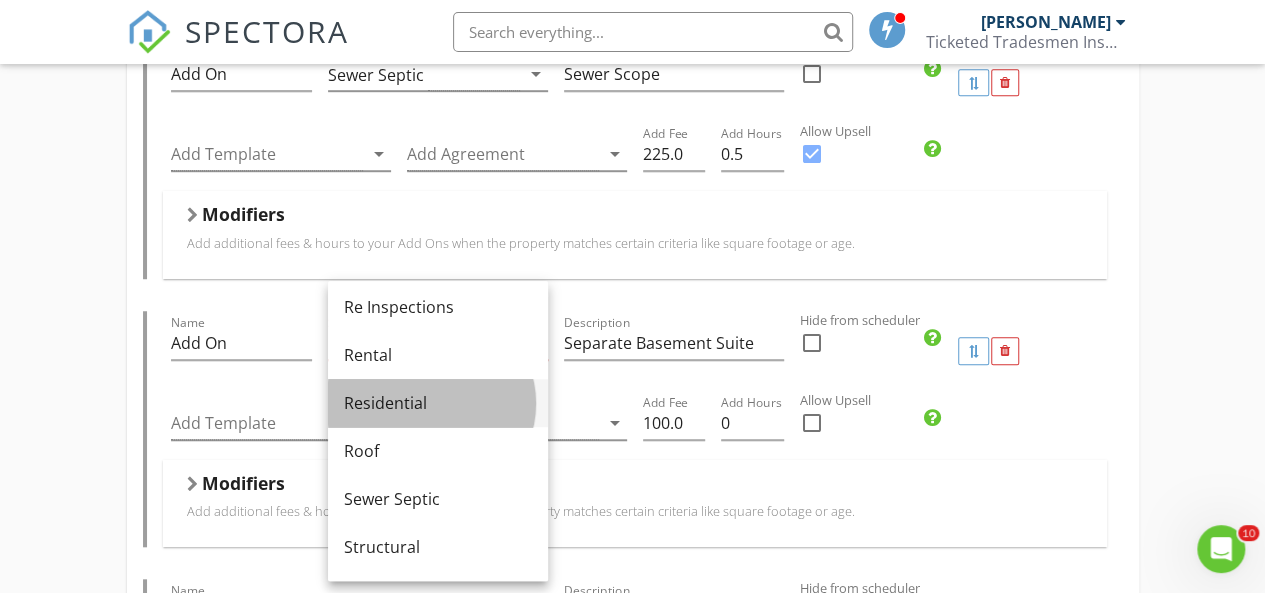 click on "Residential" at bounding box center (438, 403) 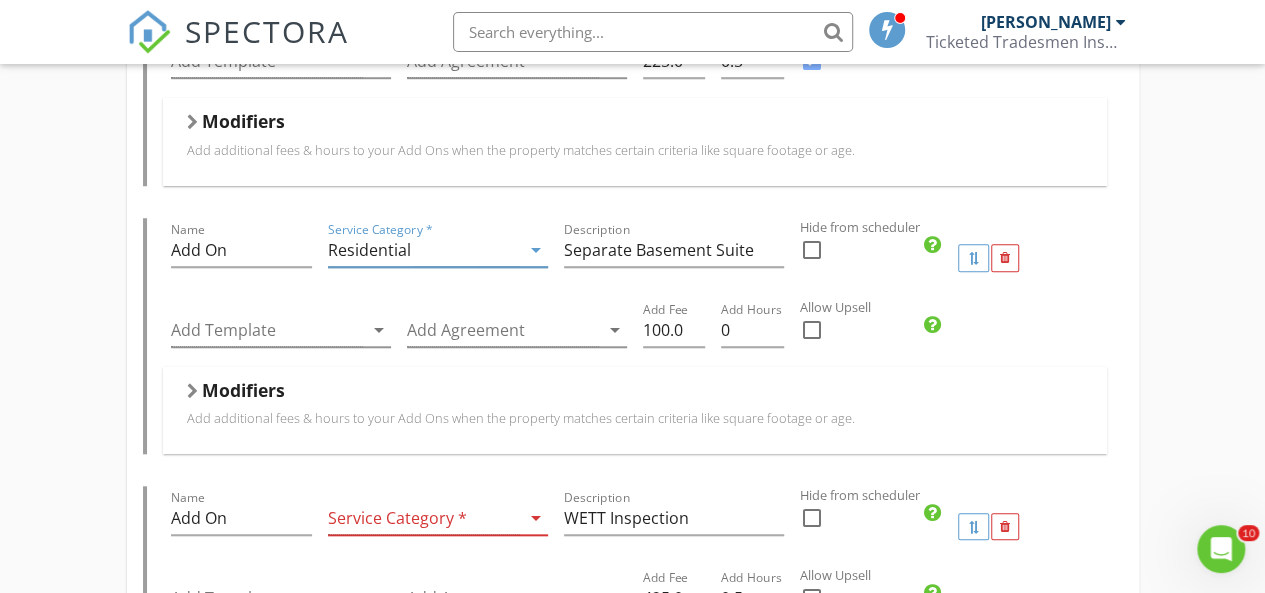 scroll, scrollTop: 749, scrollLeft: 0, axis: vertical 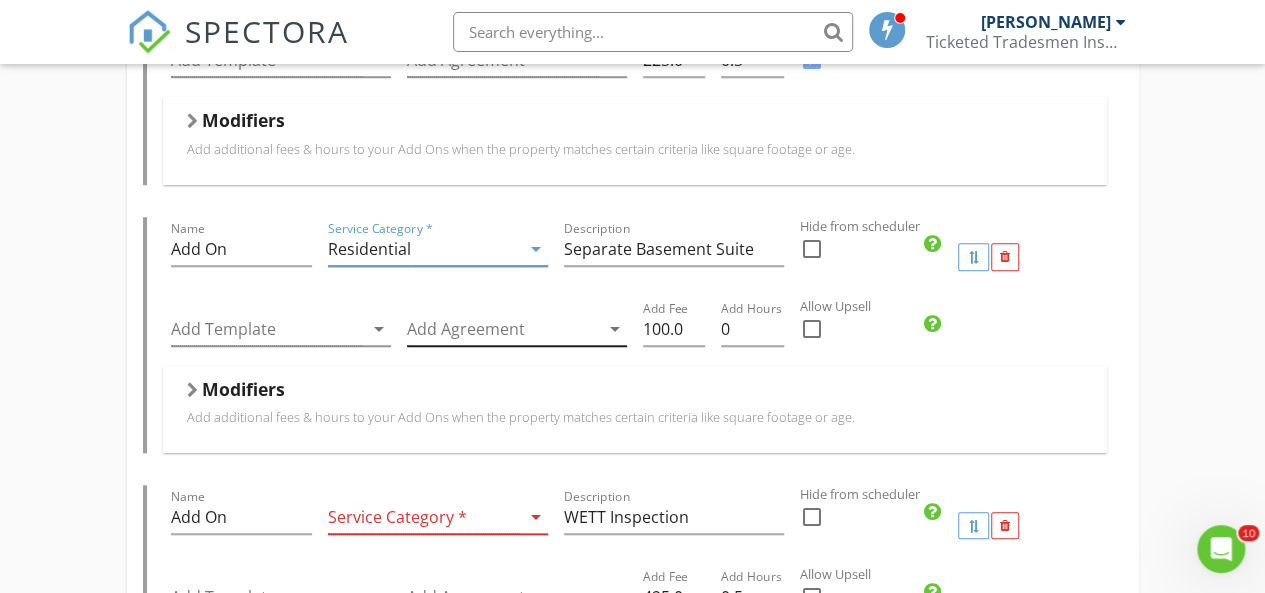 click at bounding box center (503, 329) 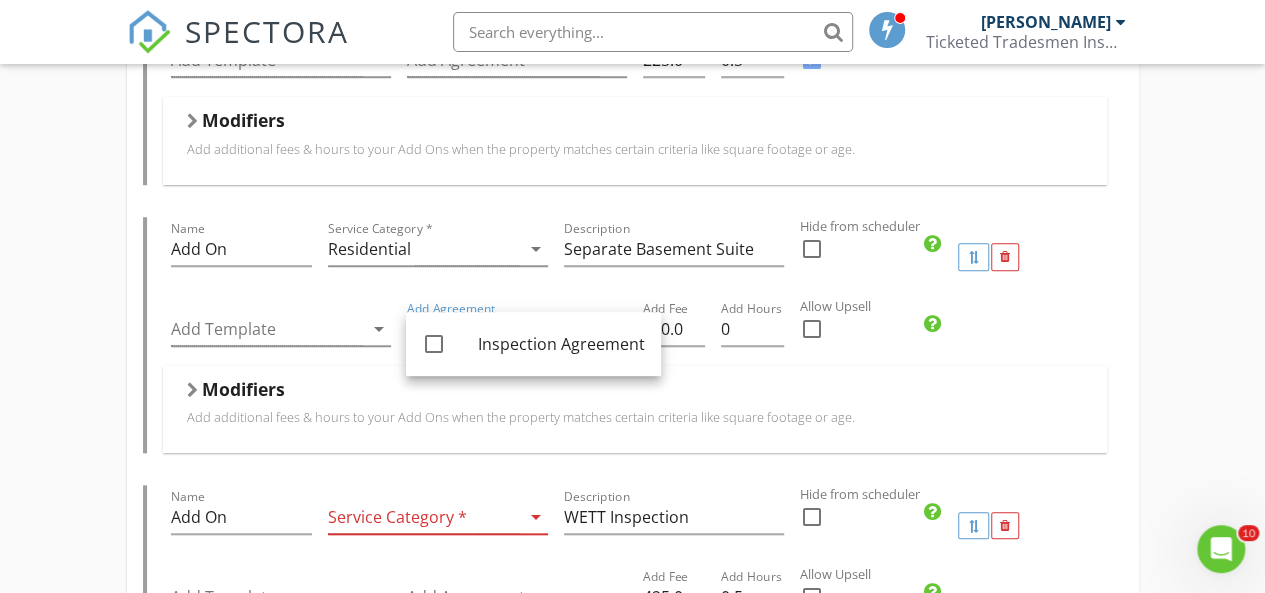 click on "Service Category * Residential arrow_drop_down" at bounding box center [438, 257] 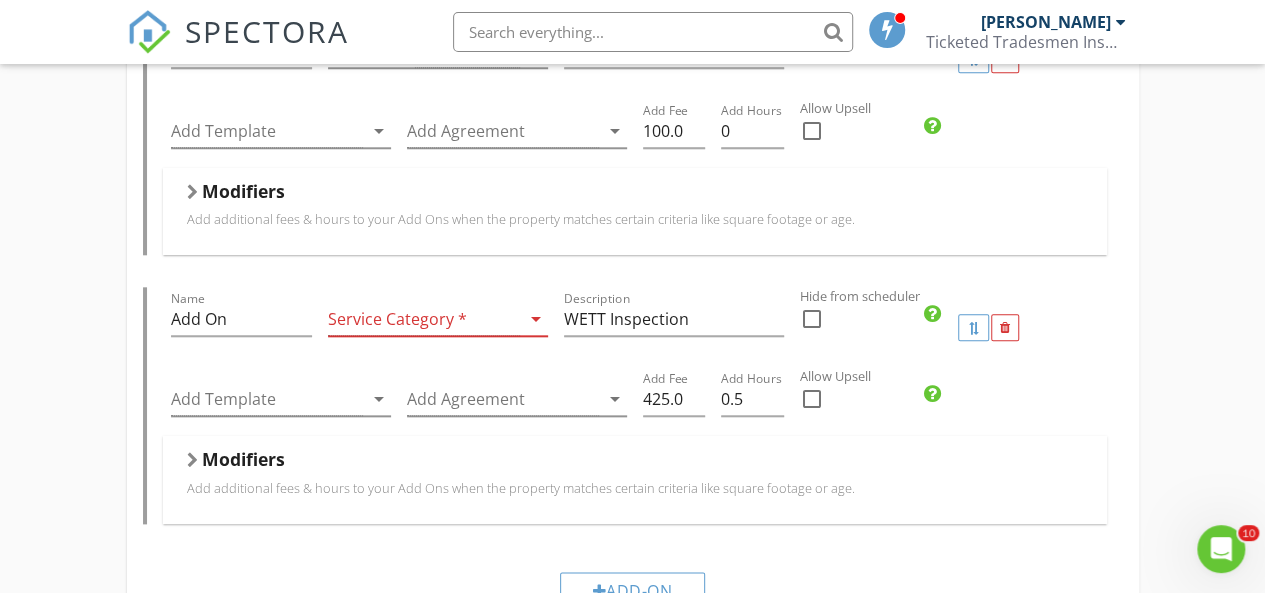 scroll, scrollTop: 954, scrollLeft: 0, axis: vertical 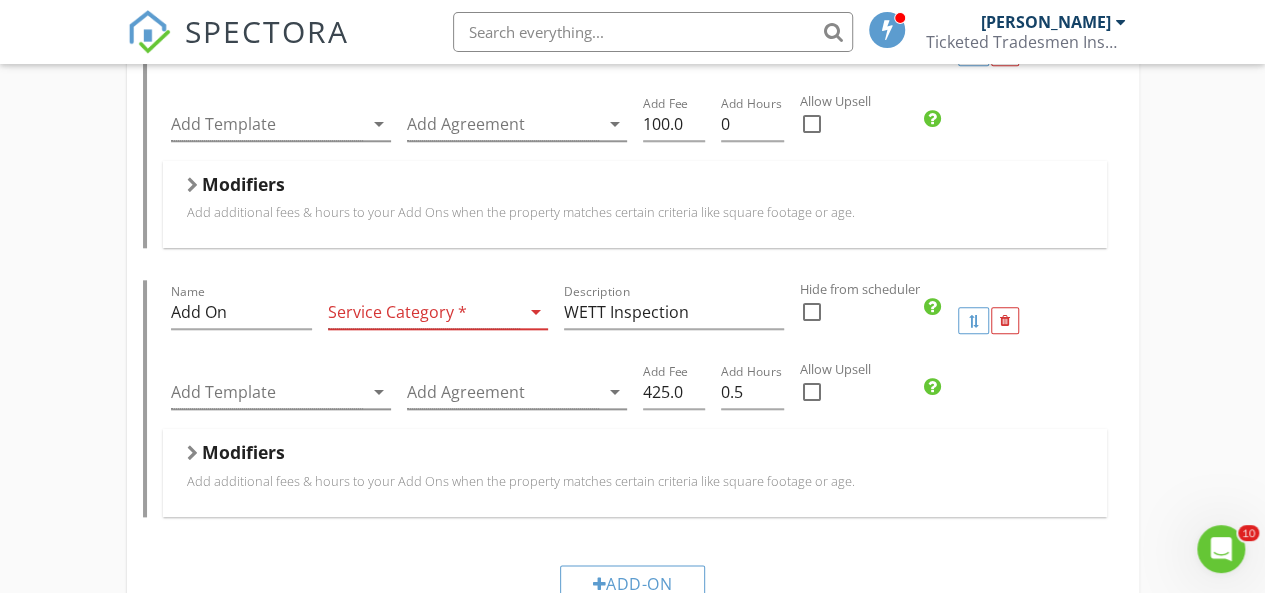 click at bounding box center [424, 312] 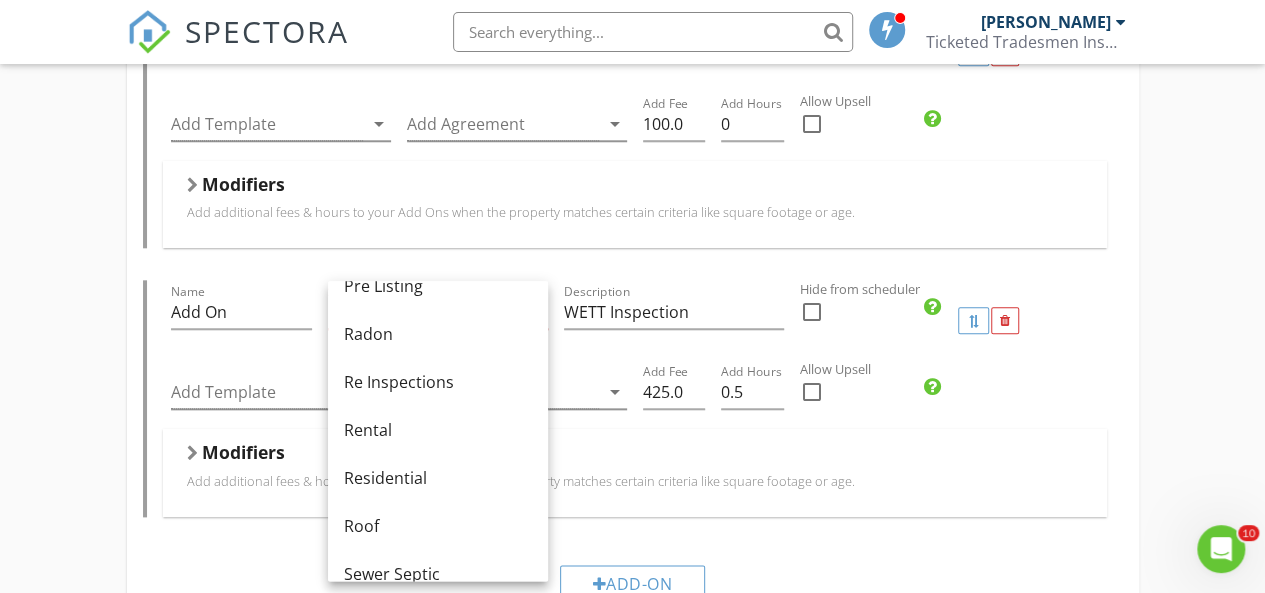 scroll, scrollTop: 880, scrollLeft: 0, axis: vertical 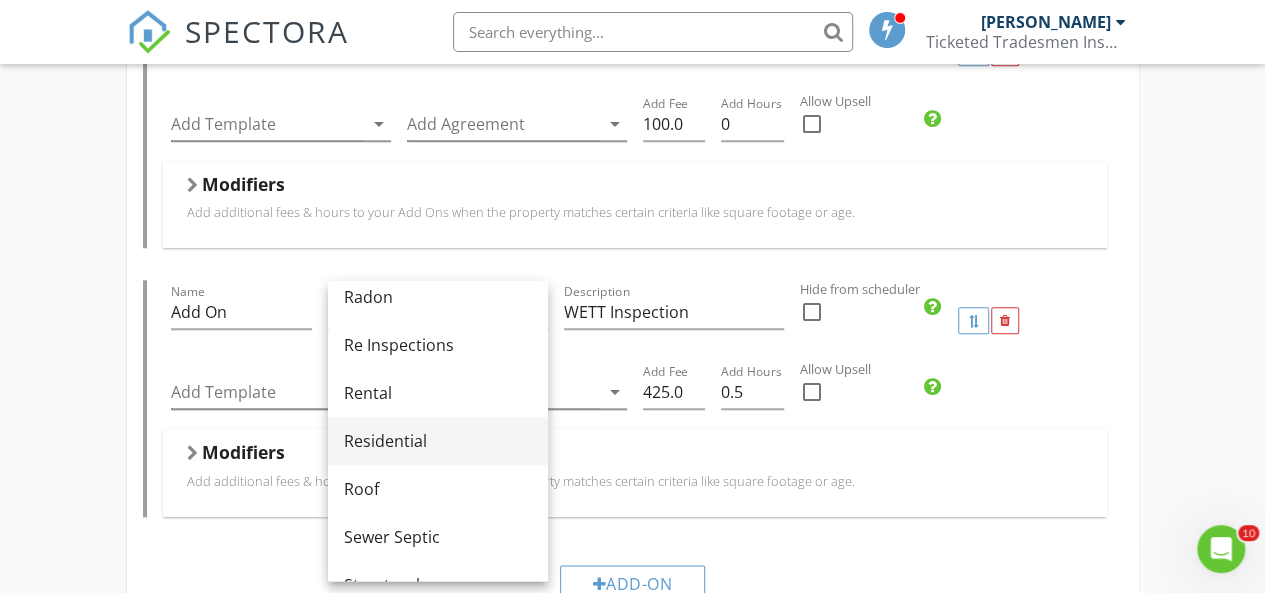 click on "Residential" at bounding box center (438, 441) 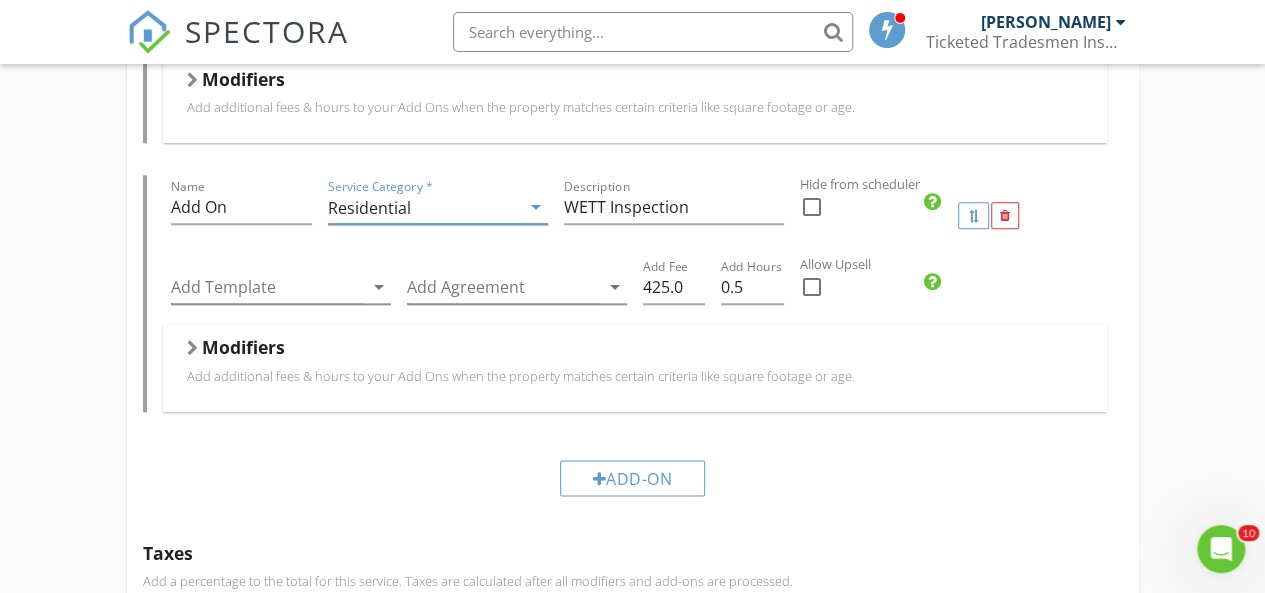 scroll, scrollTop: 1054, scrollLeft: 0, axis: vertical 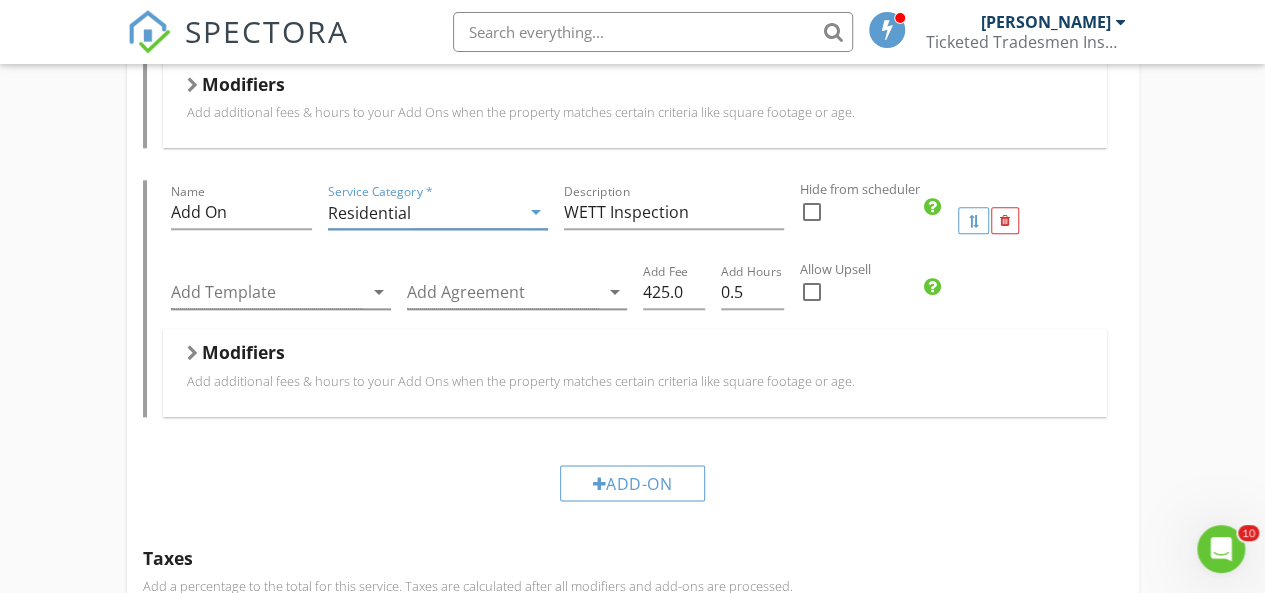 click on "Modifiers
Add additional fees & hours to your Add Ons when the property
matches certain criteria like square footage or age." at bounding box center [635, 372] 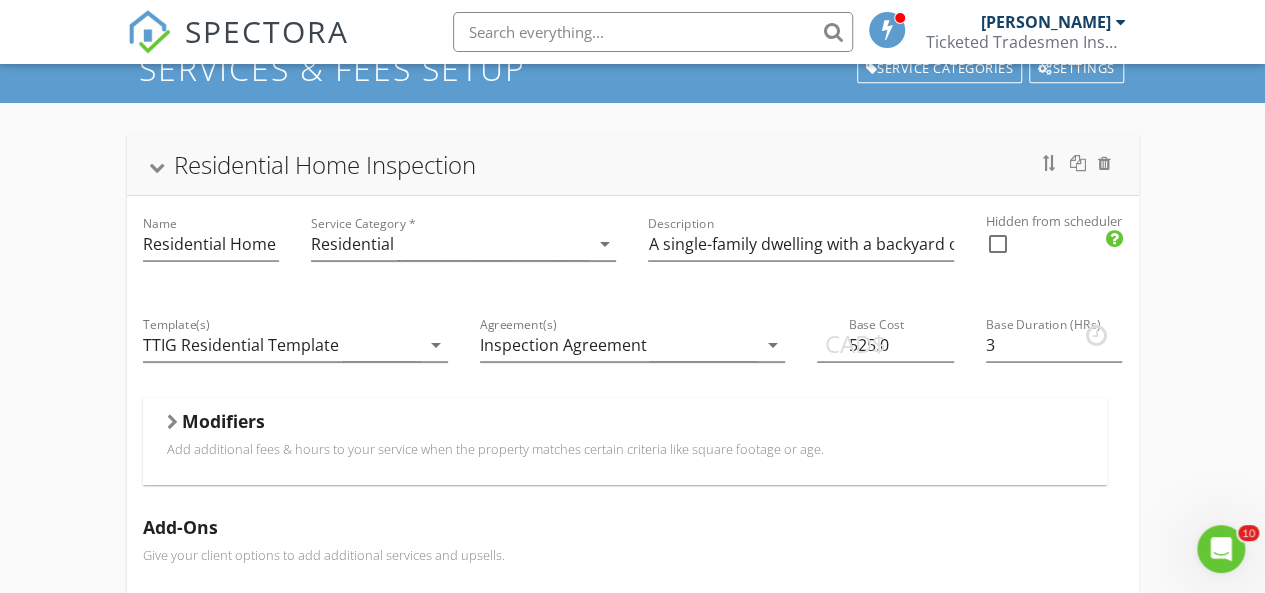 scroll, scrollTop: 104, scrollLeft: 0, axis: vertical 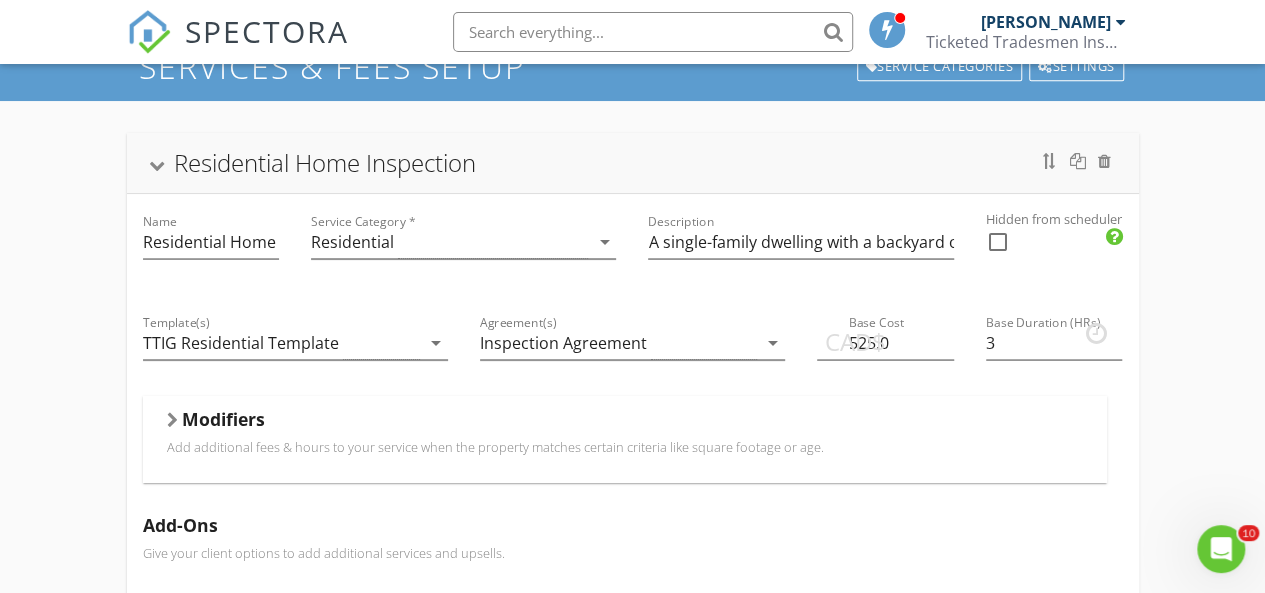 click on "Modifiers" at bounding box center [223, 419] 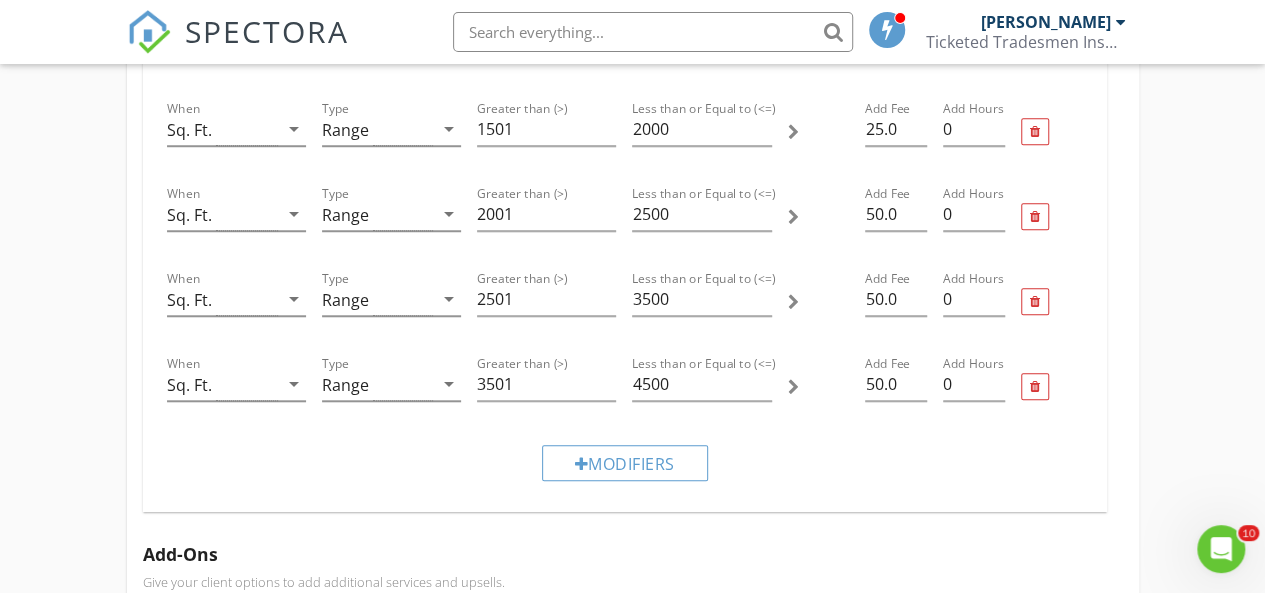 scroll, scrollTop: 739, scrollLeft: 0, axis: vertical 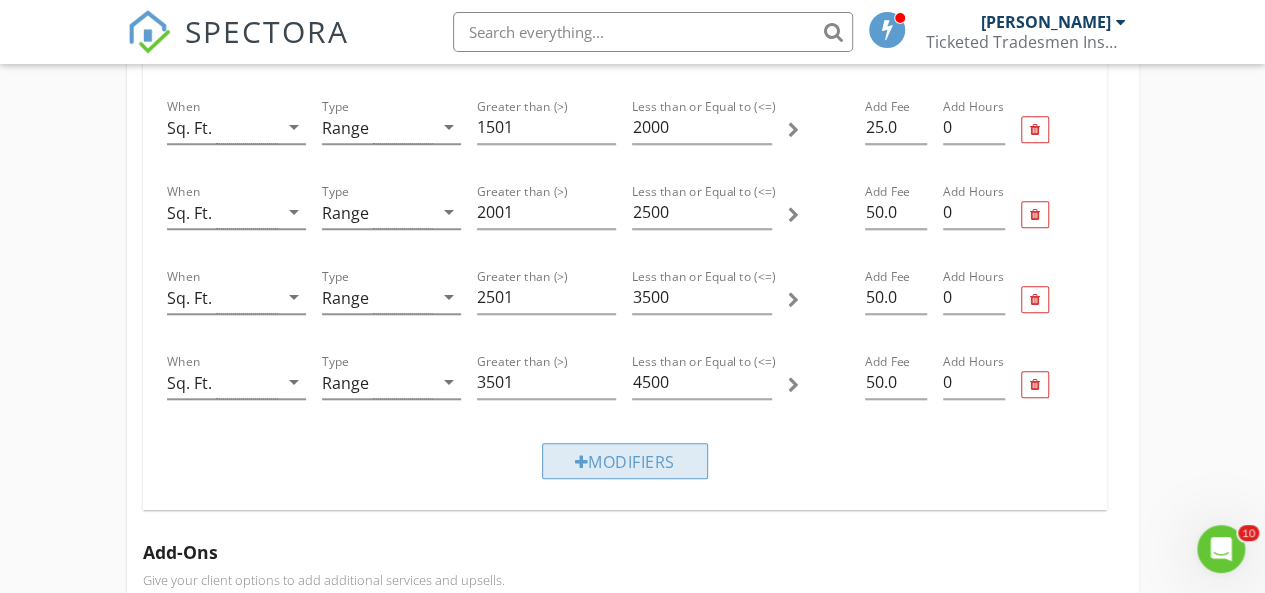 click on "Modifiers" at bounding box center [625, 461] 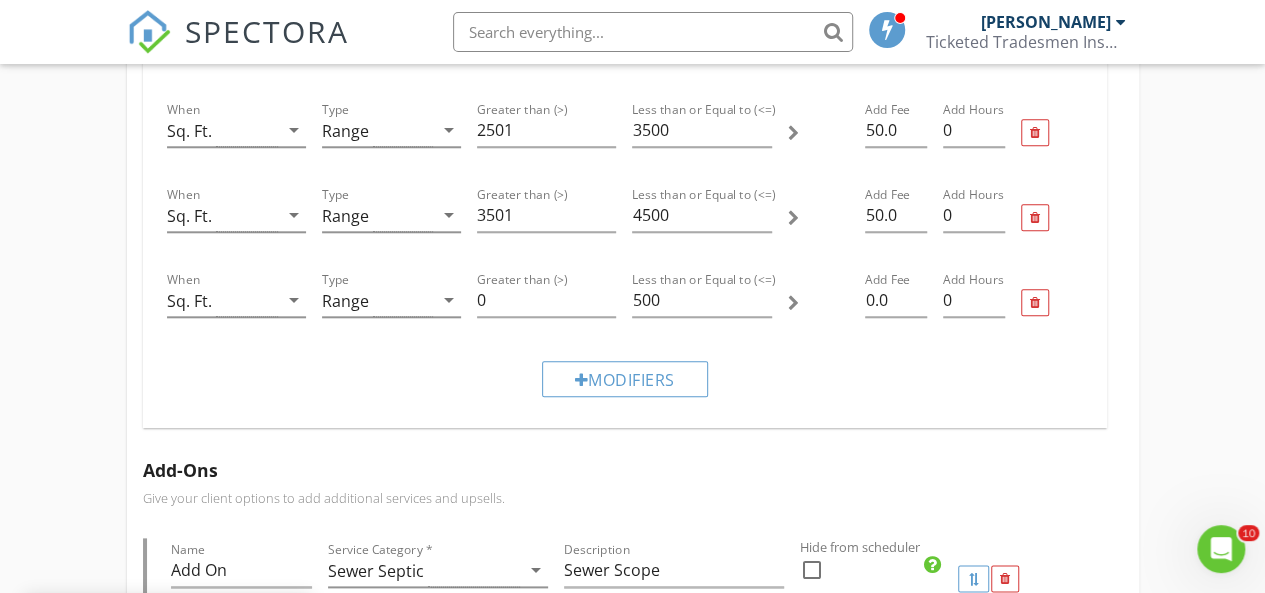 scroll, scrollTop: 908, scrollLeft: 0, axis: vertical 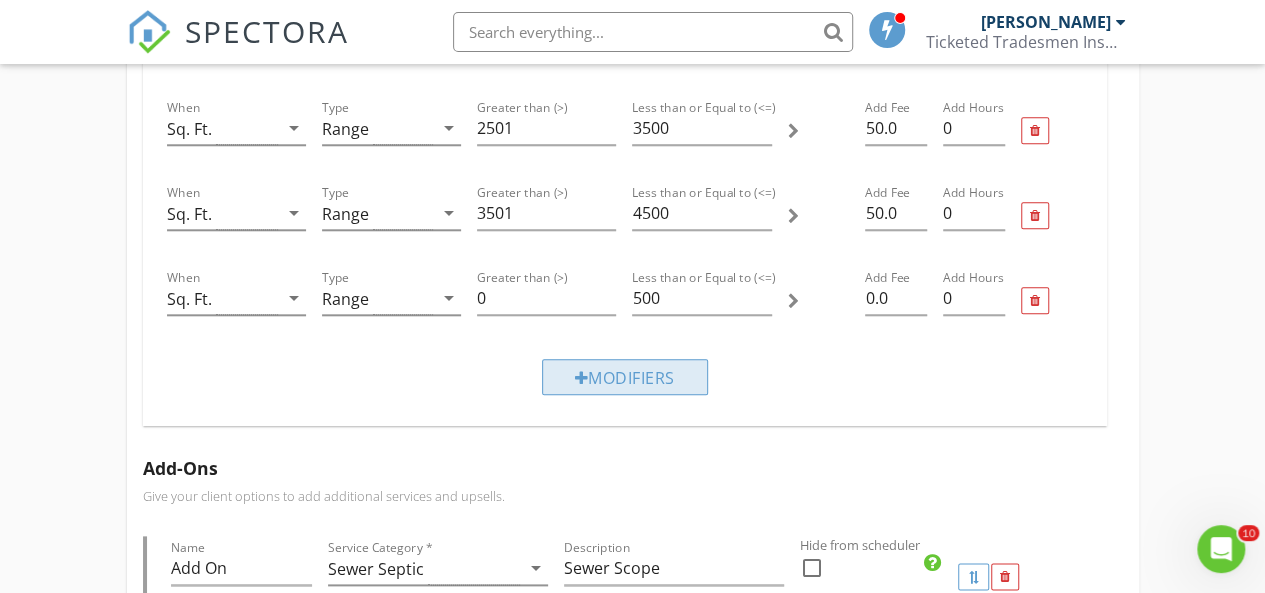 click on "Modifiers" at bounding box center [625, 377] 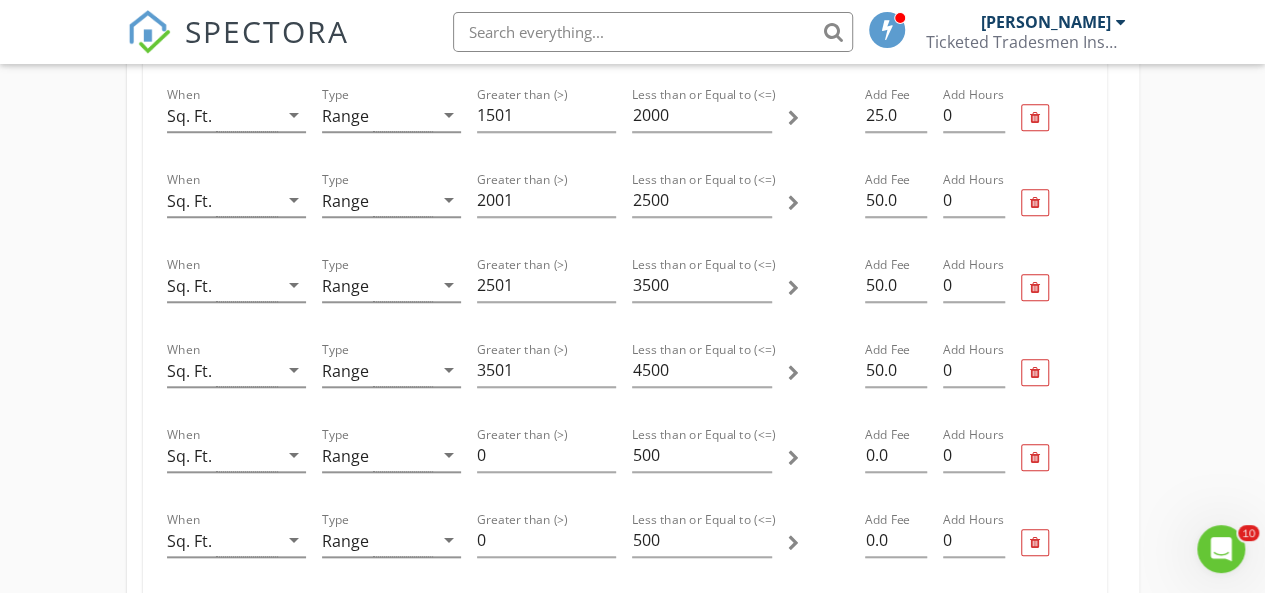 scroll, scrollTop: 752, scrollLeft: 0, axis: vertical 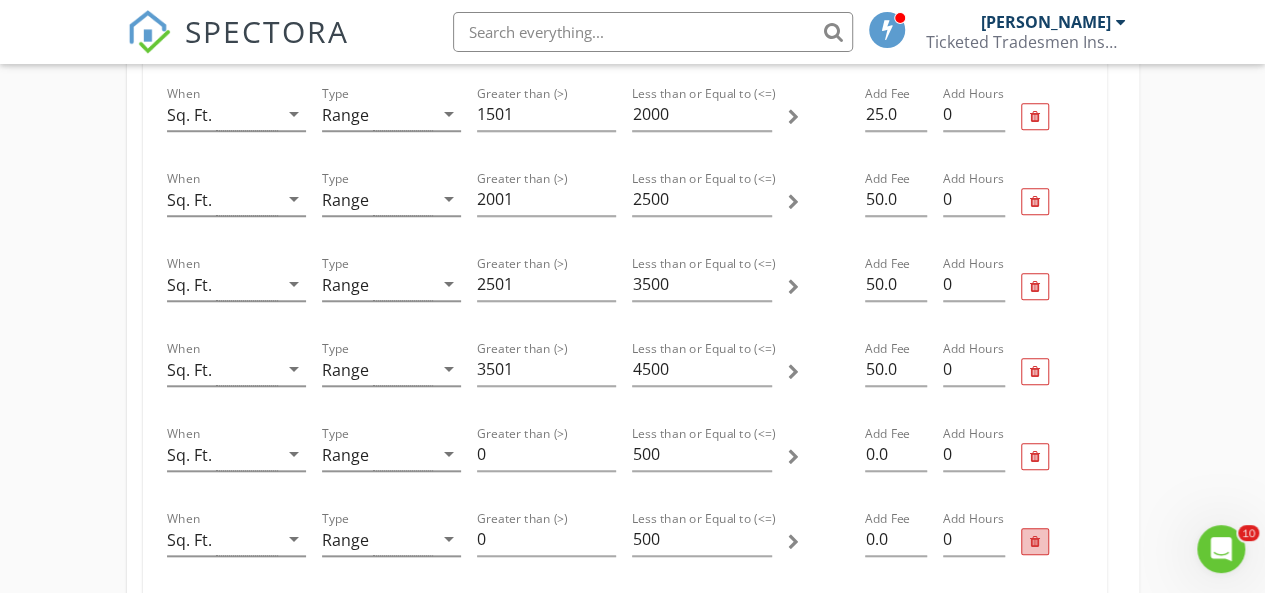 click at bounding box center (1035, 542) 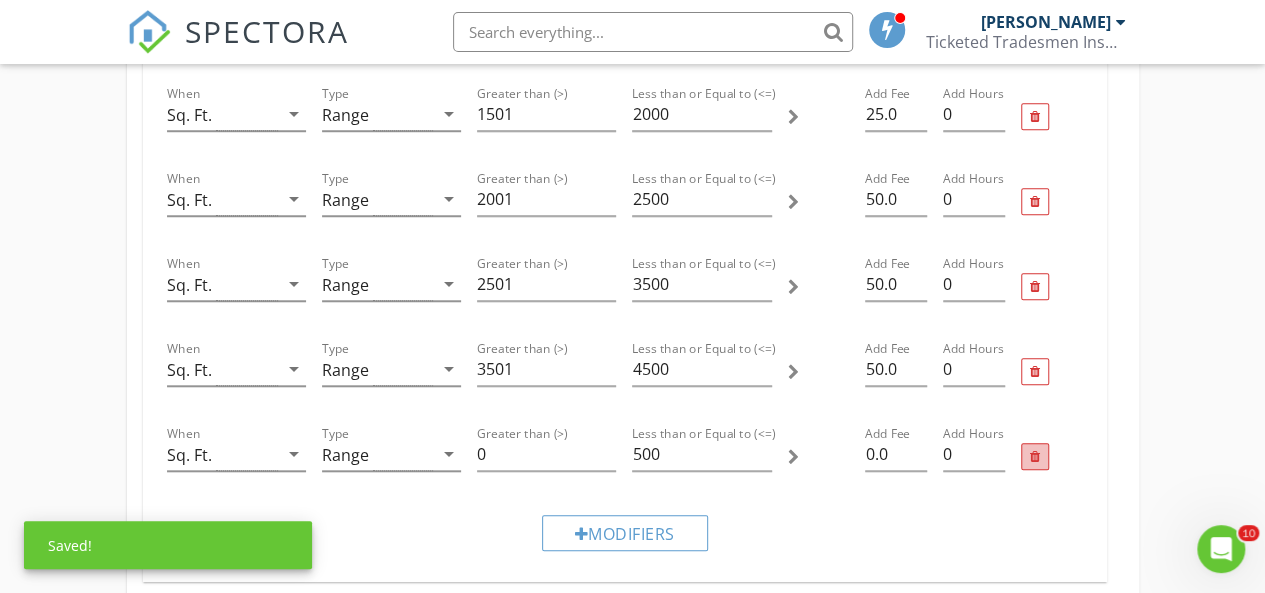click at bounding box center (1035, 457) 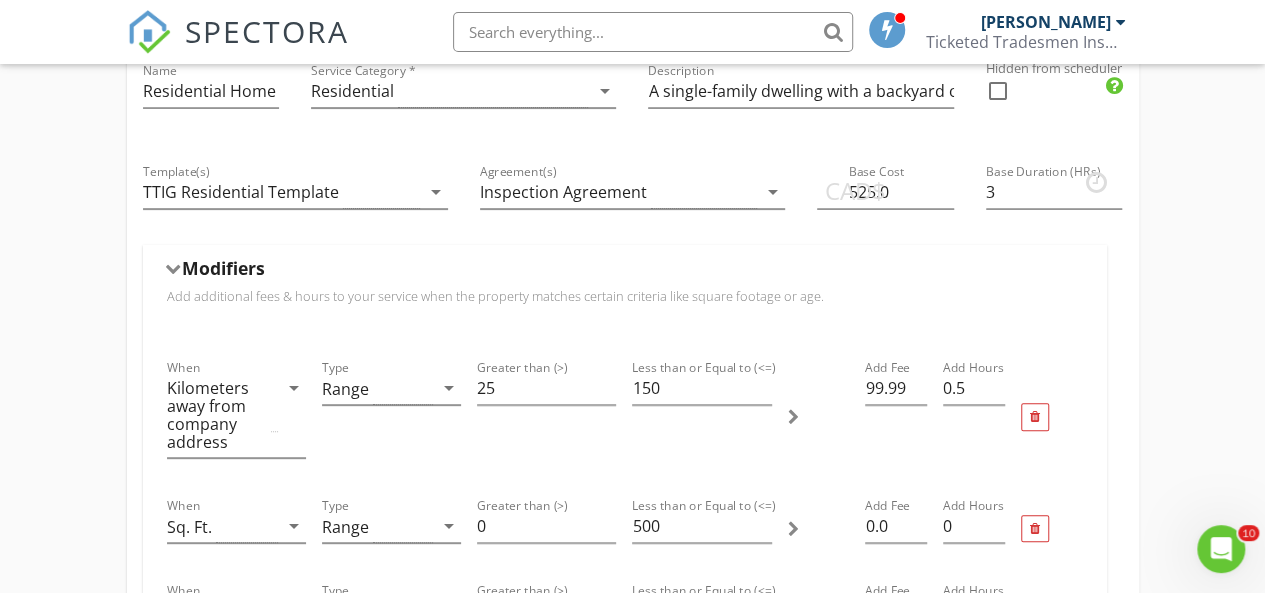 scroll, scrollTop: 256, scrollLeft: 0, axis: vertical 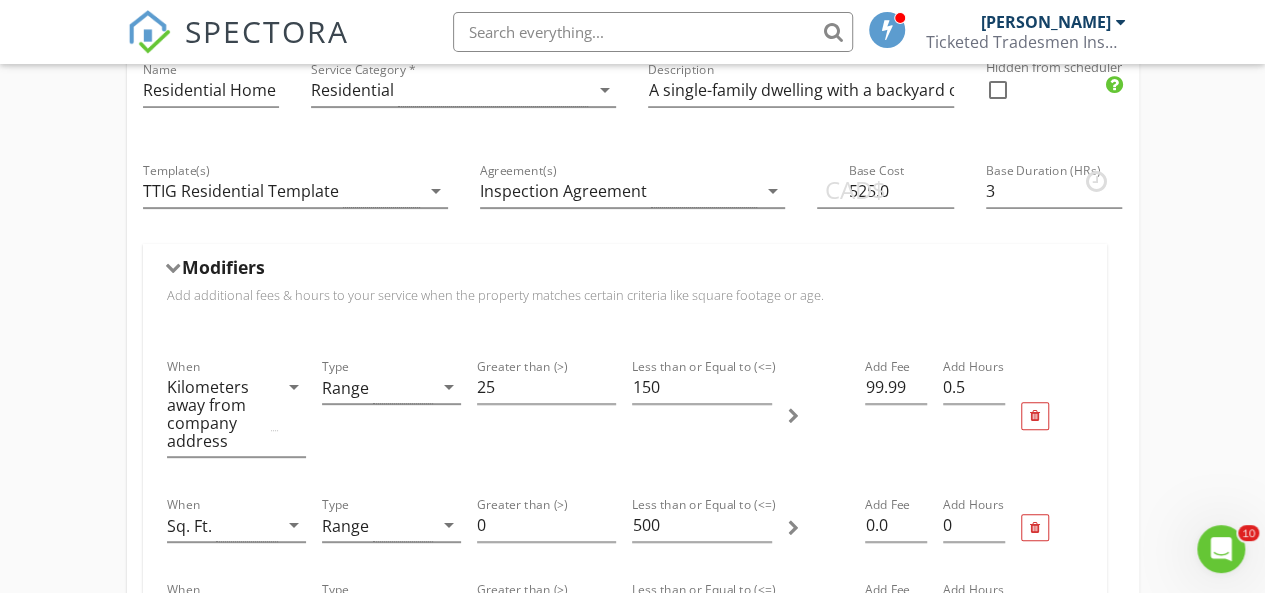 click on "Modifiers" at bounding box center (223, 267) 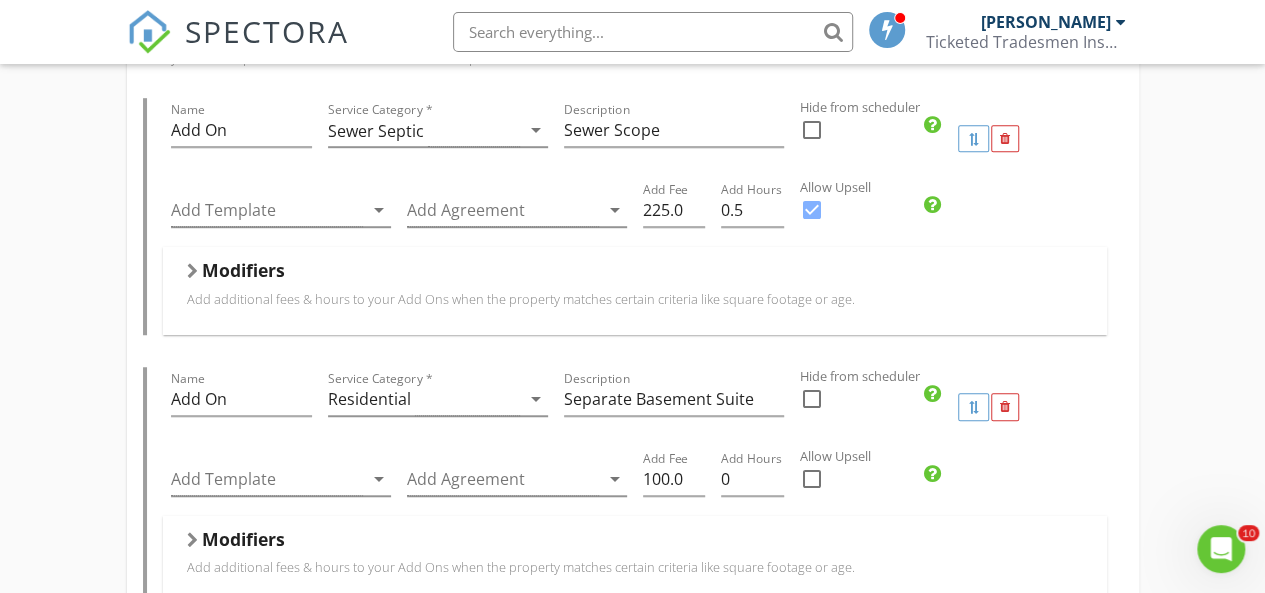 scroll, scrollTop: 577, scrollLeft: 0, axis: vertical 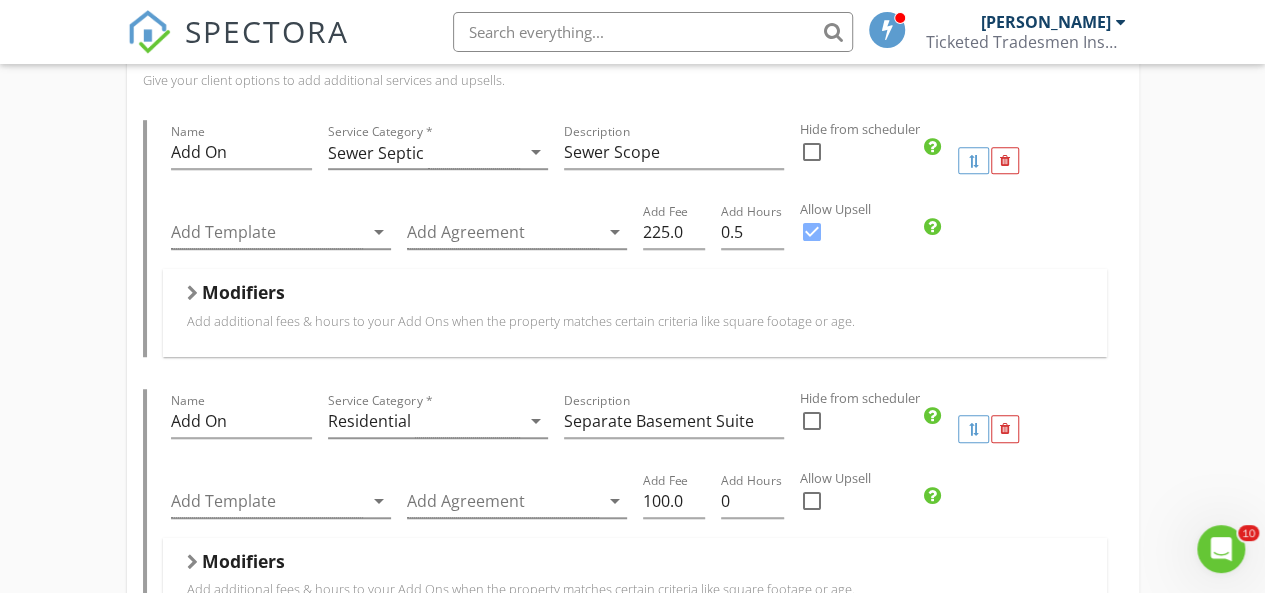 click on "Modifiers
Add additional fees & hours to your Add Ons when the property
matches certain criteria like square footage or age." at bounding box center [635, 312] 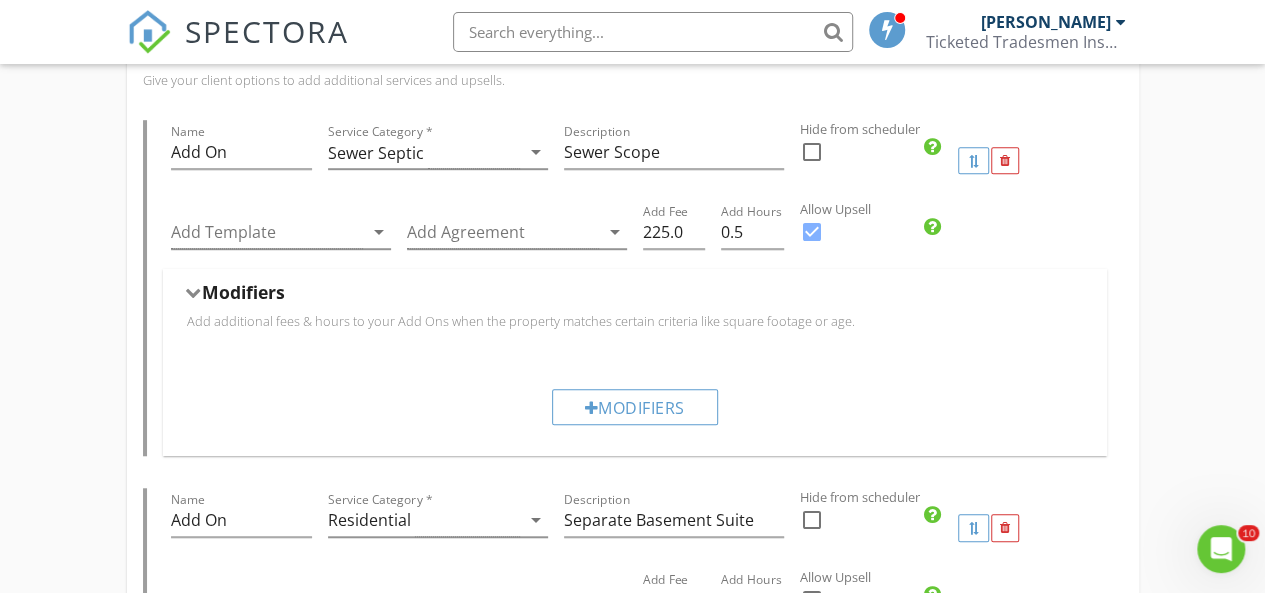 click on "Modifiers" at bounding box center [635, 296] 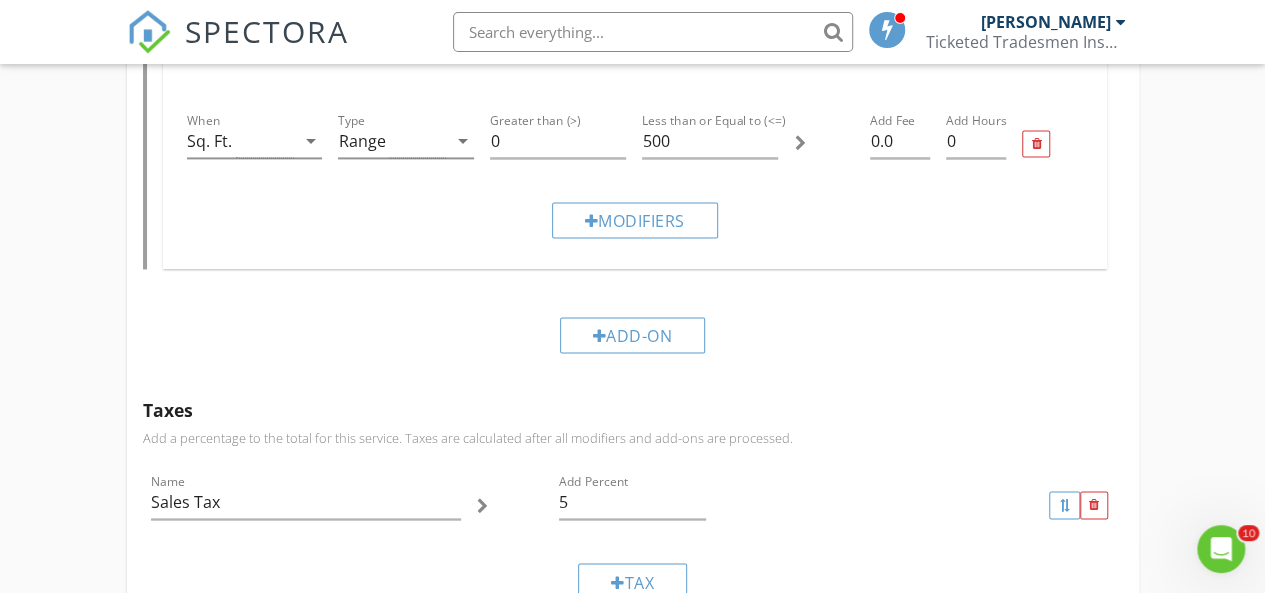 scroll, scrollTop: 1387, scrollLeft: 0, axis: vertical 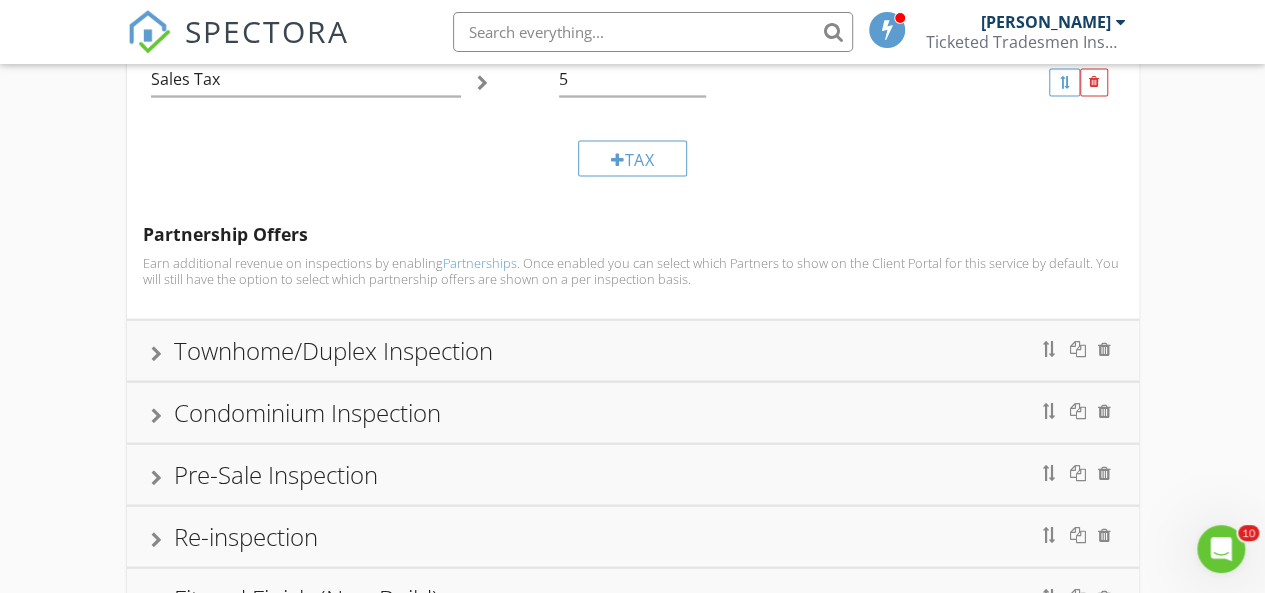 click on "Townhome/Duplex Inspection" at bounding box center (333, 349) 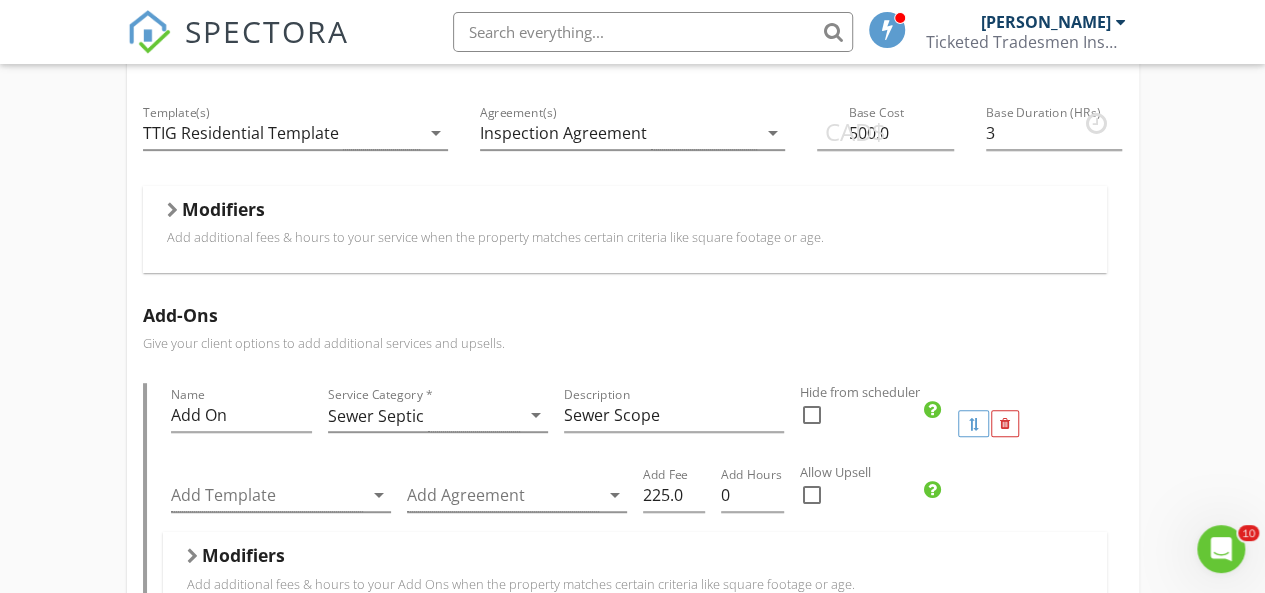 scroll, scrollTop: 374, scrollLeft: 0, axis: vertical 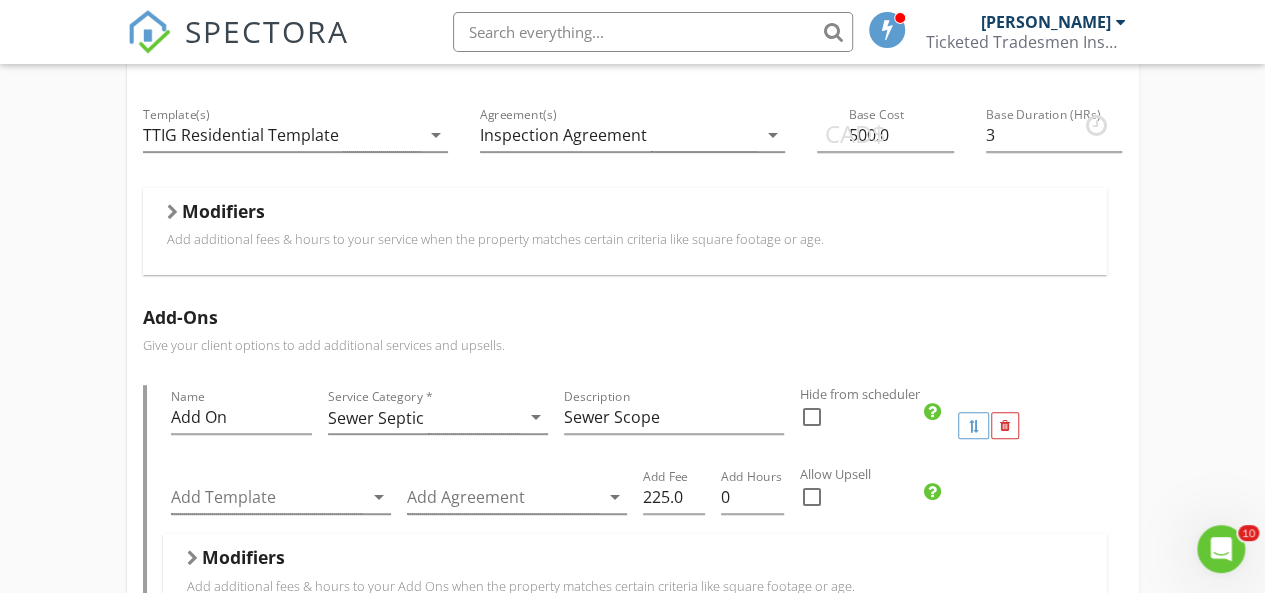 click on "Modifiers" at bounding box center [625, 215] 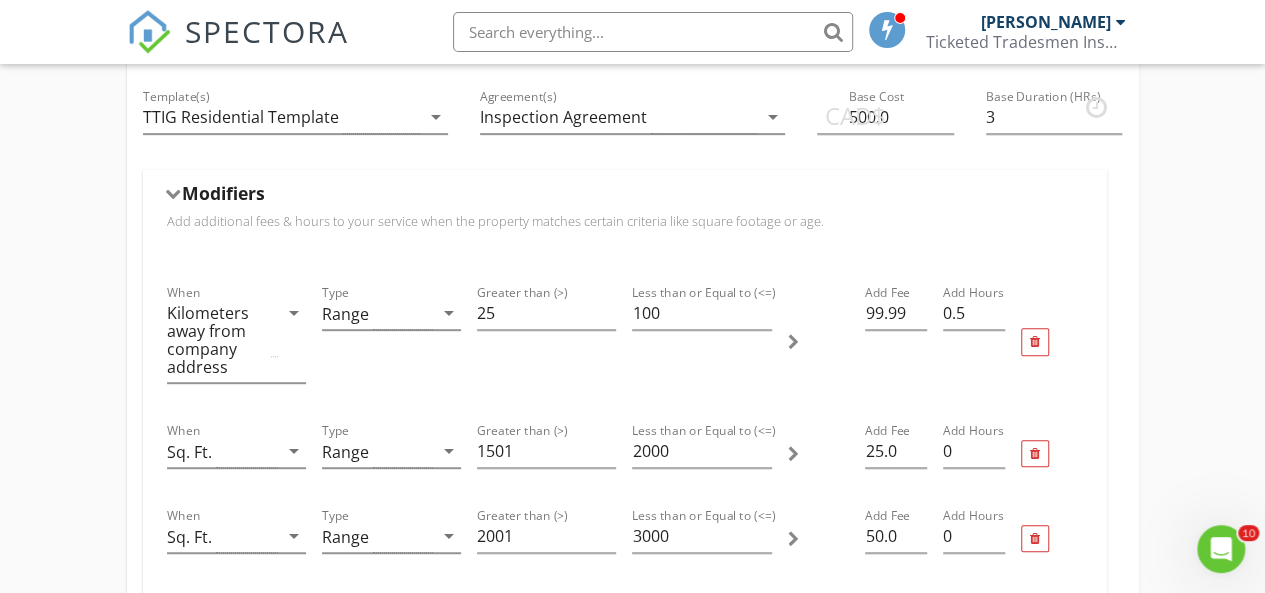 scroll, scrollTop: 390, scrollLeft: 0, axis: vertical 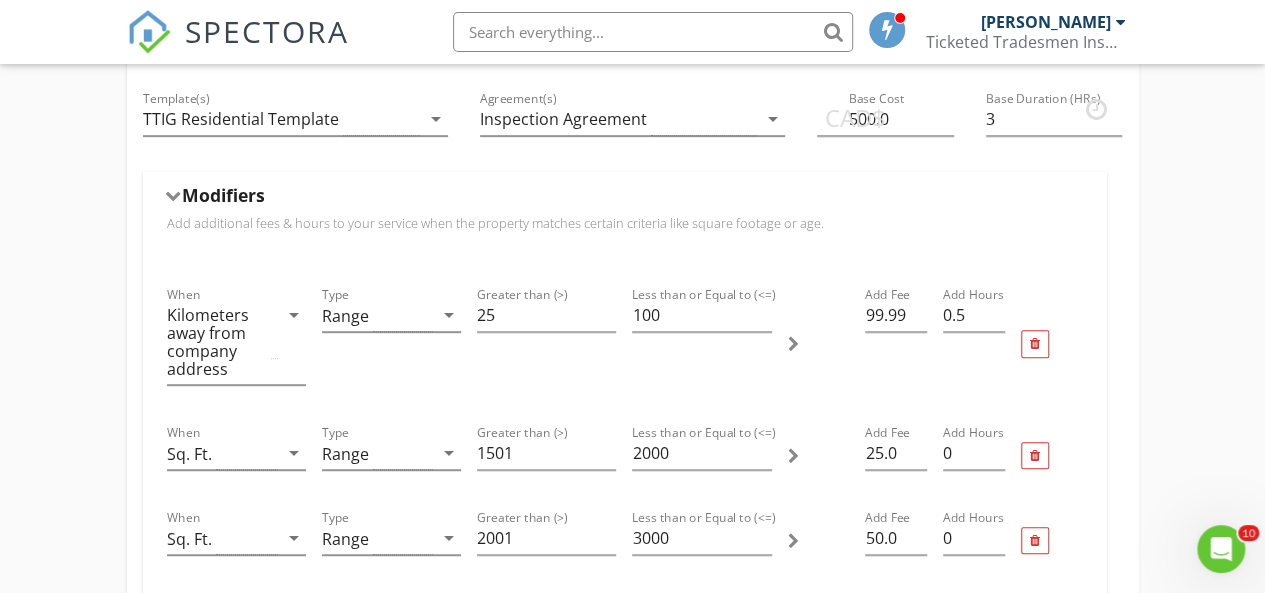 click on "Modifiers" at bounding box center (625, 199) 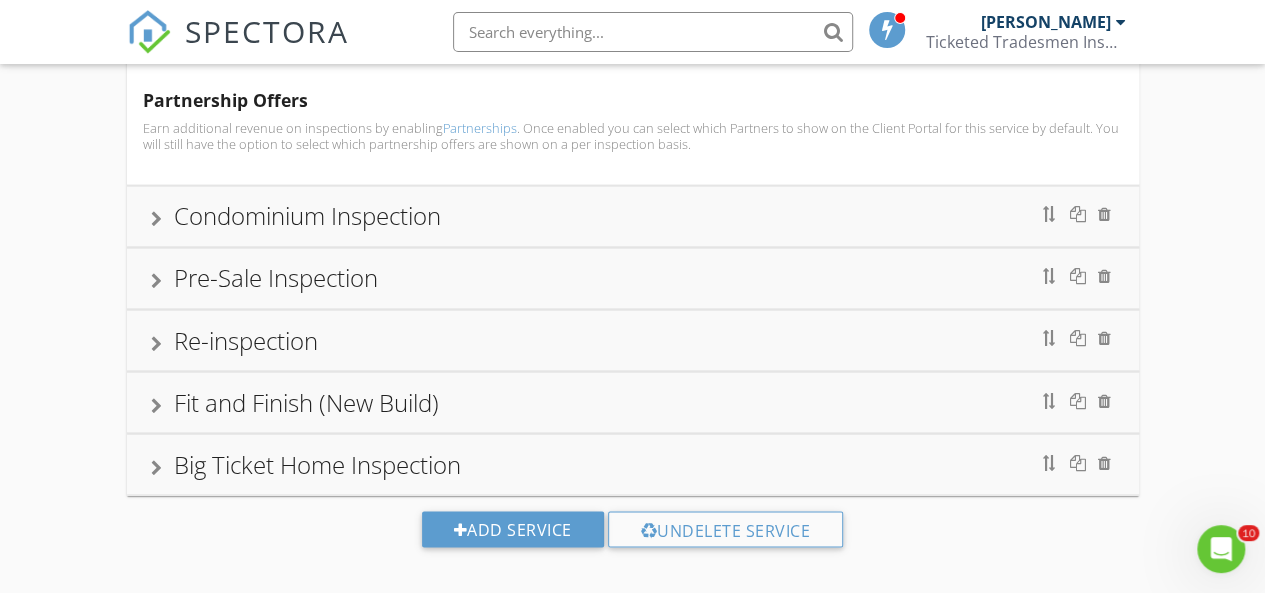 scroll, scrollTop: 1563, scrollLeft: 0, axis: vertical 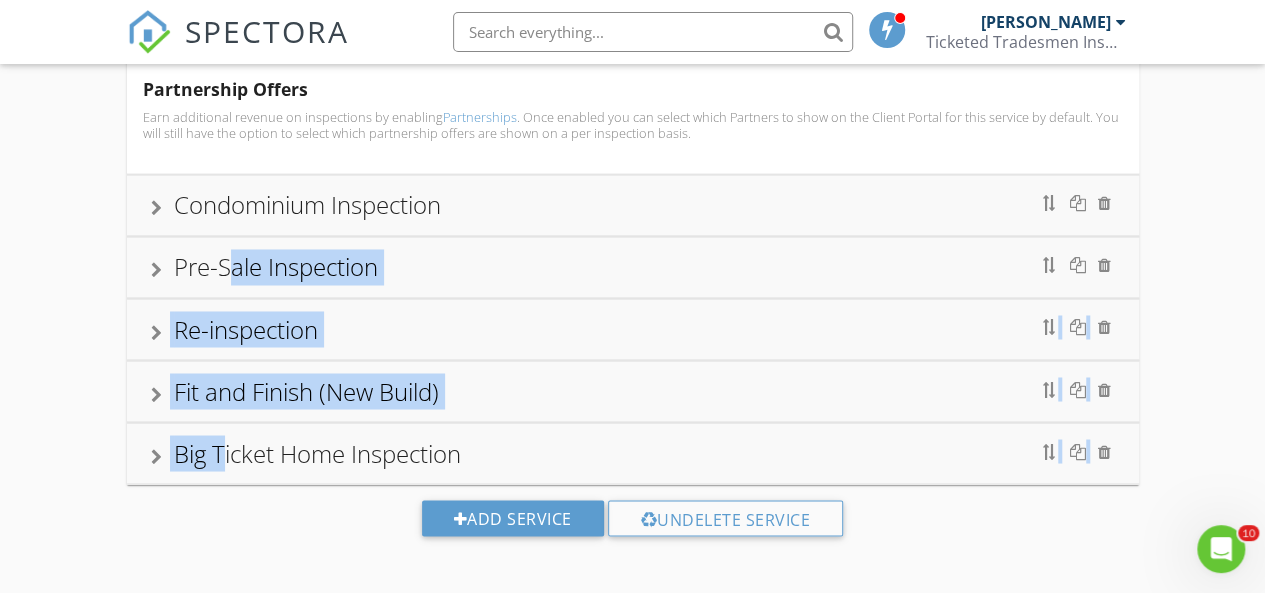 drag, startPoint x: 222, startPoint y: 445, endPoint x: 228, endPoint y: 293, distance: 152.11838 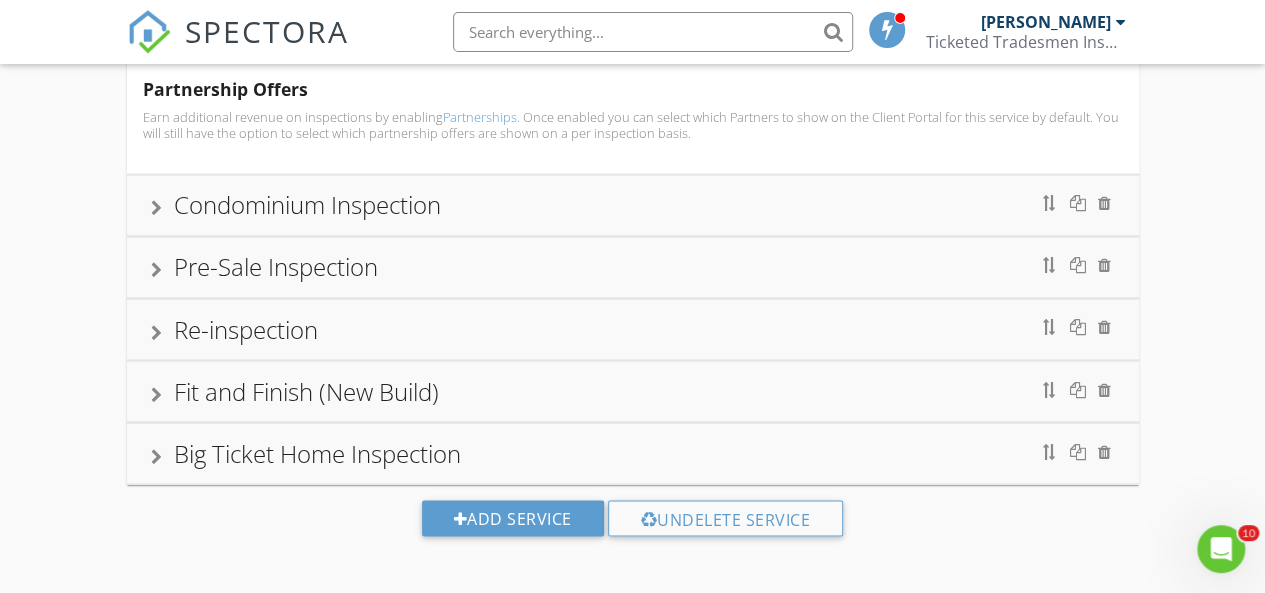 type 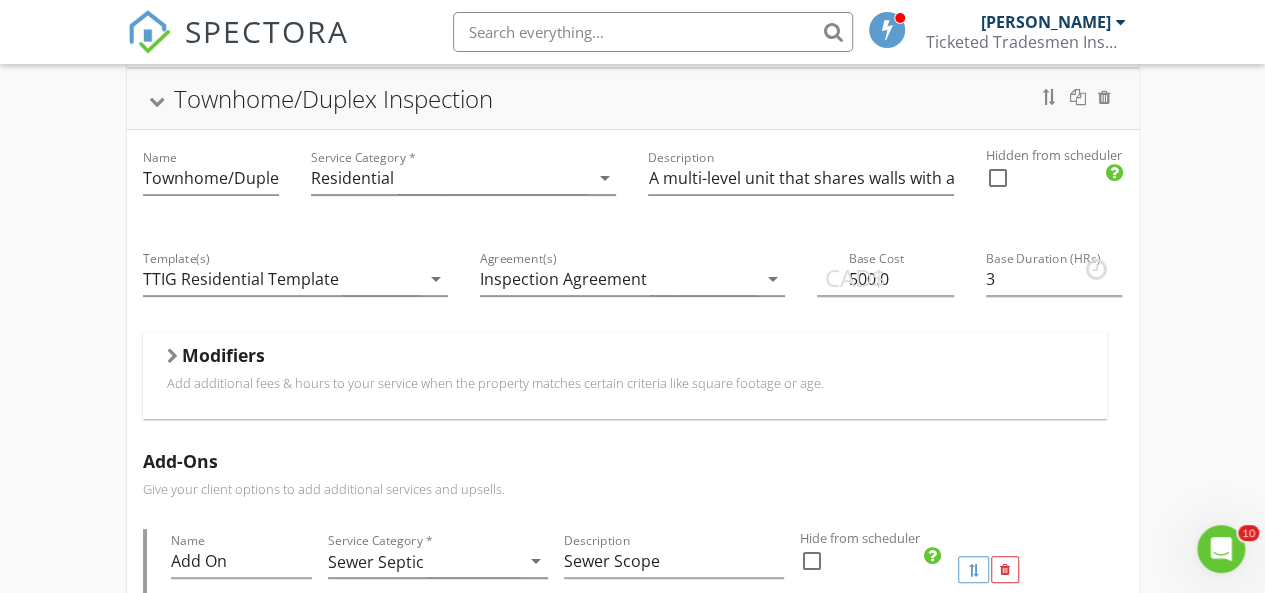scroll, scrollTop: 0, scrollLeft: 0, axis: both 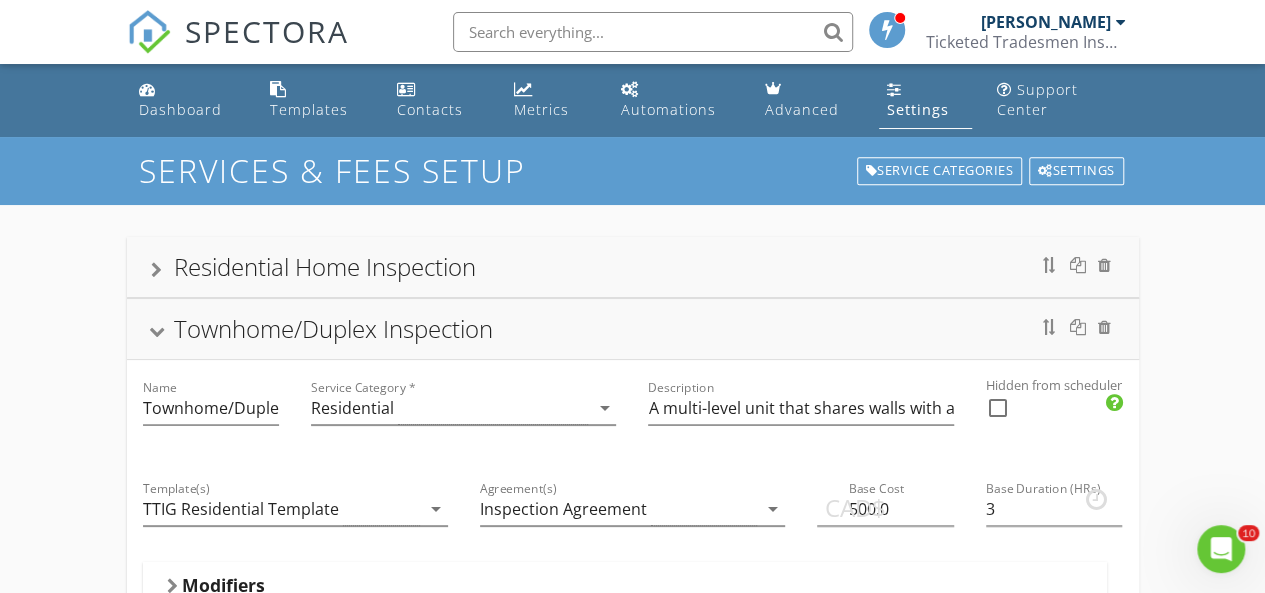 click on "Townhome/Duplex Inspection" at bounding box center (633, 329) 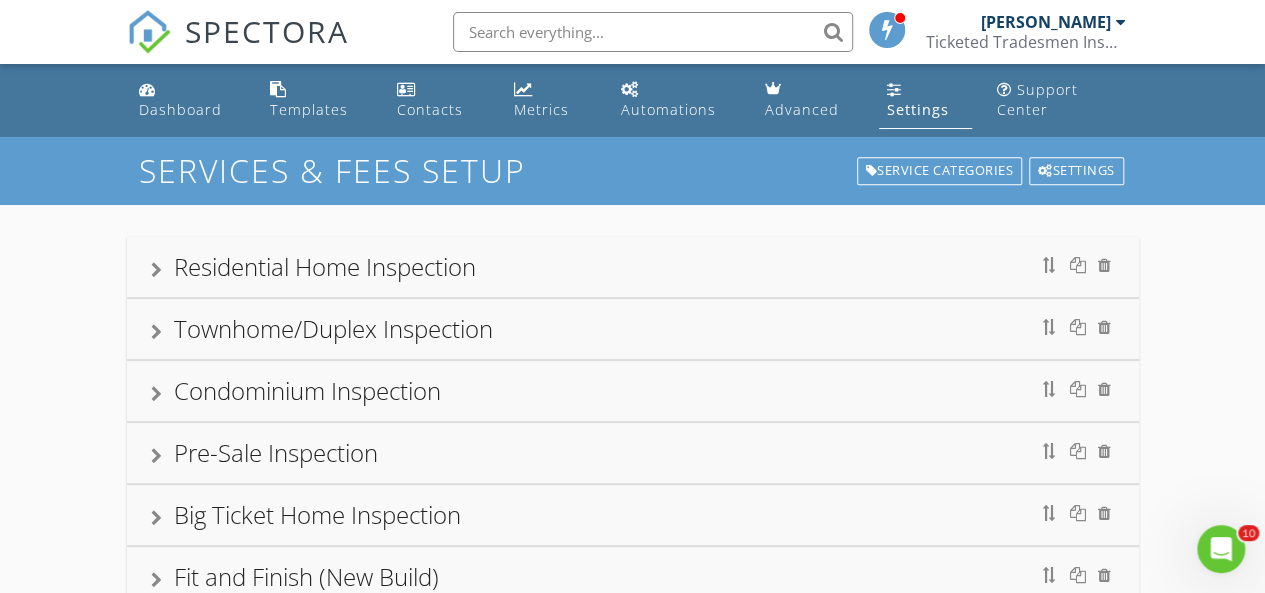 click on "Residential Home Inspection" at bounding box center [325, 266] 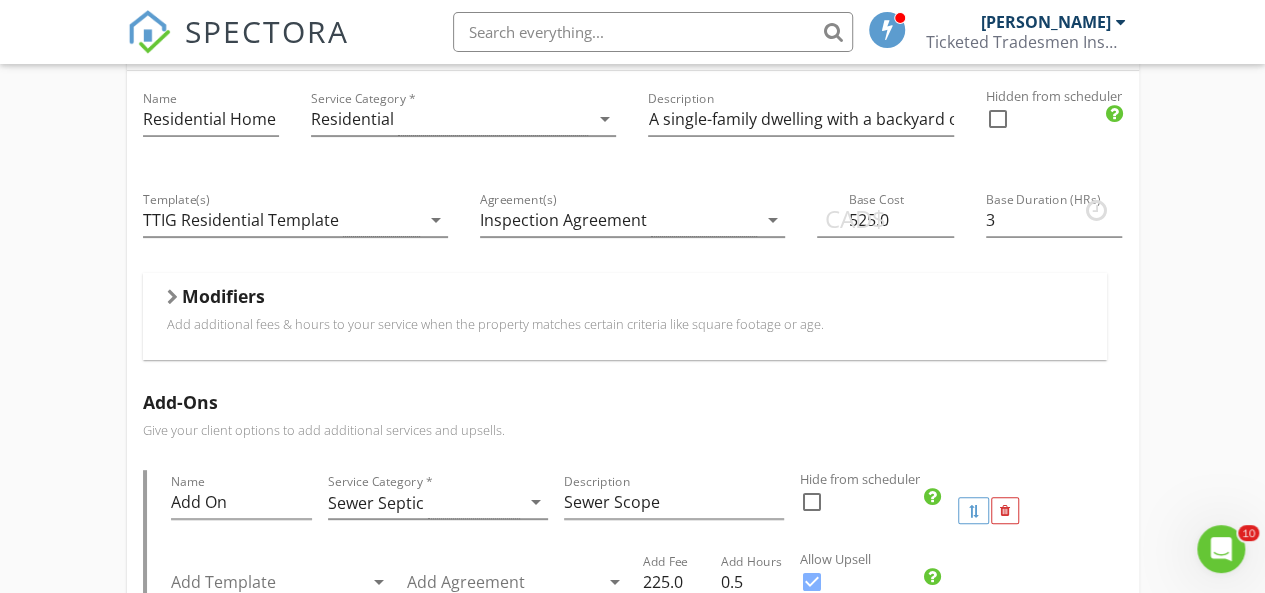 scroll, scrollTop: 228, scrollLeft: 0, axis: vertical 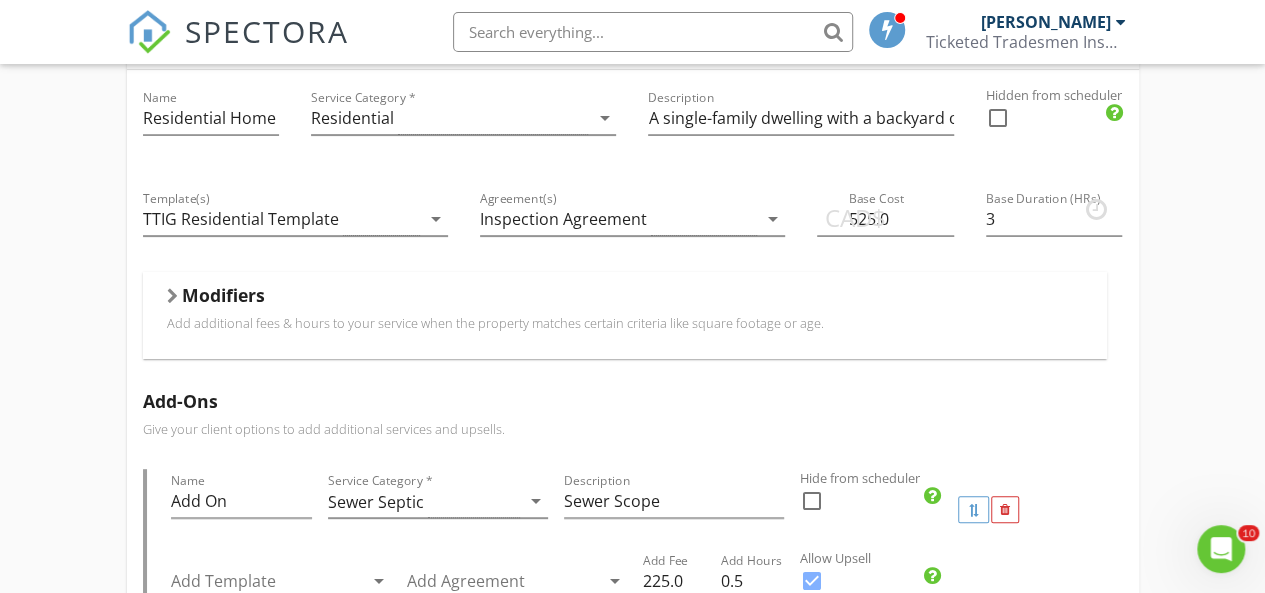 click on "Modifiers" at bounding box center [223, 295] 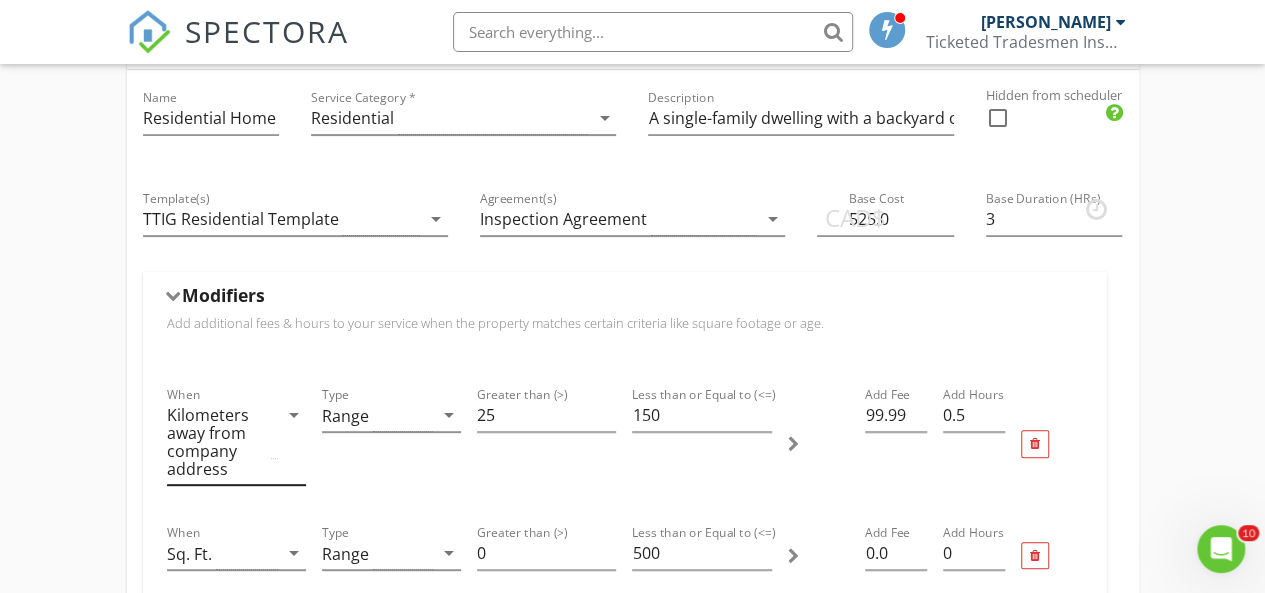 click on "arrow_drop_down" at bounding box center (294, 415) 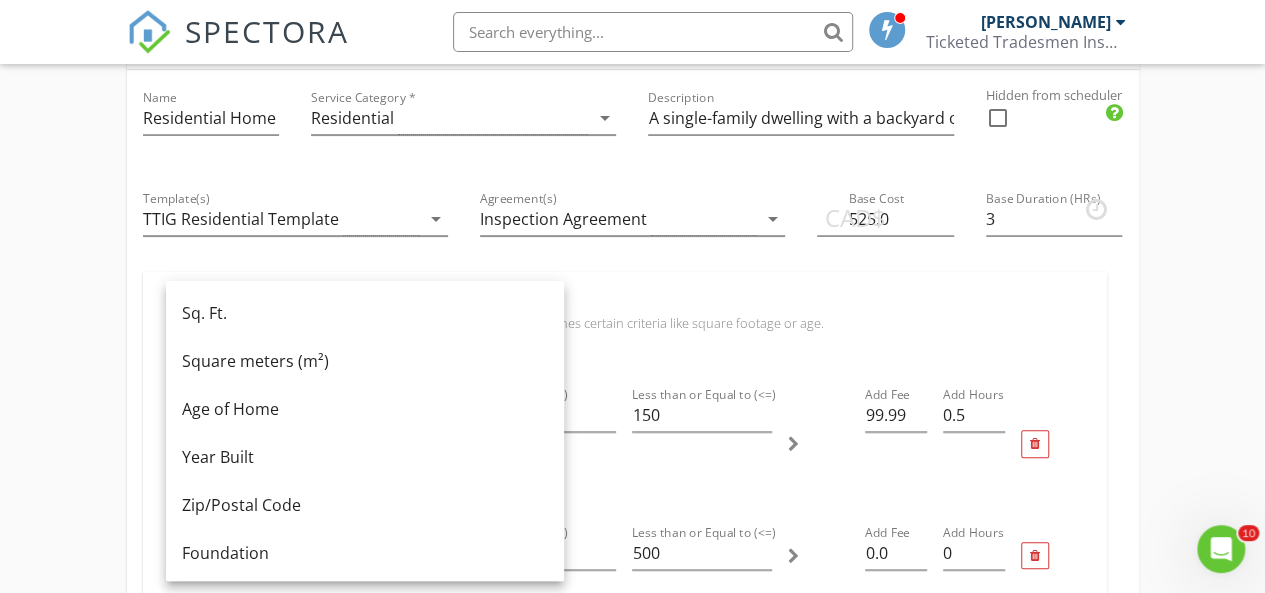 click on "Modifiers
Add additional fees & hours to your service when the
property matches certain criteria like square footage or age.
When Kilometers away from company address arrow_drop_down   Type Range arrow_drop_down   Greater than (>) 25   Less than or Equal to (<=) 150       Add Fee 99.99   Add Hours 0.5   When Sq. Ft. arrow_drop_down   Type Range arrow_drop_down   Greater than (>) 0   Less than or Equal to (<=) 500       Add Fee 0.0   Add Hours 0   When Sq. Ft. arrow_drop_down   Type Range arrow_drop_down   Greater than (>) 1501   Less than or Equal to (<=) 2000       Add Fee 25.0   Add Hours 0   When Sq. Ft. arrow_drop_down   Type Range arrow_drop_down   Greater than (>) 2001   Less than or Equal to (<=) 2500       Add Fee 50.0   Add Hours 0   When Sq. Ft. arrow_drop_down   Type Range arrow_drop_down   Greater than (>) 2501   Less than or Equal to (<=) 3500       Add Fee 50.0   Add Hours 0   When Sq. Ft. arrow_drop_down   Type Range arrow_drop_down   3501" at bounding box center (625, 654) 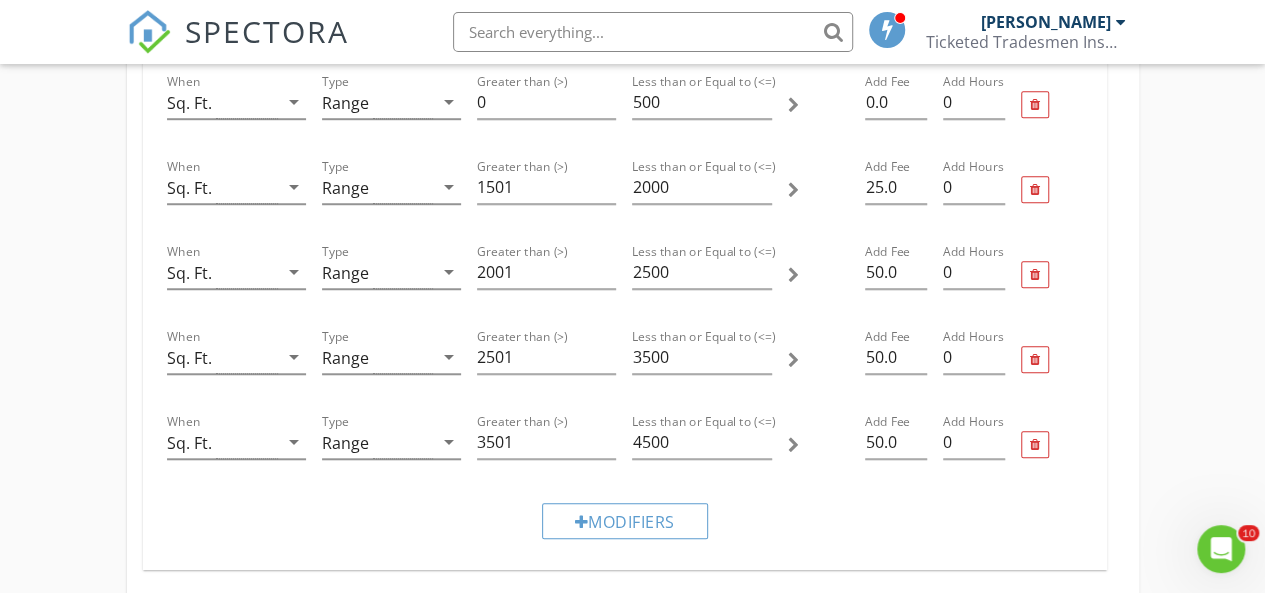 scroll, scrollTop: 697, scrollLeft: 0, axis: vertical 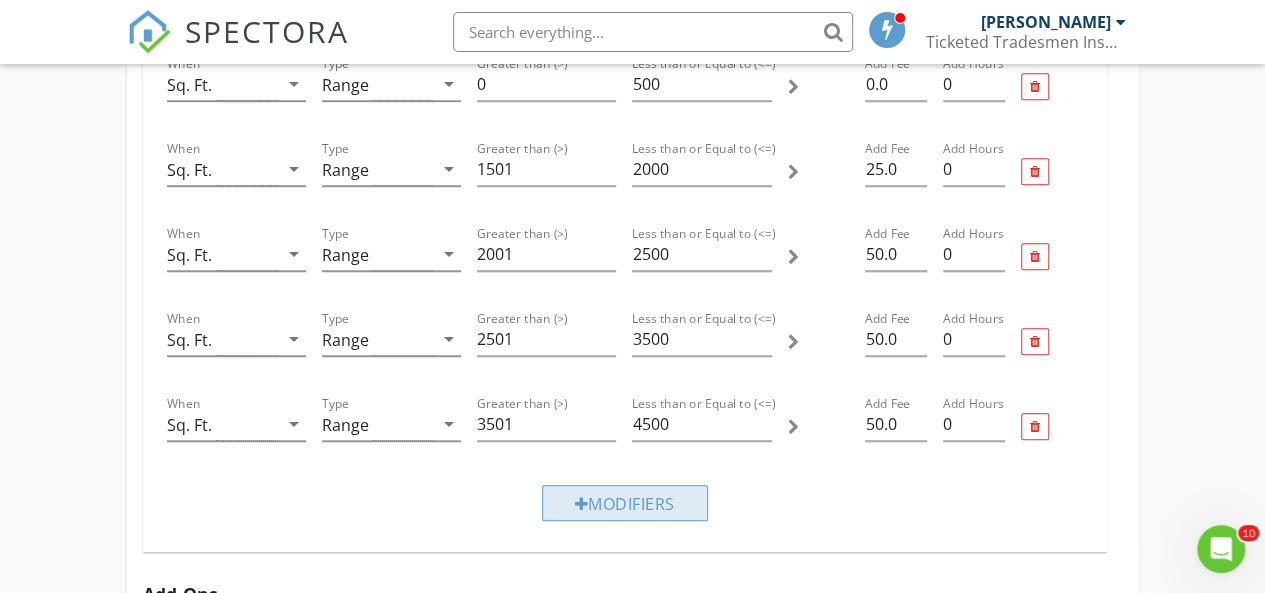 click on "Modifiers" at bounding box center [625, 503] 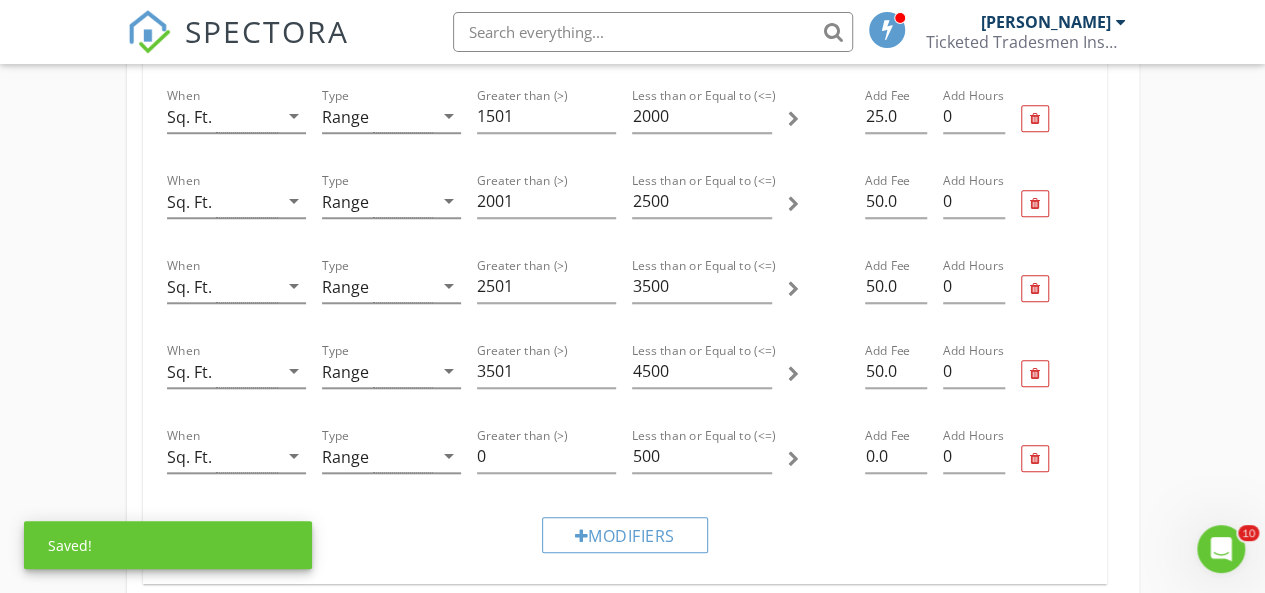 scroll, scrollTop: 751, scrollLeft: 0, axis: vertical 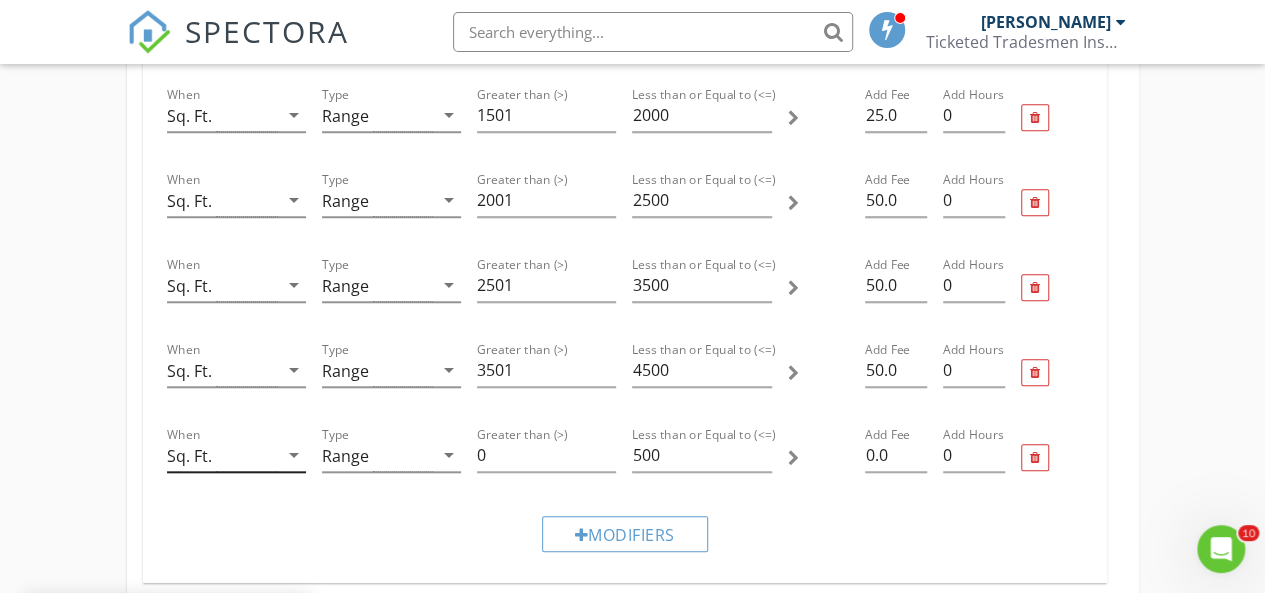 click on "arrow_drop_down" at bounding box center [294, 455] 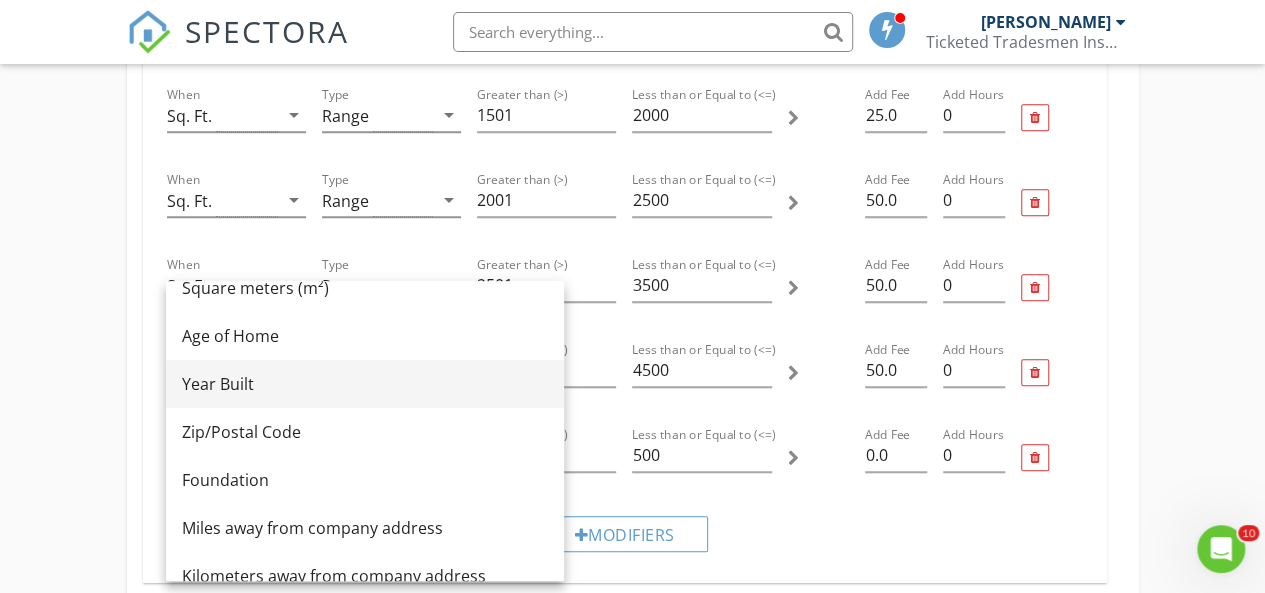 scroll, scrollTop: 74, scrollLeft: 0, axis: vertical 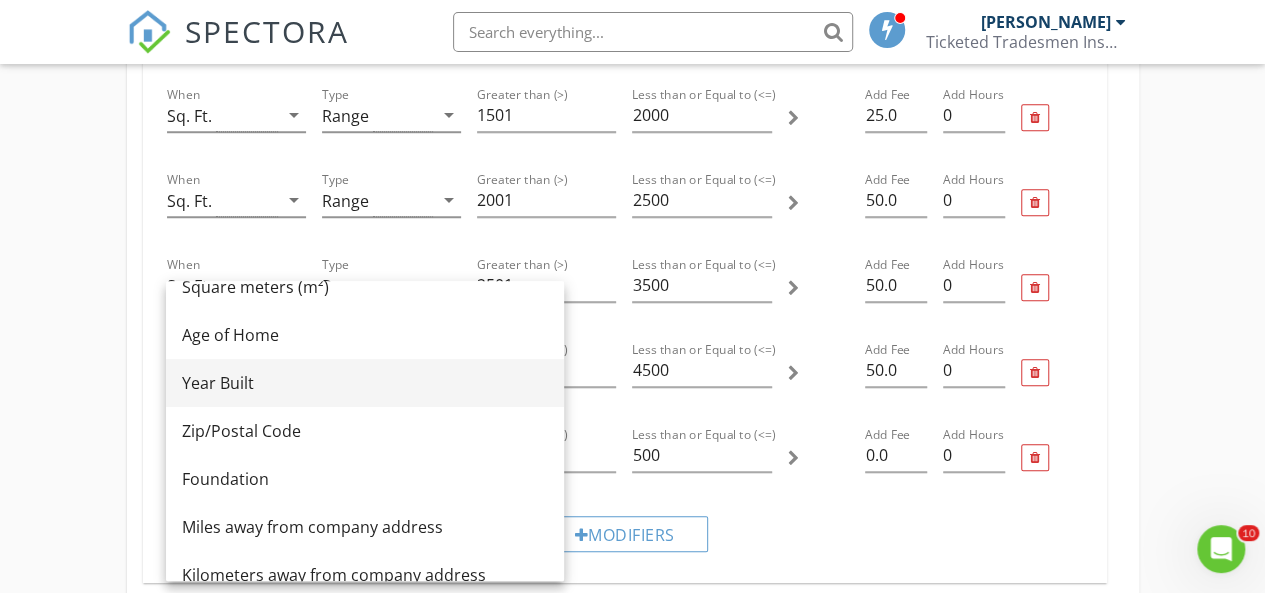 click on "Year Built" at bounding box center (365, 383) 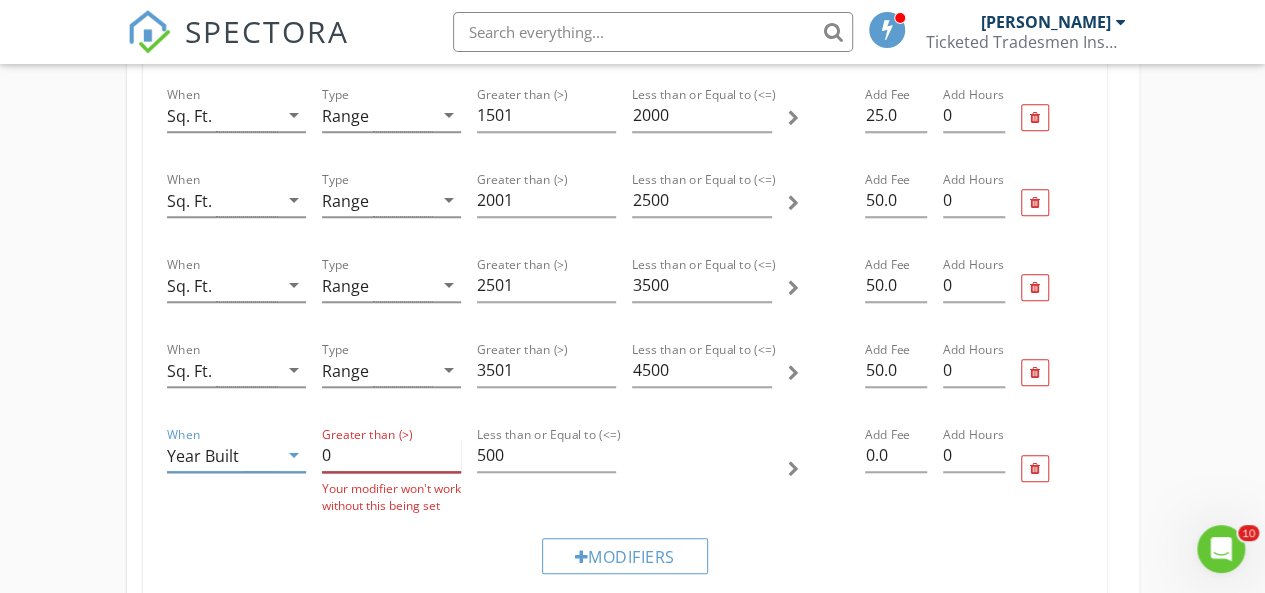 click on "0" at bounding box center (391, 455) 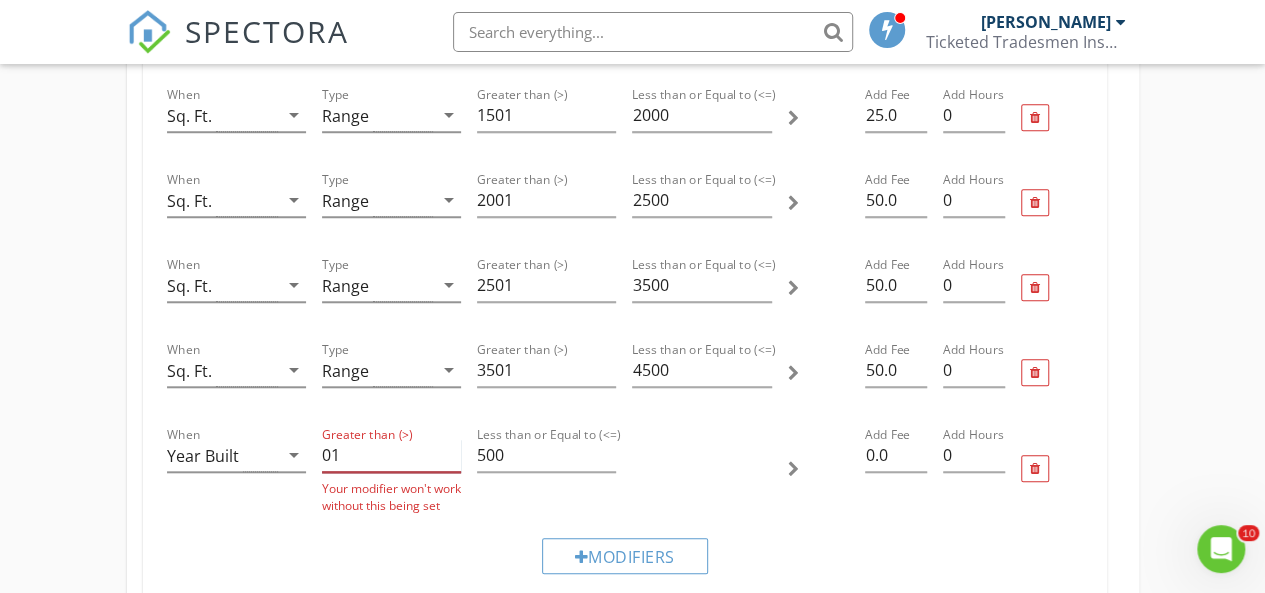 type on "0" 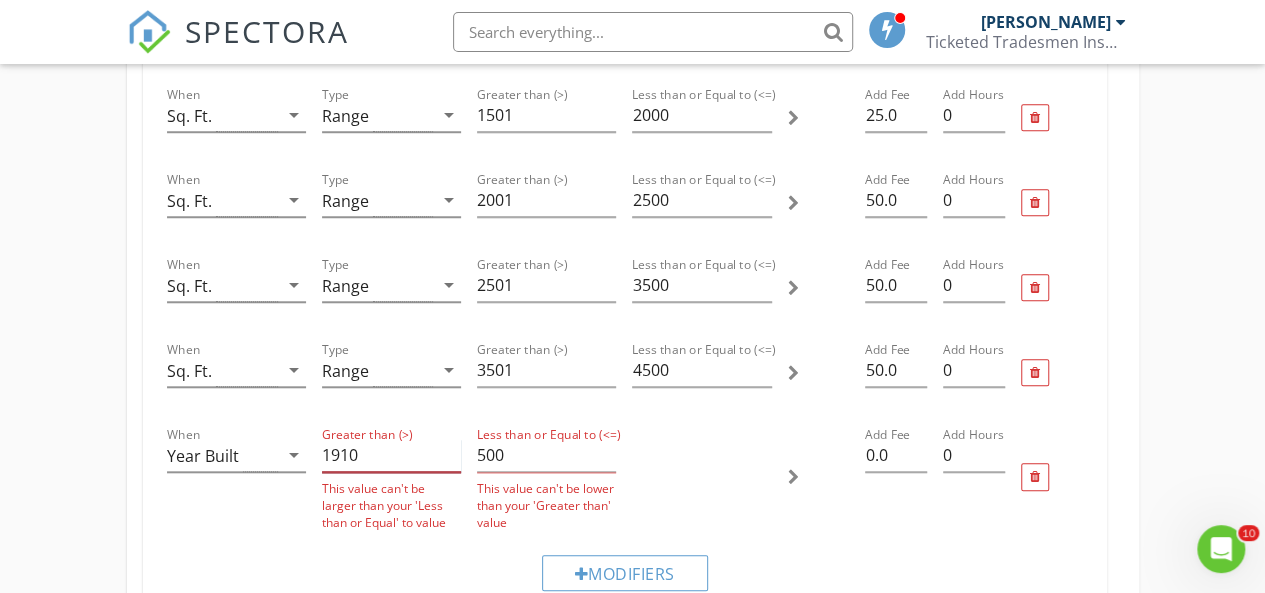 type on "1910" 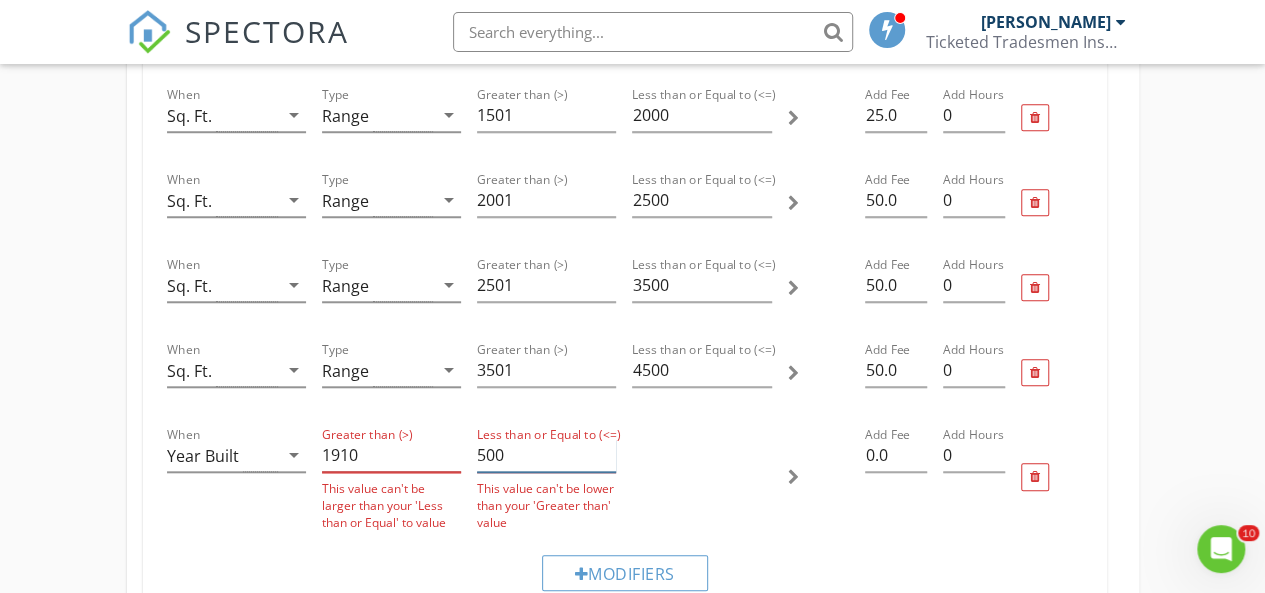 click on "500" at bounding box center (546, 455) 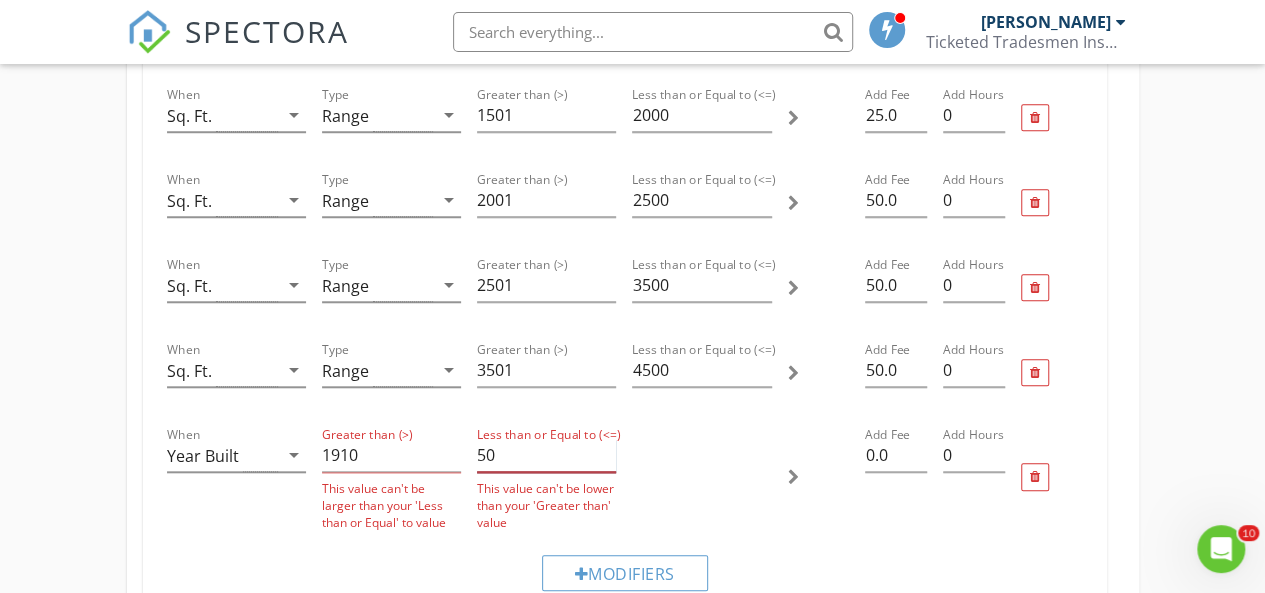 type on "5" 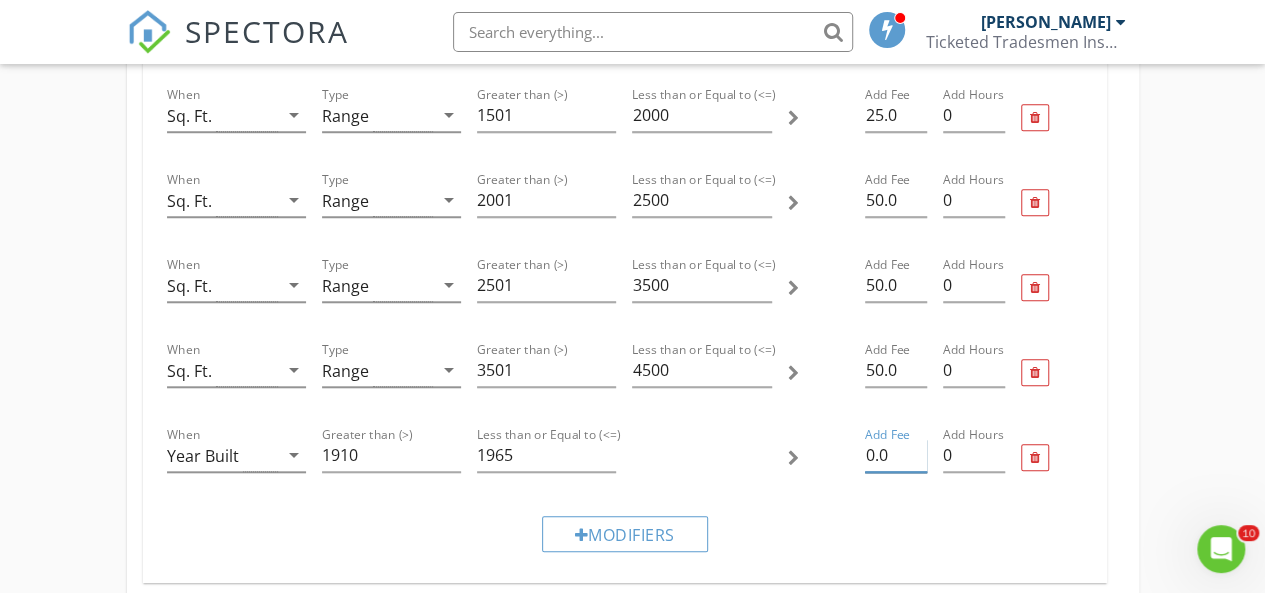 click on "0.0" at bounding box center [896, 455] 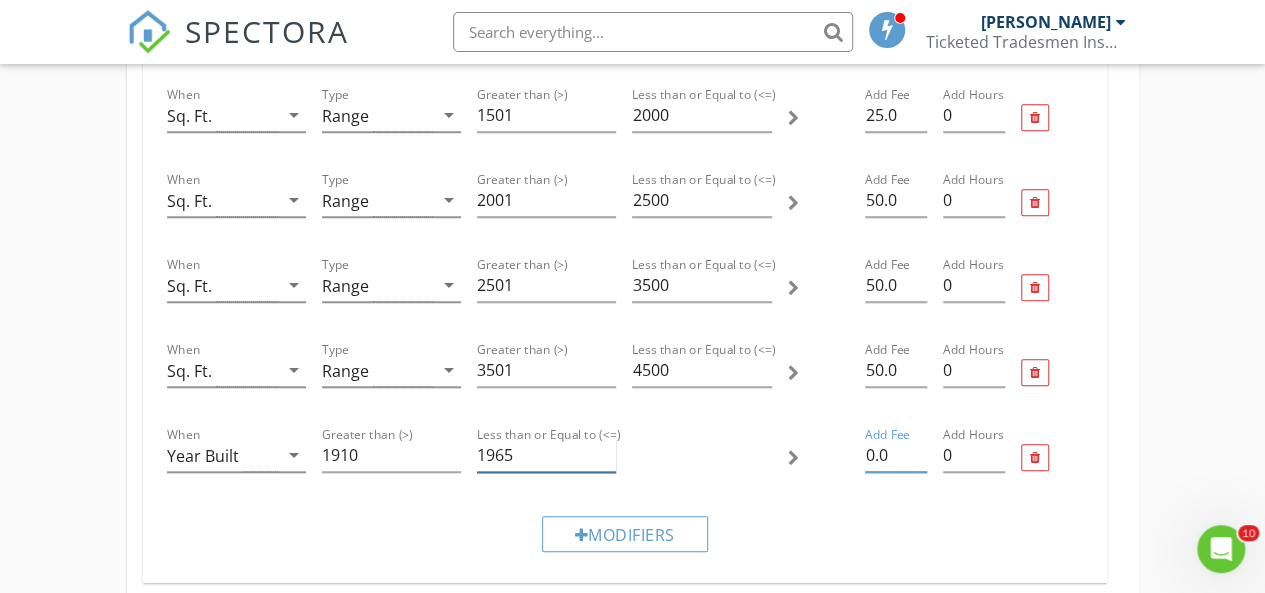 click on "1965" at bounding box center (546, 455) 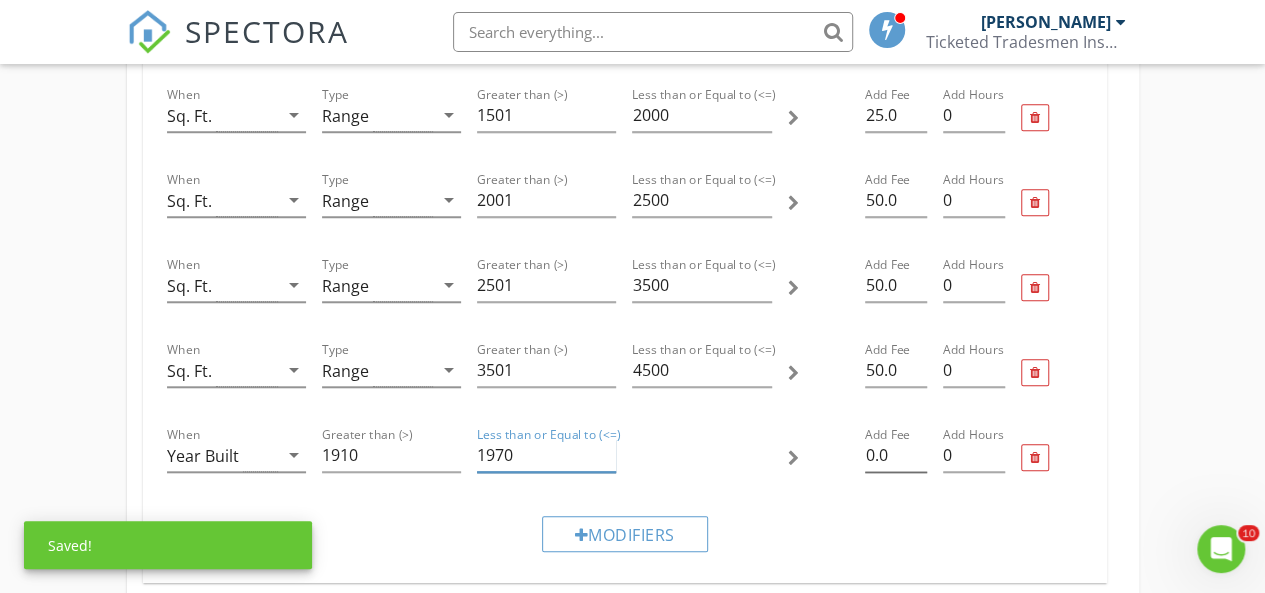 type on "1970" 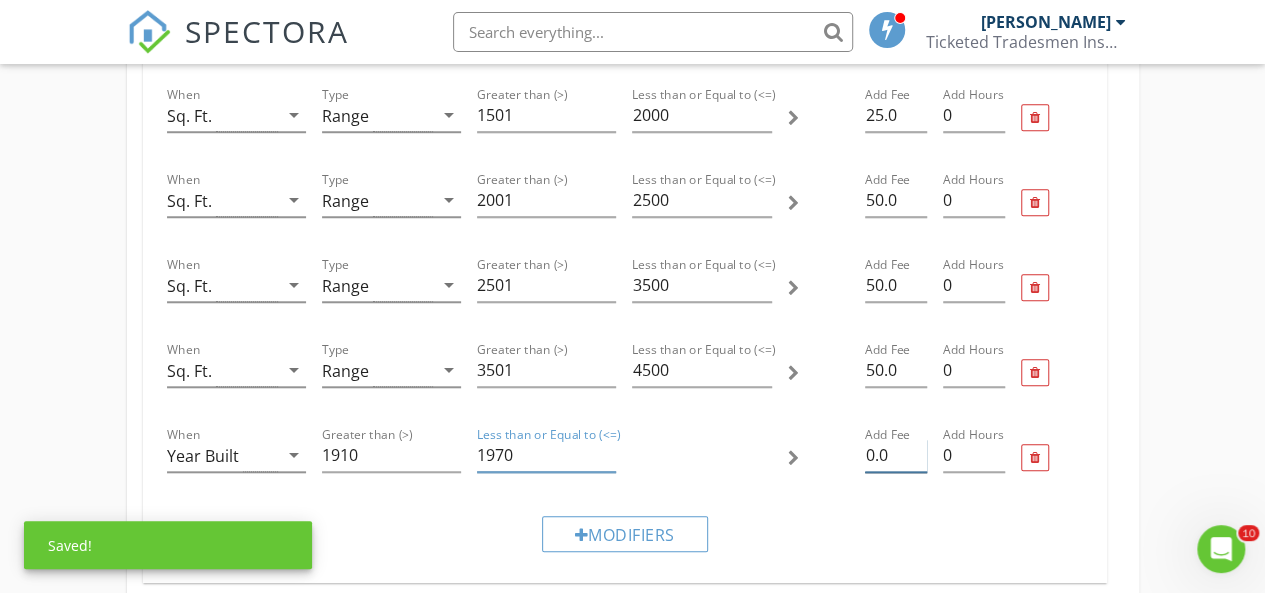 click on "0.0" at bounding box center (896, 455) 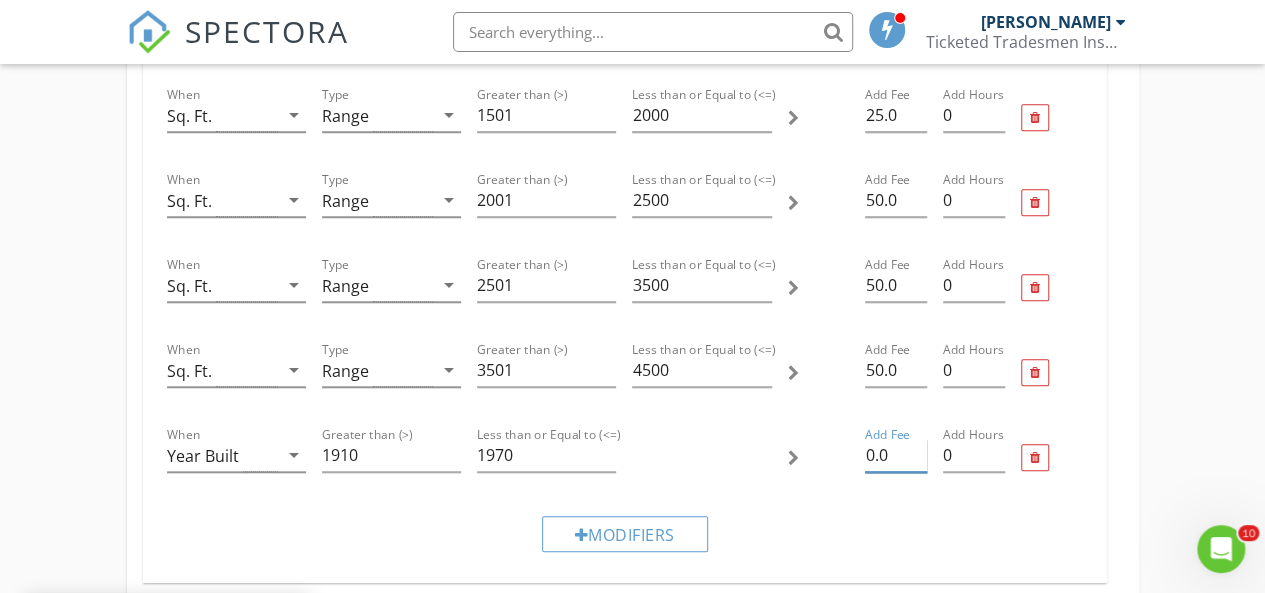 type on "0" 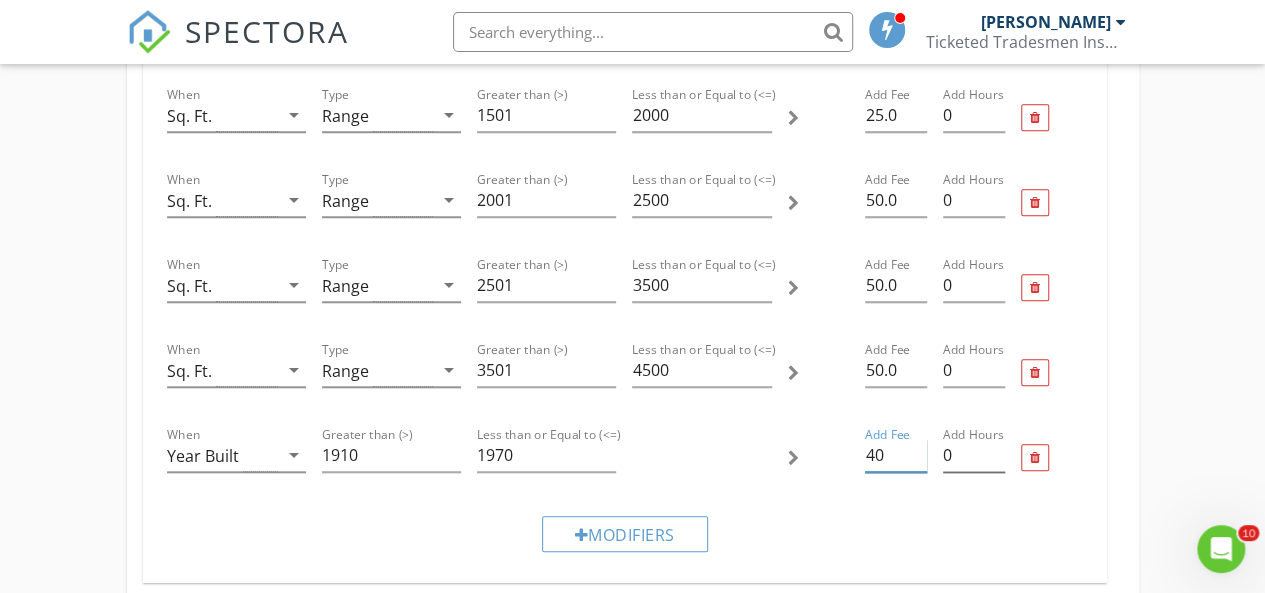 type on "40" 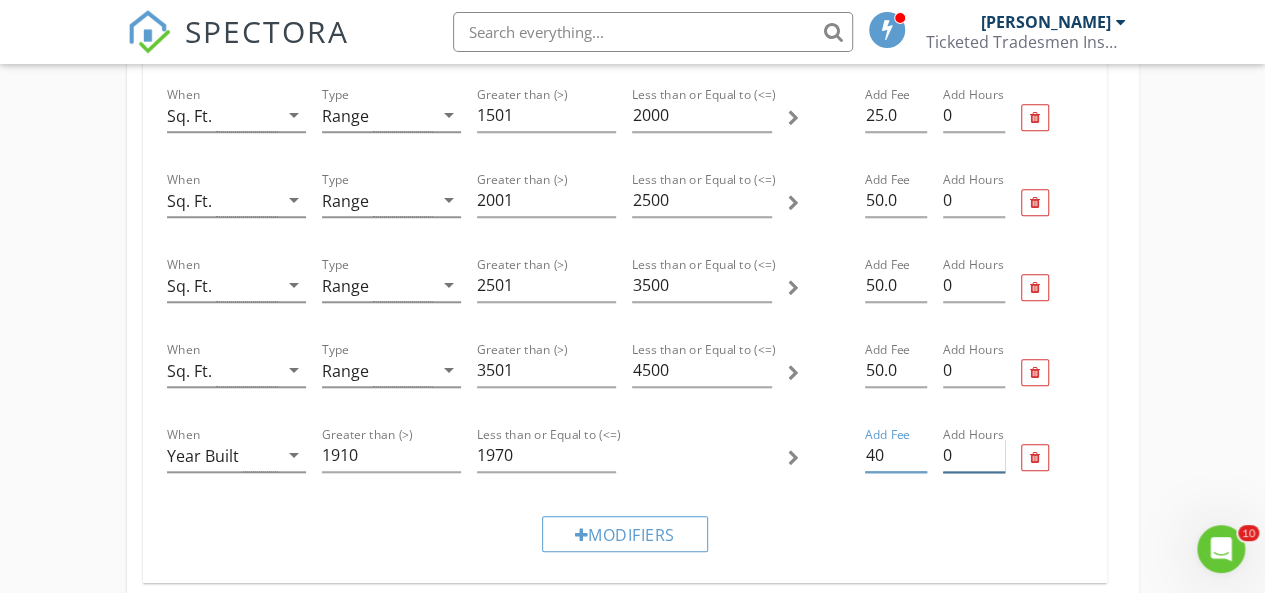 click on "0" at bounding box center (974, 455) 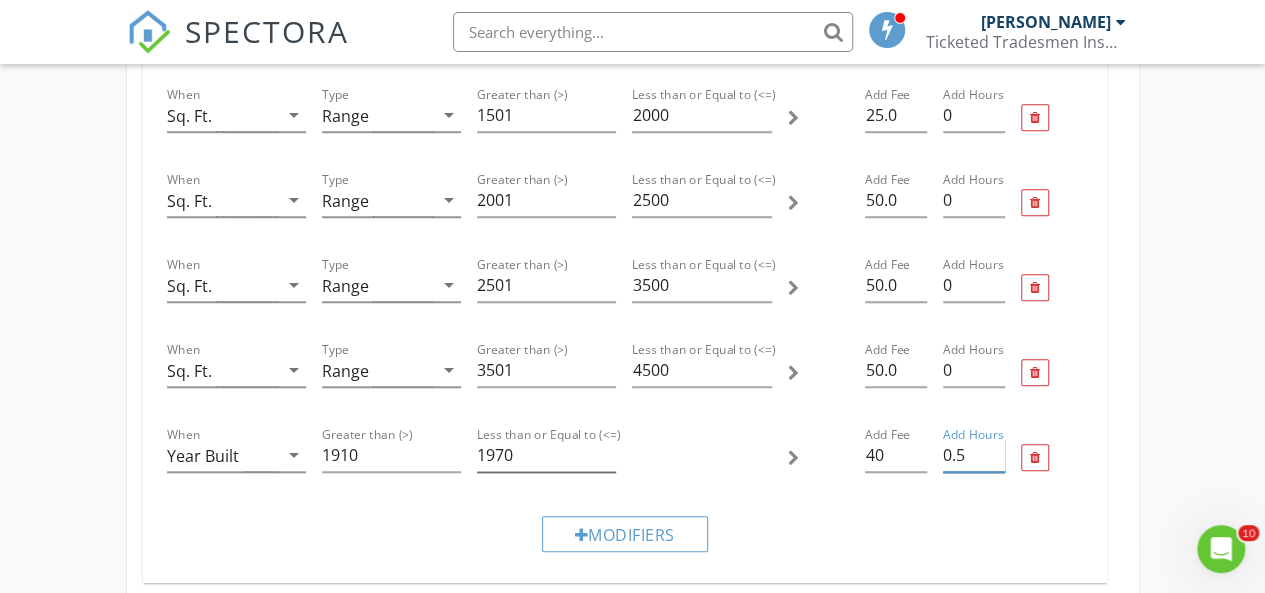 type on "0.5" 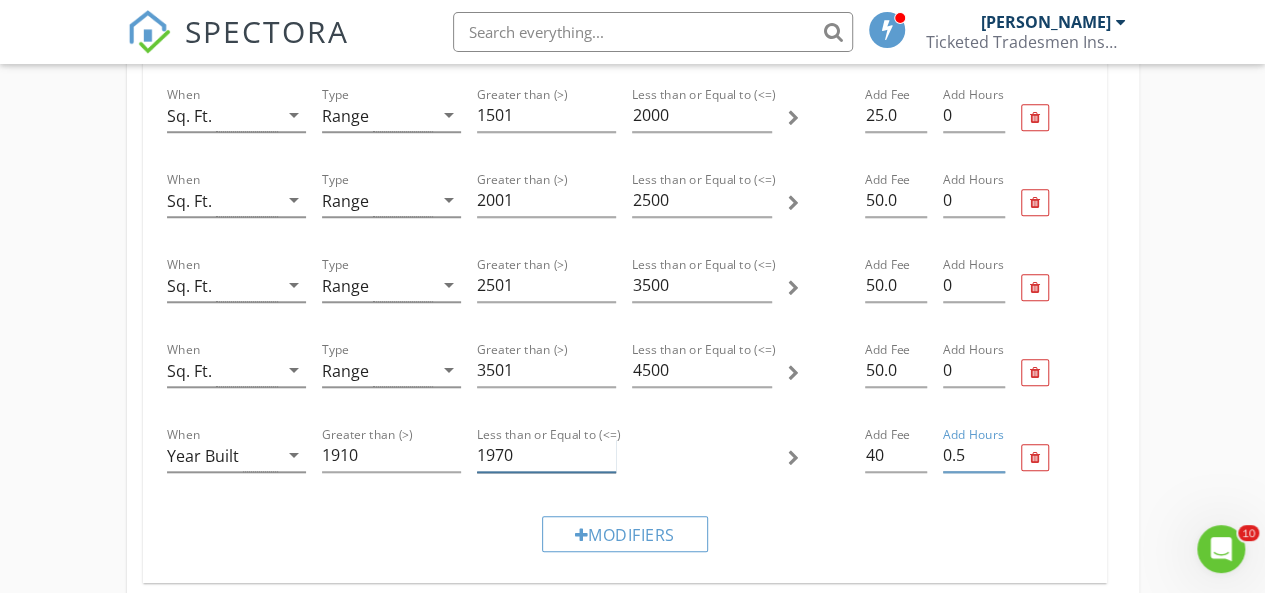 click on "1970" at bounding box center (546, 455) 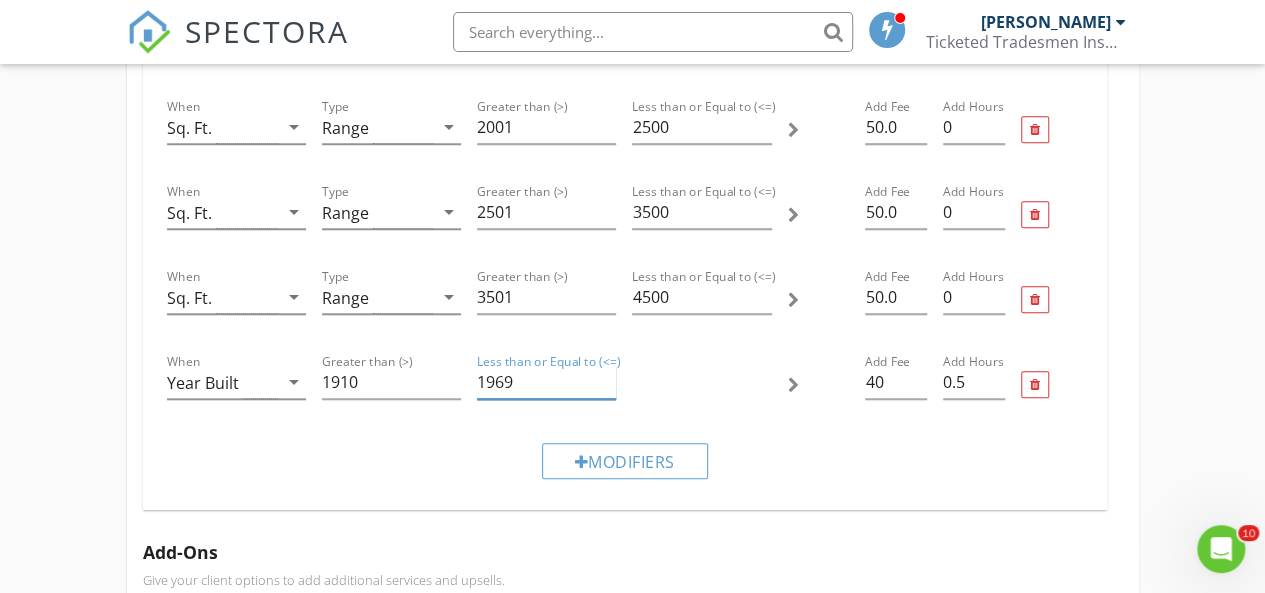 scroll, scrollTop: 826, scrollLeft: 0, axis: vertical 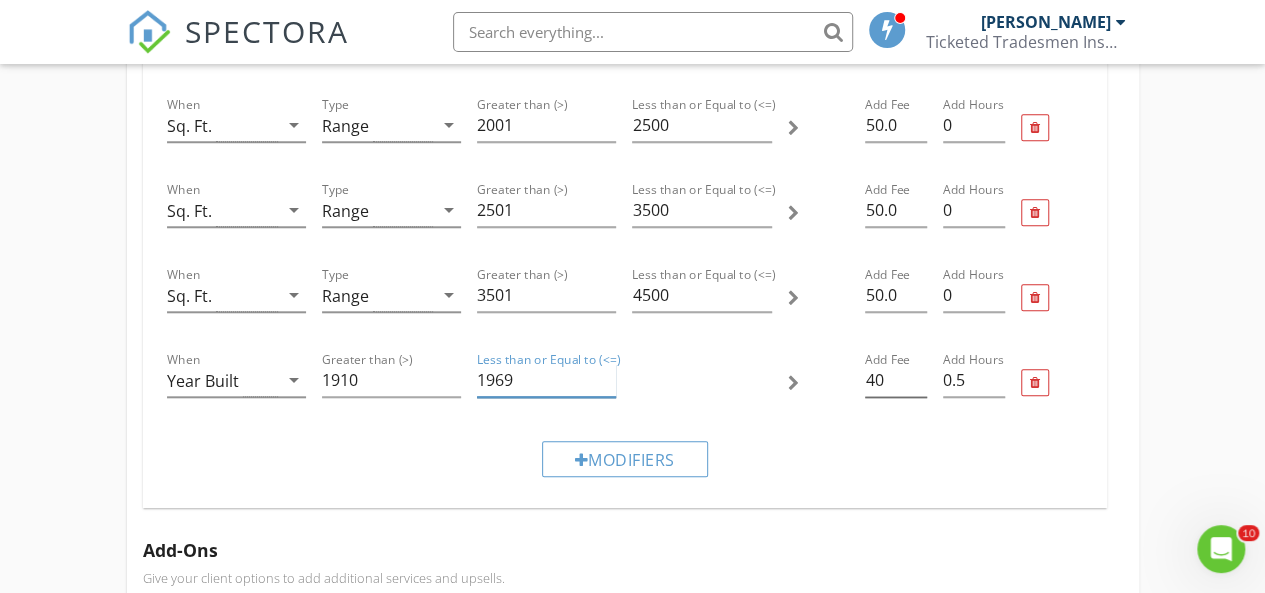 type on "1969" 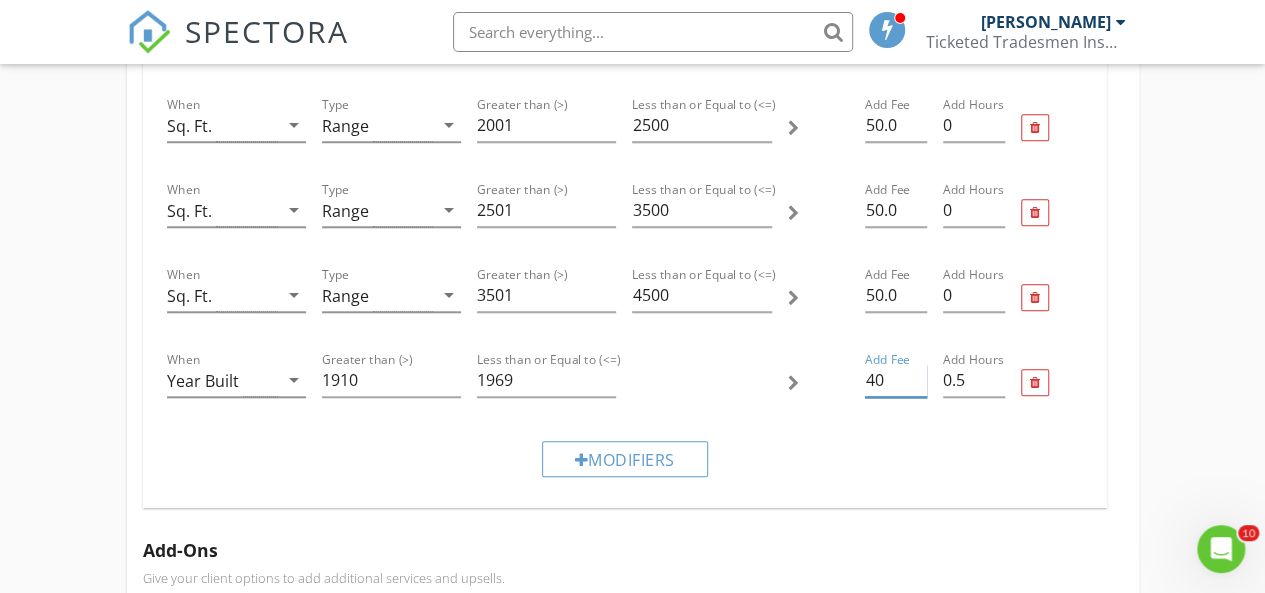 click on "40" at bounding box center [896, 380] 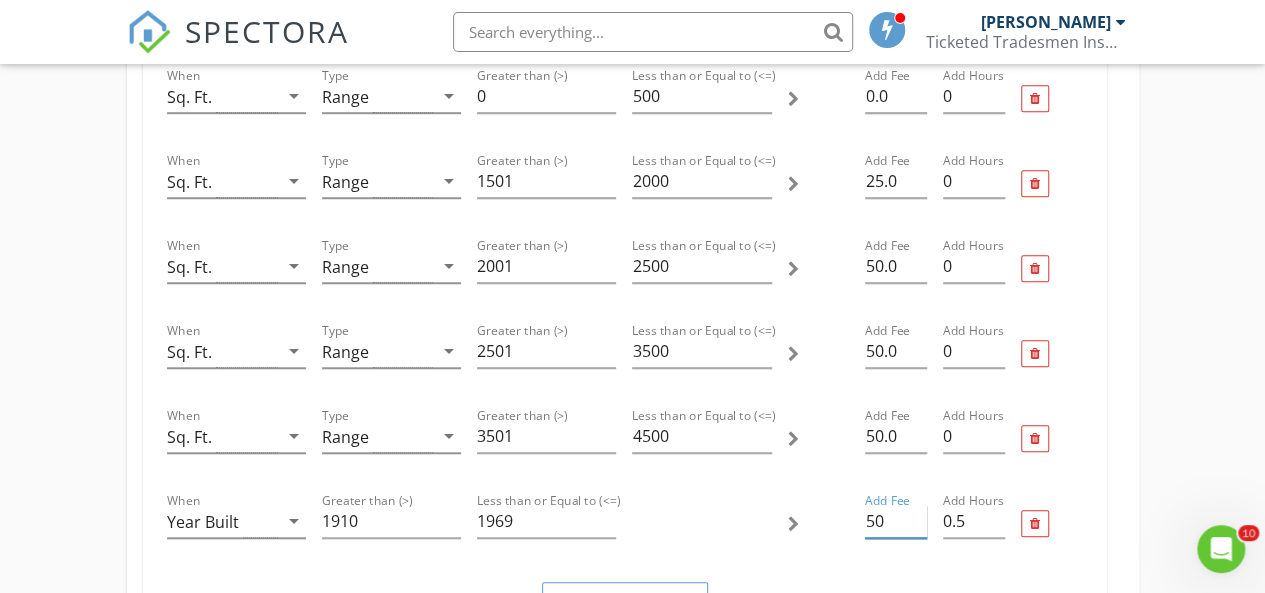 scroll, scrollTop: 684, scrollLeft: 0, axis: vertical 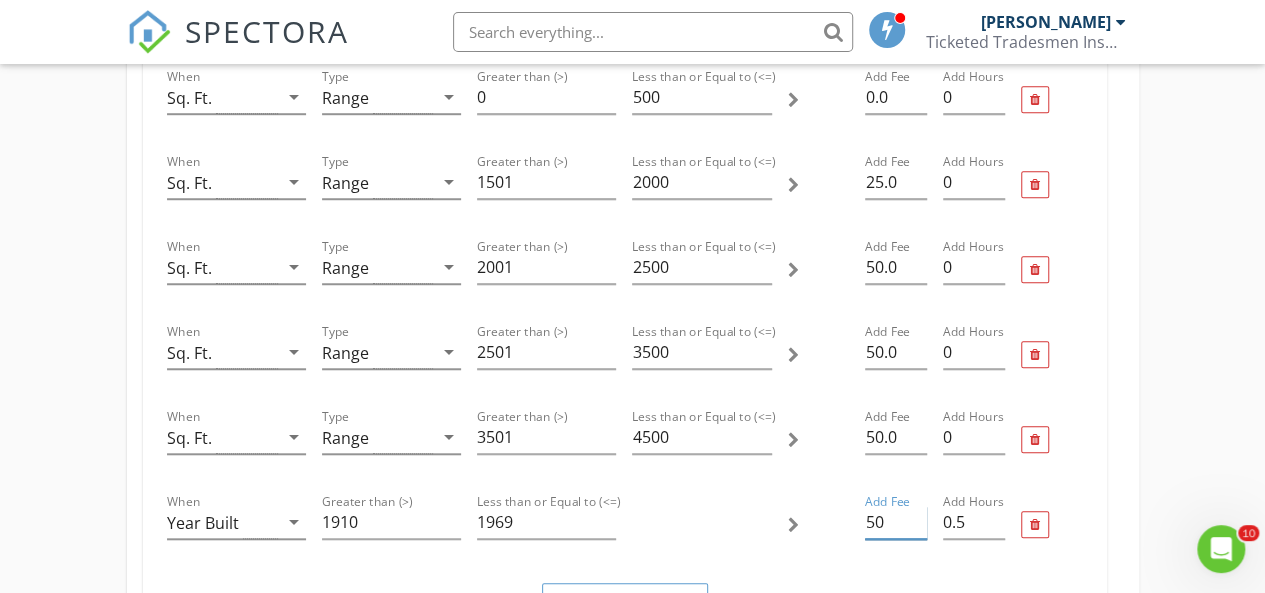 type on "50" 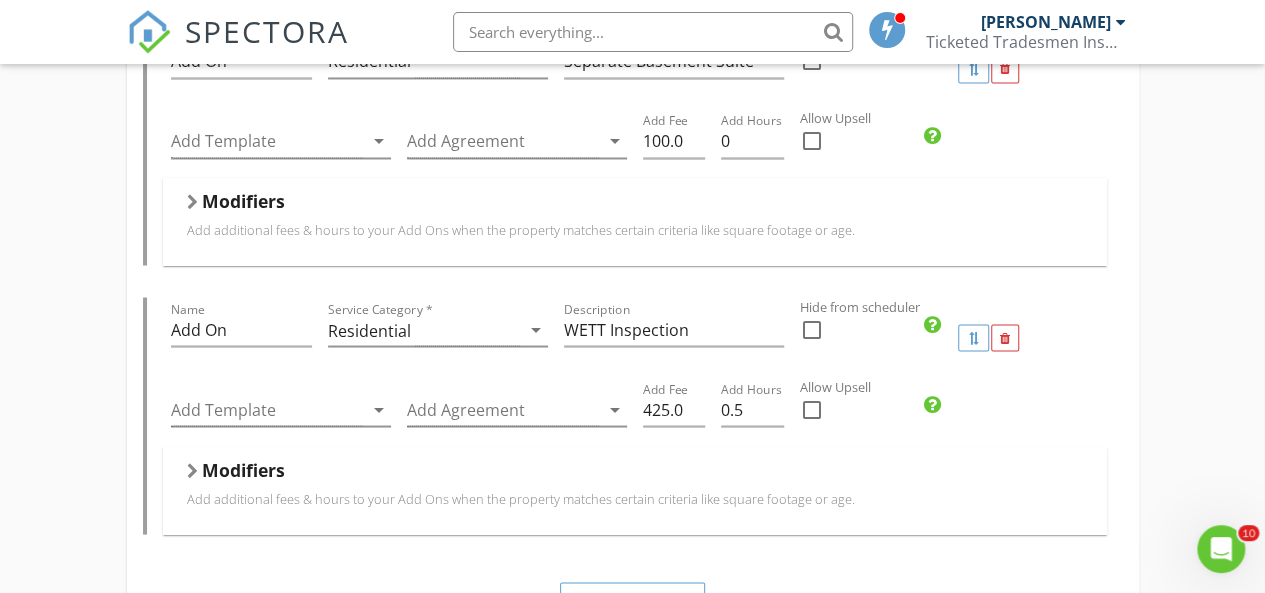 scroll, scrollTop: 1687, scrollLeft: 0, axis: vertical 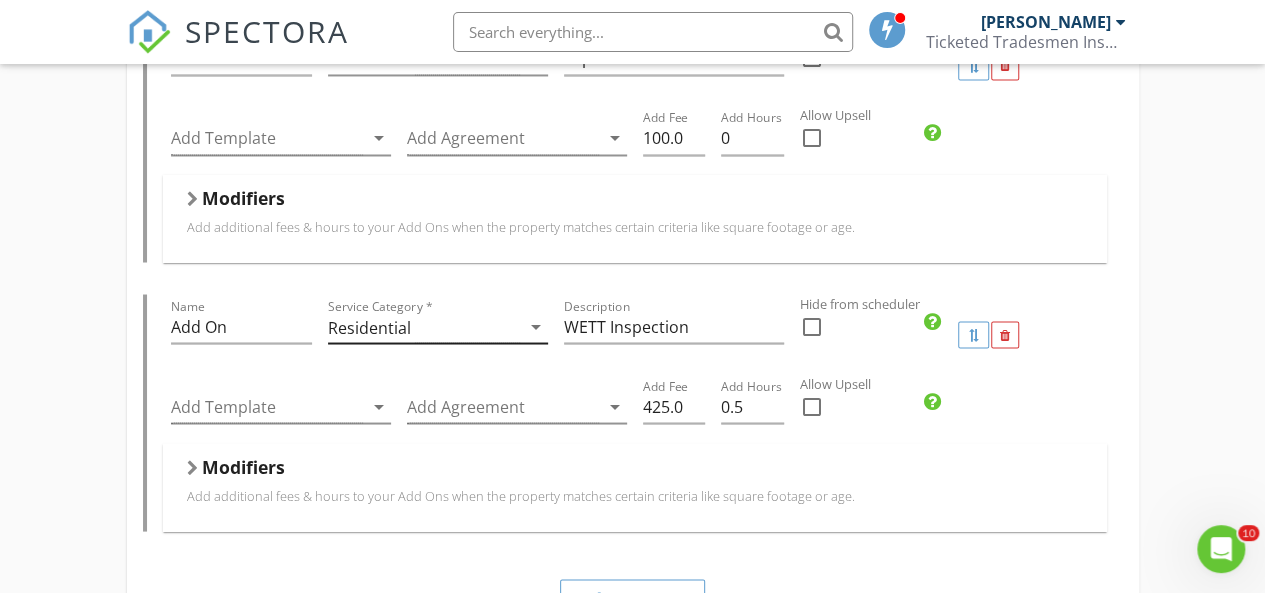 click on "Residential" at bounding box center [424, 326] 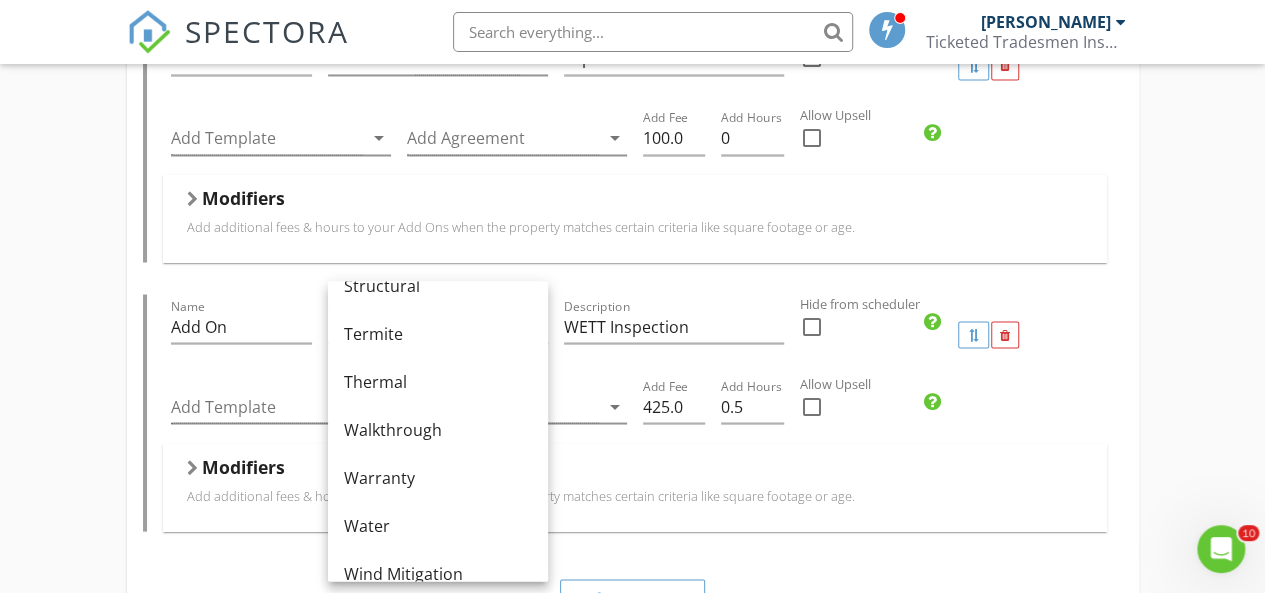 scroll, scrollTop: 1204, scrollLeft: 0, axis: vertical 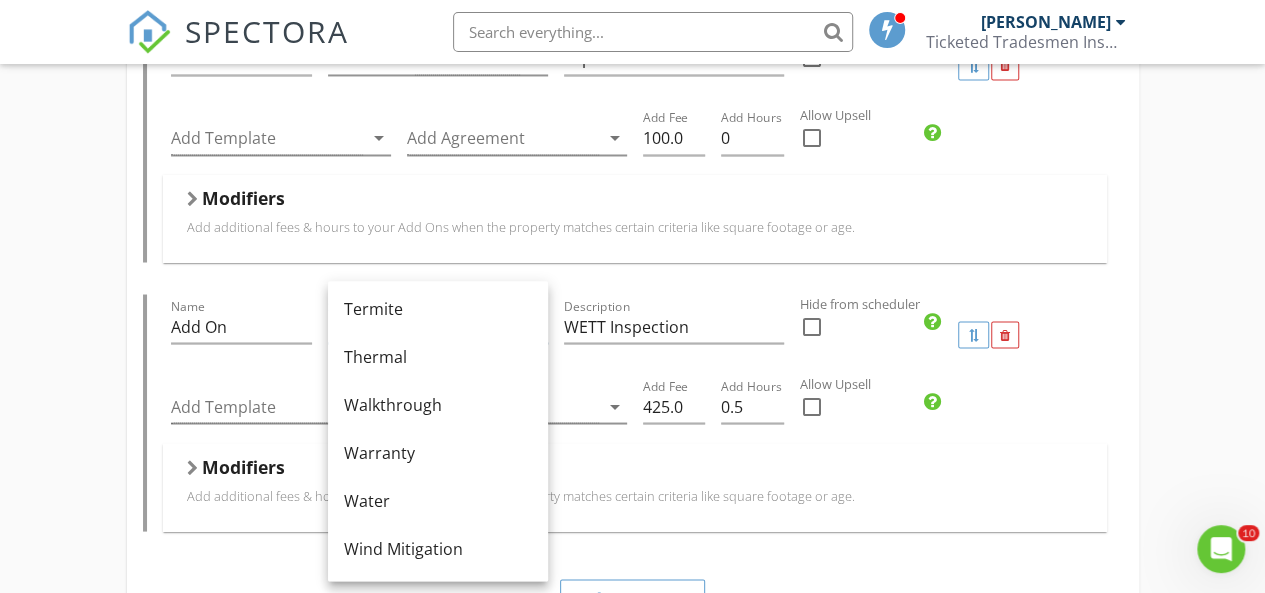 click on "Residential Home Inspection   Name Residential Home Inspection   Service Category * Residential arrow_drop_down   Description A single-family dwelling with a backyard or outdoor space that is owned. Duplexes included here.   Hidden from scheduler   check_box_outline_blank     Template(s) TTIG Residential Template arrow_drop_down   Agreement(s) Inspection Agreement arrow_drop_down   CAD$   Base Cost 525.0   Base Duration (HRs) 3               Modifiers
Add additional fees & hours to your service when the
property matches certain criteria like square footage or age.
When Kilometers away from company address arrow_drop_down   Type Range arrow_drop_down   Greater than (>) 25   Less than or Equal to (<=) 150       Add Fee 99.99   Add Hours 0.5   When Sq. Ft. arrow_drop_down   Type Range arrow_drop_down   Greater than (>) 0   Less than or Equal to (<=) 500       Add Fee 0.0   Add Hours 0   When Sq. Ft. arrow_drop_down   Type Range arrow_drop_down   1501" at bounding box center (632, 4) 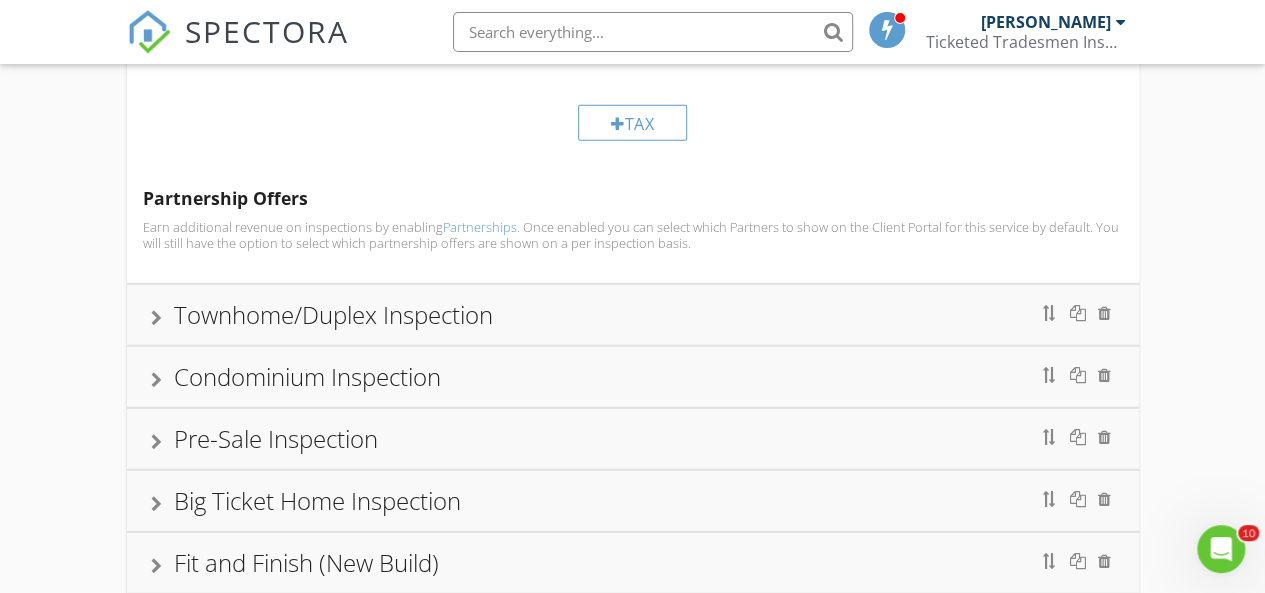 scroll, scrollTop: 2409, scrollLeft: 0, axis: vertical 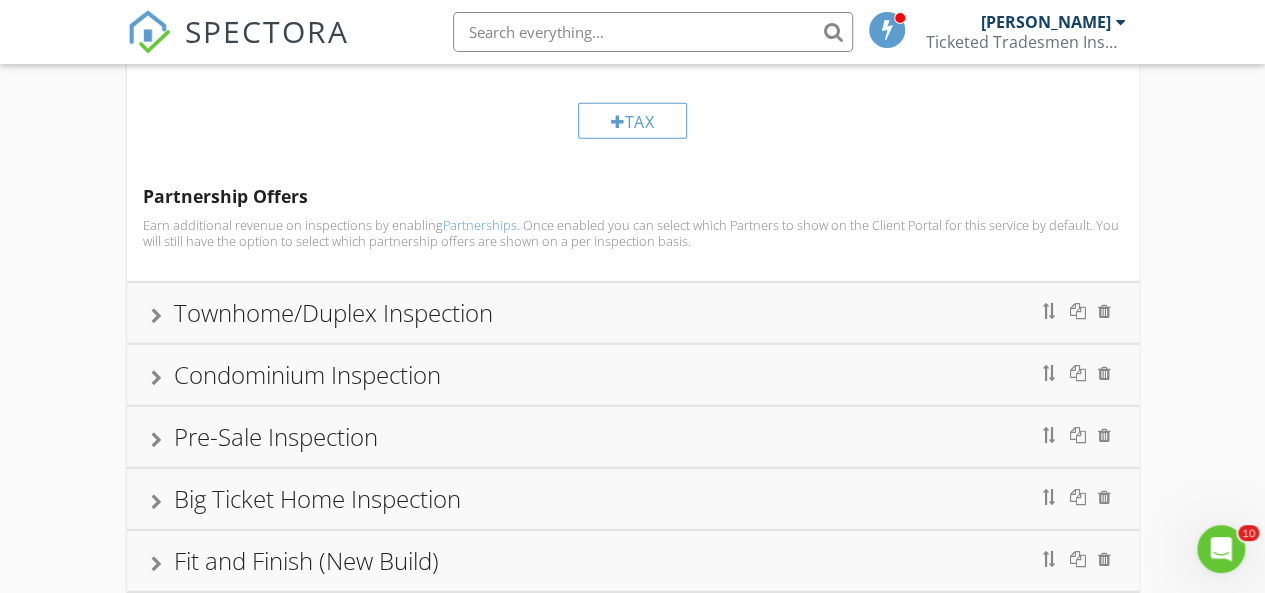 click at bounding box center (156, 316) 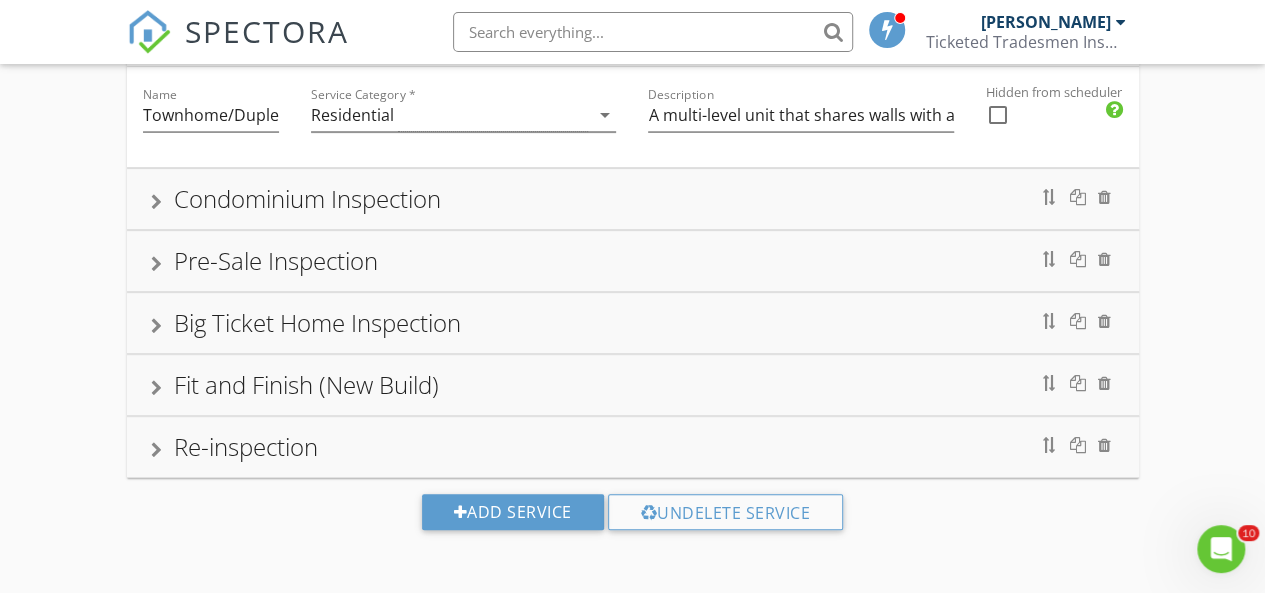 scroll, scrollTop: 296, scrollLeft: 0, axis: vertical 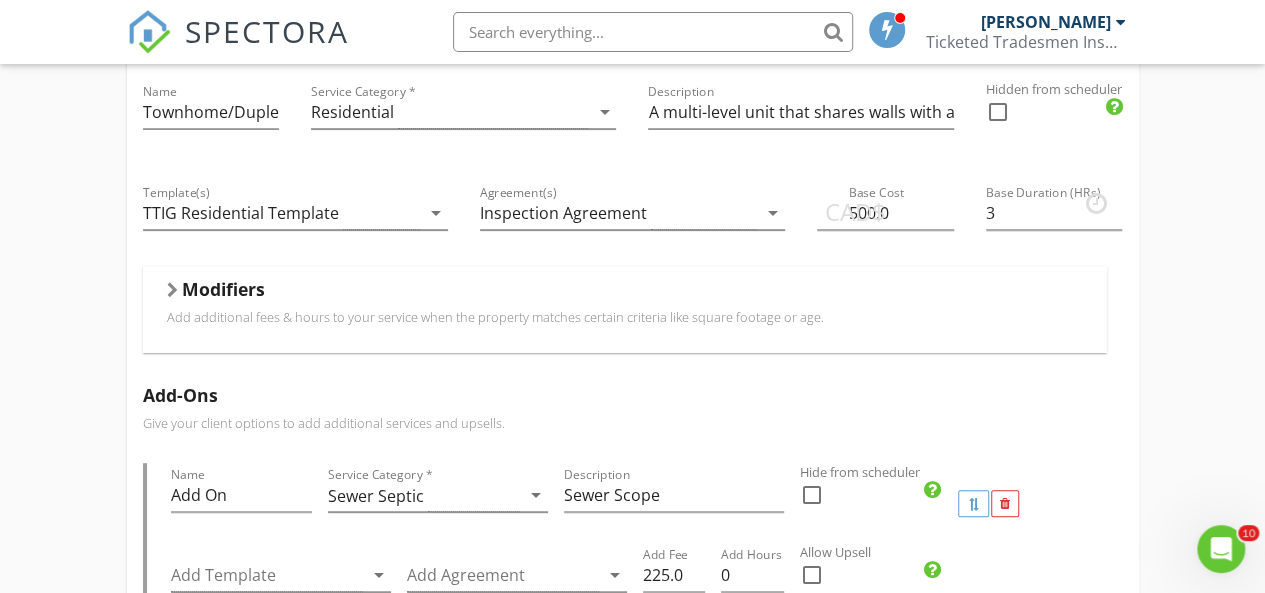 click on "Modifiers" at bounding box center [223, 289] 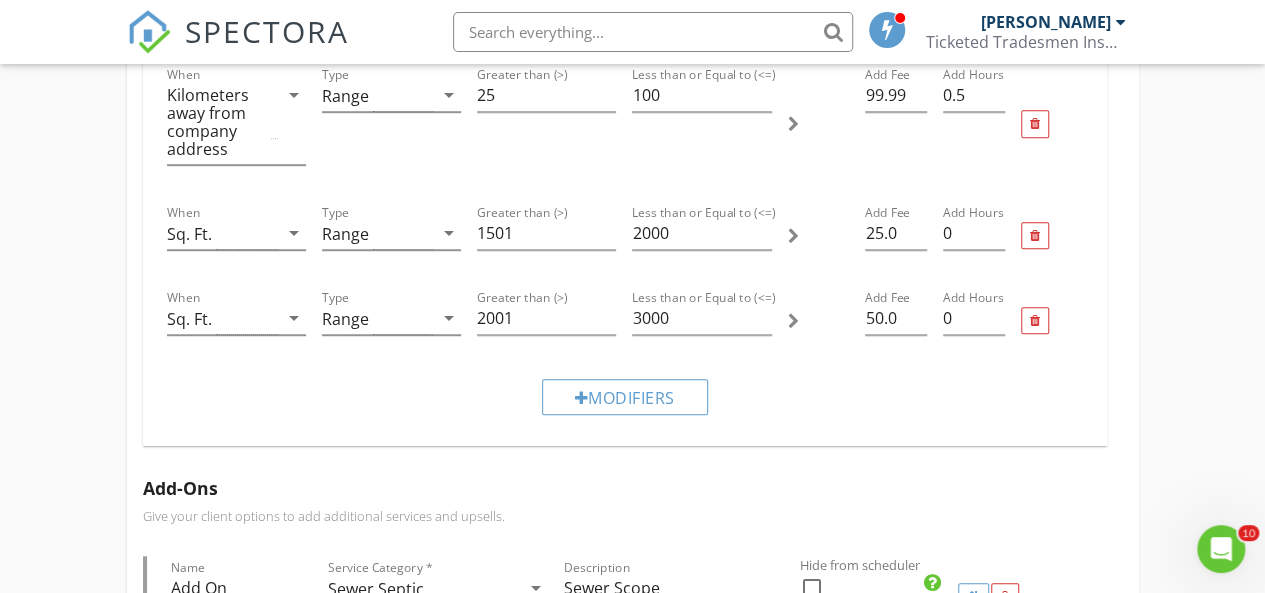 scroll, scrollTop: 616, scrollLeft: 0, axis: vertical 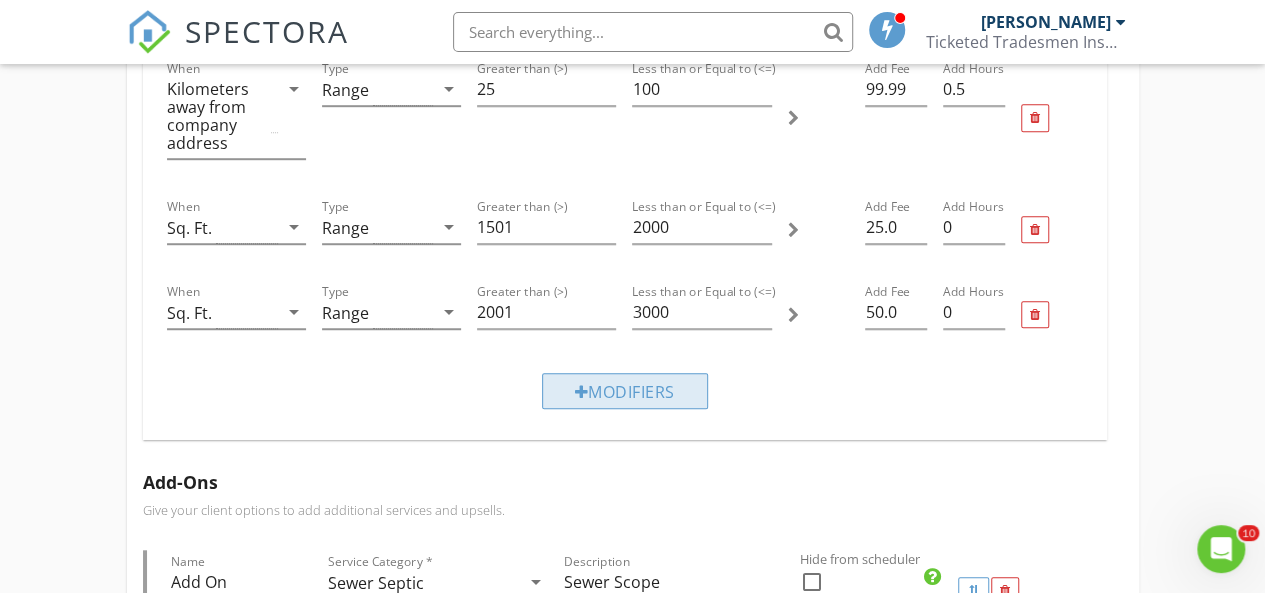 click on "Modifiers" at bounding box center [625, 391] 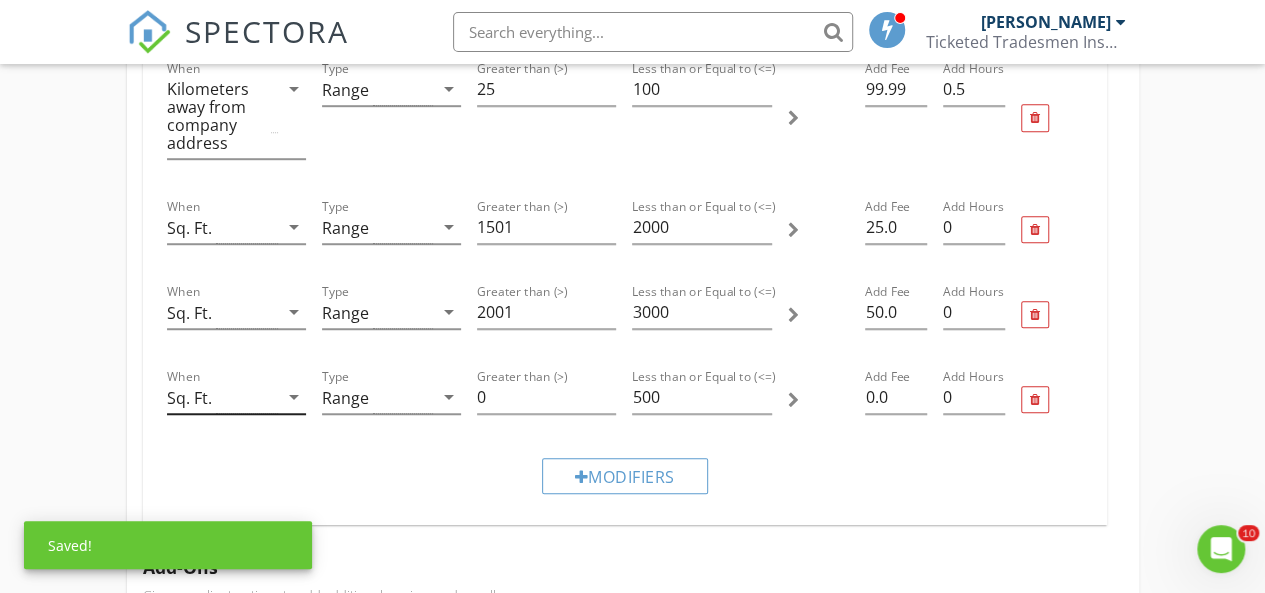 click on "Sq. Ft." at bounding box center [222, 397] 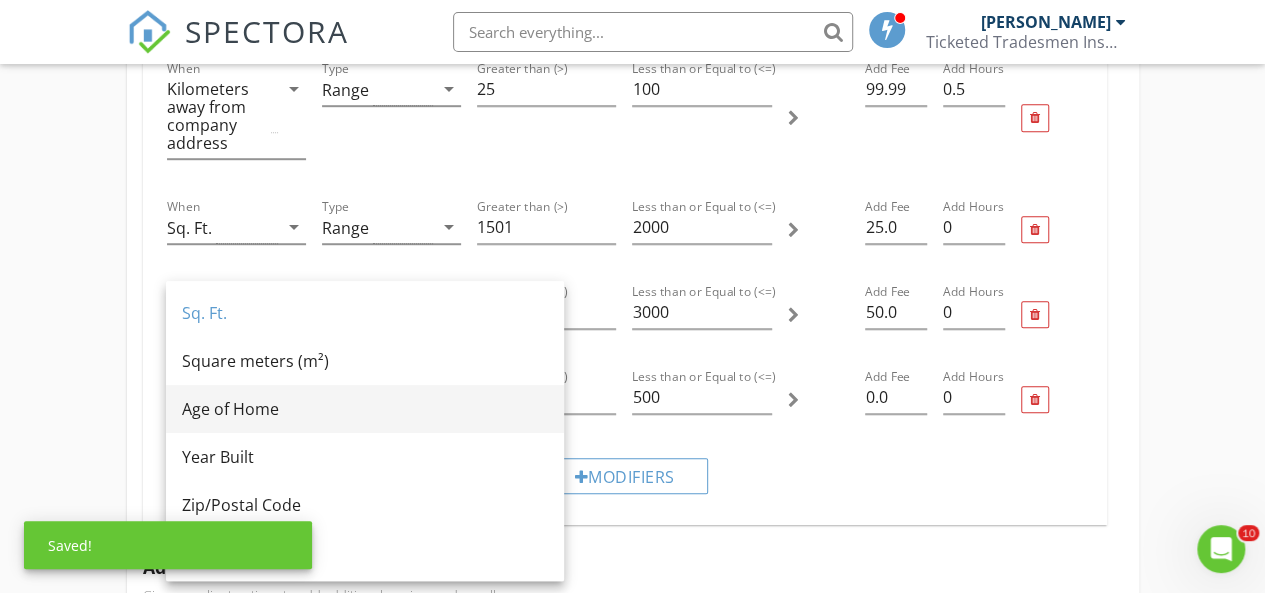 click on "Age of Home" at bounding box center (365, 409) 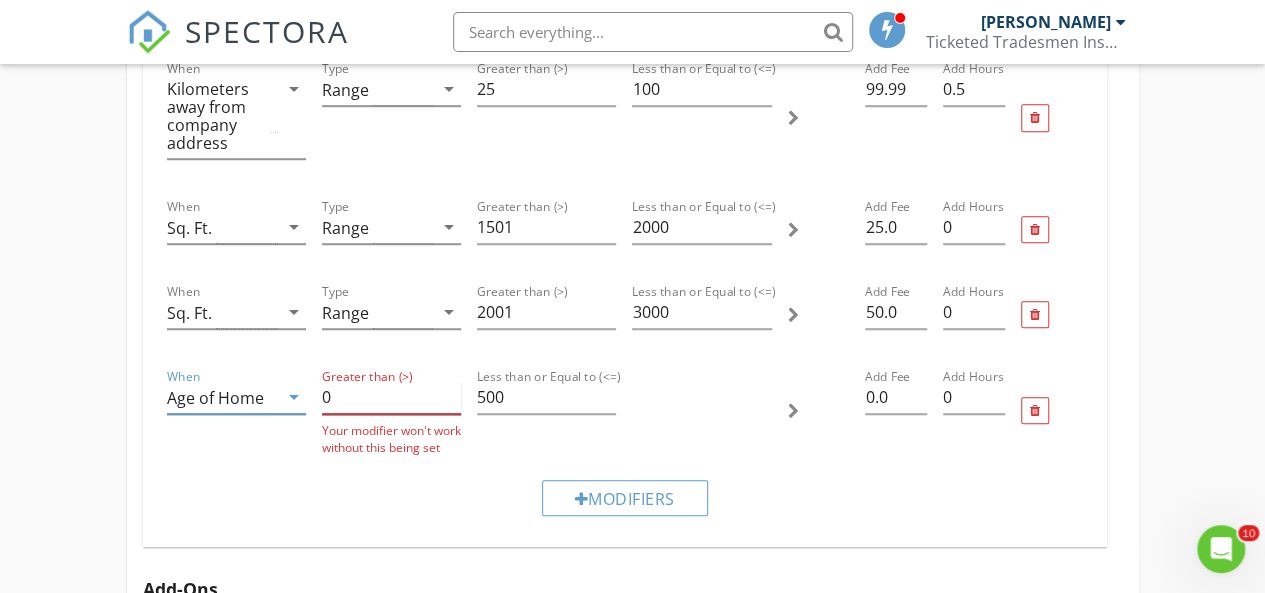 click on "0" at bounding box center [391, 397] 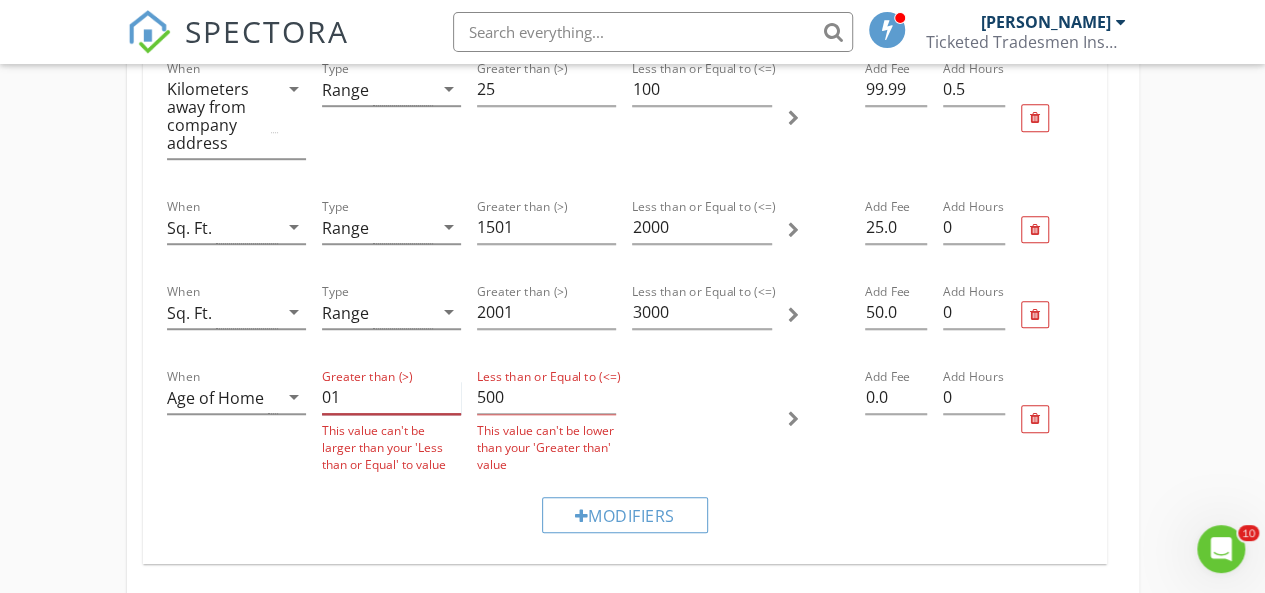 type on "0" 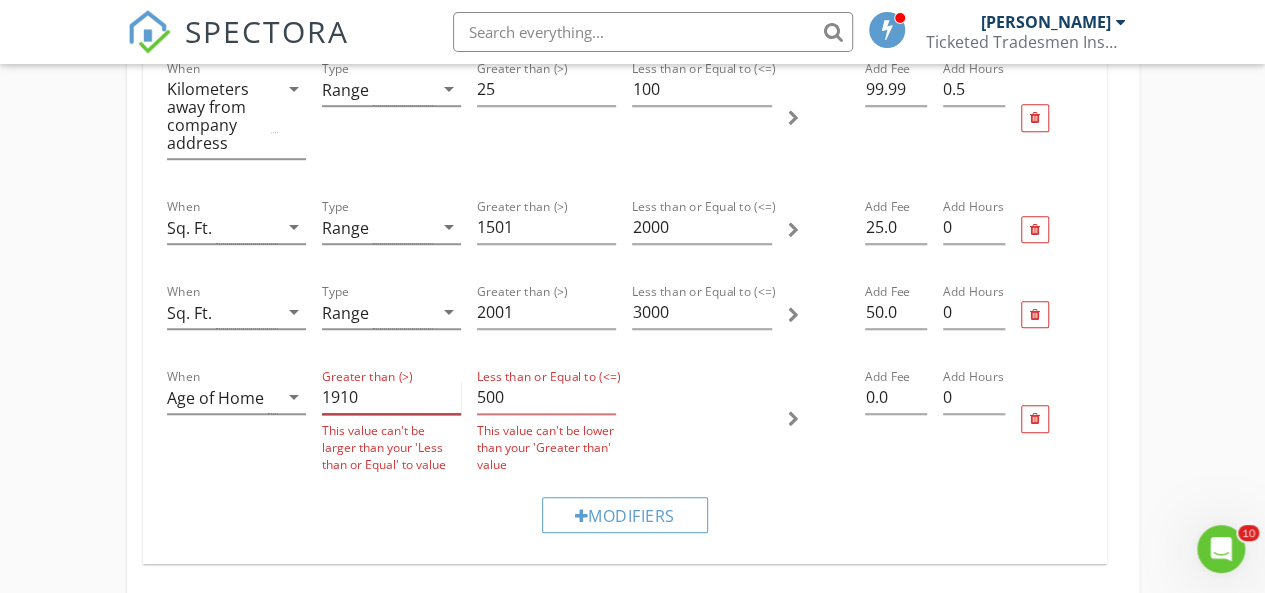 type on "1910" 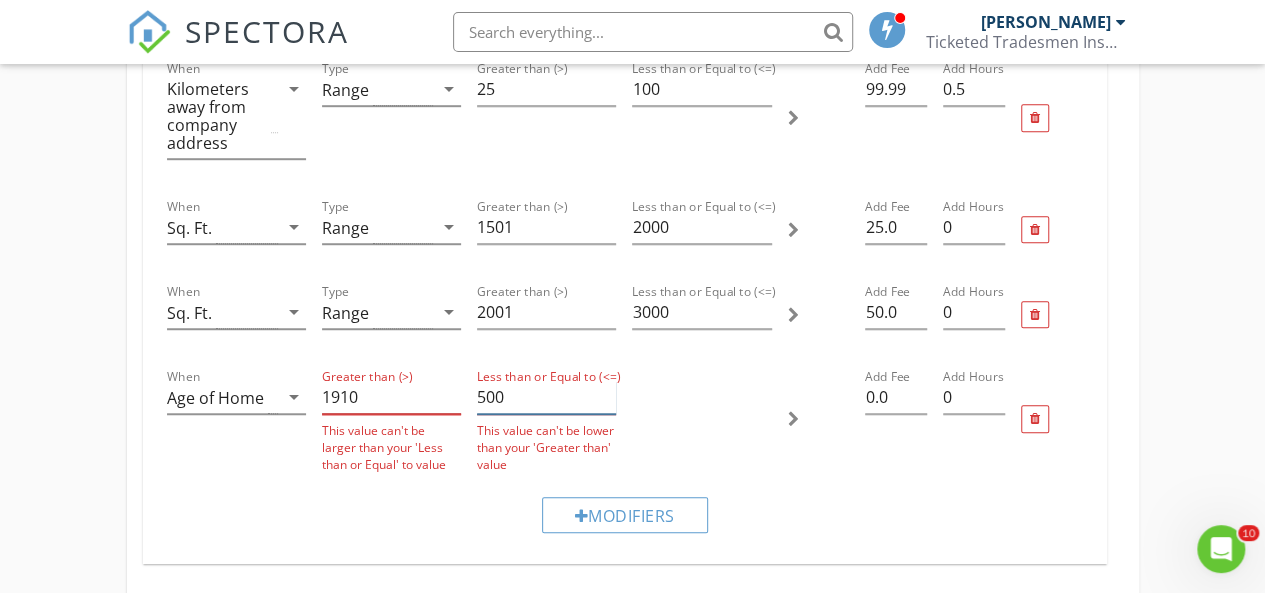 click on "500" at bounding box center [546, 397] 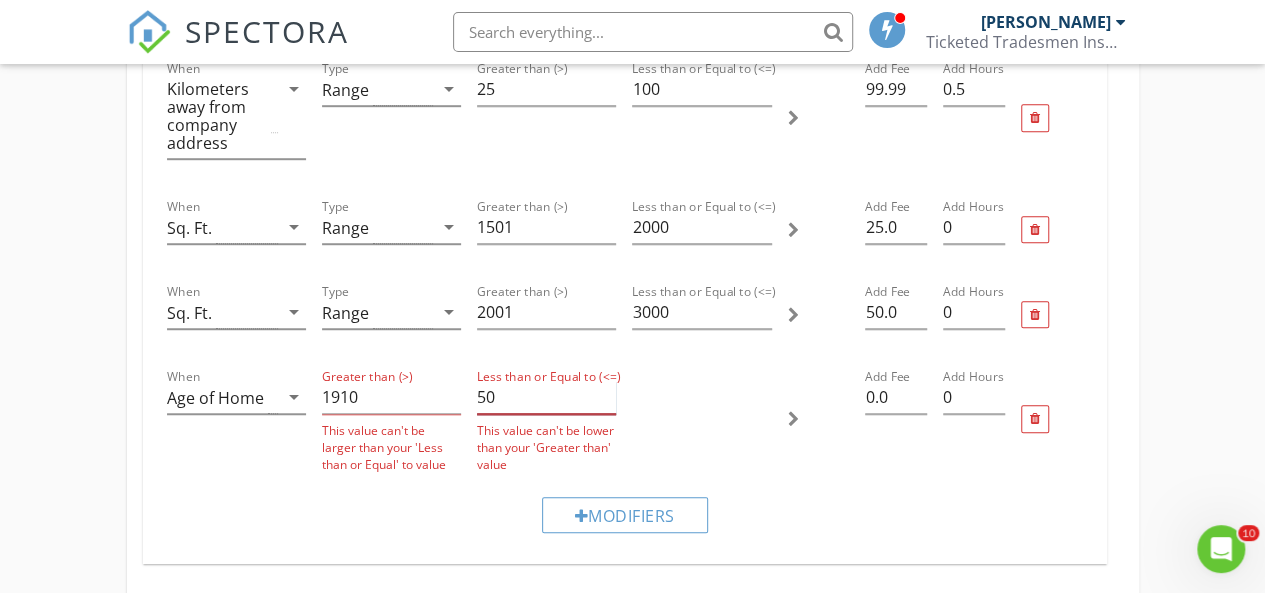 type on "5" 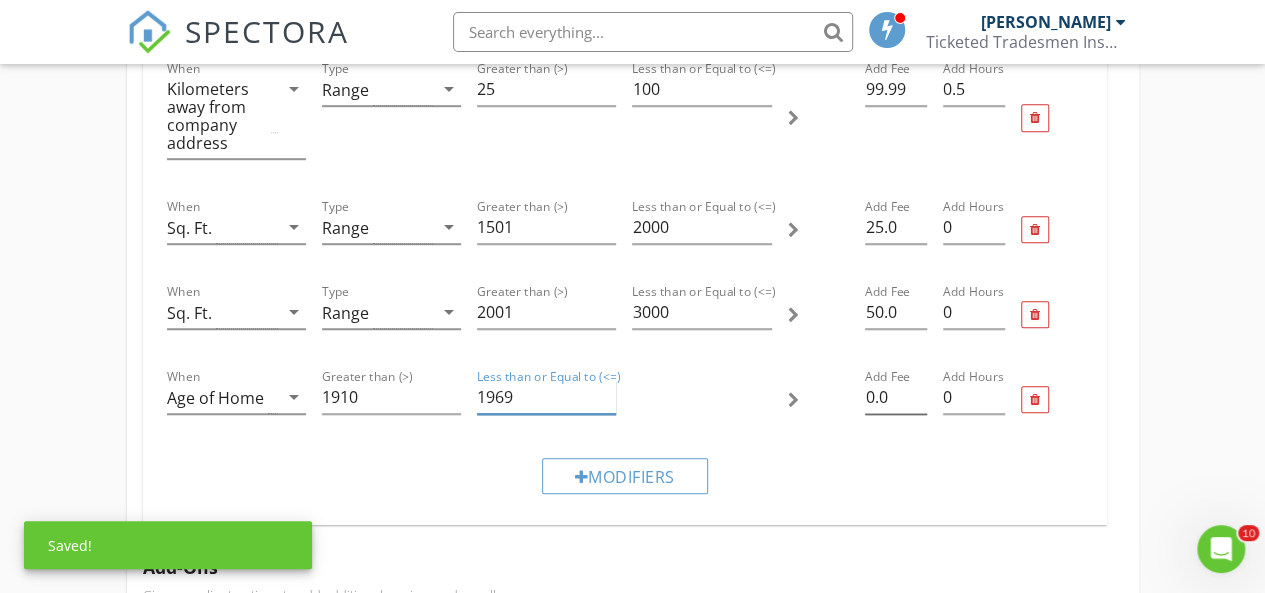 type on "1969" 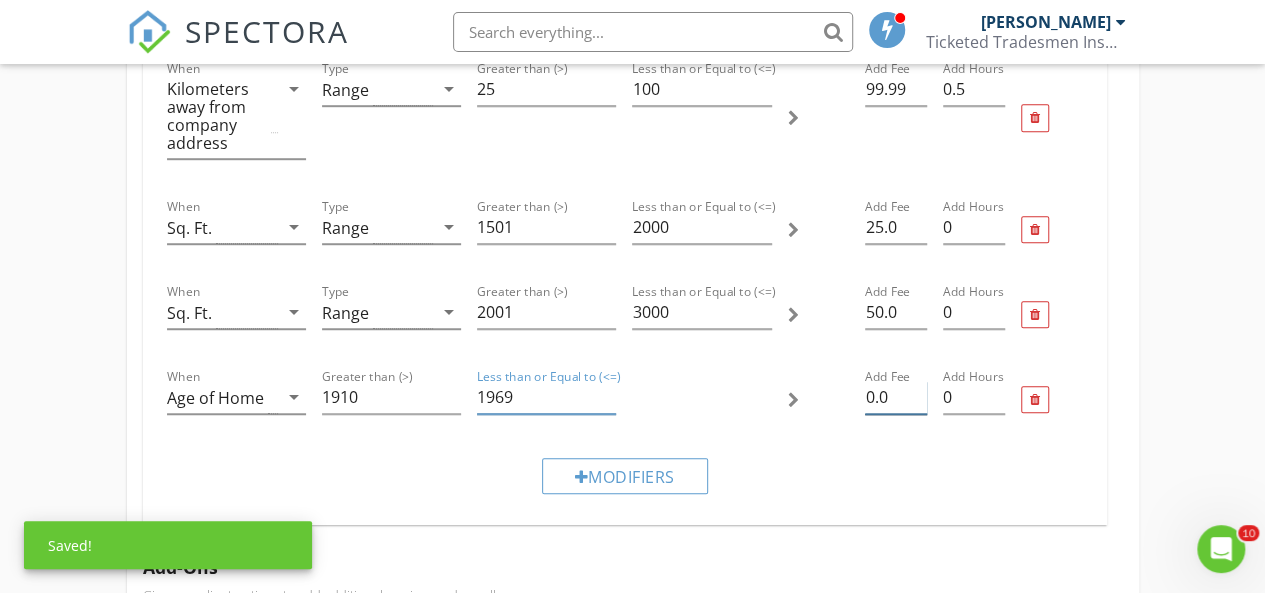 click on "0.0" at bounding box center (896, 397) 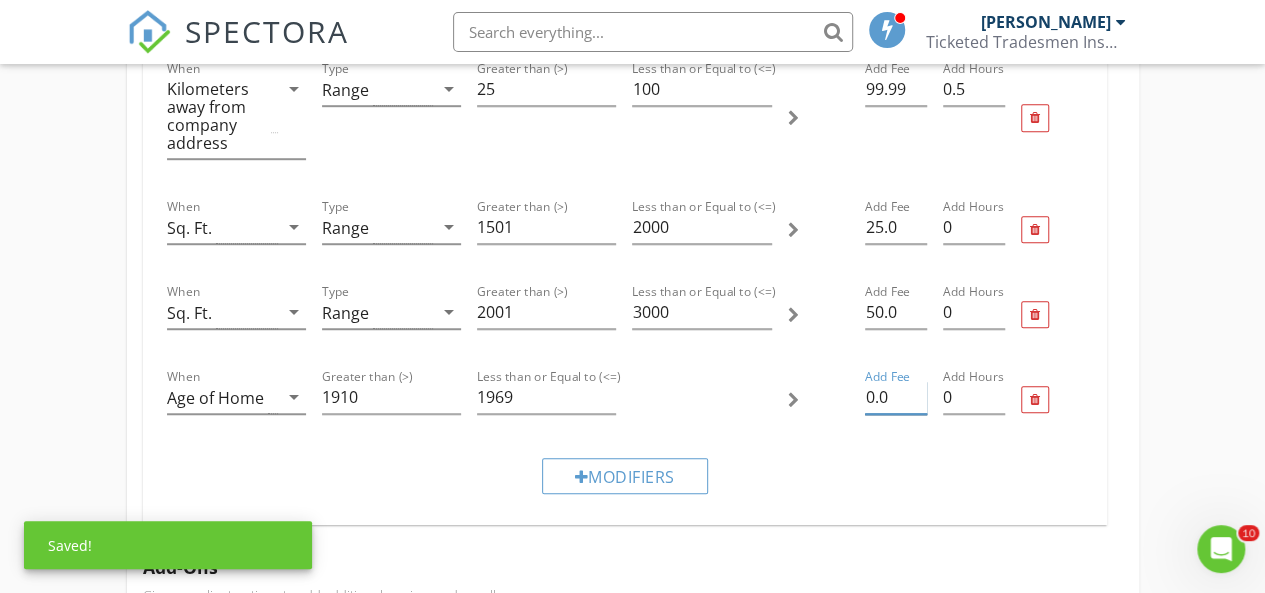 type on "0" 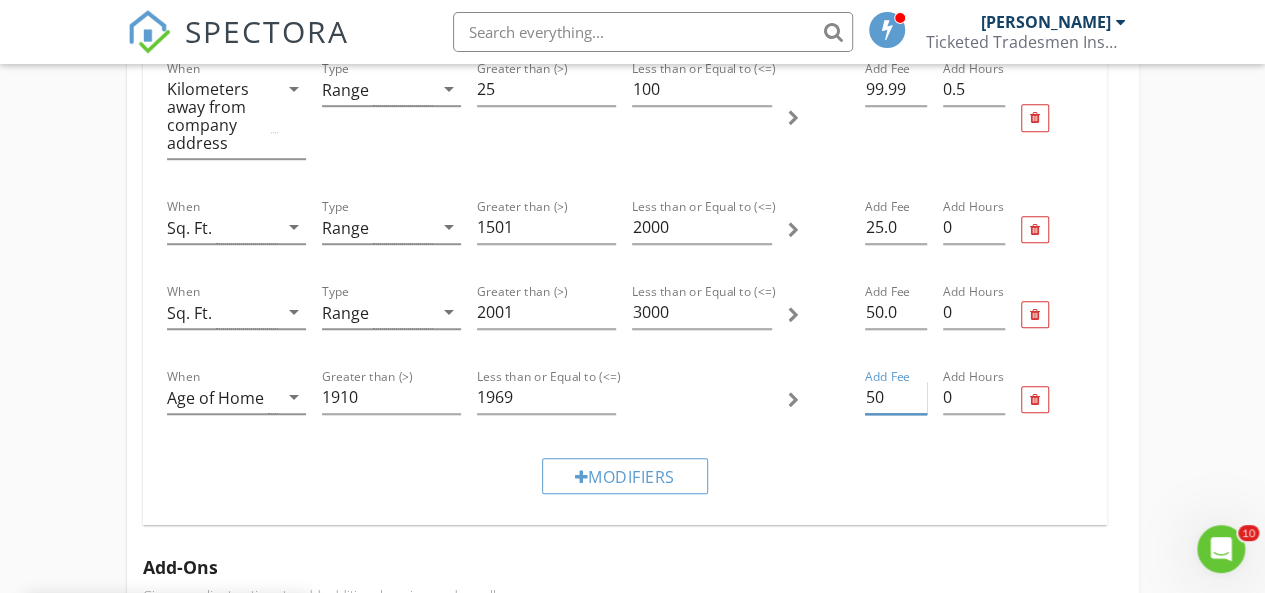 type on "50" 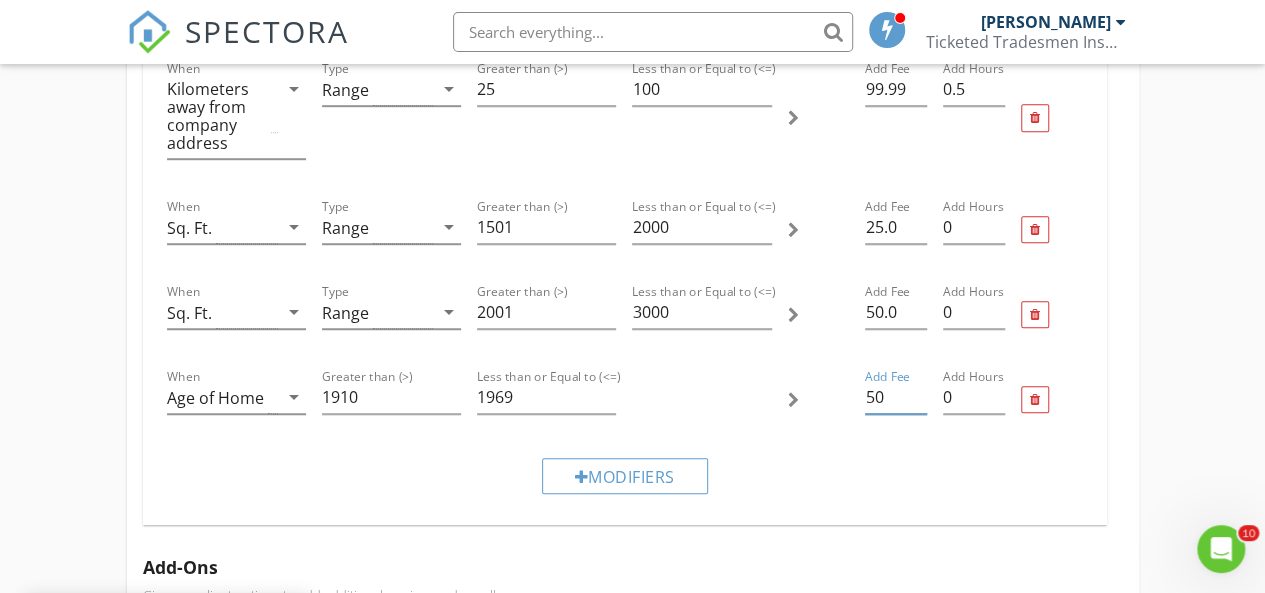 click on "Residential Home Inspection   Name Residential Home Inspection   Service Category * Residential arrow_drop_down   Description A single-family dwelling with a backyard or outdoor space that is owned. Duplexes included here.   Hidden from scheduler   check_box_outline_blank             Townhome/Duplex Inspection   Name Townhome/Duplex Inspection   Service Category * Residential arrow_drop_down   Description A multi-level unit that shares walls with adjacent properties and has limited outdoor space.   Hidden from scheduler   check_box_outline_blank     Template(s) TTIG Residential Template arrow_drop_down   Agreement(s) Inspection Agreement arrow_drop_down   CAD$   Base Cost 500.0   Base Duration (HRs) 3               Modifiers
Add additional fees & hours to your service when the
property matches certain criteria like square footage or age.
When Kilometers away from company address arrow_drop_down   Type Range arrow_drop_down   Greater than (>) 25   100" at bounding box center (632, 814) 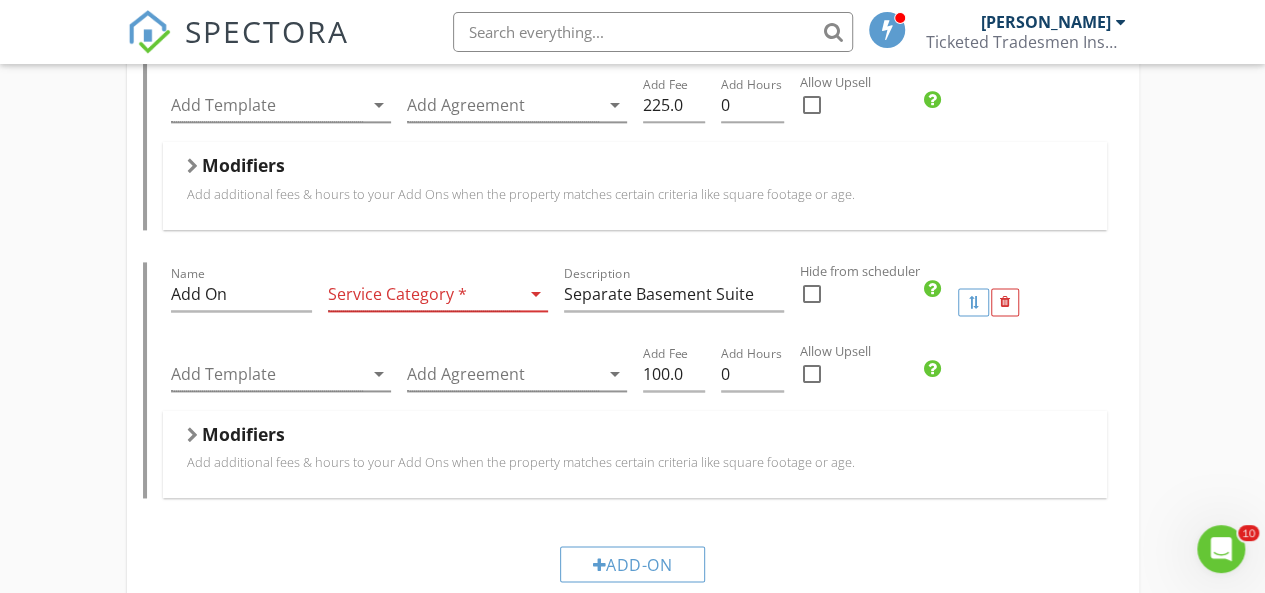 scroll, scrollTop: 1260, scrollLeft: 0, axis: vertical 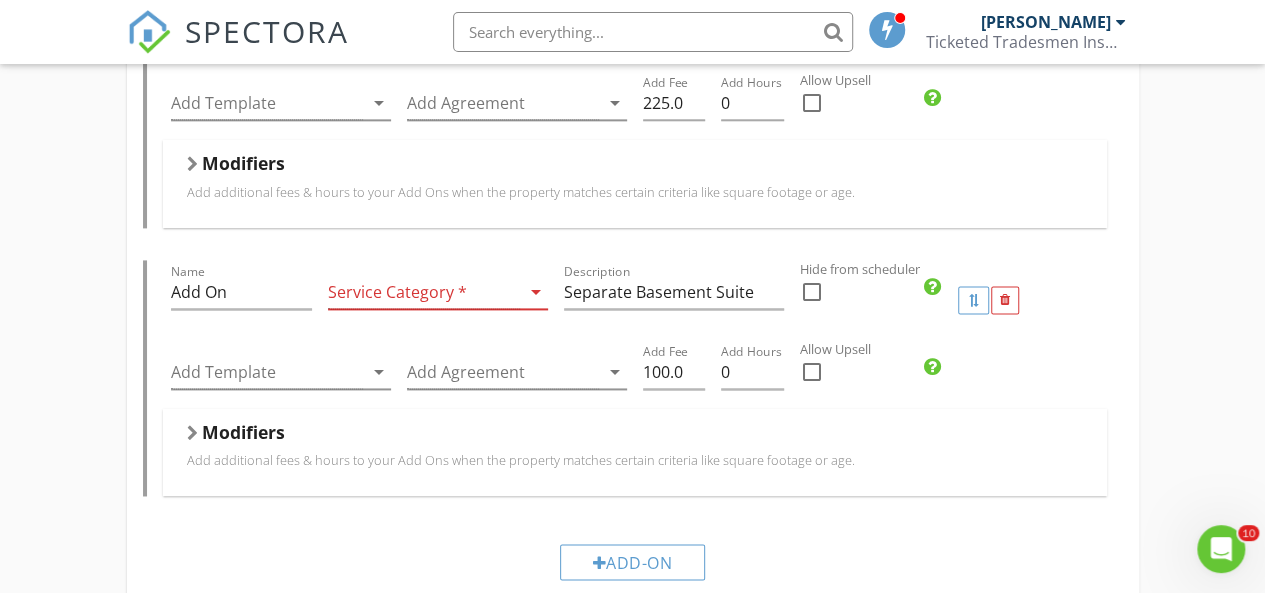click at bounding box center [424, 292] 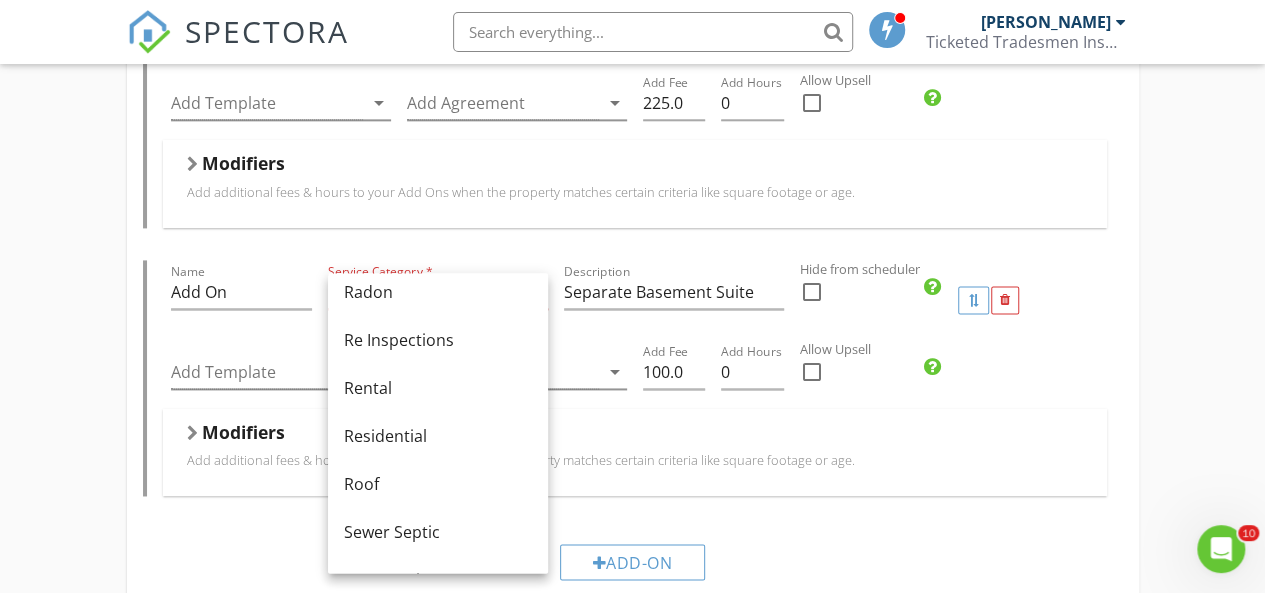 scroll, scrollTop: 902, scrollLeft: 0, axis: vertical 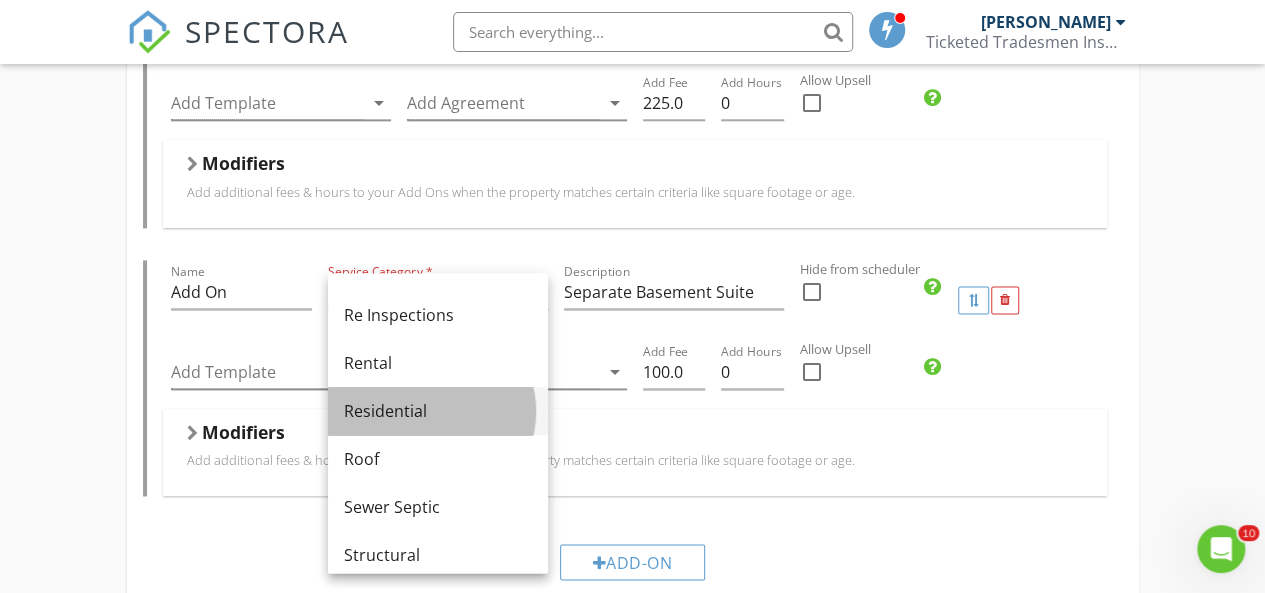 click on "Residential" at bounding box center [438, 411] 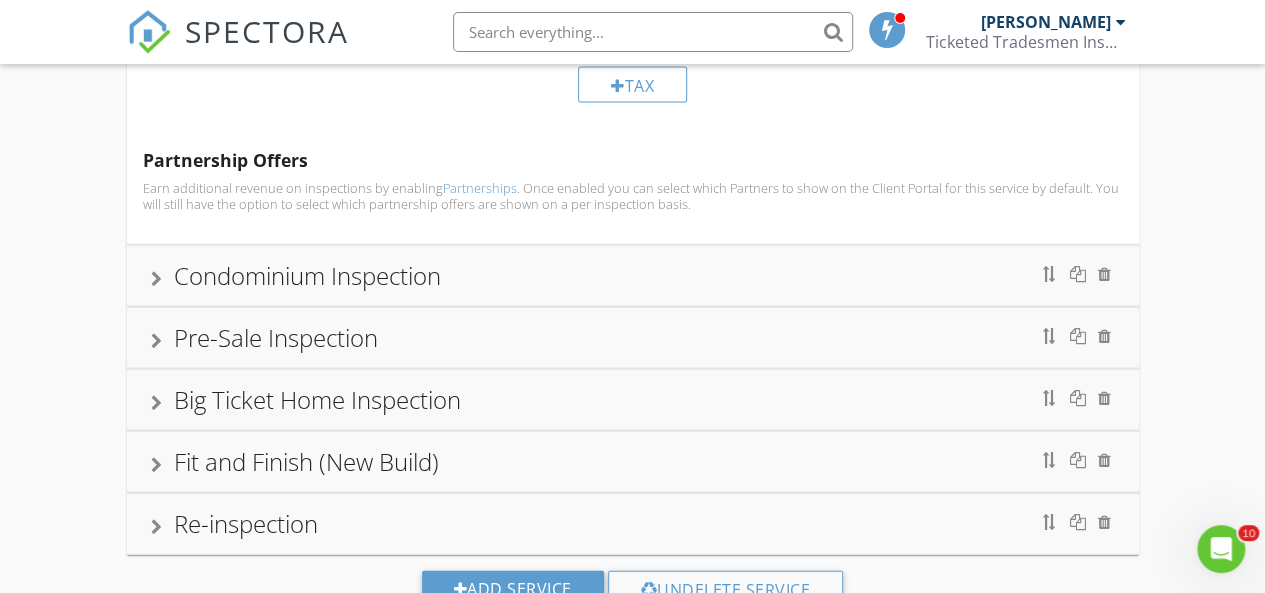 scroll, scrollTop: 1992, scrollLeft: 0, axis: vertical 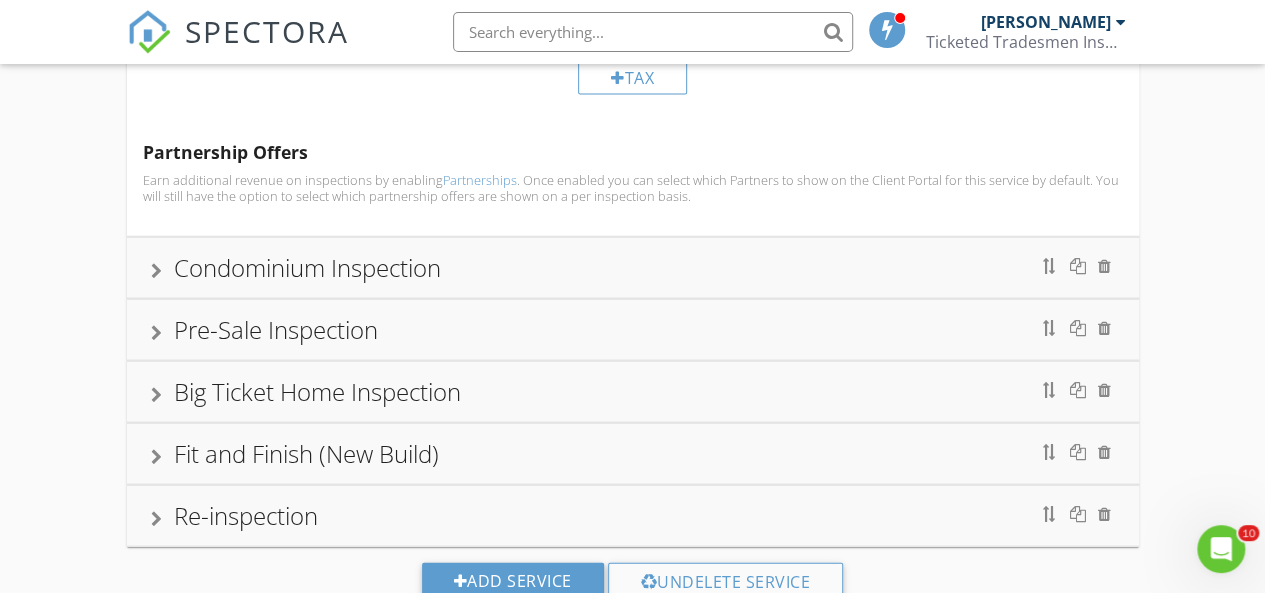 click at bounding box center (156, 333) 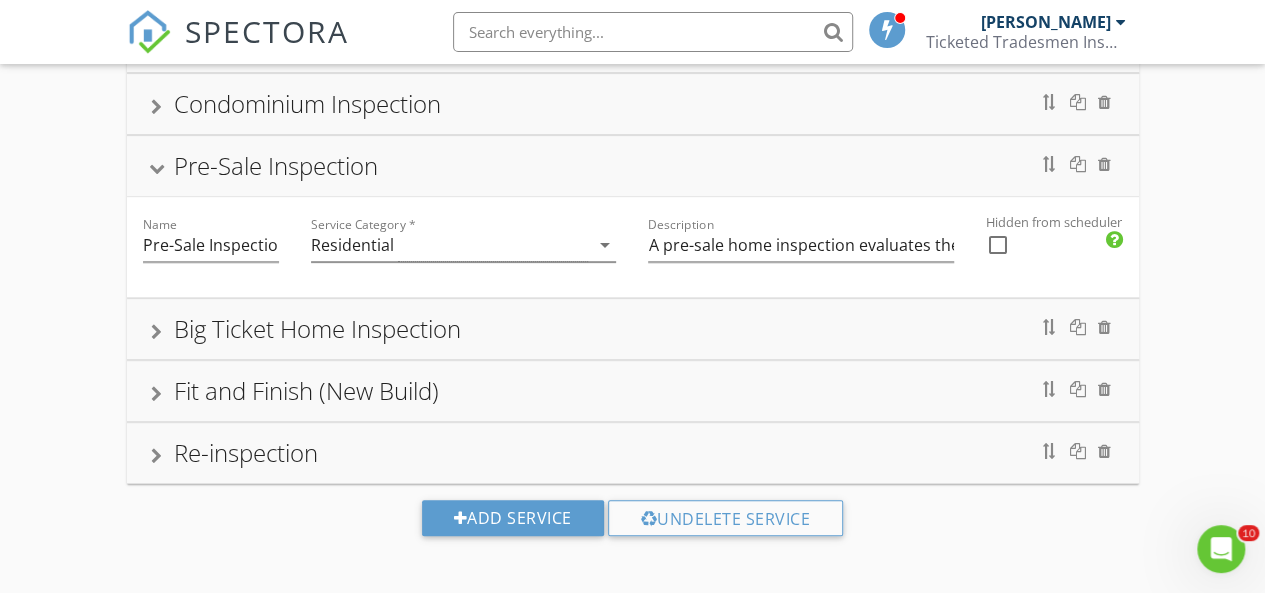 scroll, scrollTop: 338, scrollLeft: 0, axis: vertical 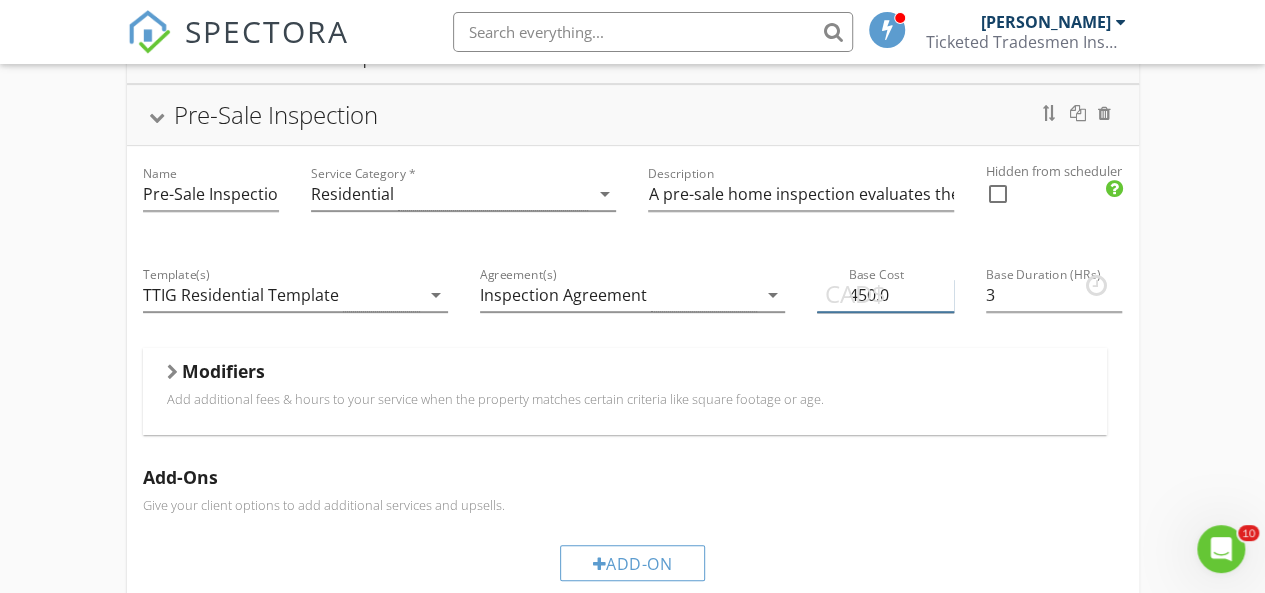 click on "450.0" at bounding box center (885, 295) 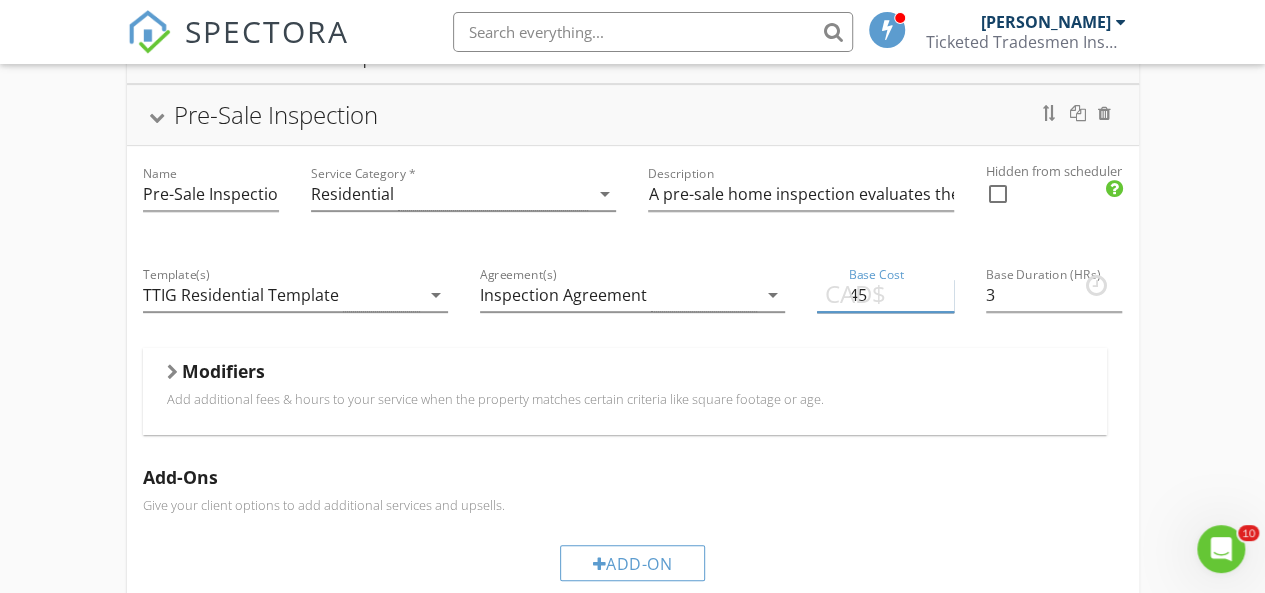 type on "4" 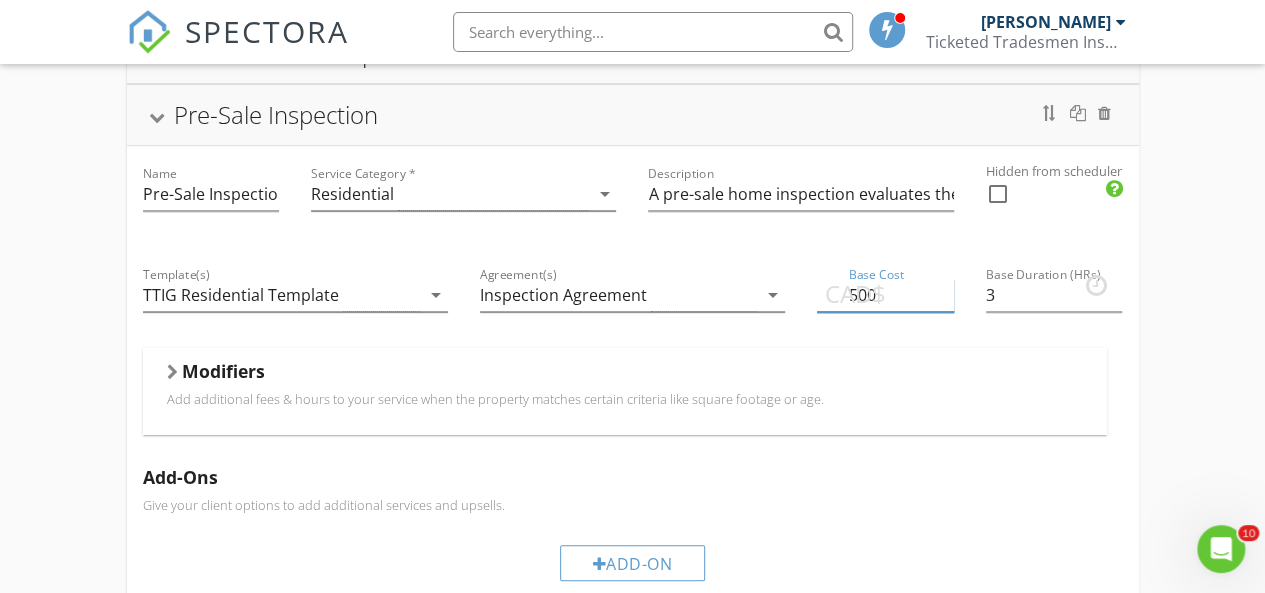 type on "500" 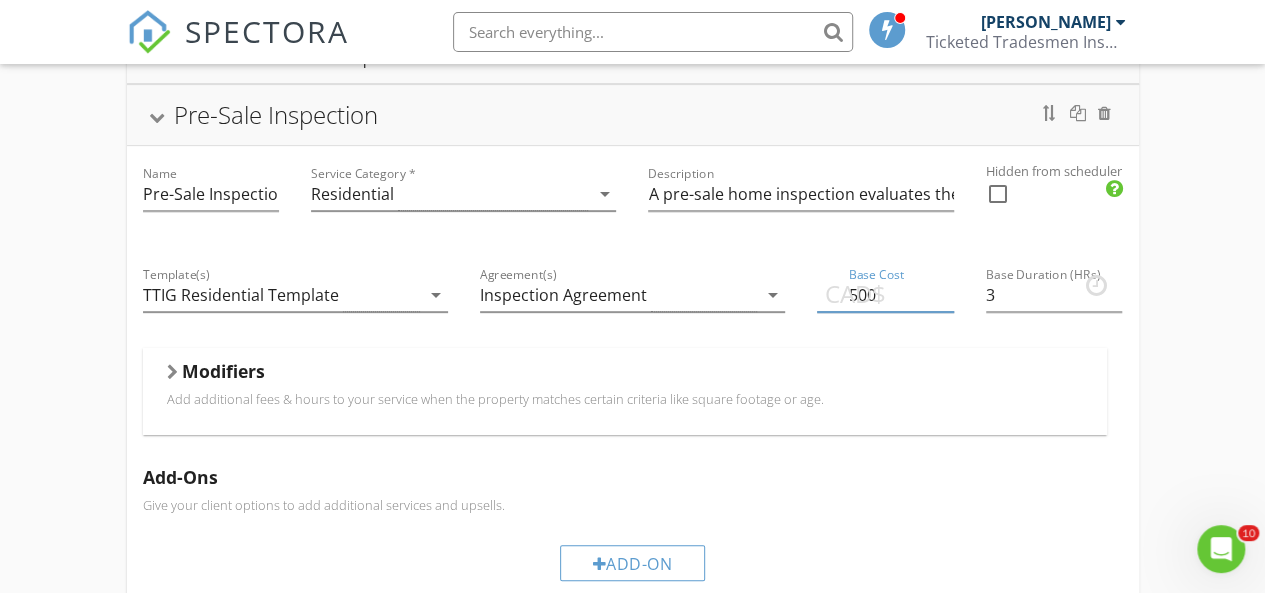 click on "Modifiers
Add additional fees & hours to your service when the
property matches certain criteria like square footage or age." at bounding box center (625, 391) 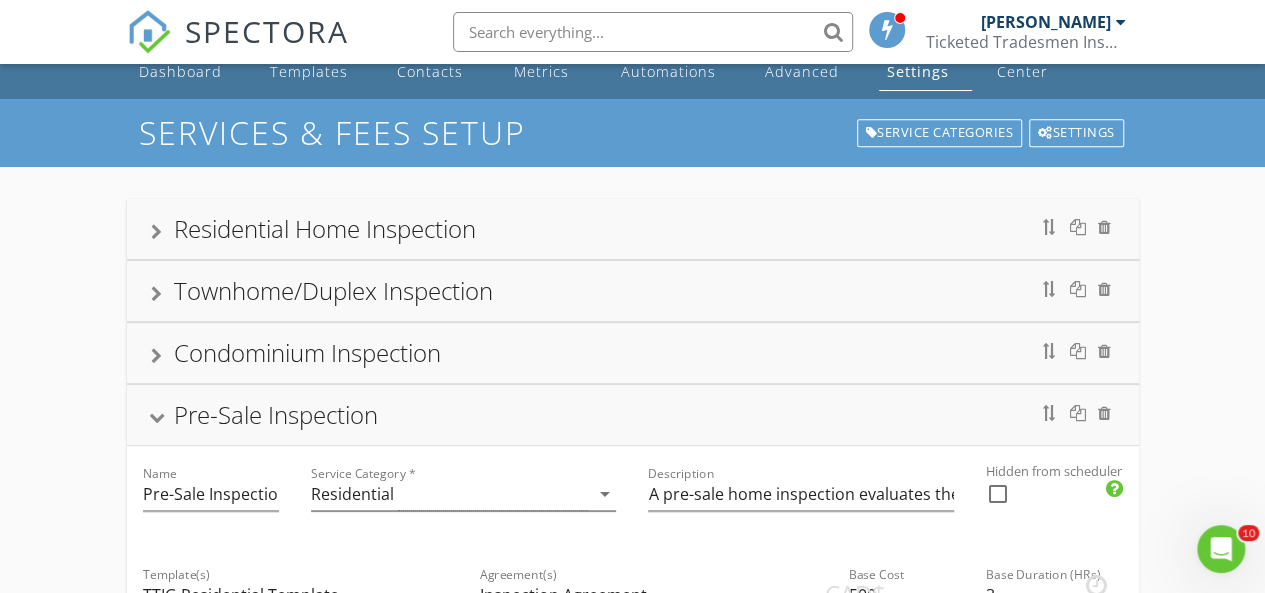 scroll, scrollTop: 0, scrollLeft: 0, axis: both 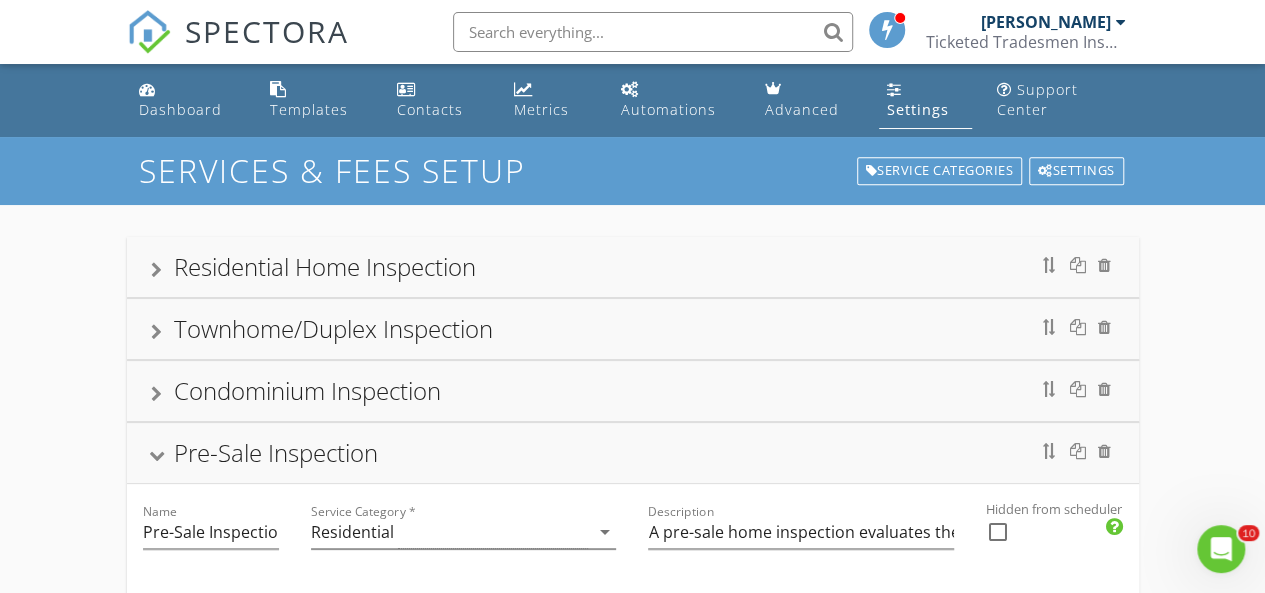 click on "Residential Home Inspection" at bounding box center [633, 267] 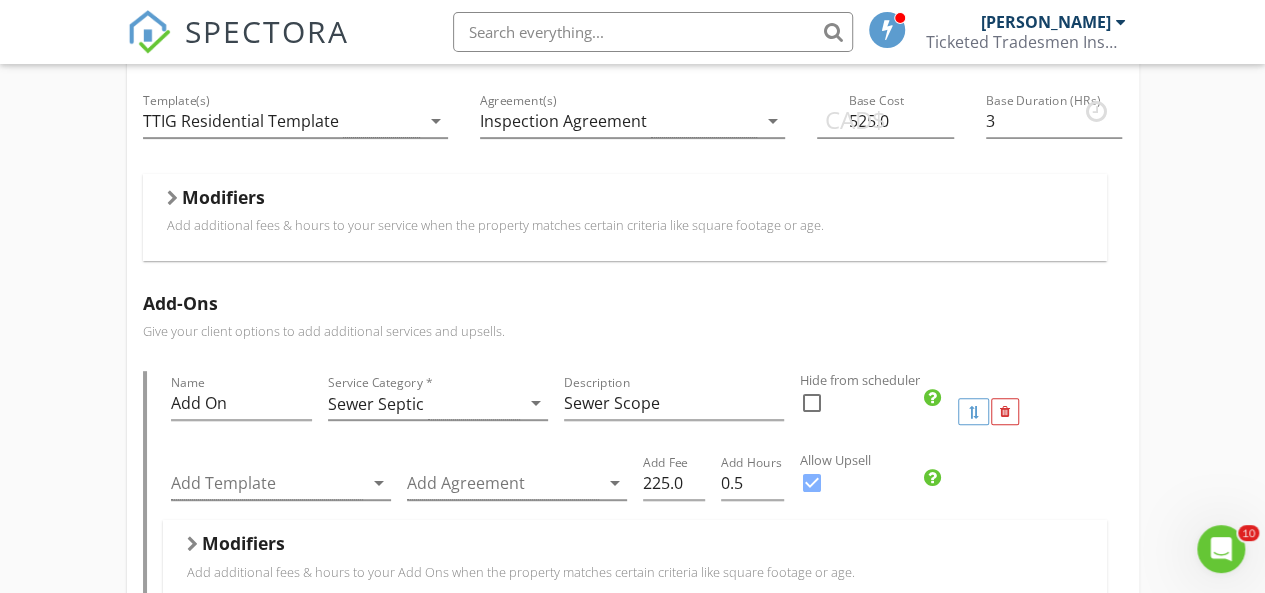 scroll, scrollTop: 222, scrollLeft: 0, axis: vertical 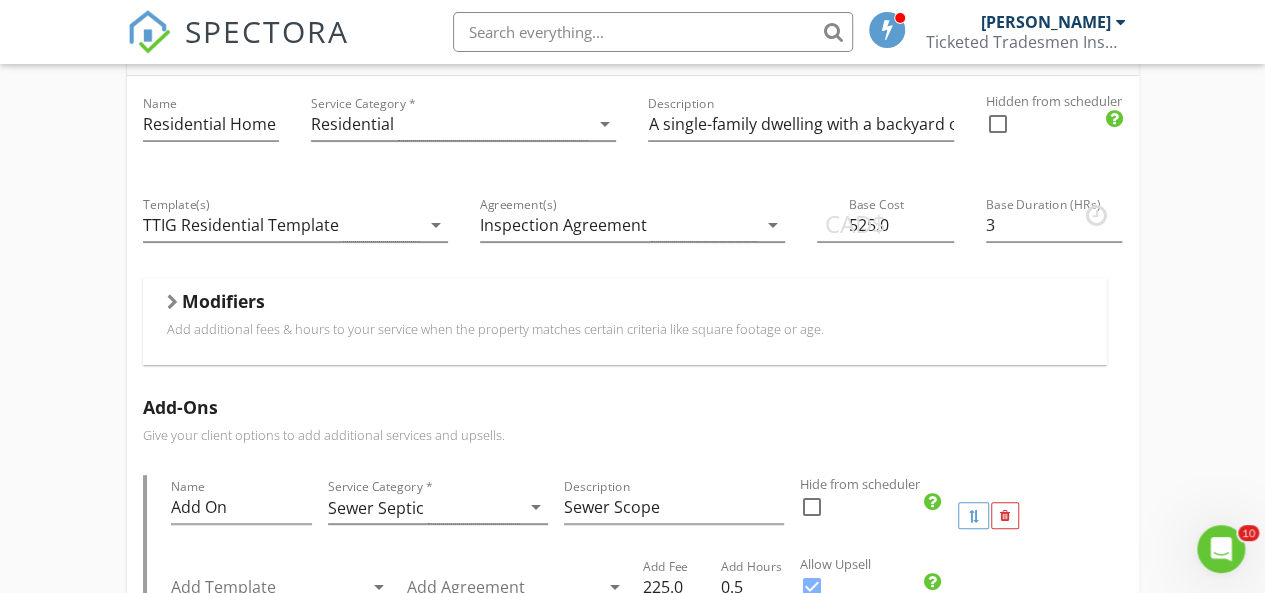 click on "Add additional fees & hours to your service when the
property matches certain criteria like square footage or age." at bounding box center [625, 329] 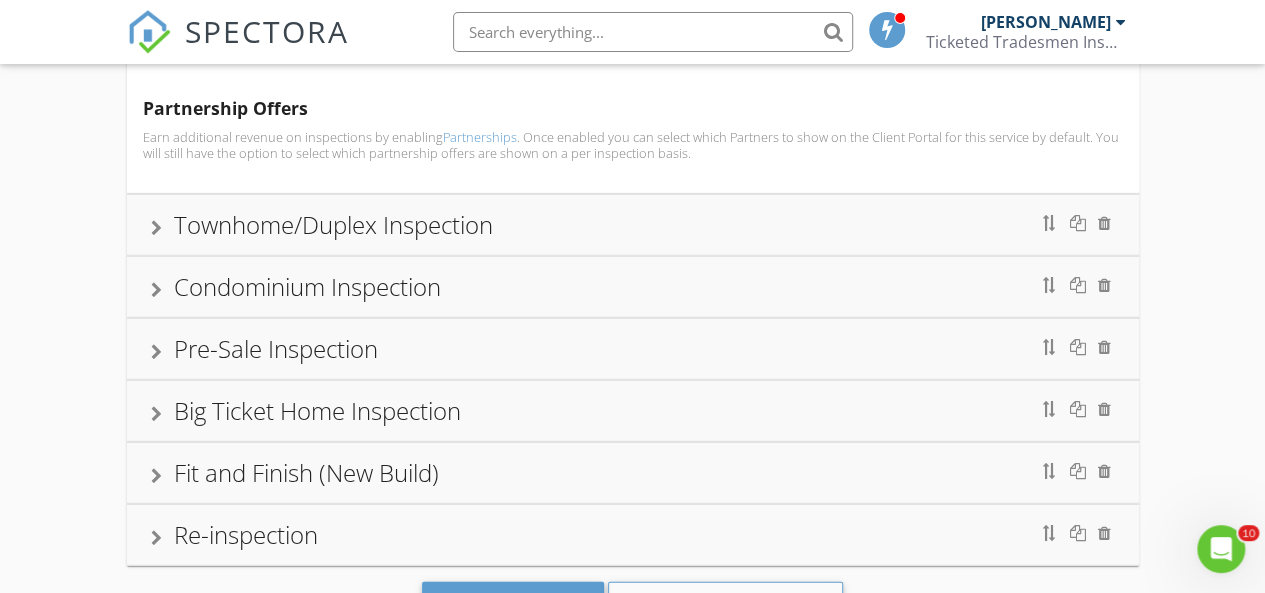 scroll, scrollTop: 2498, scrollLeft: 0, axis: vertical 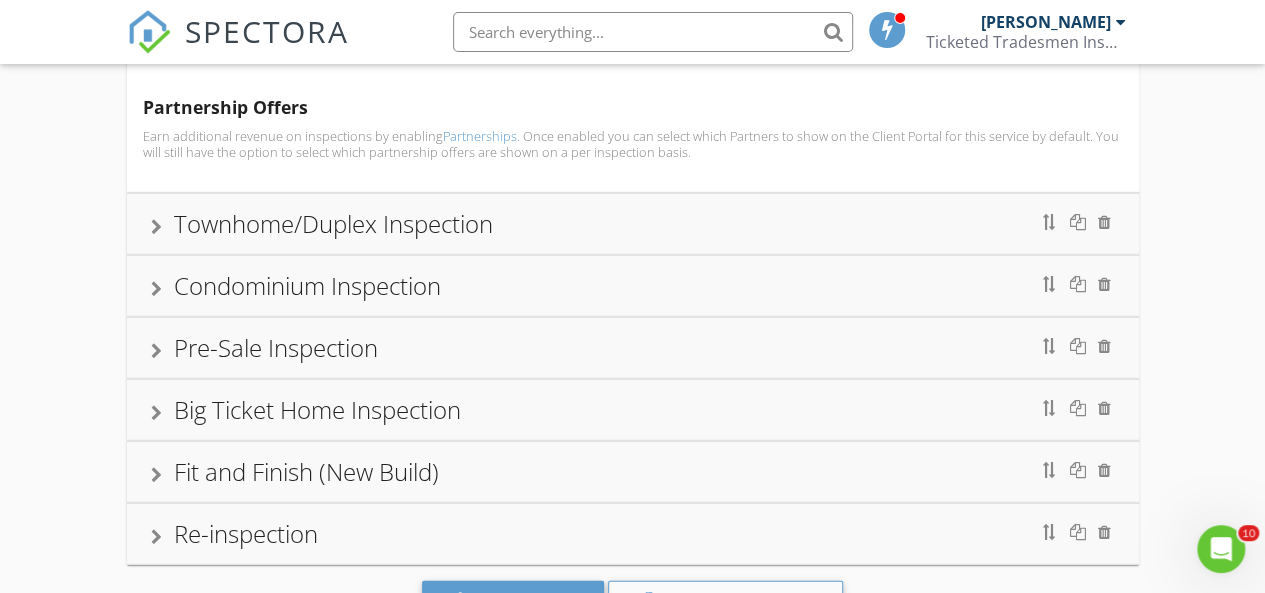 click at bounding box center (156, 351) 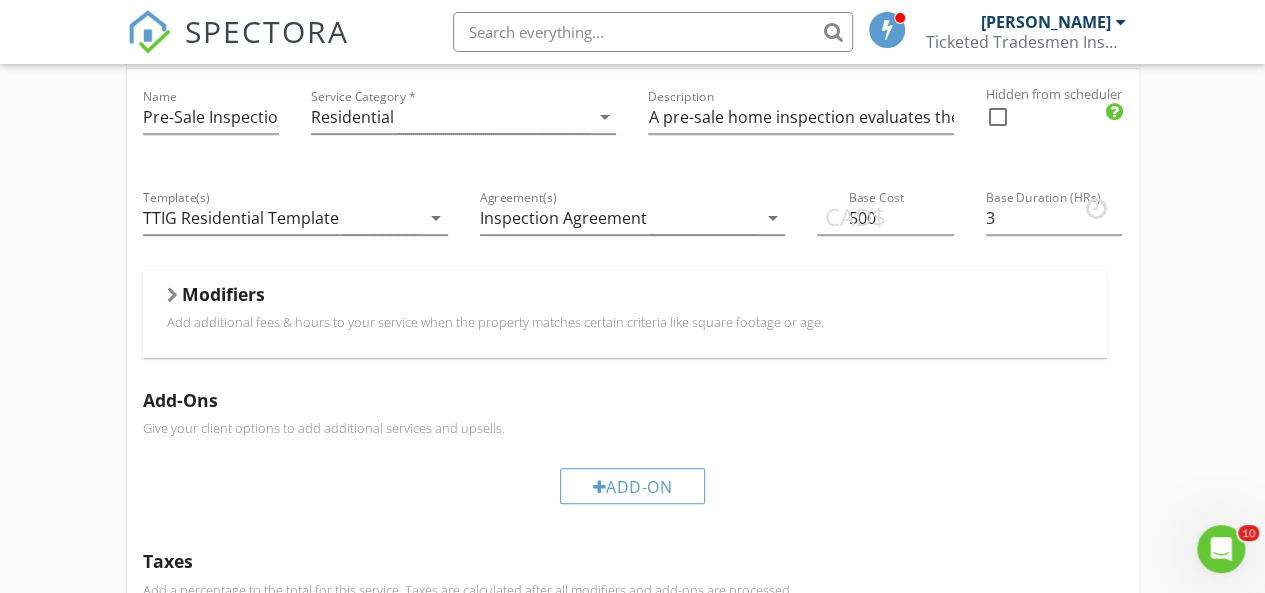 scroll, scrollTop: 414, scrollLeft: 0, axis: vertical 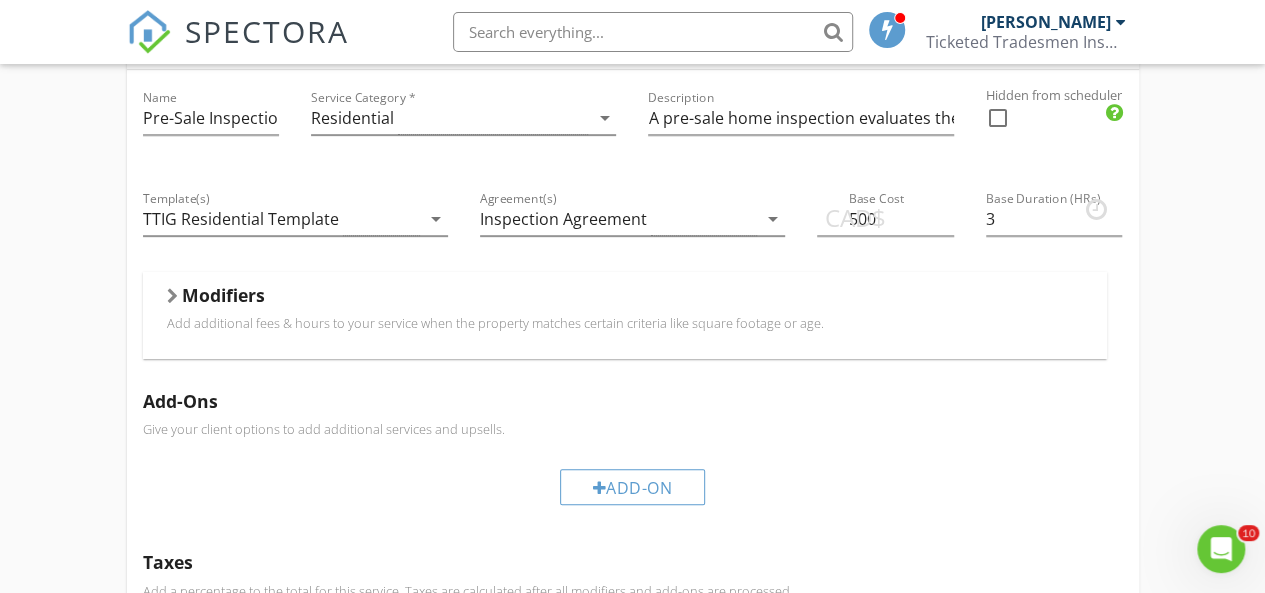 click on "Add additional fees & hours to your service when the
property matches certain criteria like square footage or age." at bounding box center (625, 323) 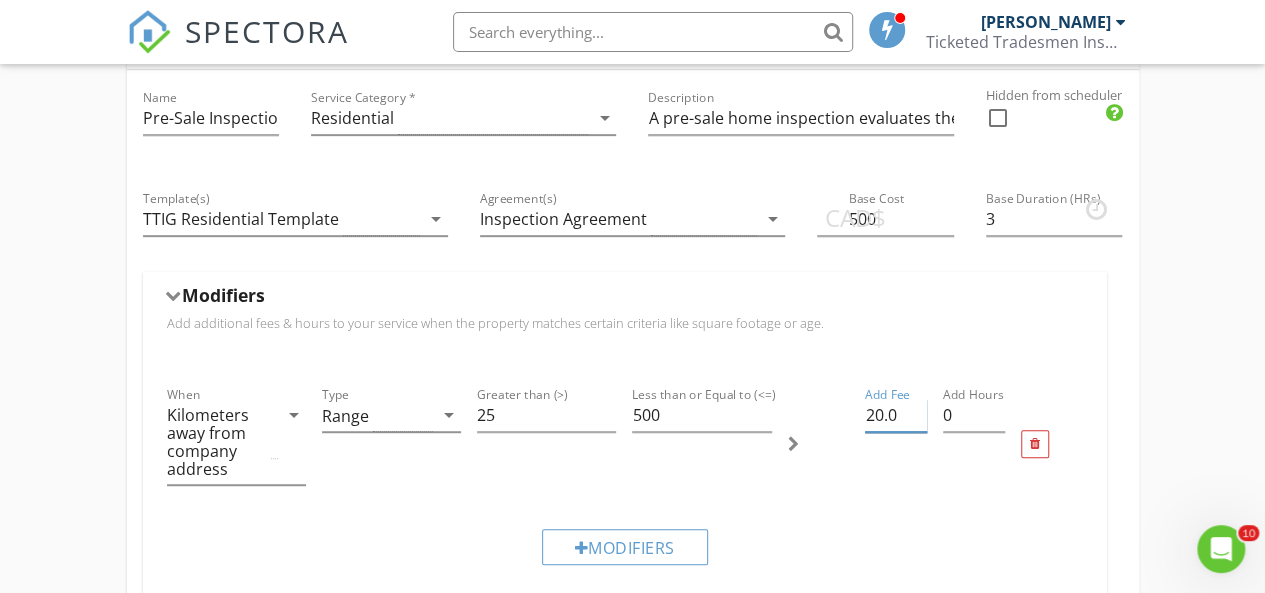 click on "20.0" at bounding box center [896, 415] 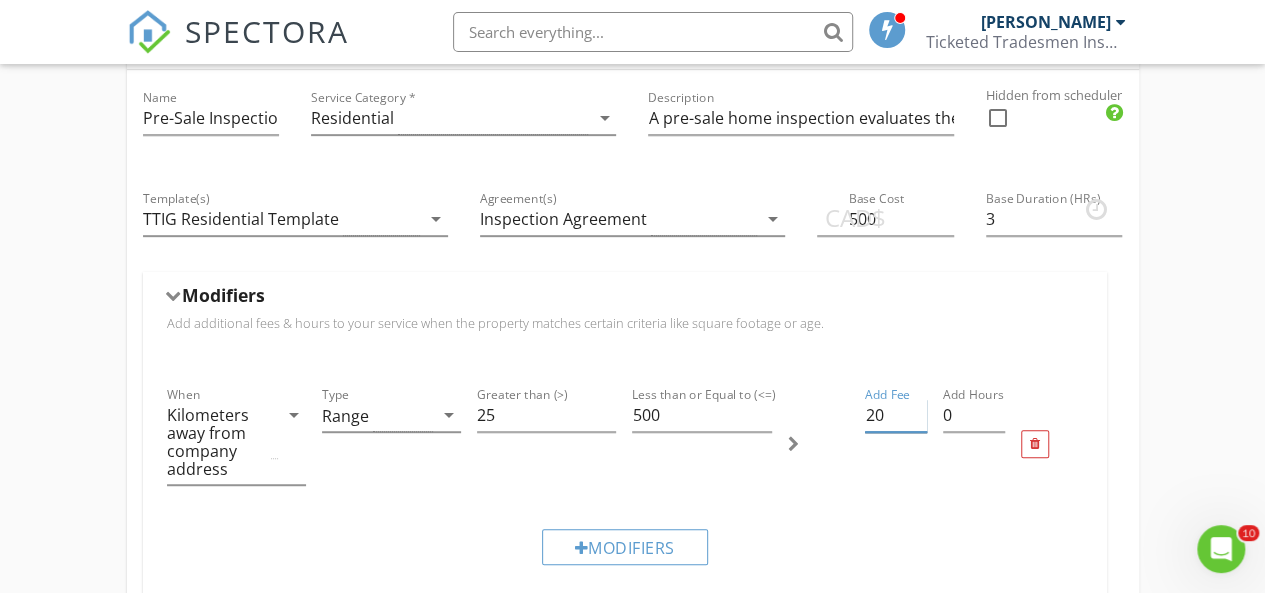 type on "2" 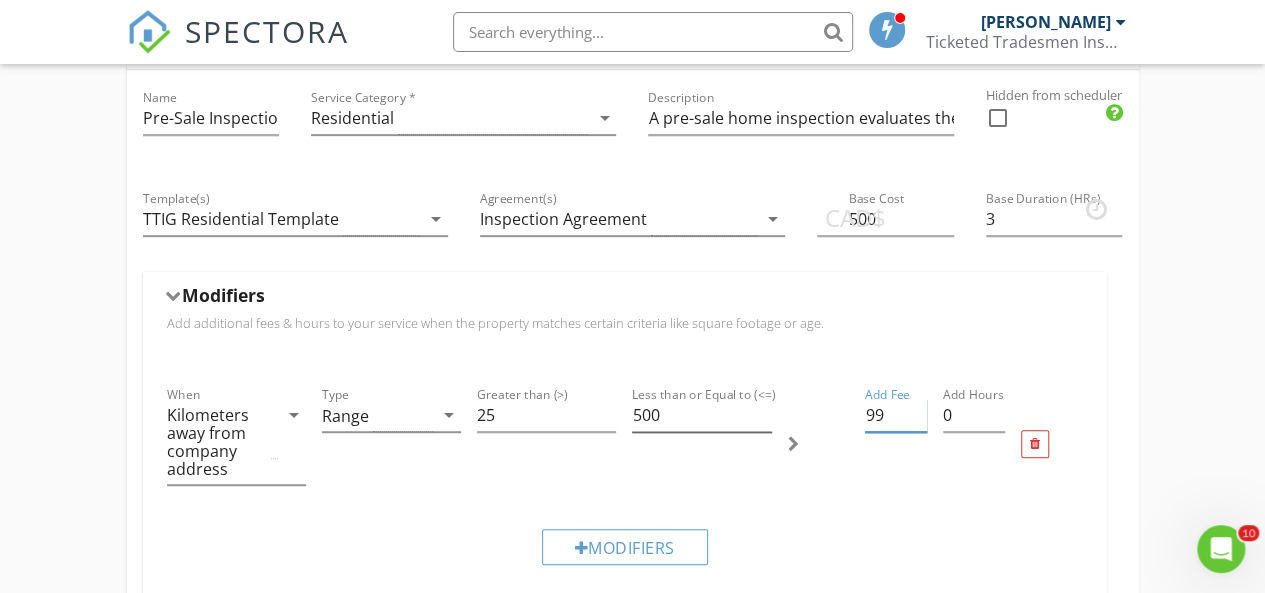 type on "99" 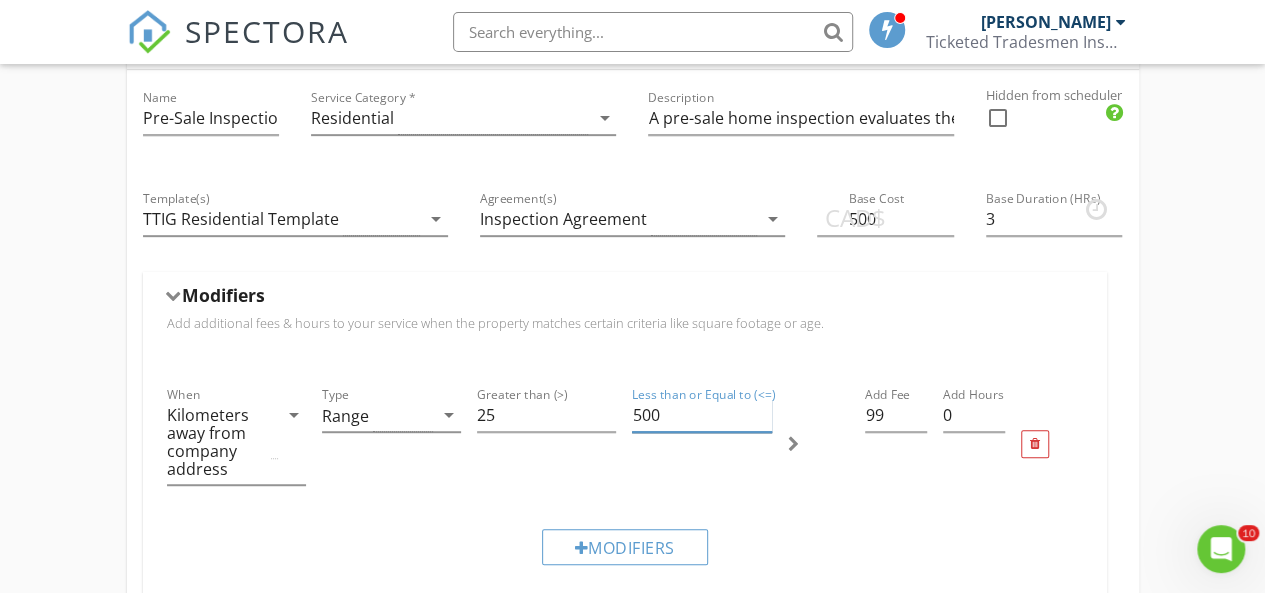 click on "500" at bounding box center (701, 415) 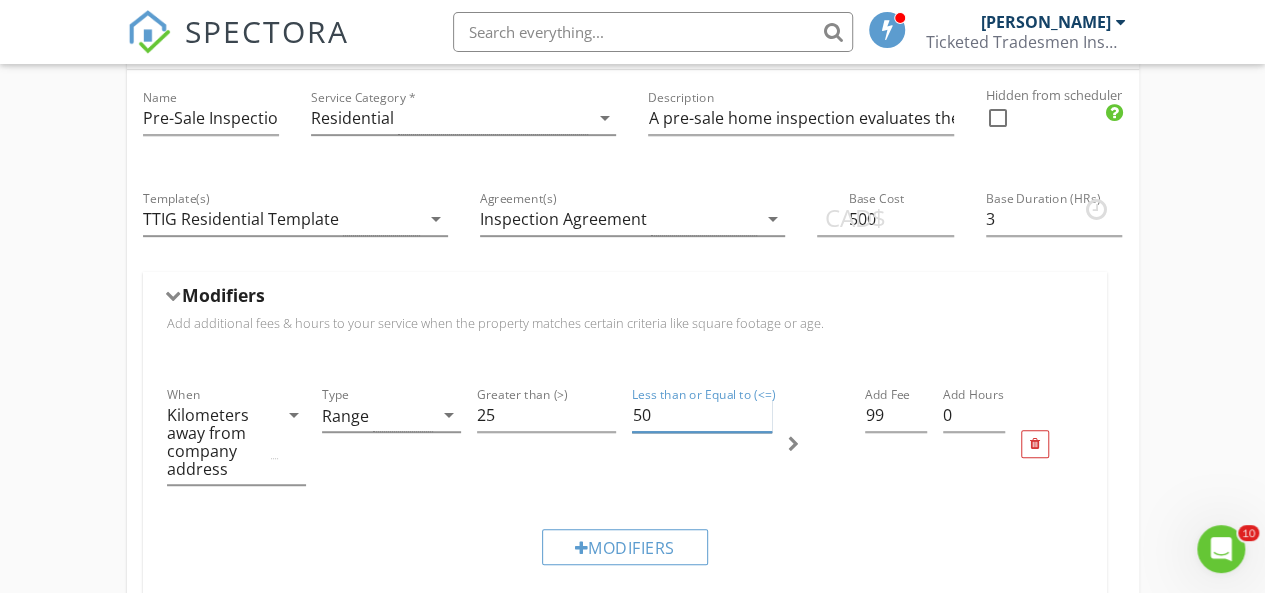type on "5" 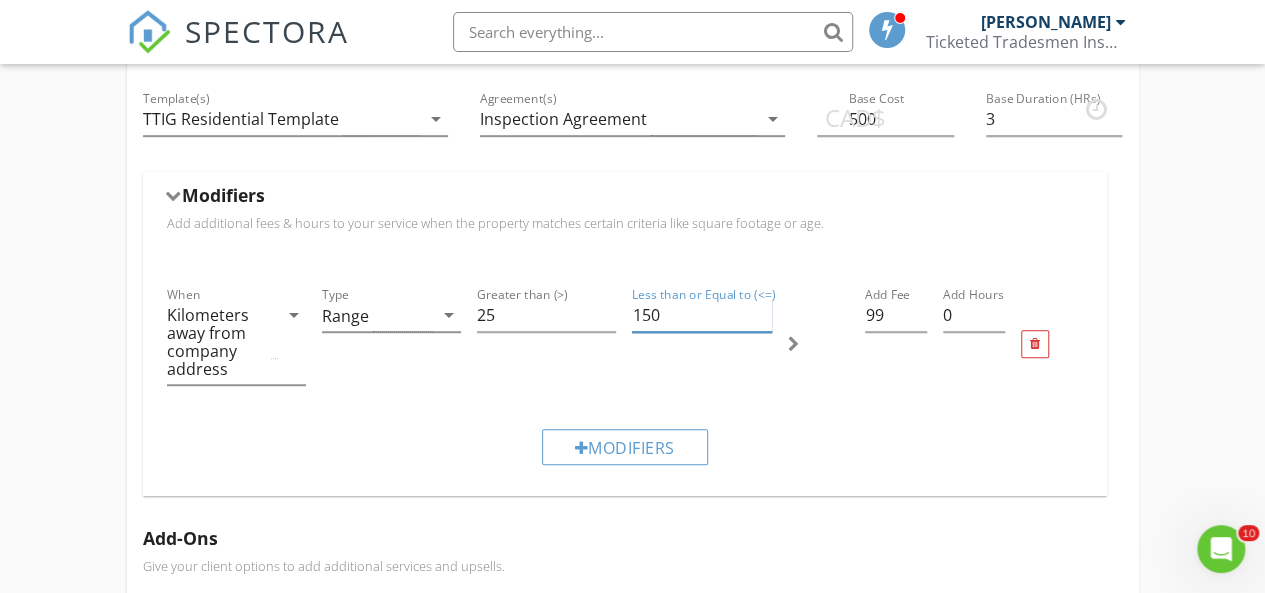 scroll, scrollTop: 518, scrollLeft: 0, axis: vertical 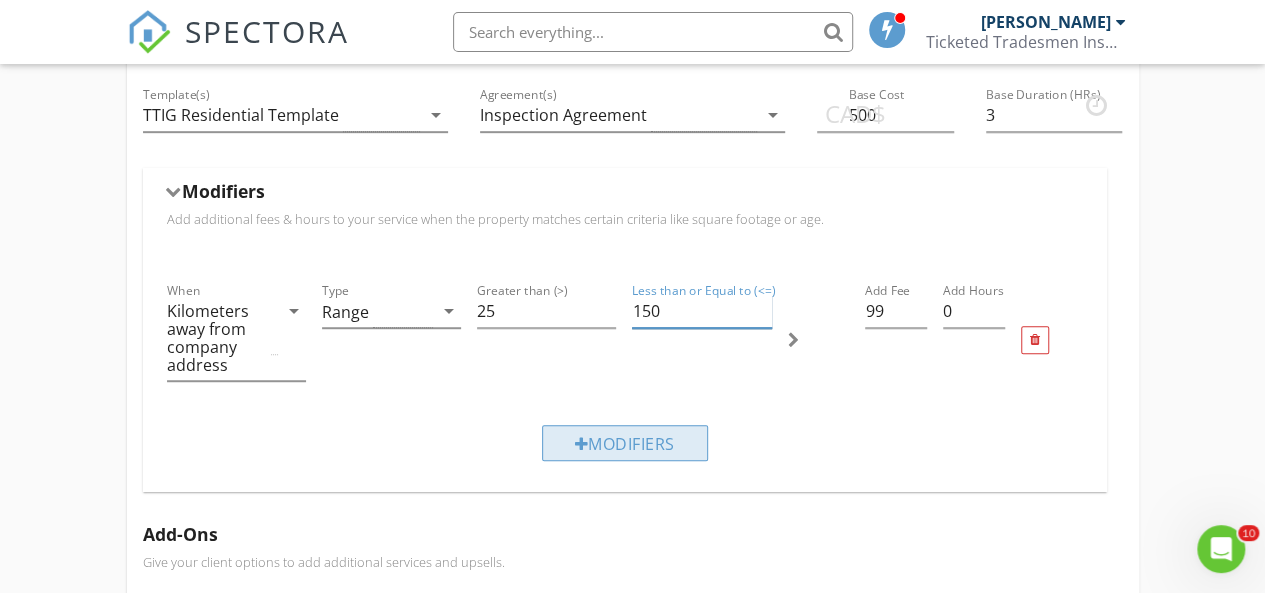 type on "150" 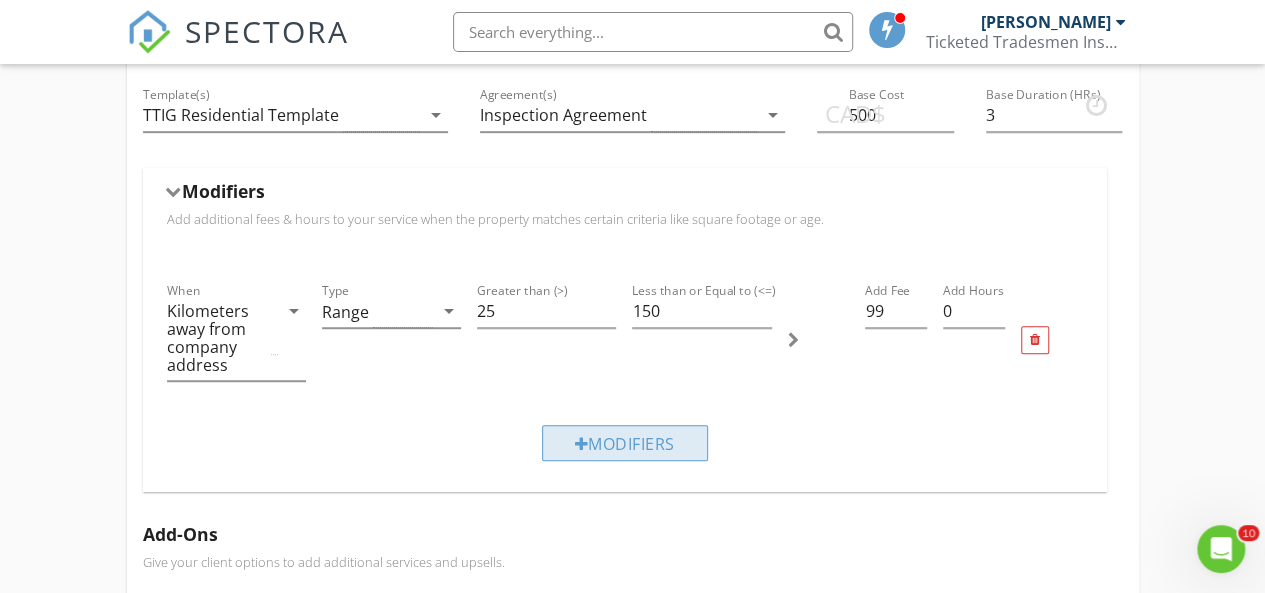 click on "Modifiers" at bounding box center (625, 443) 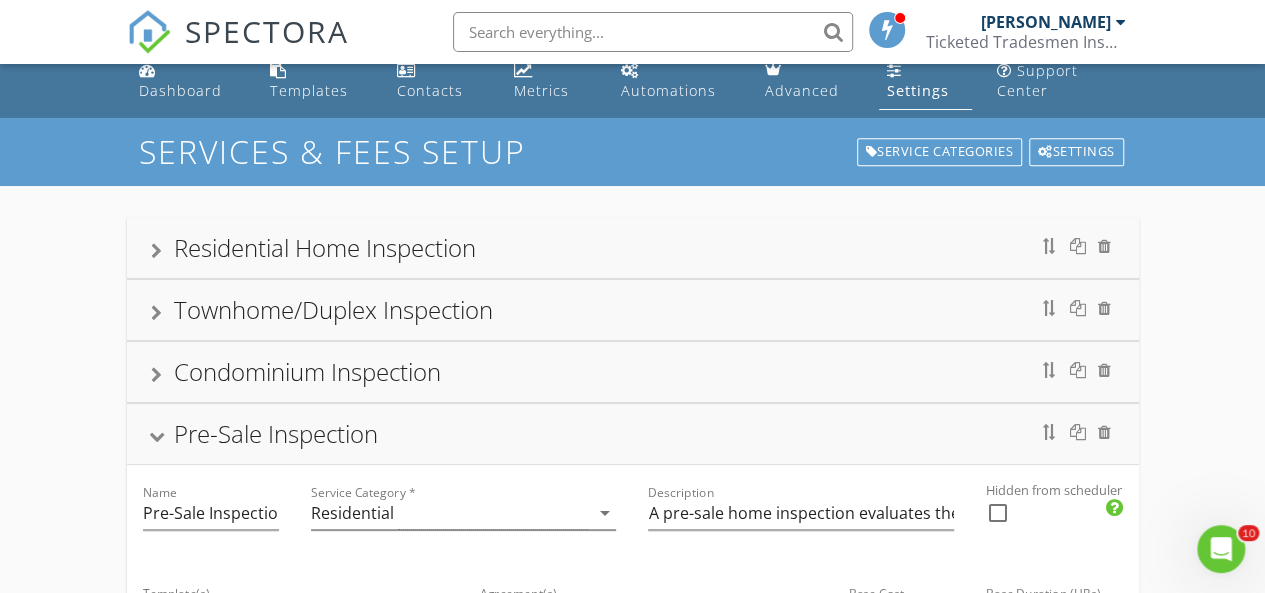 scroll, scrollTop: 17, scrollLeft: 0, axis: vertical 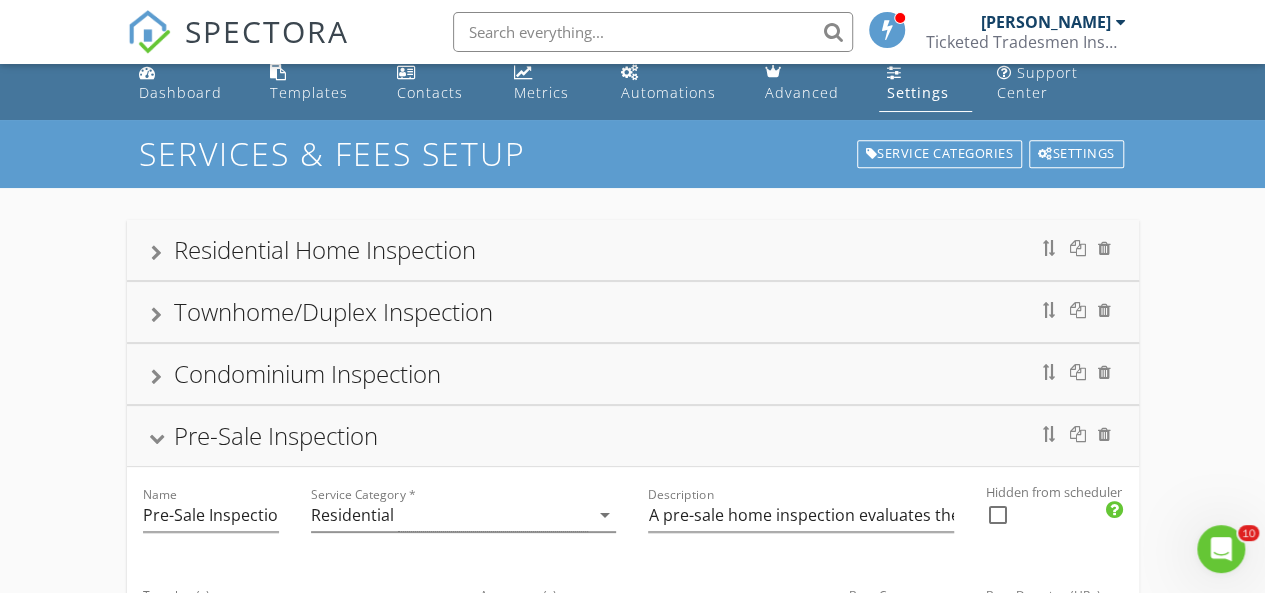 click on "Residential Home Inspection" at bounding box center [325, 249] 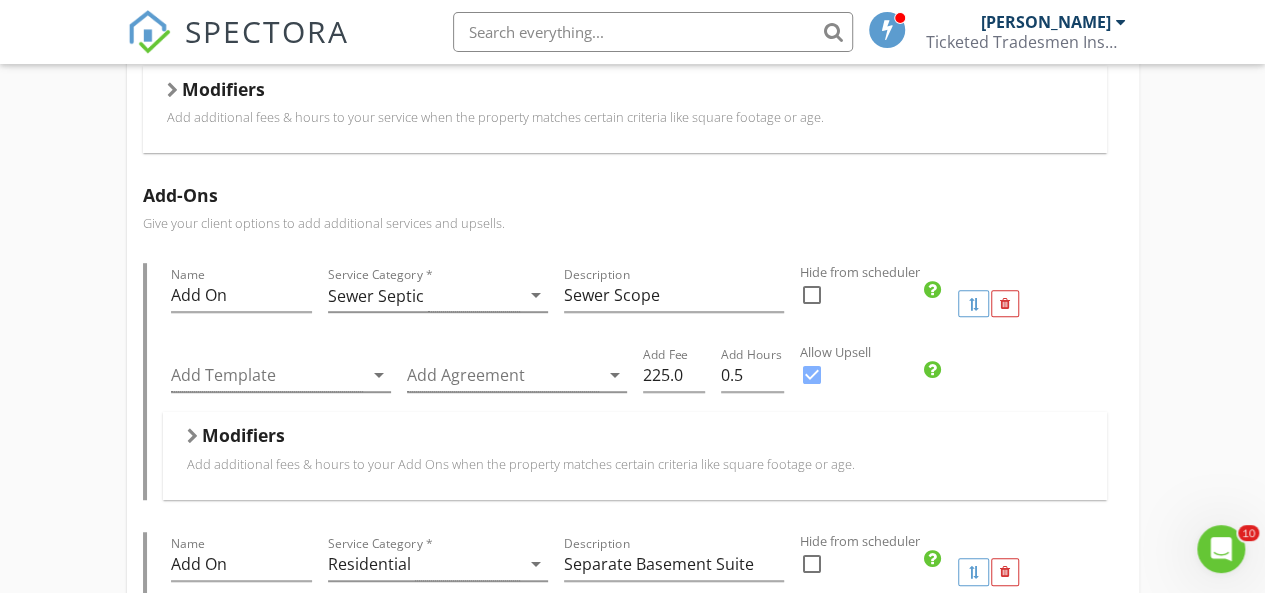 scroll, scrollTop: 435, scrollLeft: 0, axis: vertical 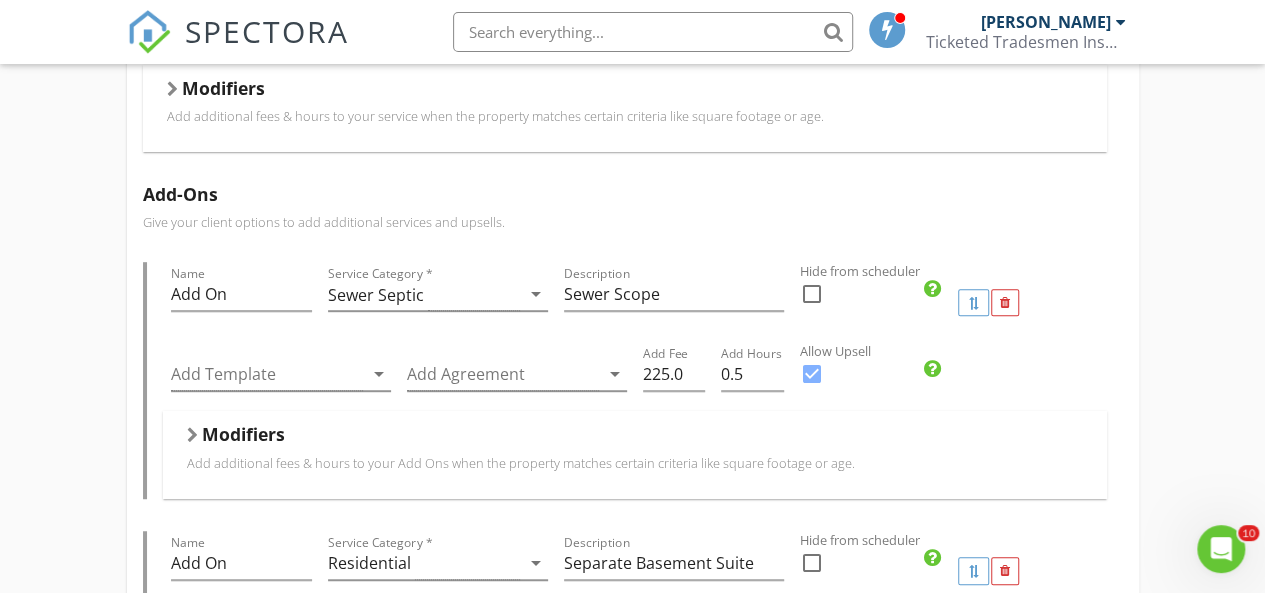click on "Modifiers" at bounding box center [625, 92] 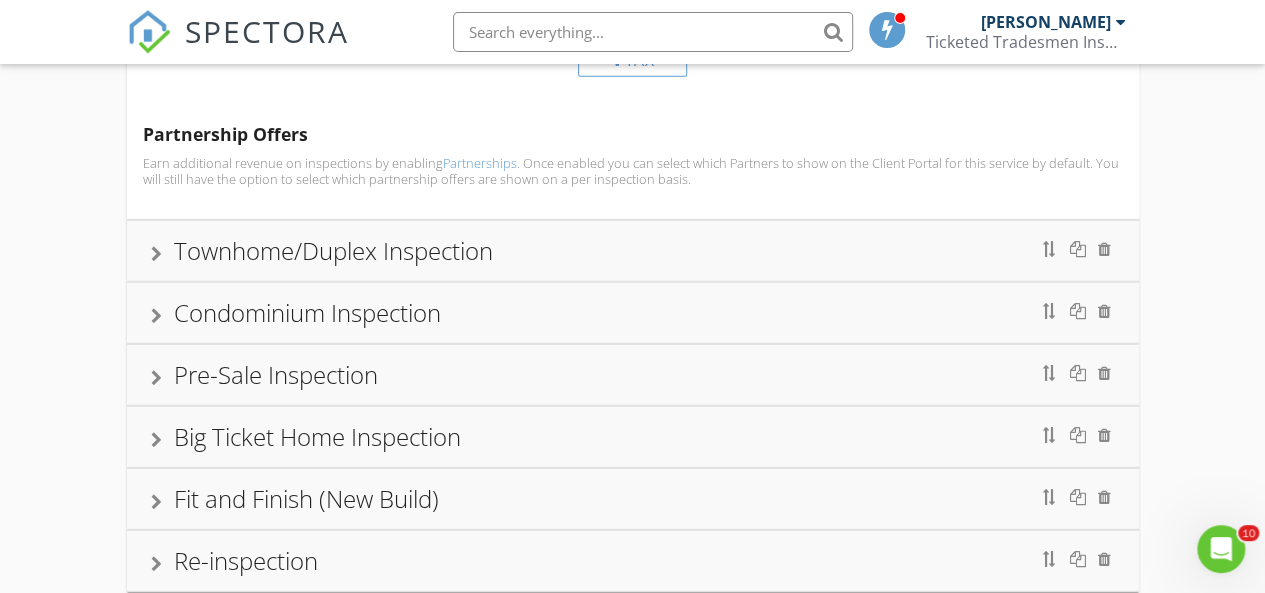 scroll, scrollTop: 2507, scrollLeft: 0, axis: vertical 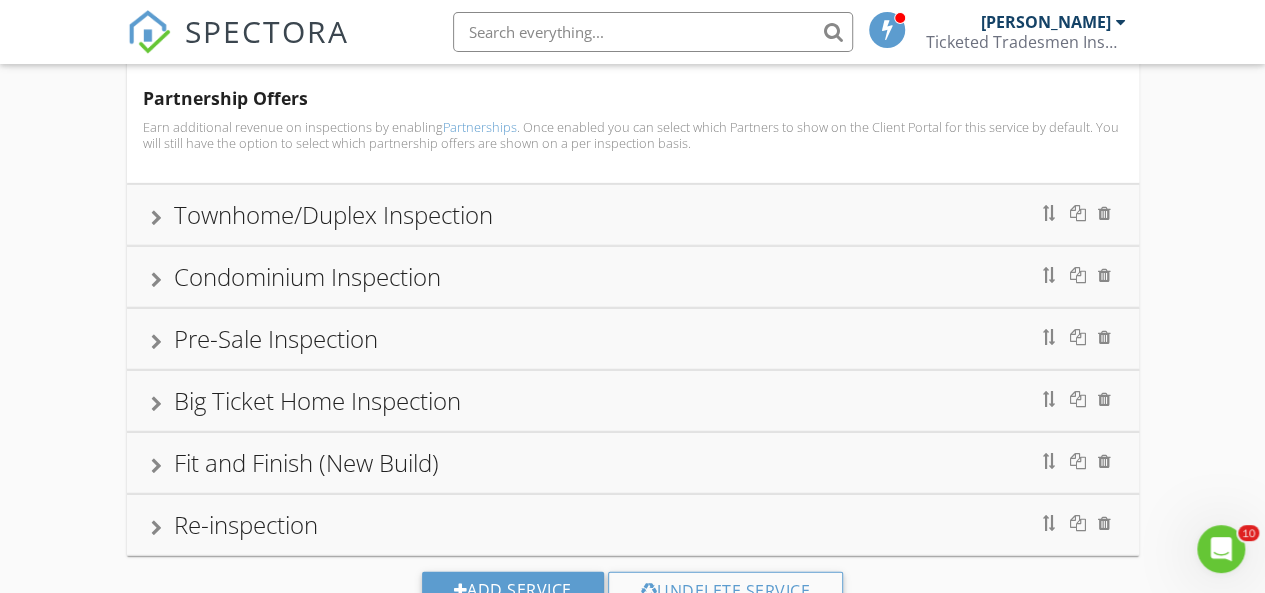 click on "Townhome/Duplex Inspection" at bounding box center (333, 214) 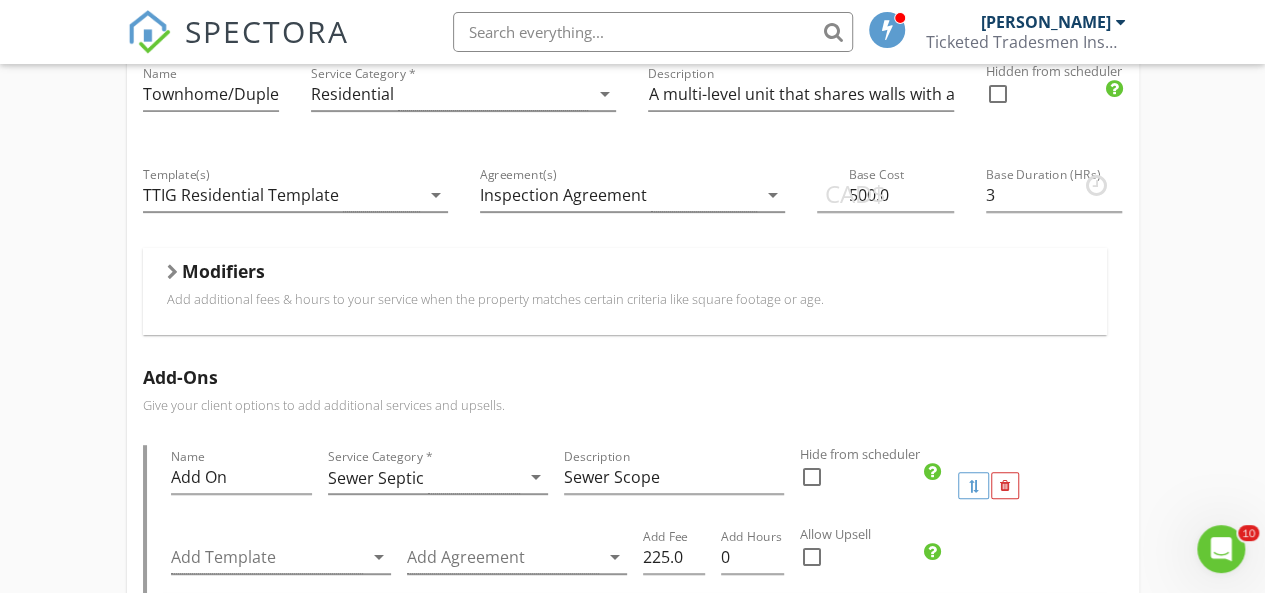 scroll, scrollTop: 316, scrollLeft: 0, axis: vertical 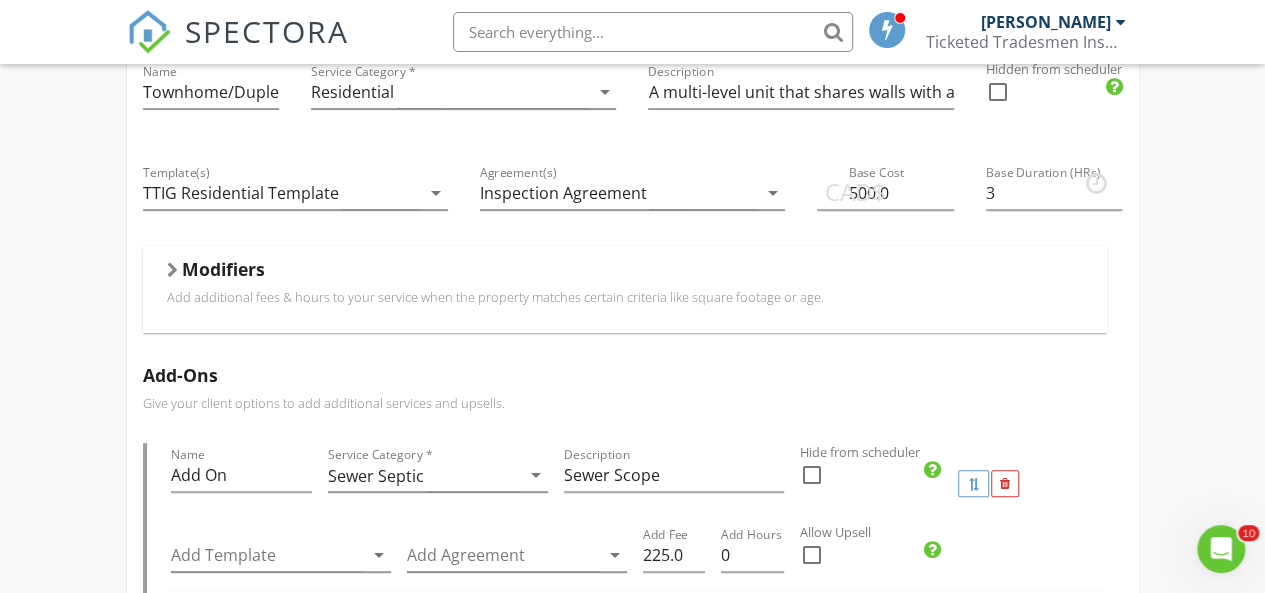 click on "Modifiers" at bounding box center (223, 269) 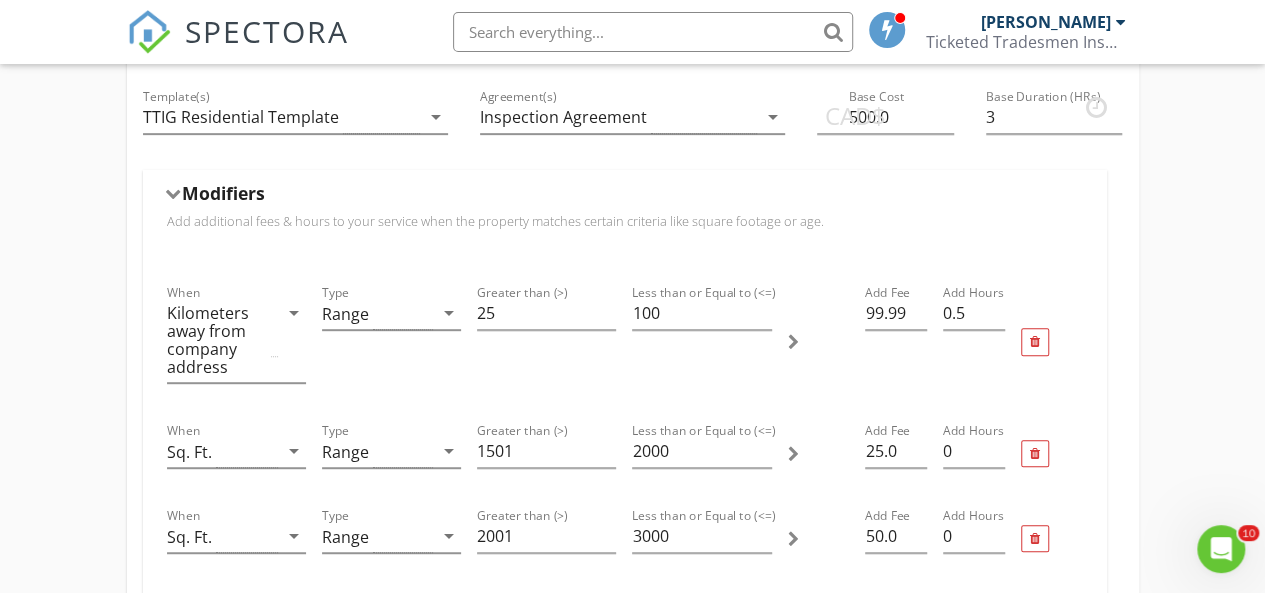 scroll, scrollTop: 394, scrollLeft: 0, axis: vertical 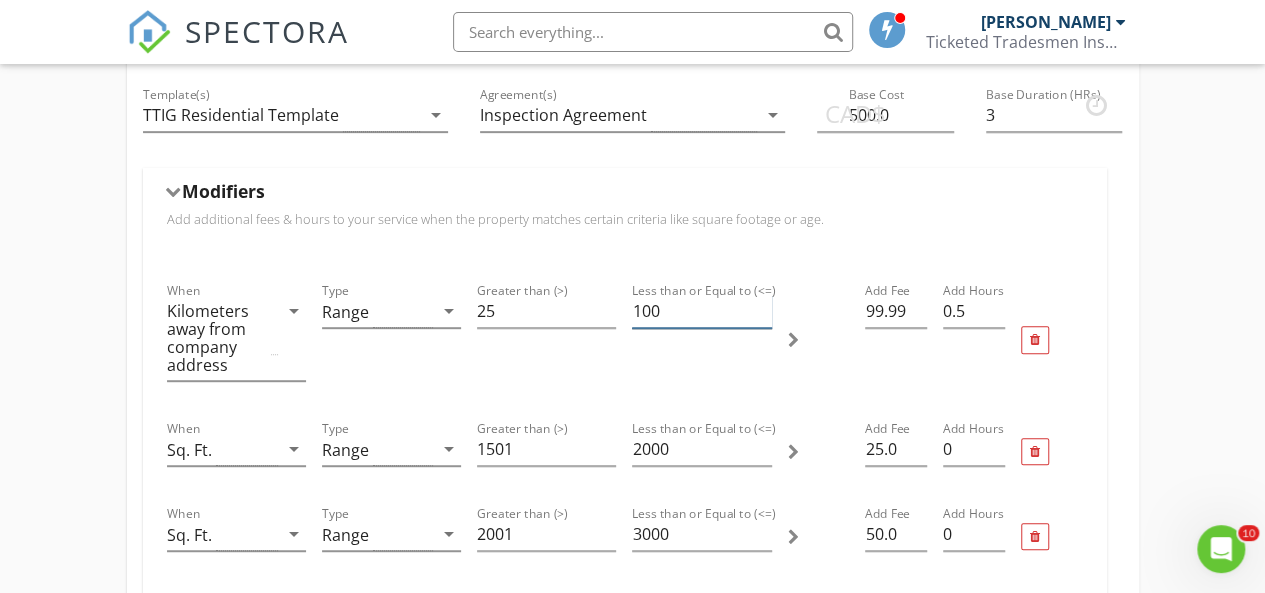 click on "100" at bounding box center (701, 311) 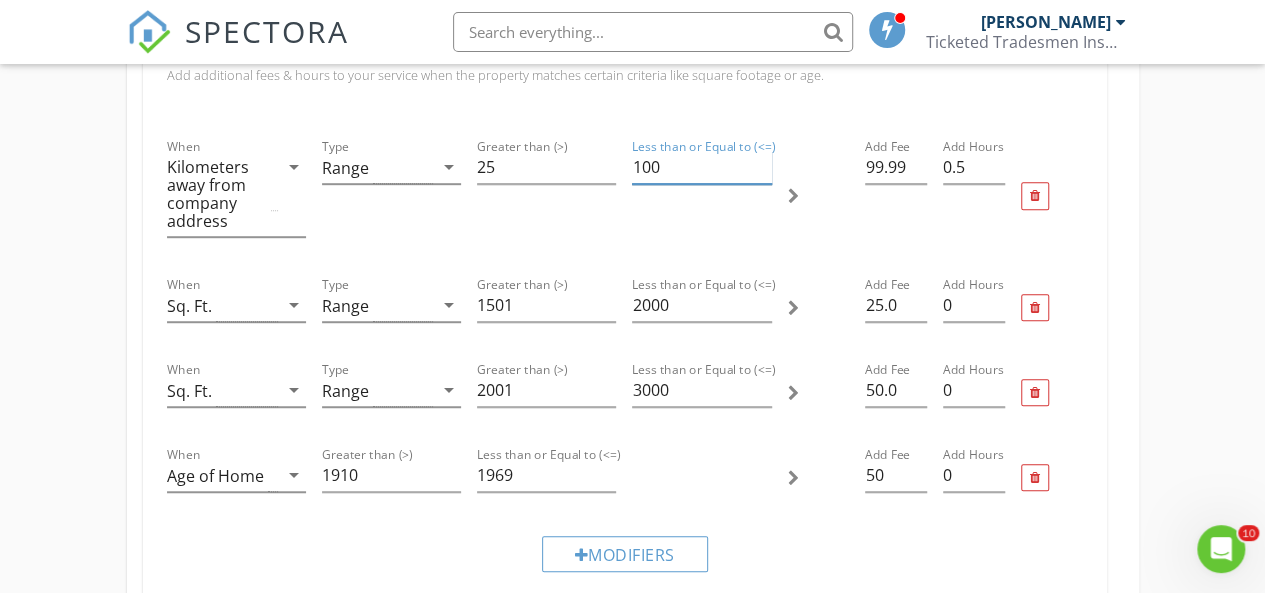 scroll, scrollTop: 538, scrollLeft: 0, axis: vertical 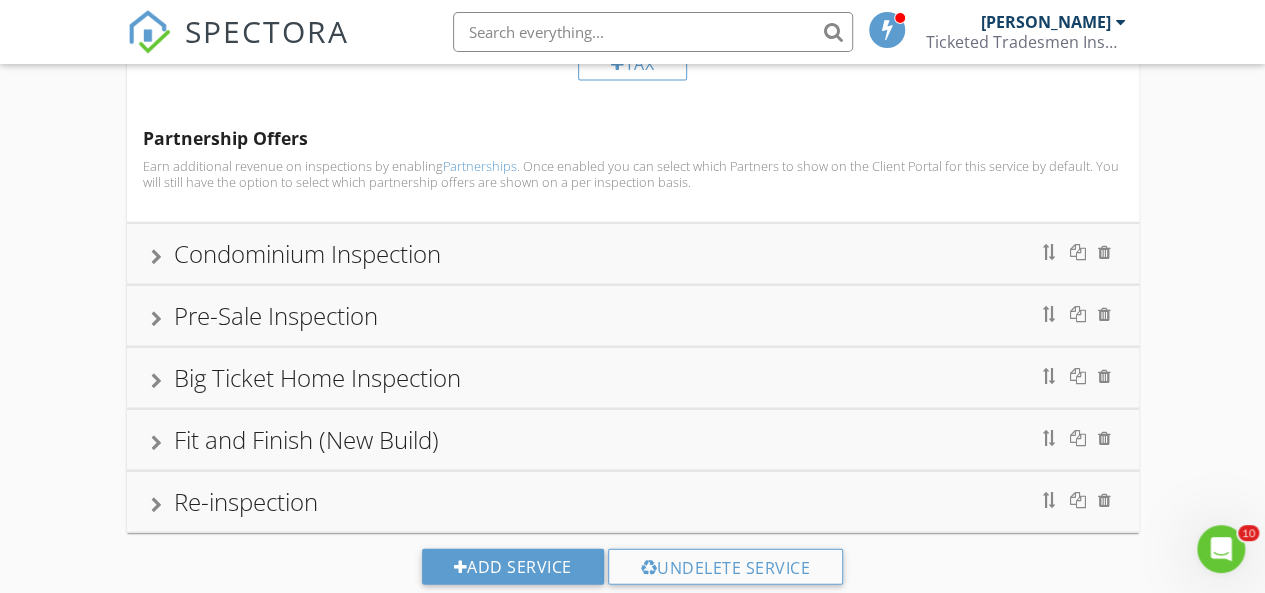 click on "Pre-Sale Inspection" at bounding box center (276, 315) 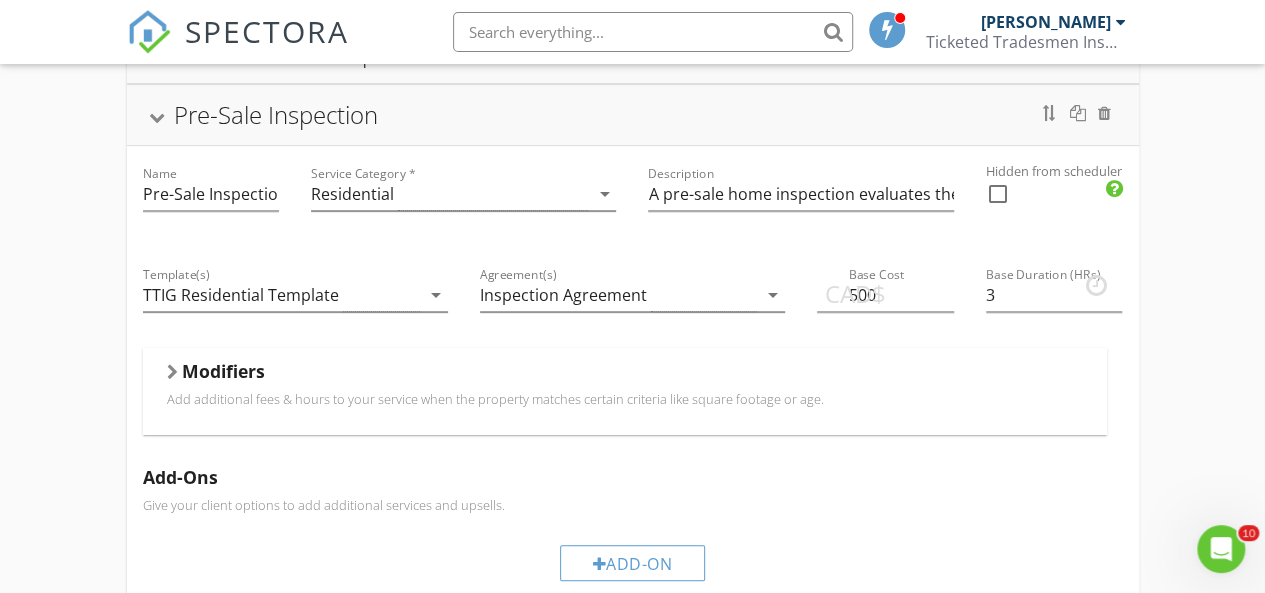 scroll, scrollTop: 398, scrollLeft: 0, axis: vertical 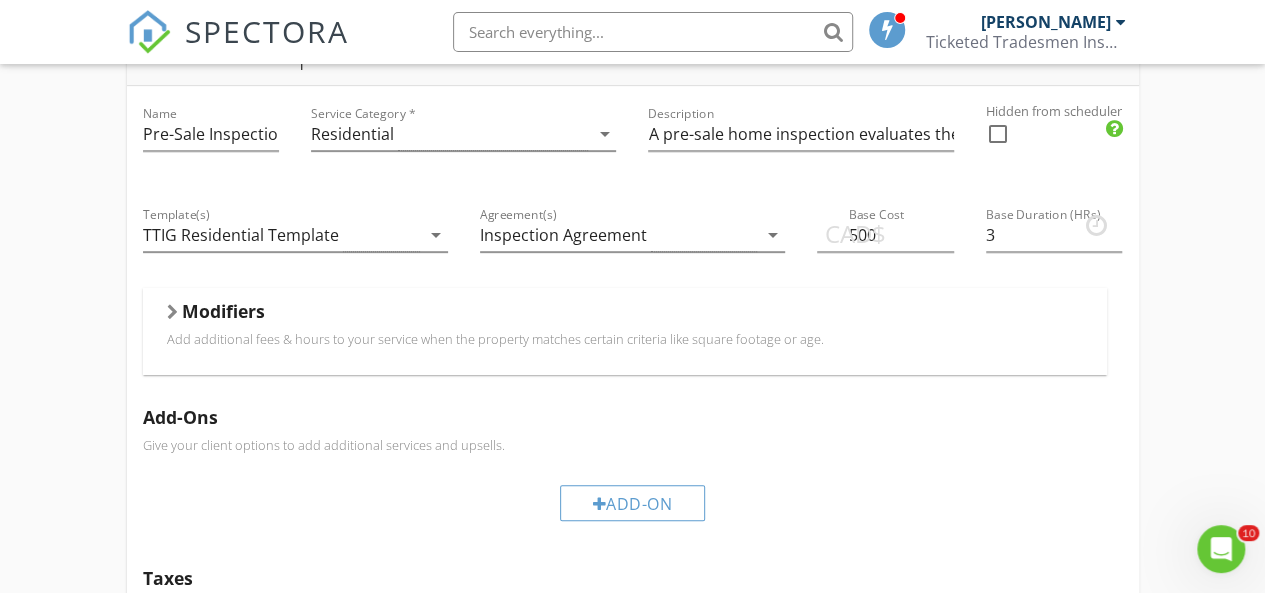 click on "Modifiers" at bounding box center (223, 311) 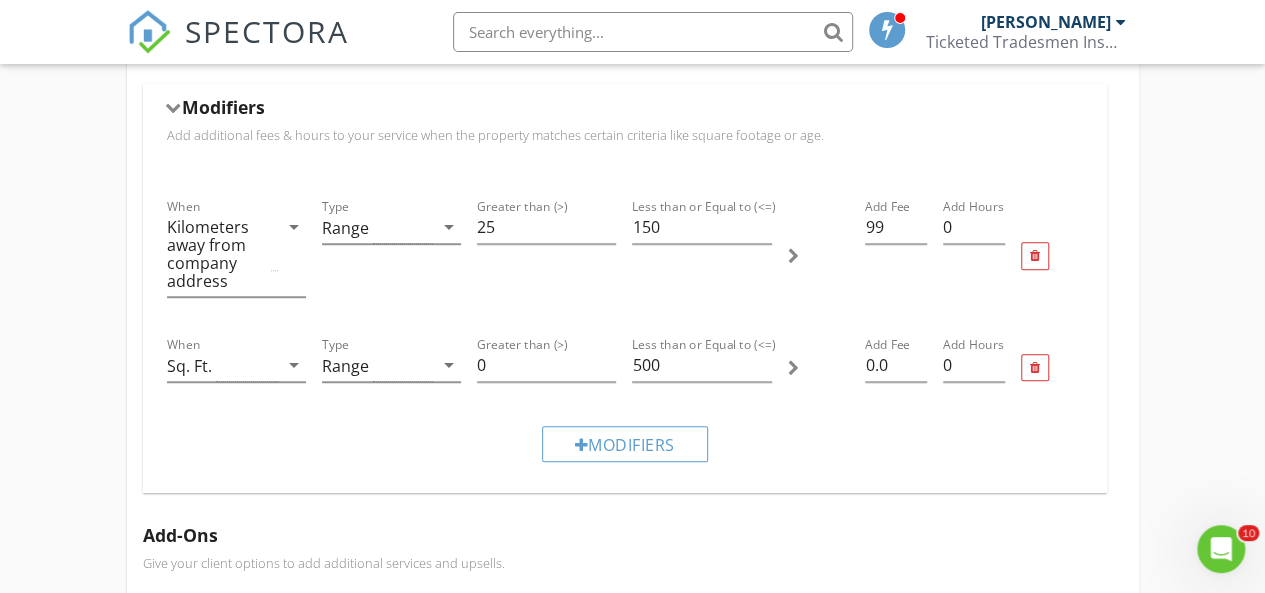 scroll, scrollTop: 612, scrollLeft: 0, axis: vertical 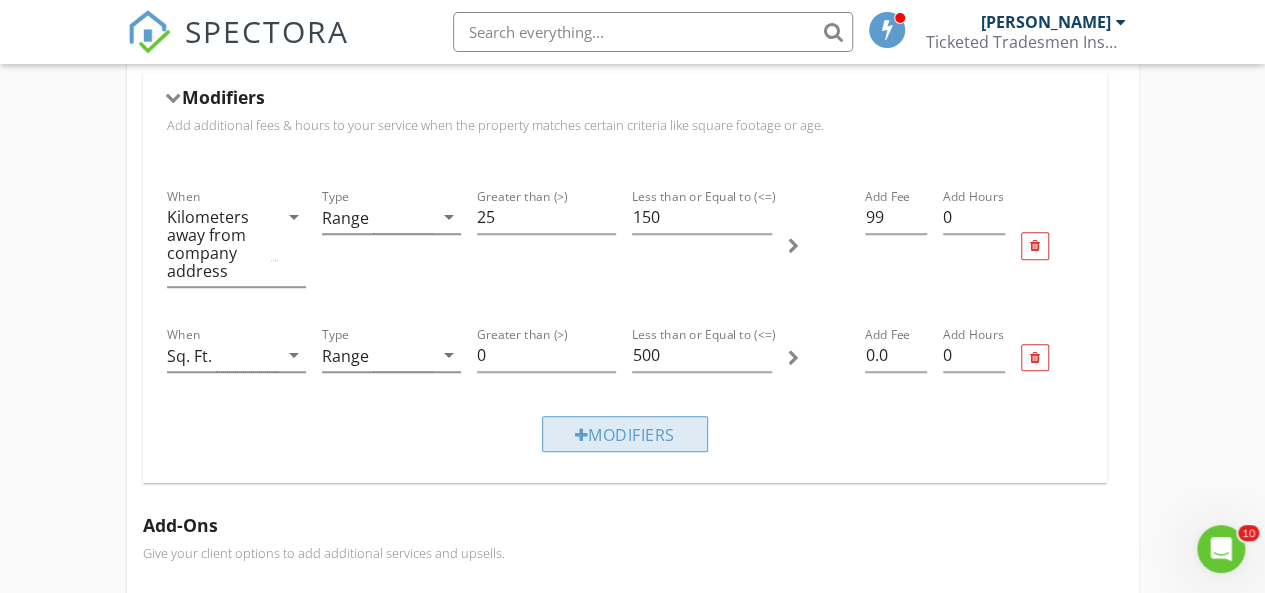 click on "Modifiers" at bounding box center [625, 434] 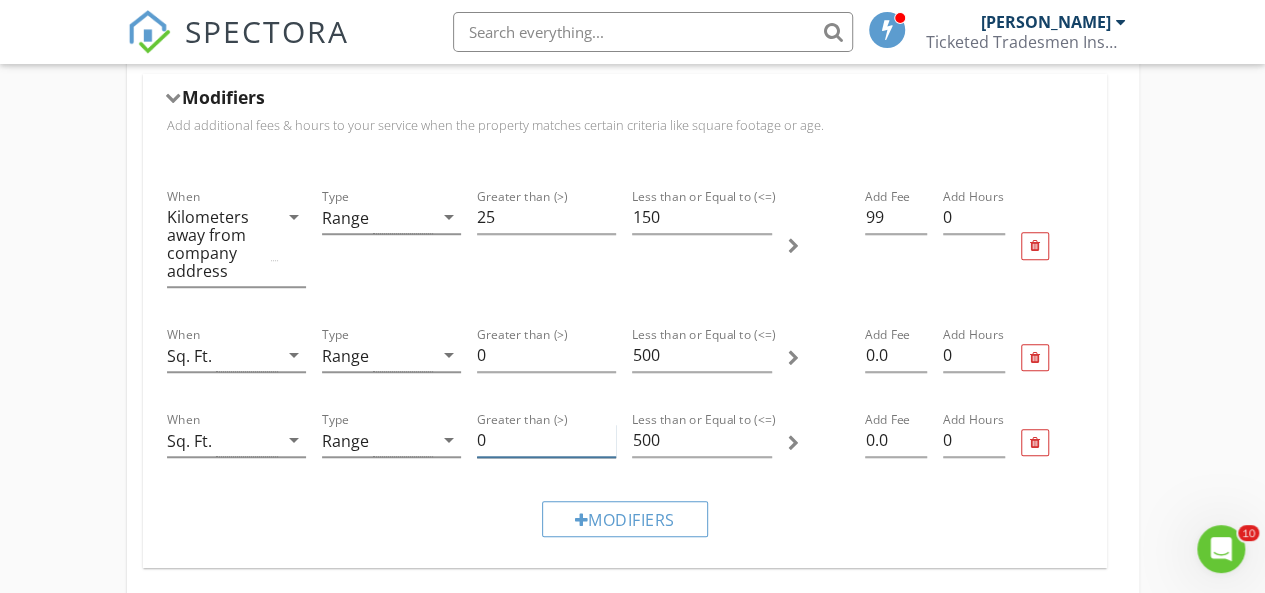 click on "0" at bounding box center (546, 440) 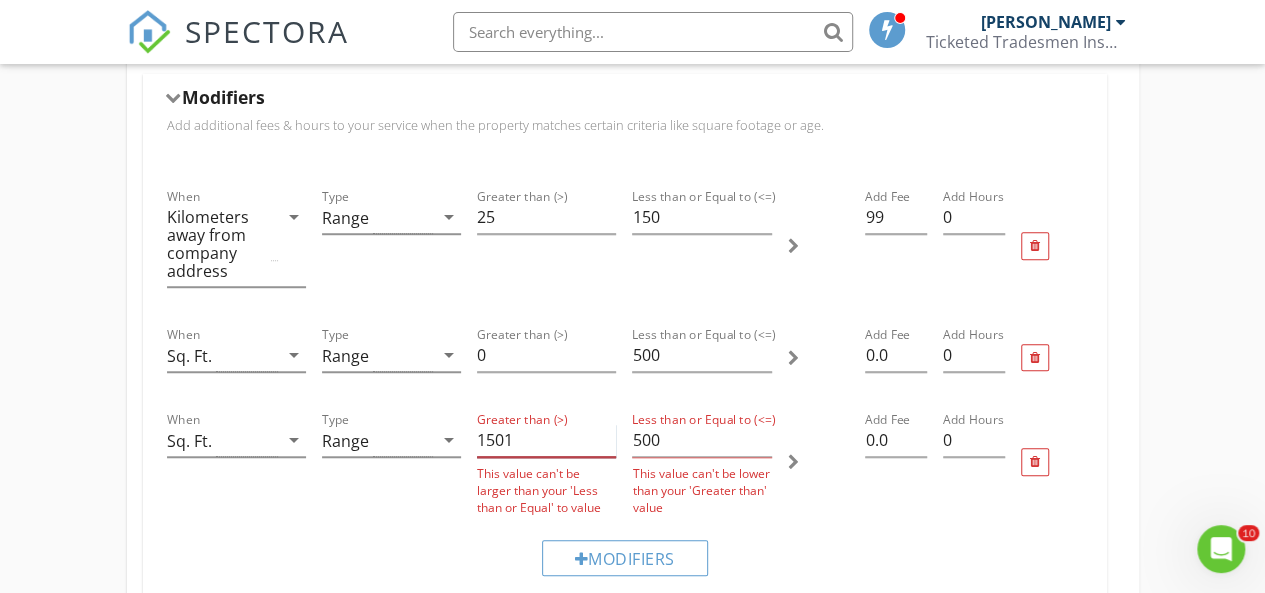 type on "1501" 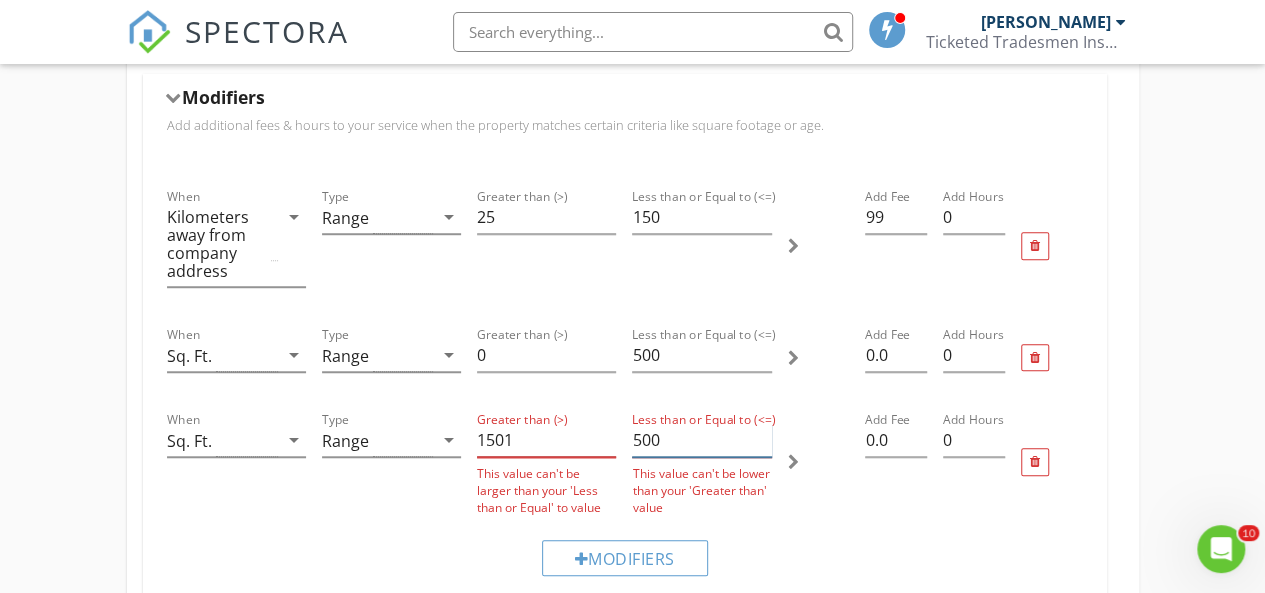 click on "500" at bounding box center [701, 440] 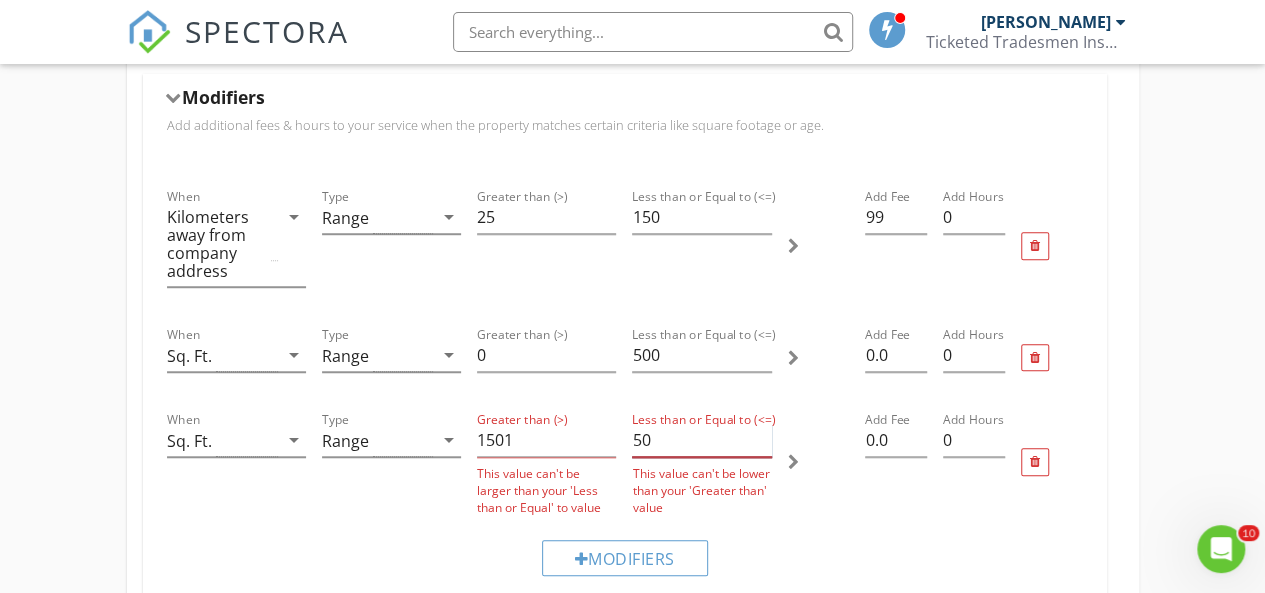 type on "5" 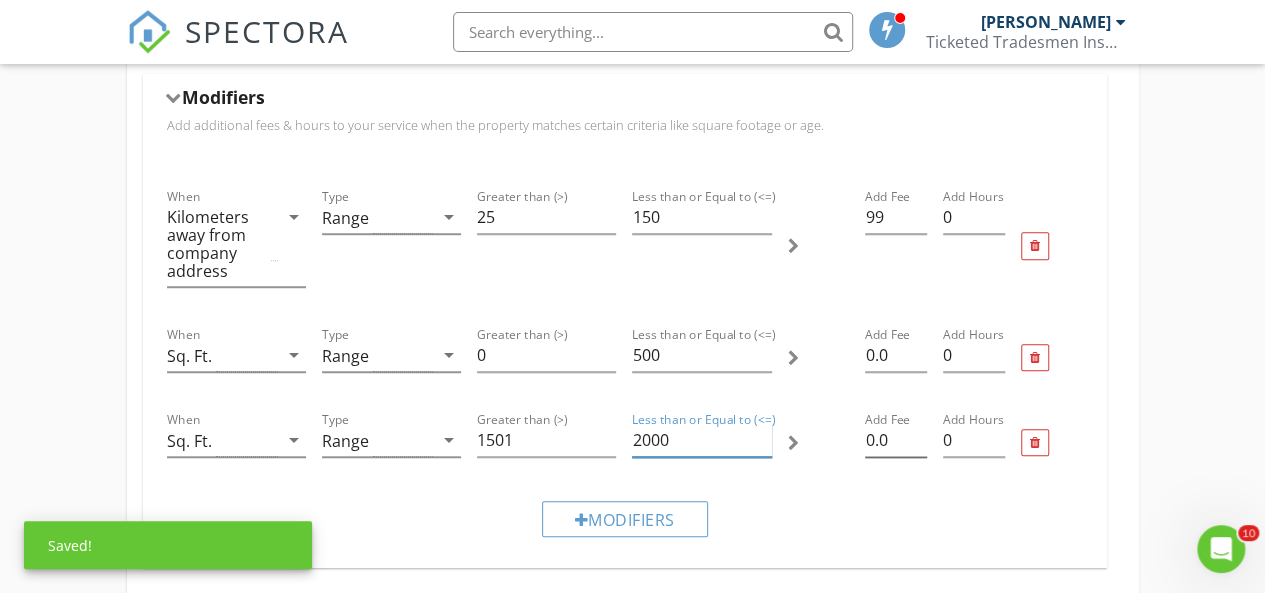 type on "2000" 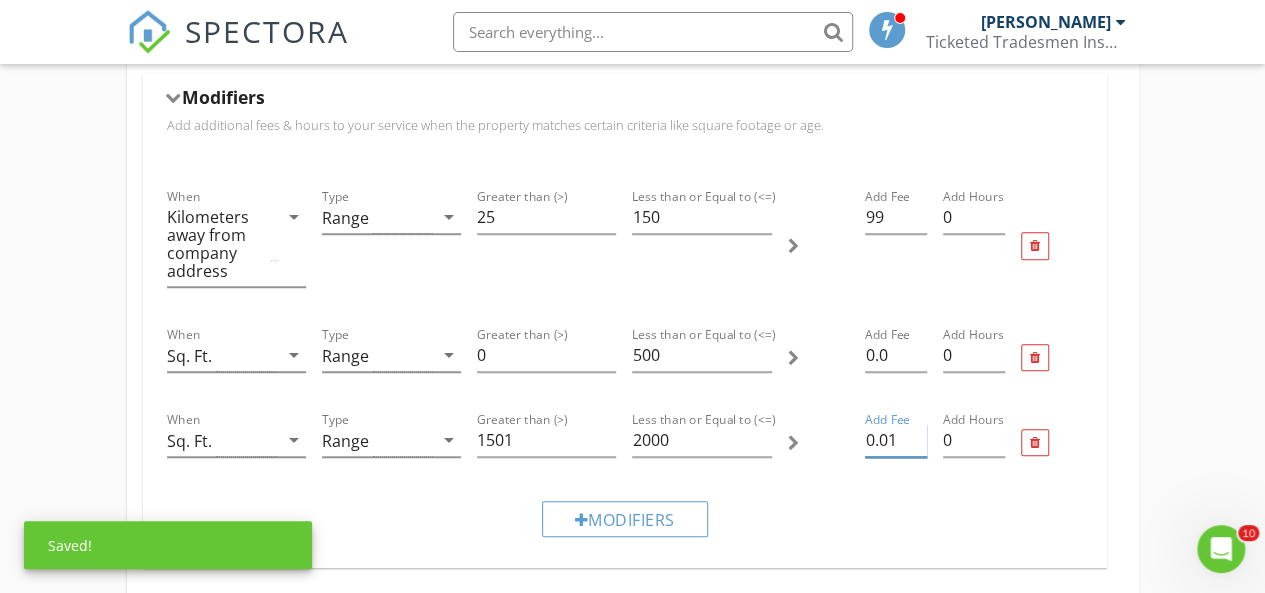 click on "0.01" at bounding box center [896, 440] 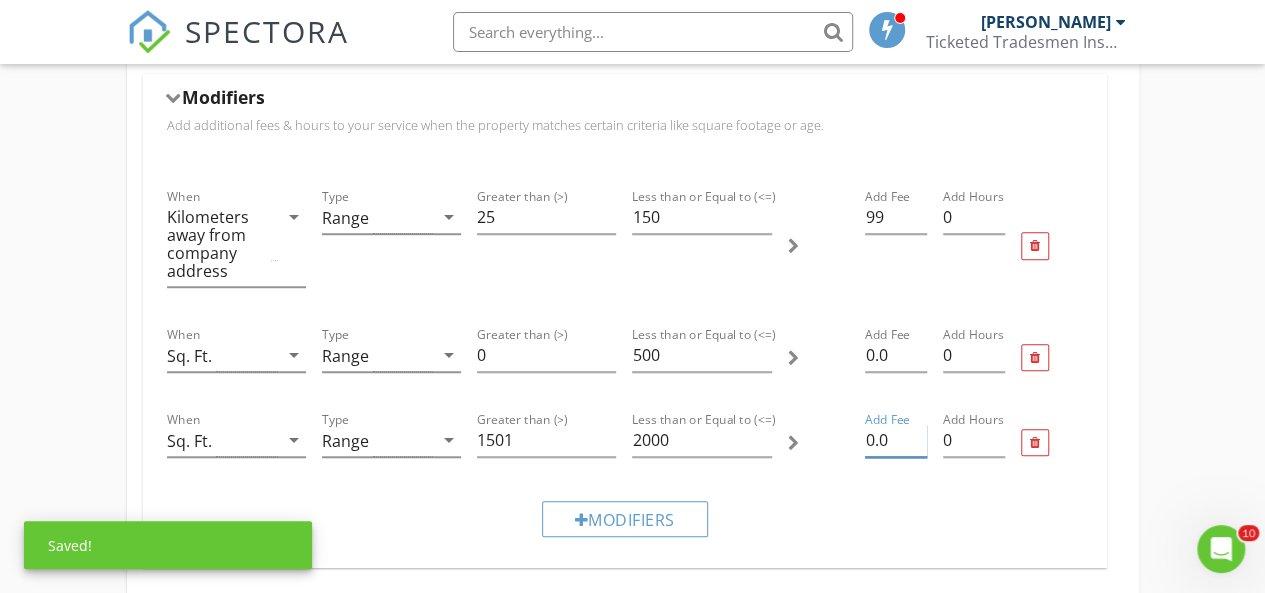 type on "0" 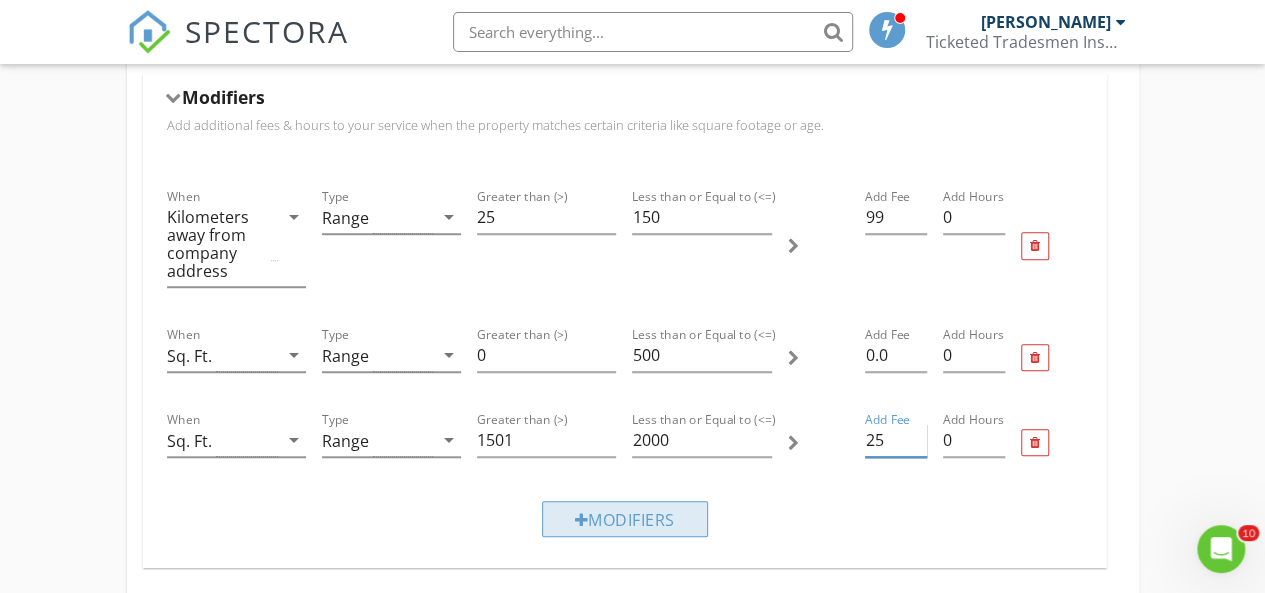 type on "25" 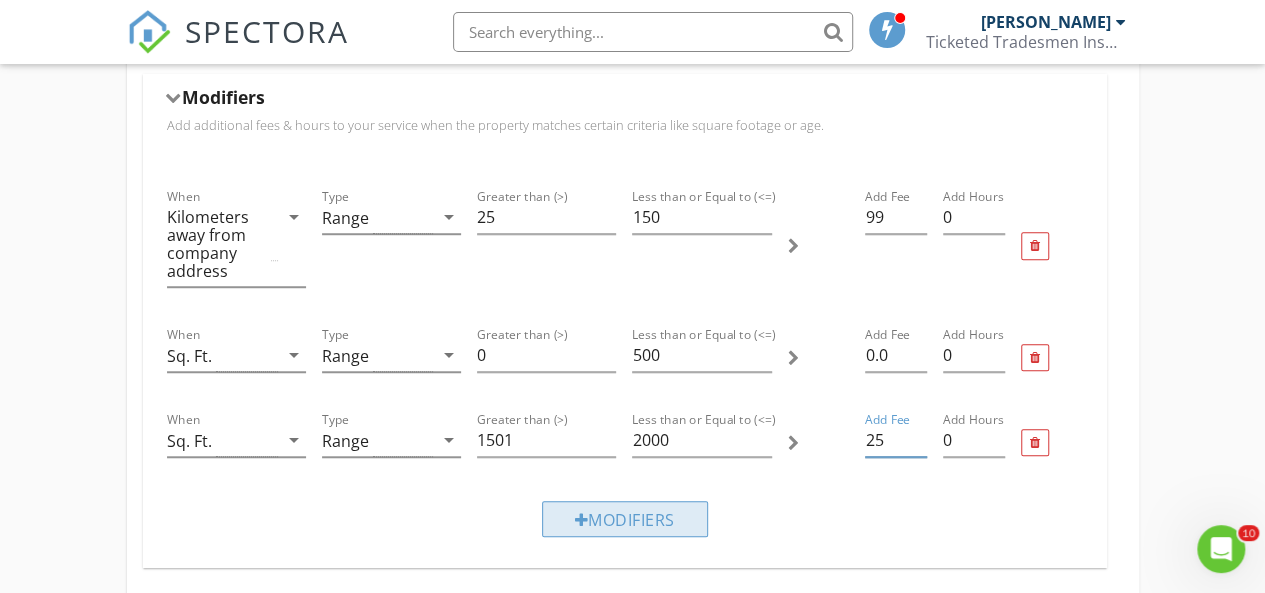 click on "Modifiers" at bounding box center (625, 519) 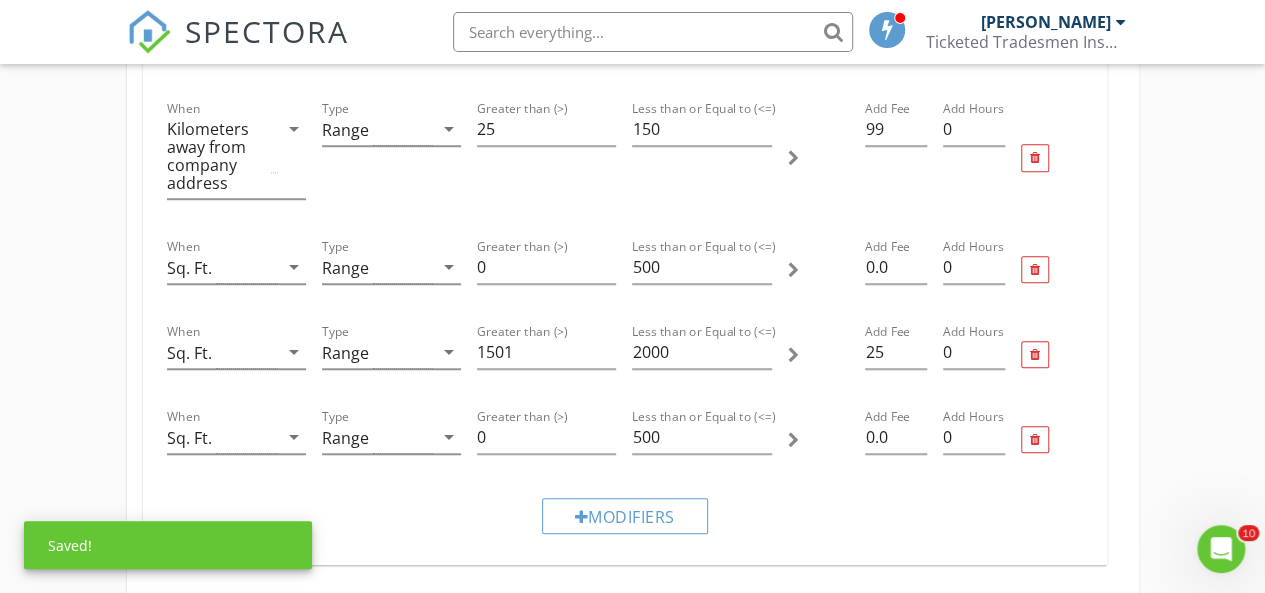 scroll, scrollTop: 702, scrollLeft: 0, axis: vertical 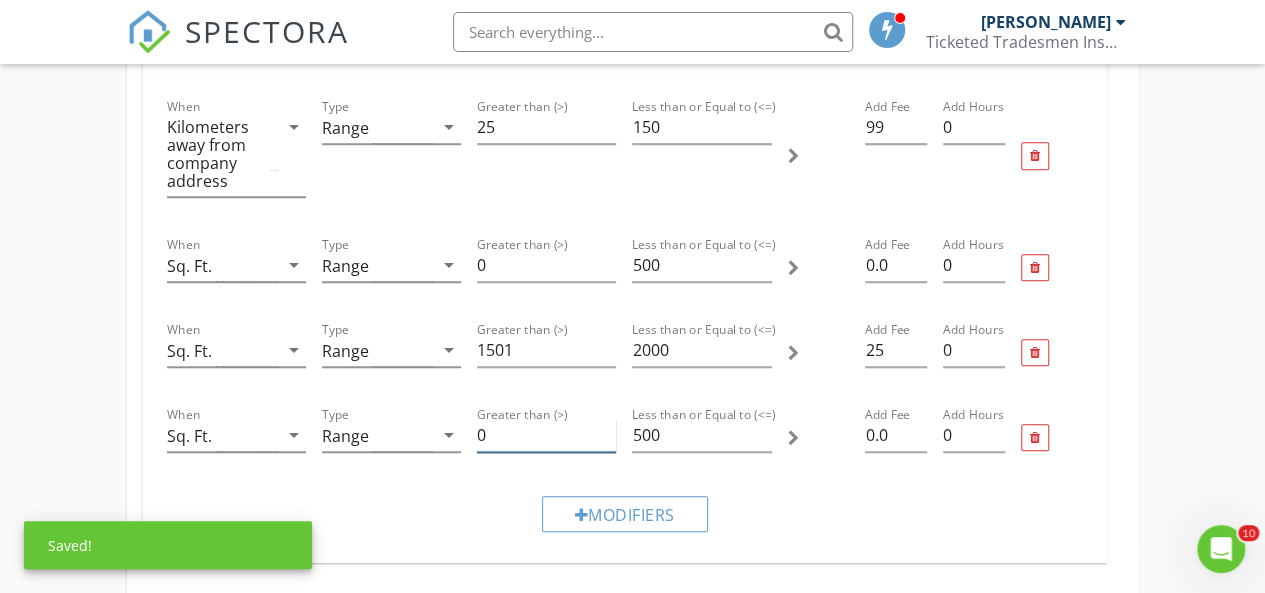 click on "0" at bounding box center (546, 435) 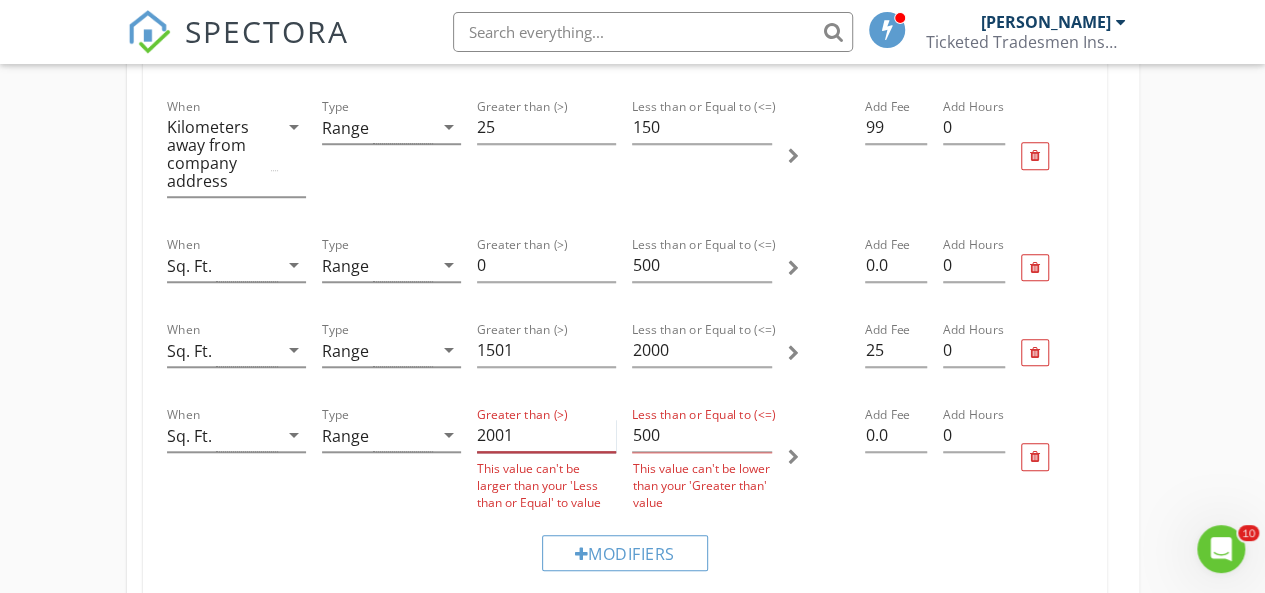 type on "2001" 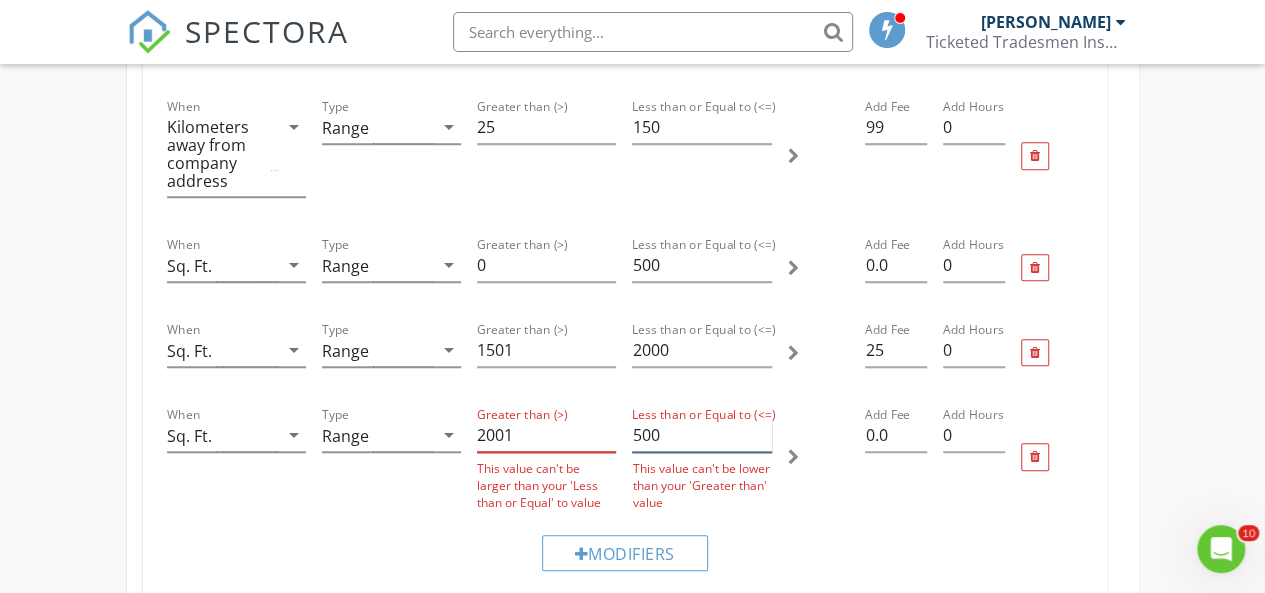 click on "500" at bounding box center (701, 435) 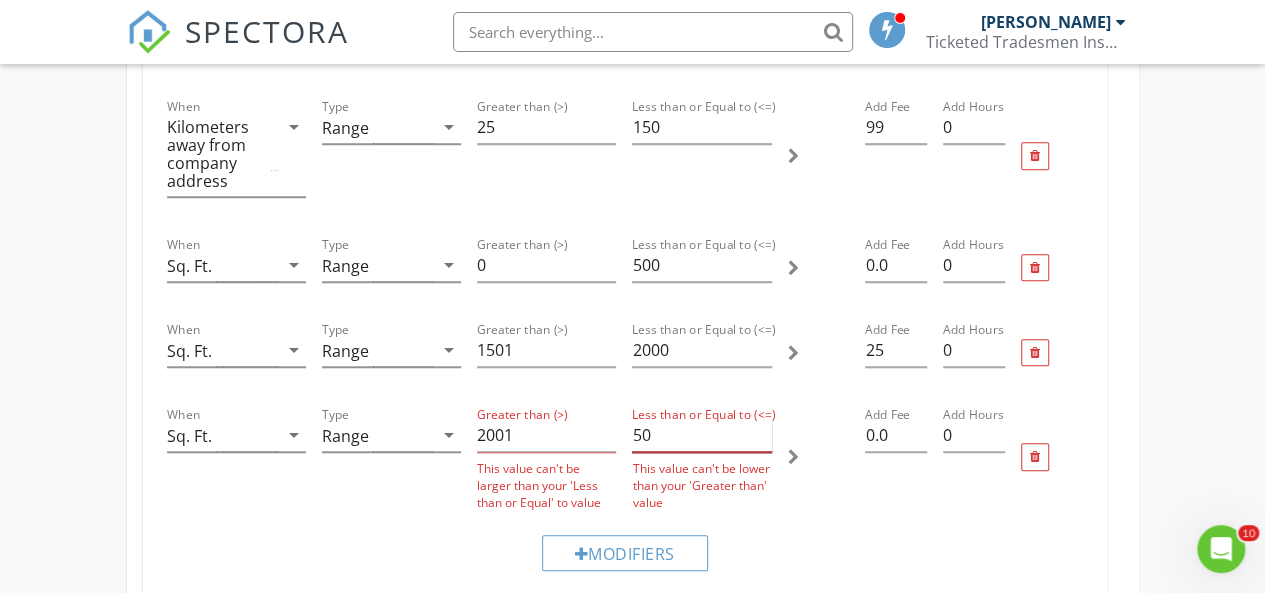 type on "5" 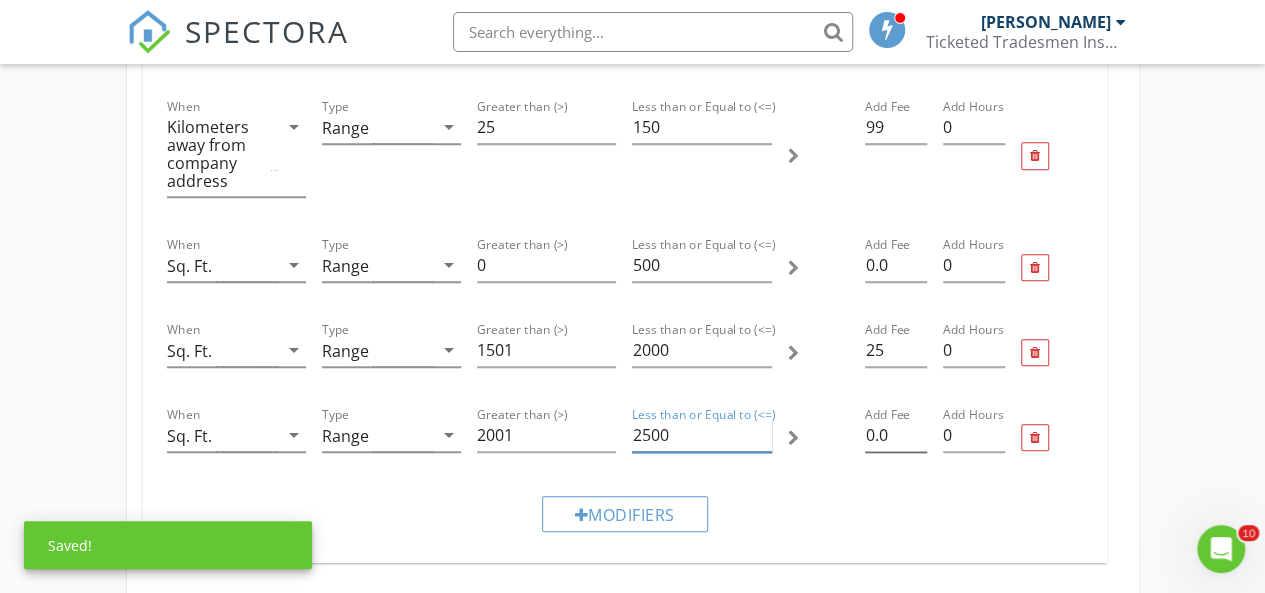 type on "2500" 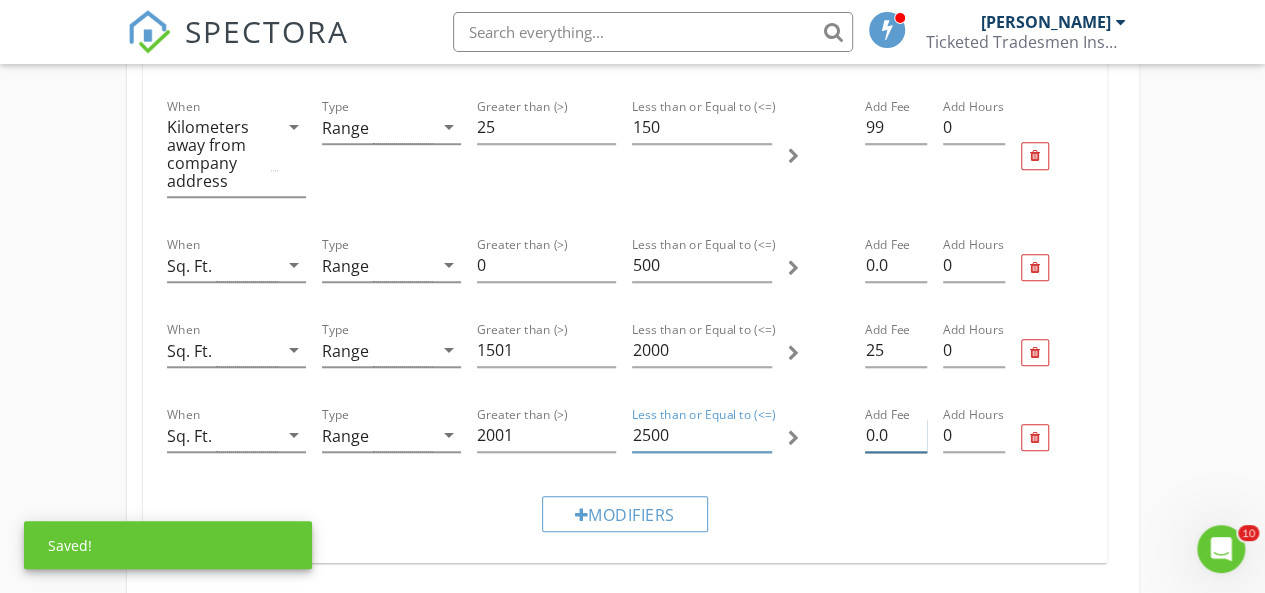 click on "0.0" at bounding box center (896, 435) 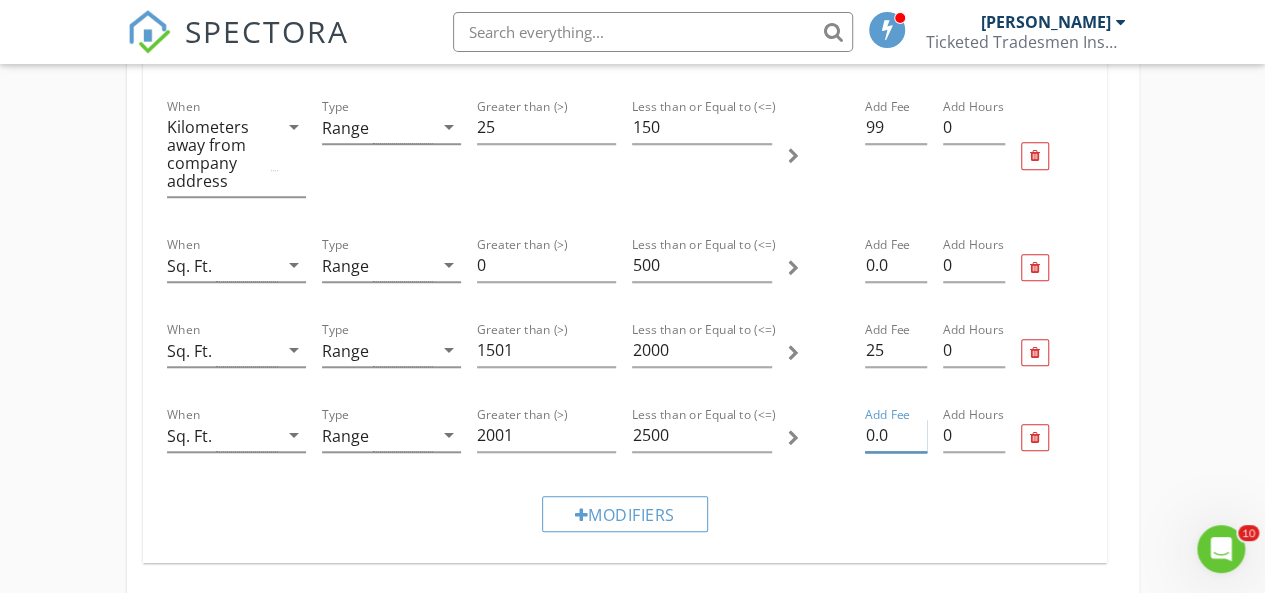 type on "0" 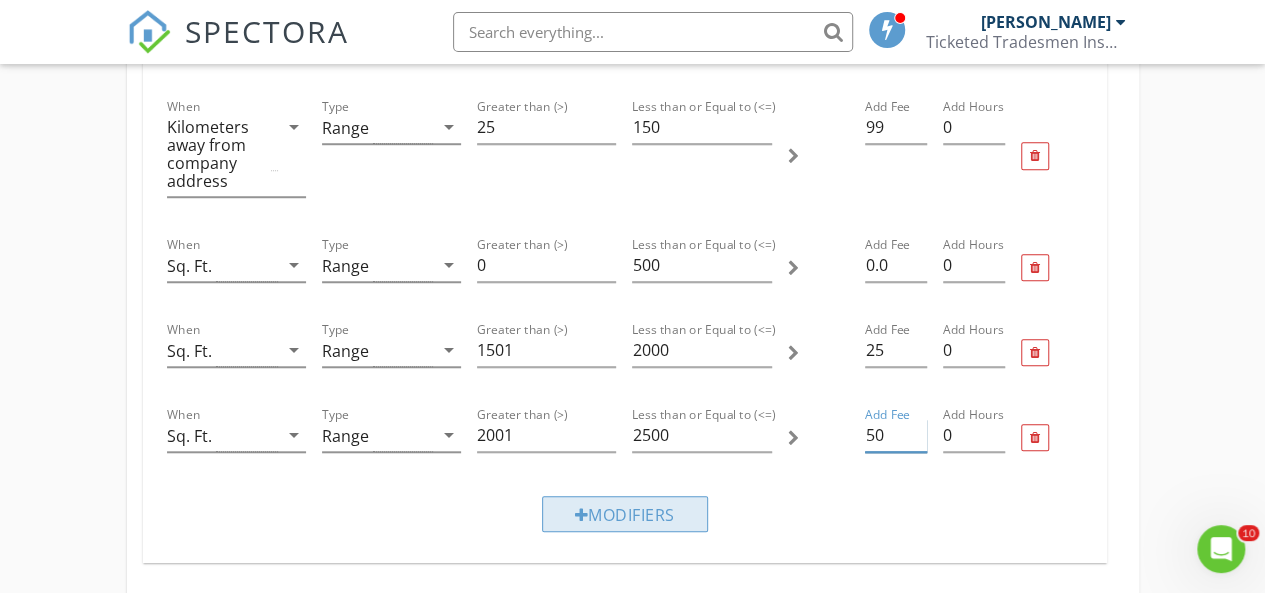 type on "50" 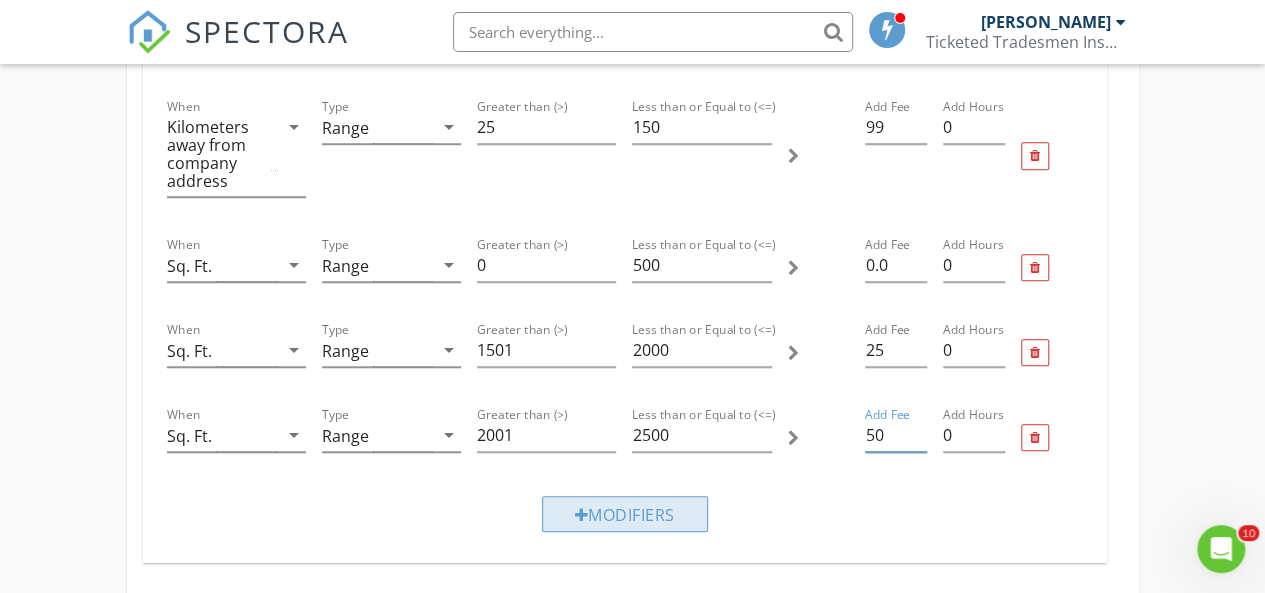 click on "Modifiers" at bounding box center [625, 514] 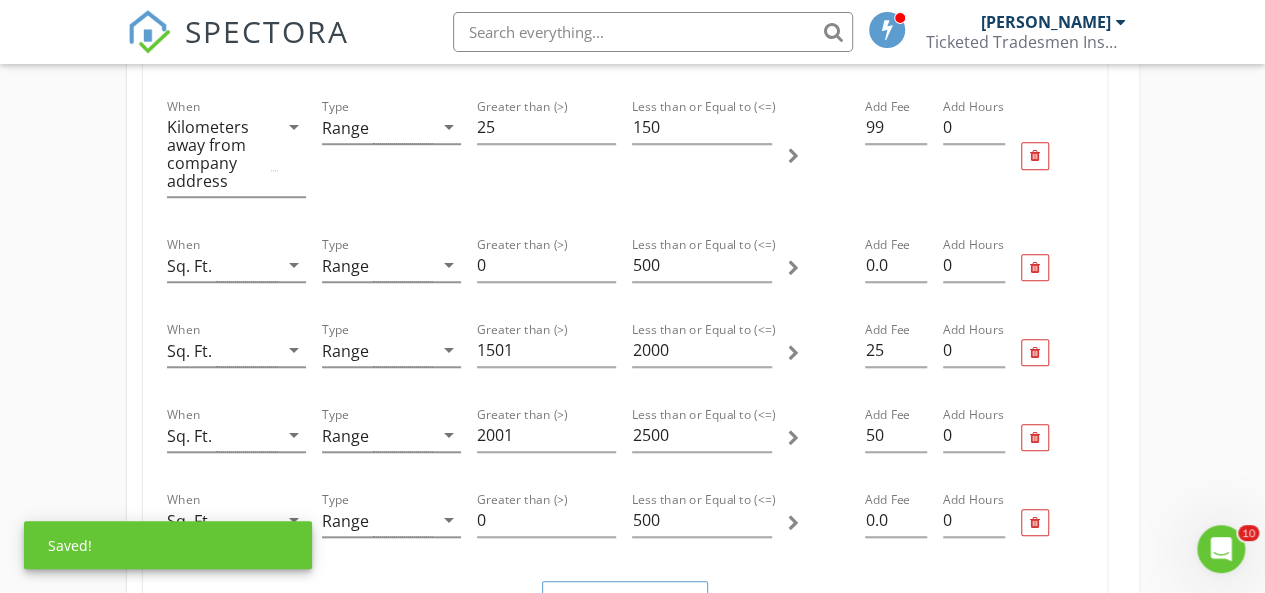 scroll, scrollTop: 784, scrollLeft: 0, axis: vertical 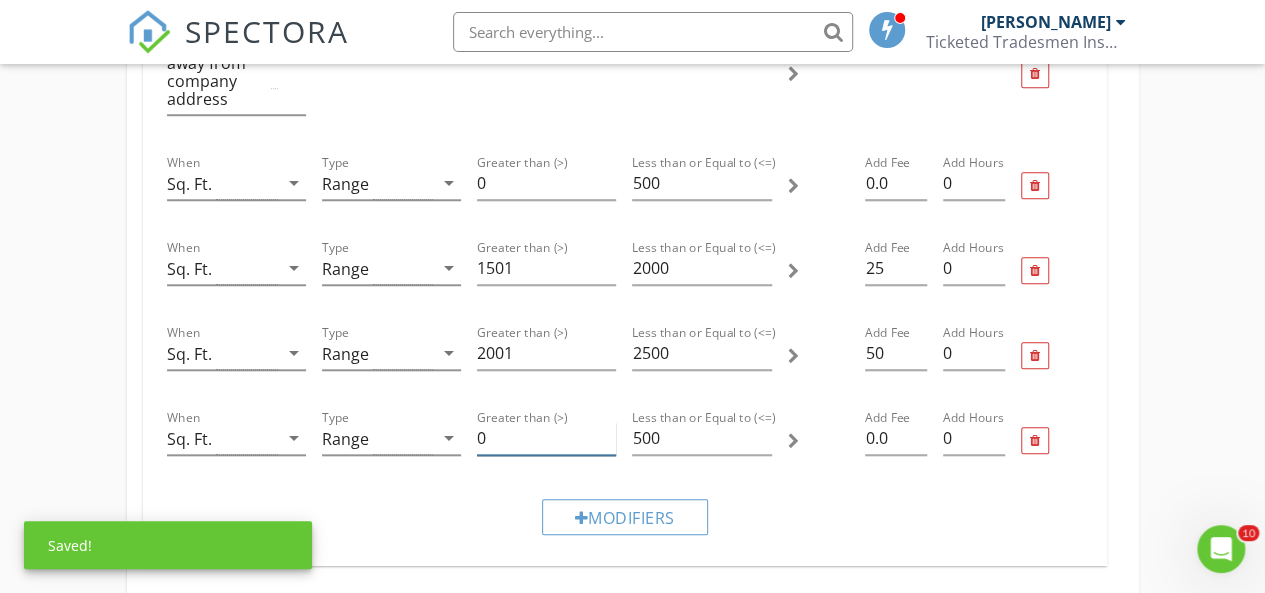 click on "0" at bounding box center (546, 438) 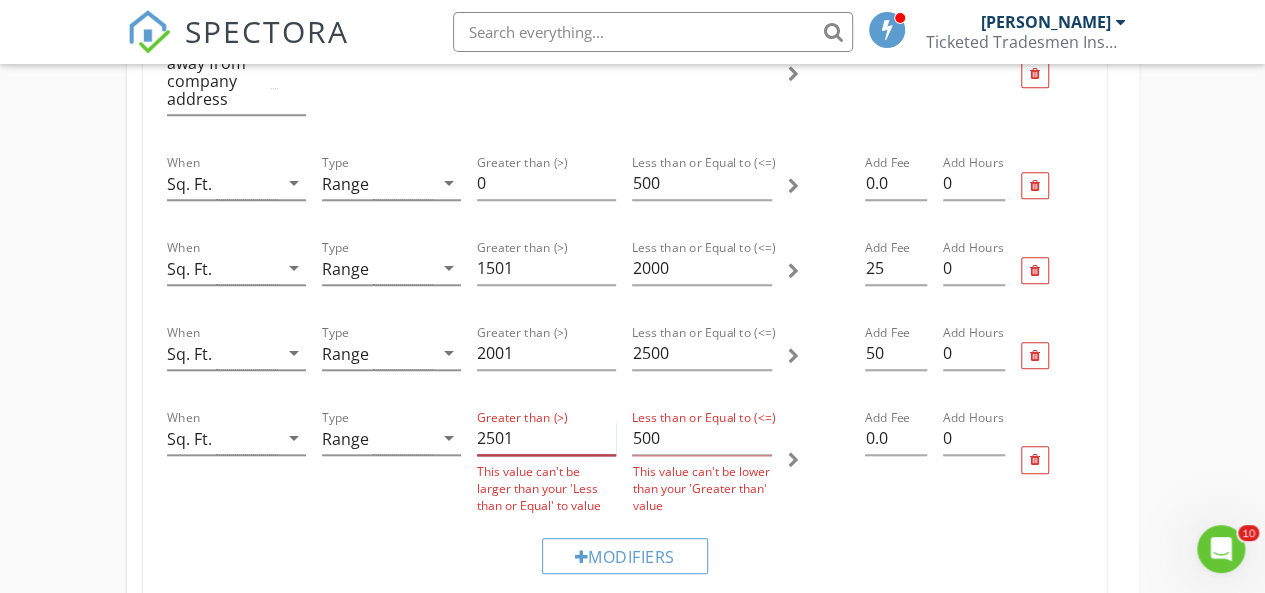 type on "2501" 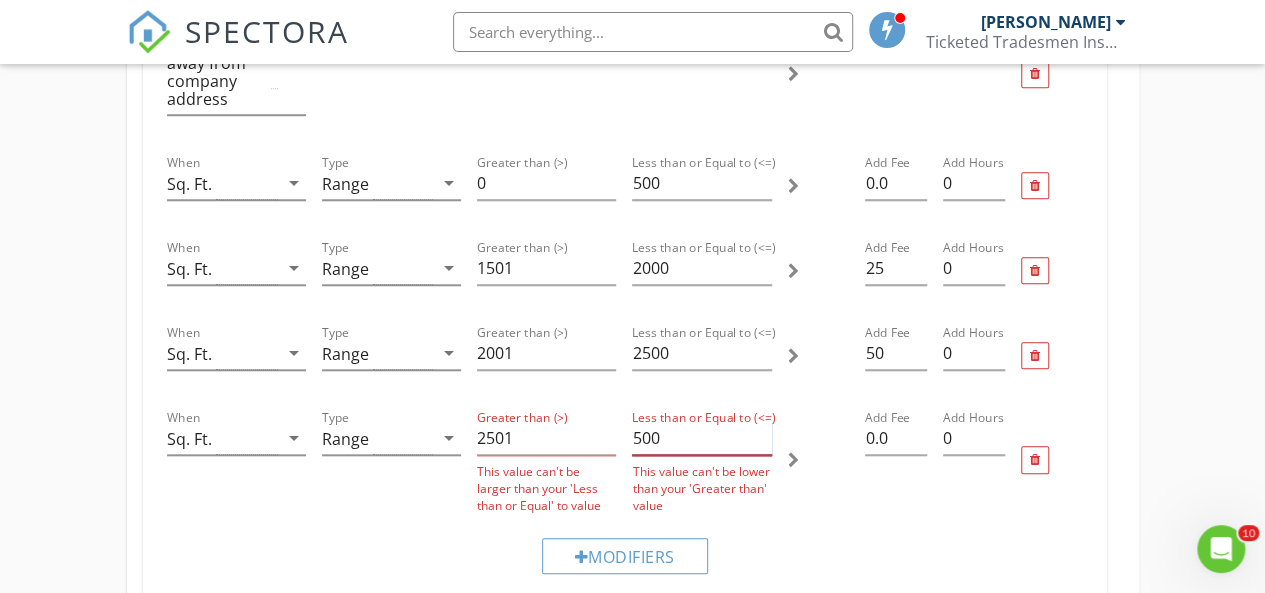 drag, startPoint x: 675, startPoint y: 434, endPoint x: 596, endPoint y: 444, distance: 79.630394 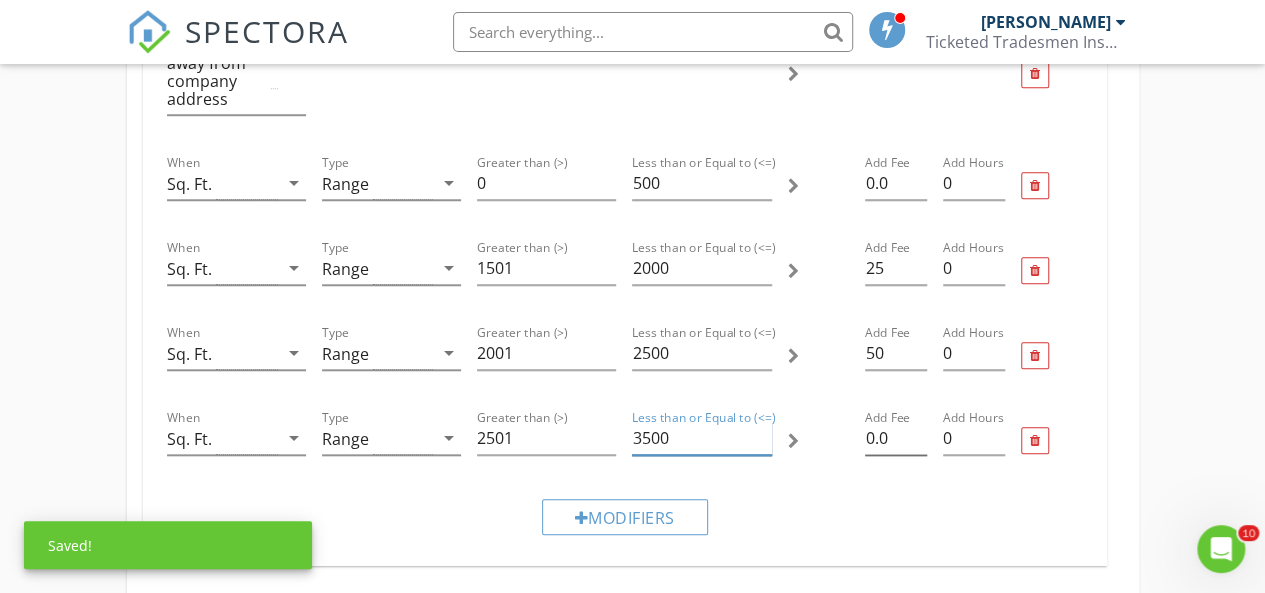 type on "3500" 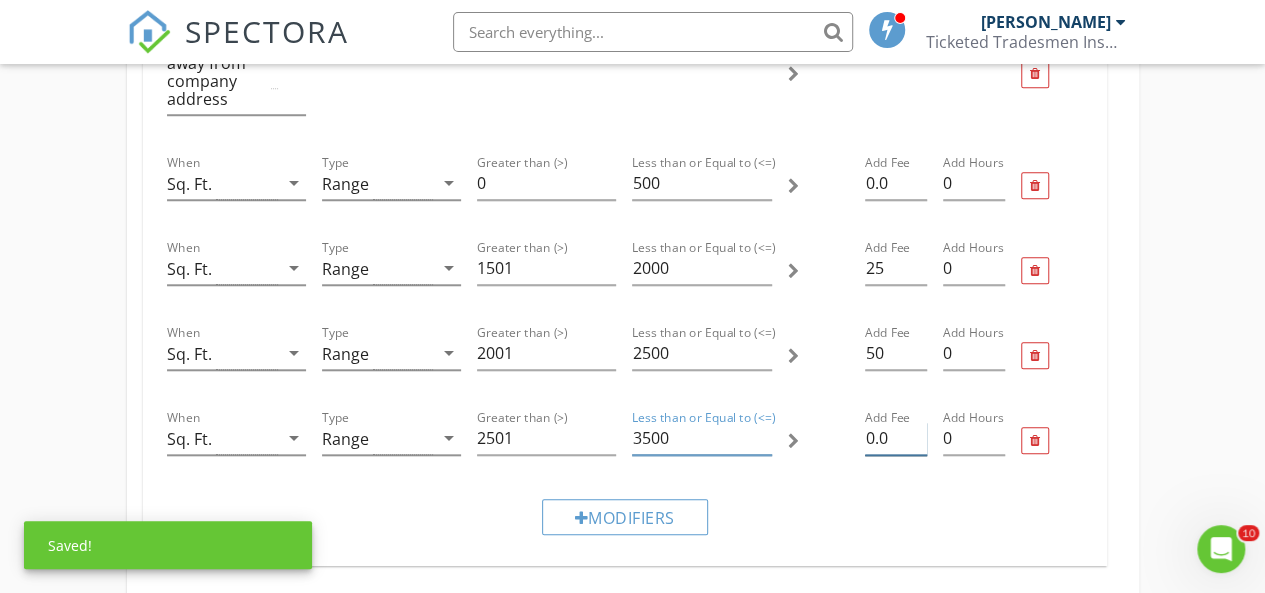 click on "0.0" at bounding box center [896, 438] 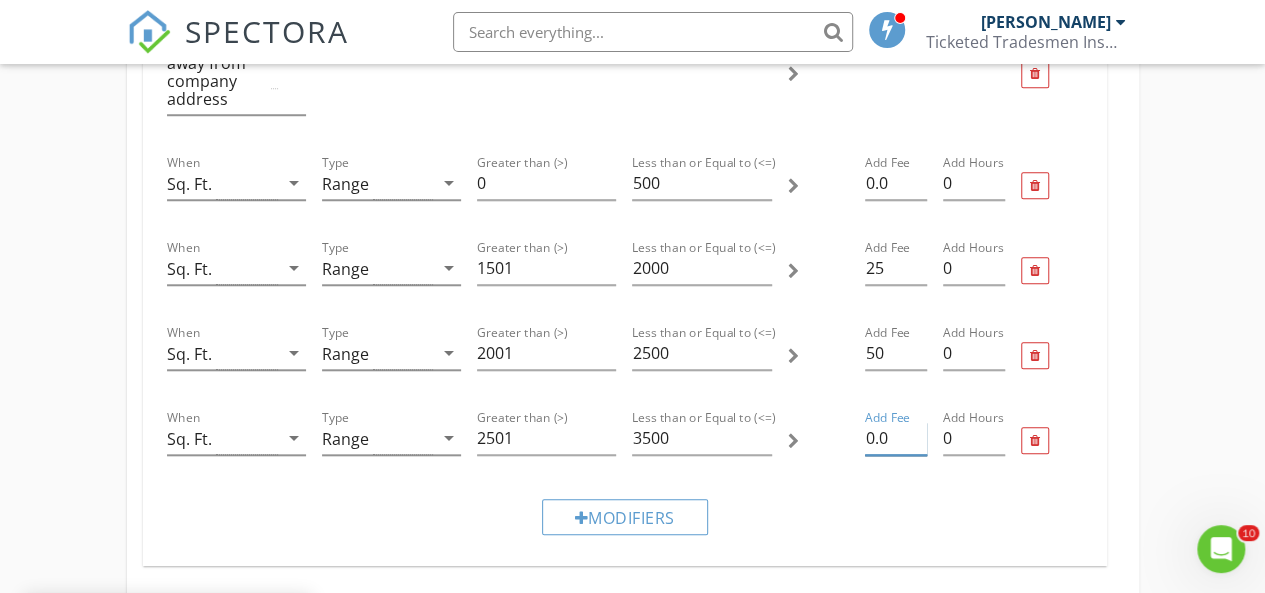 type on "0" 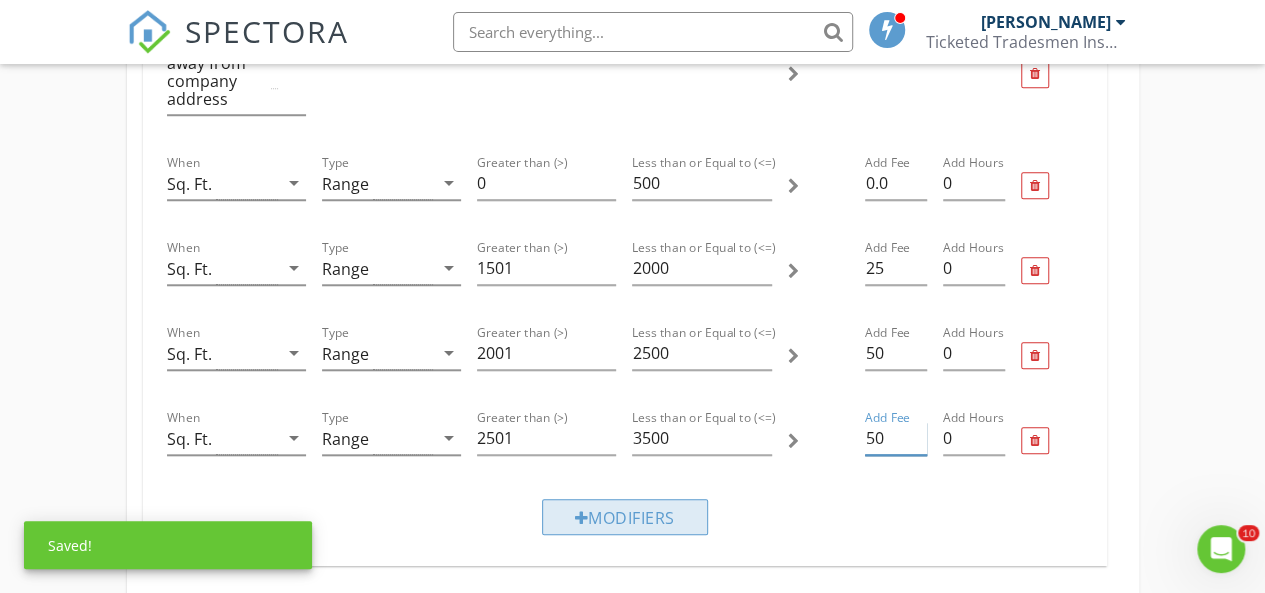 type on "50" 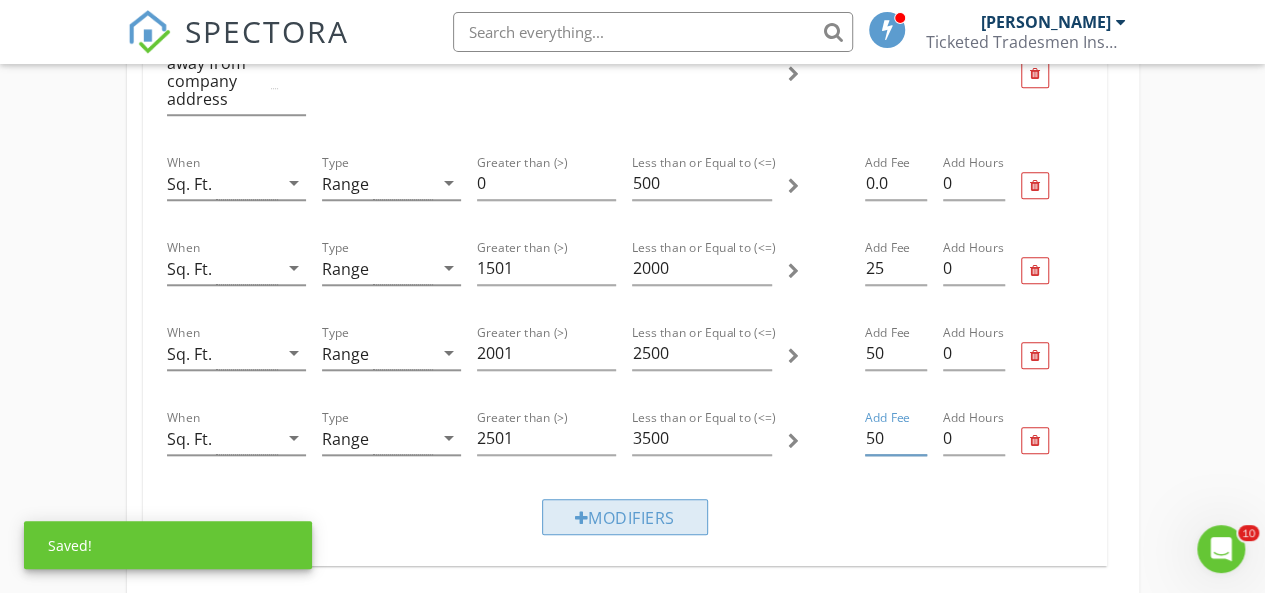 click on "Modifiers" at bounding box center [625, 517] 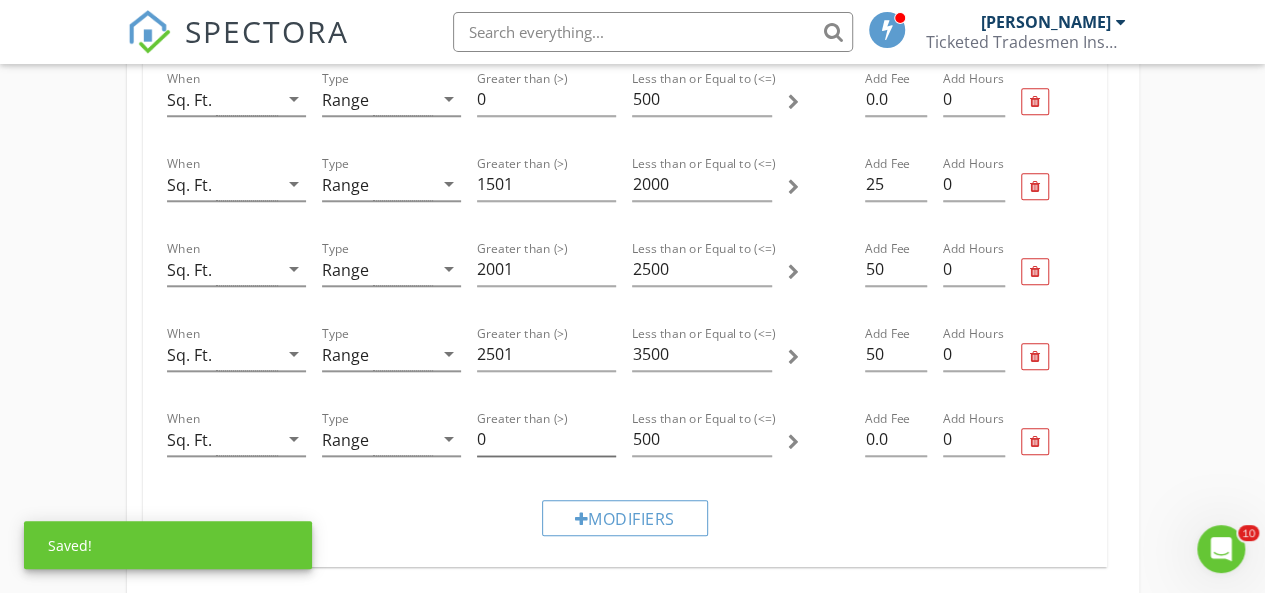 scroll, scrollTop: 868, scrollLeft: 0, axis: vertical 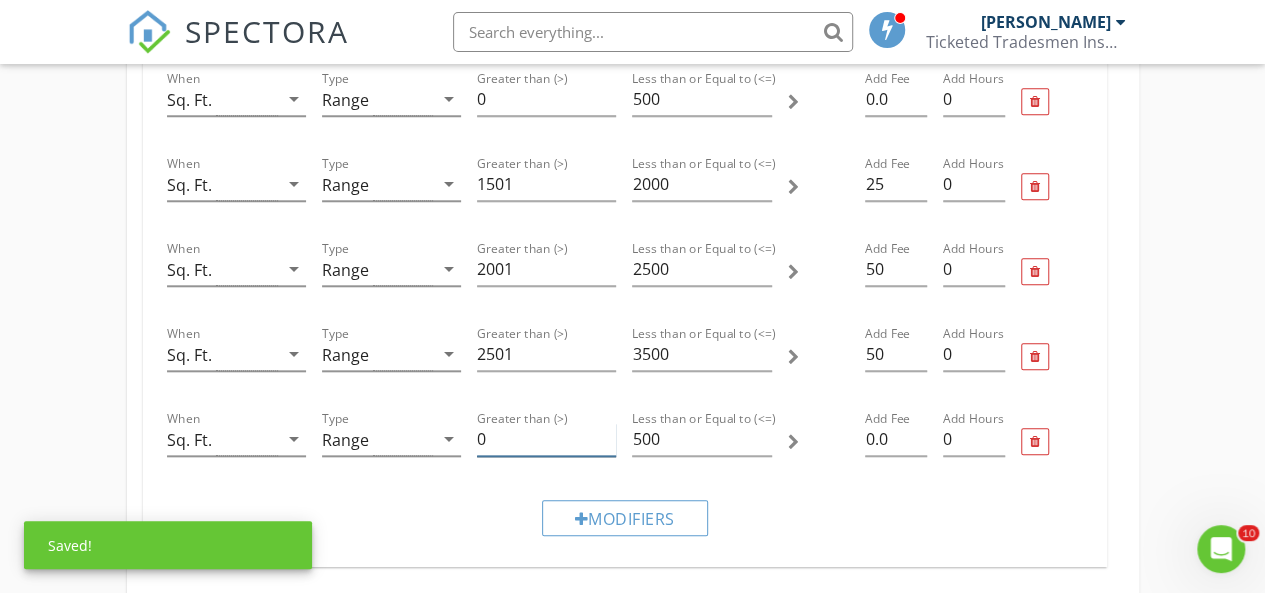 click on "0" at bounding box center (546, 439) 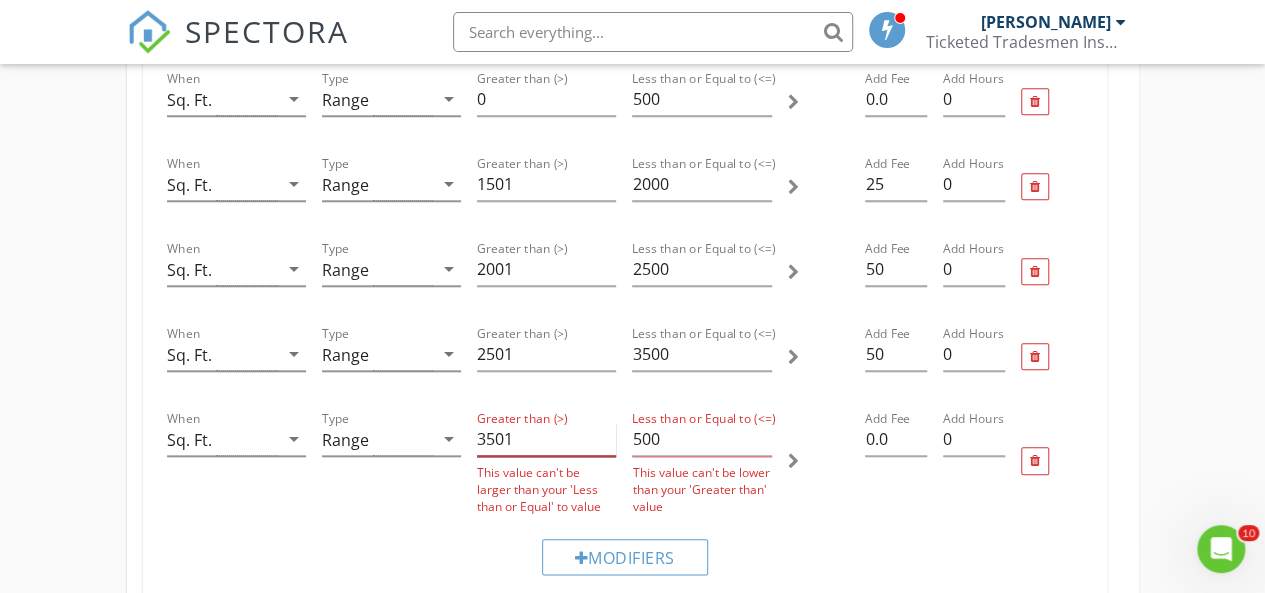 type on "3501" 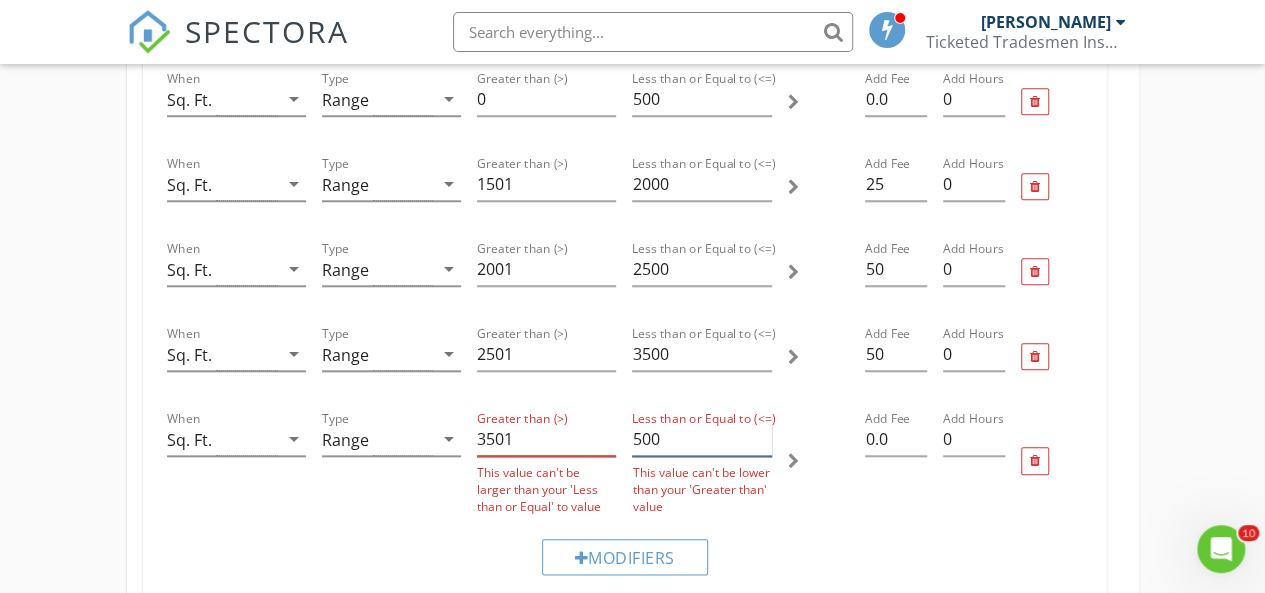 click on "500" at bounding box center (701, 439) 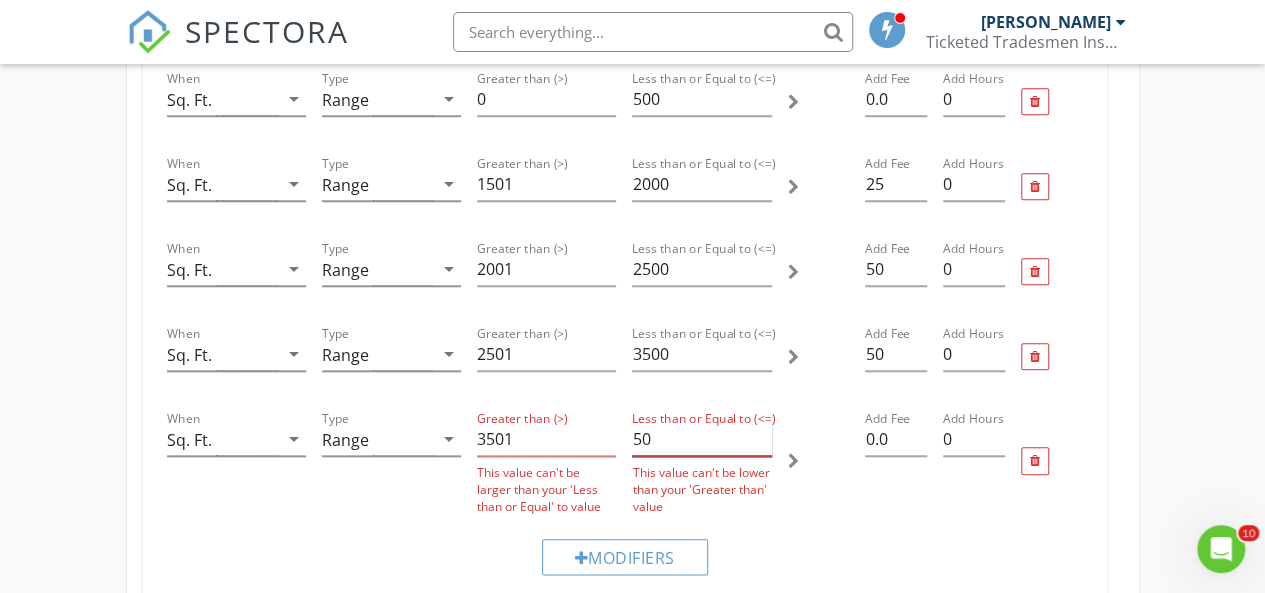 type on "5" 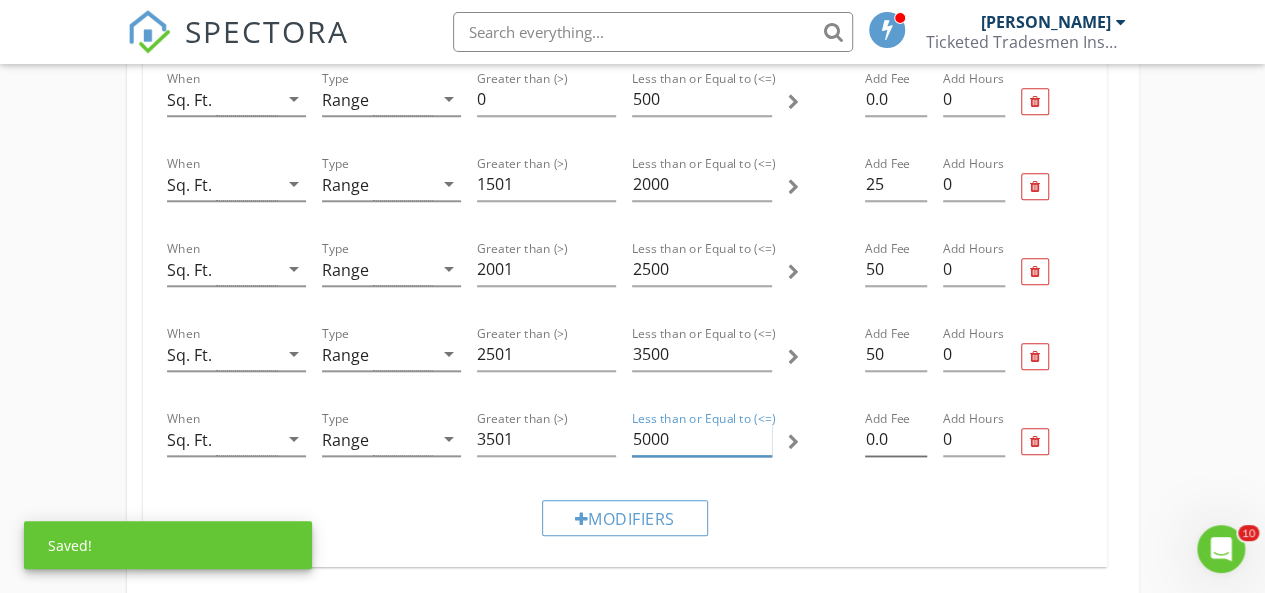 type on "5000" 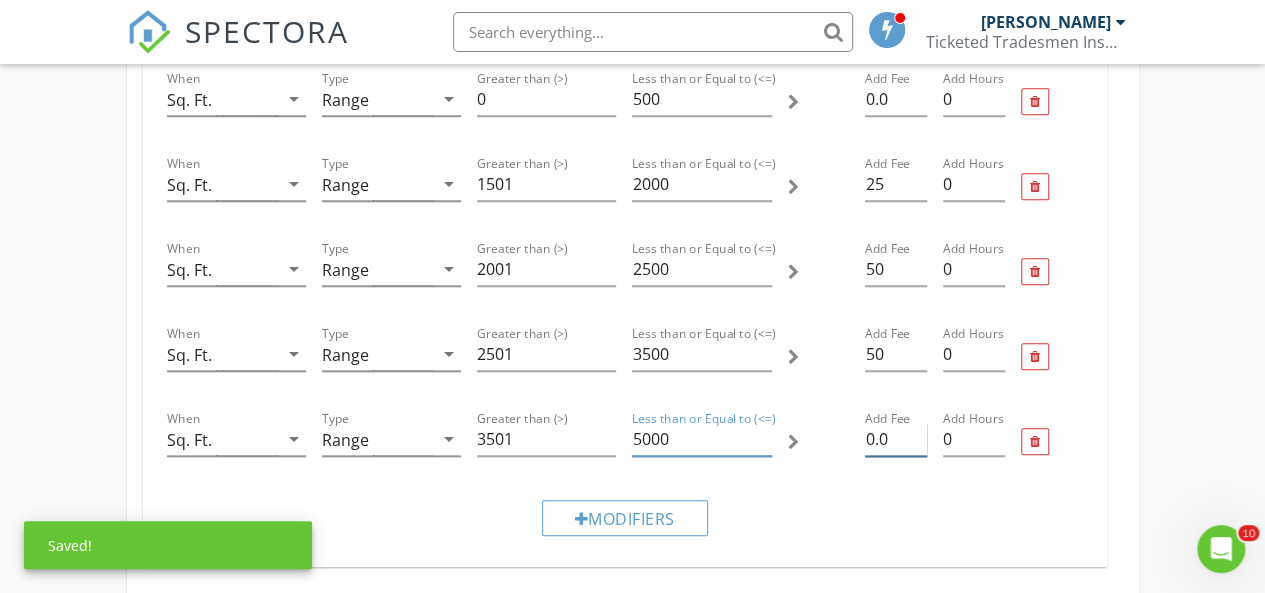 click on "0.0" at bounding box center (896, 439) 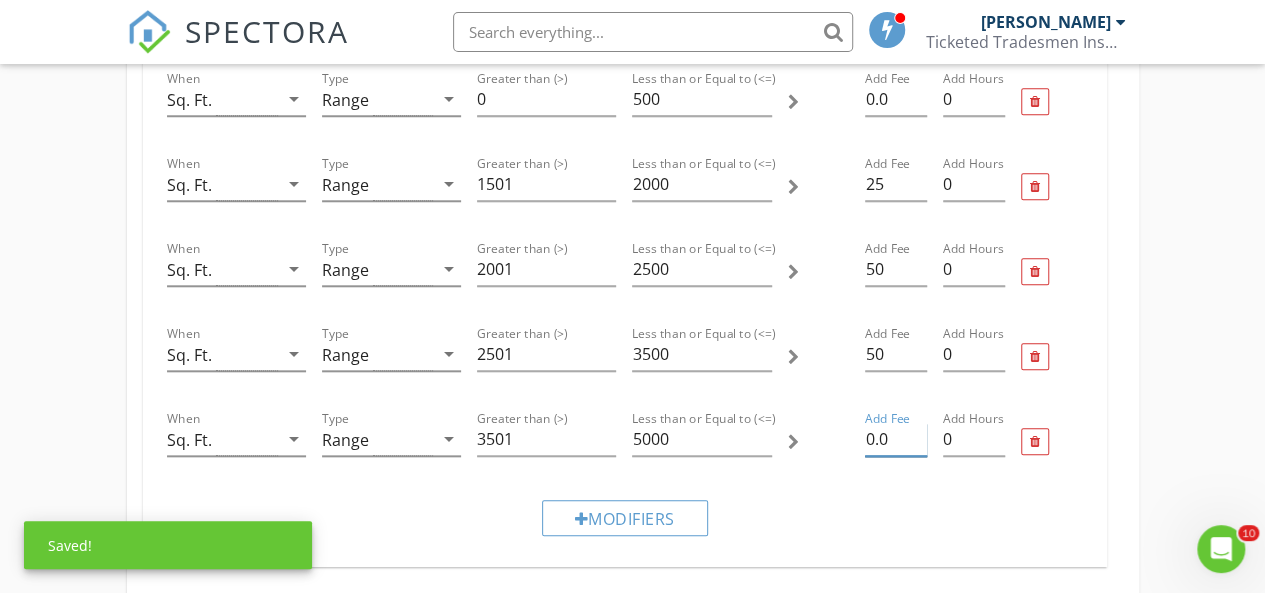 type on "0" 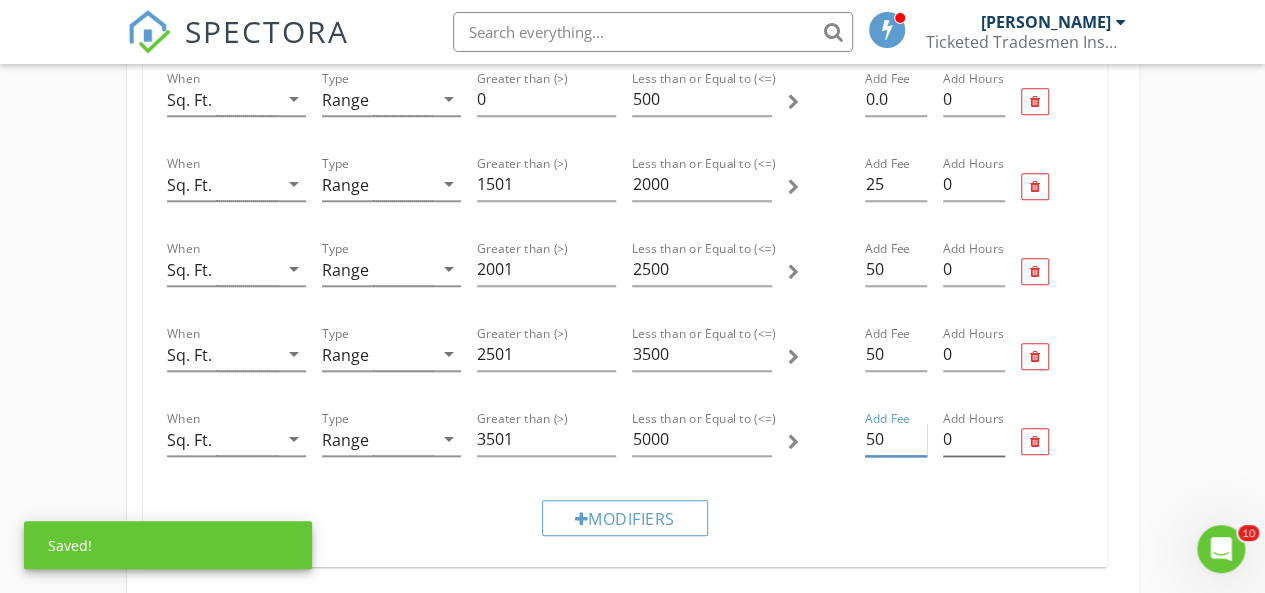 type on "50" 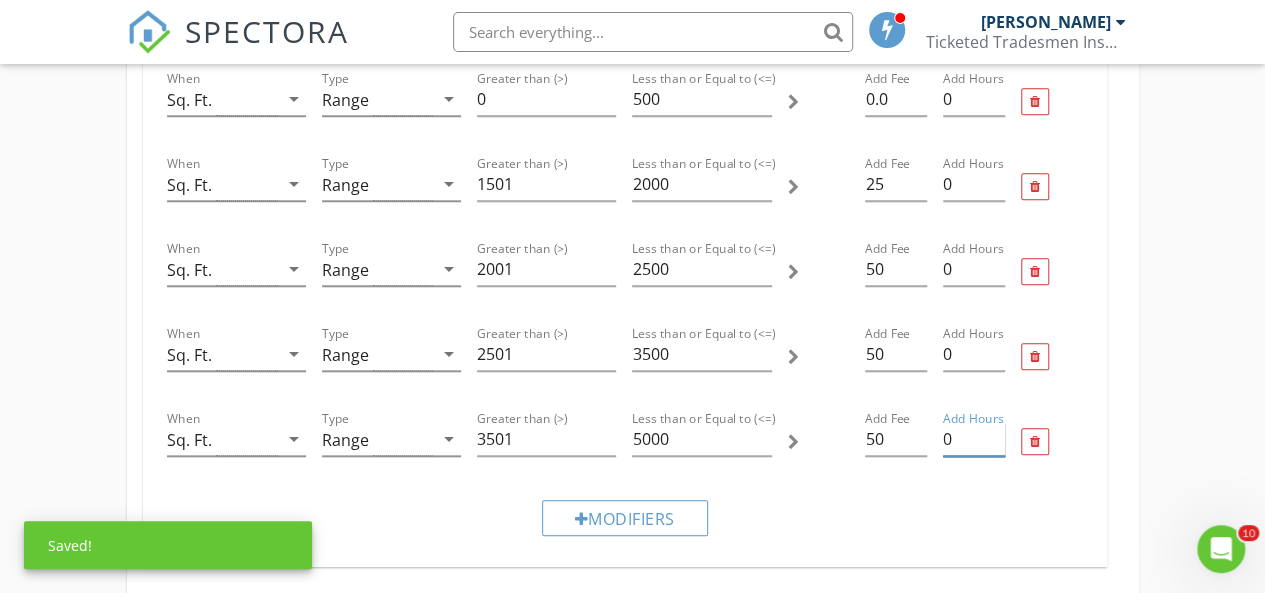 click on "0" at bounding box center (974, 439) 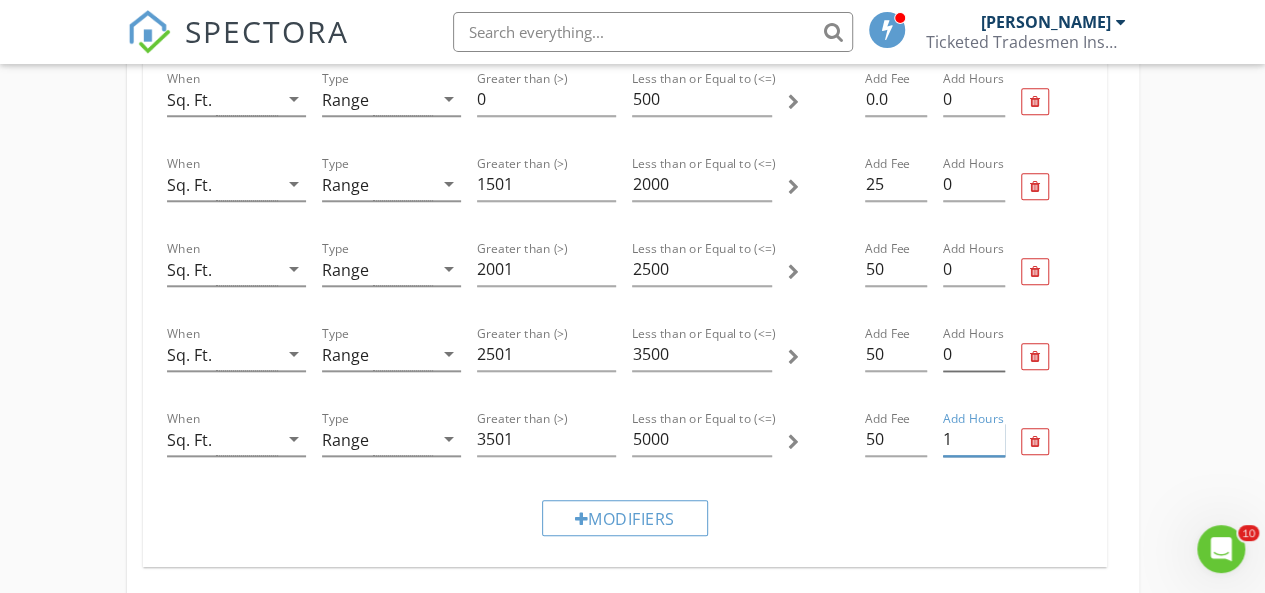 type on "1" 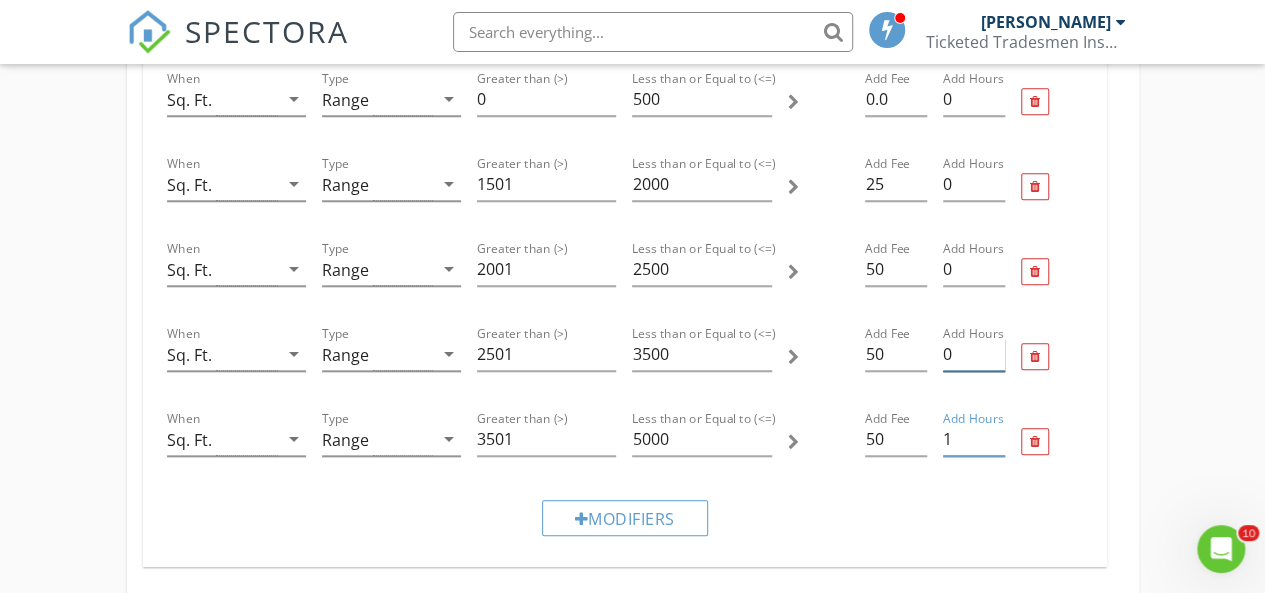 click on "0" at bounding box center (974, 354) 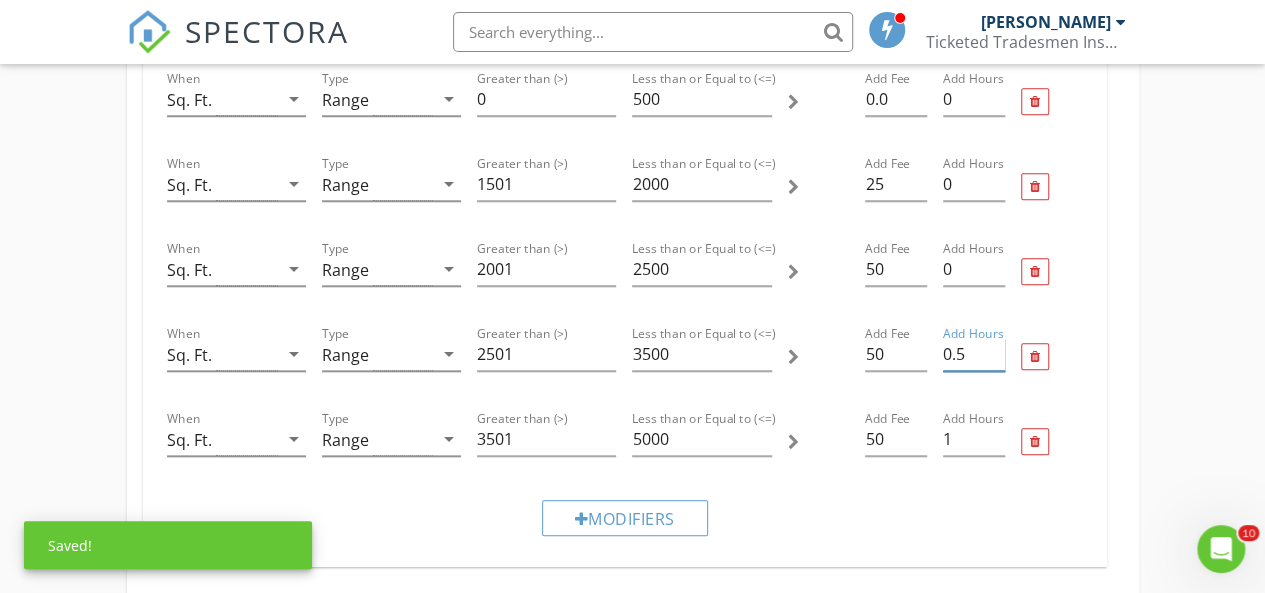 type on "0.5" 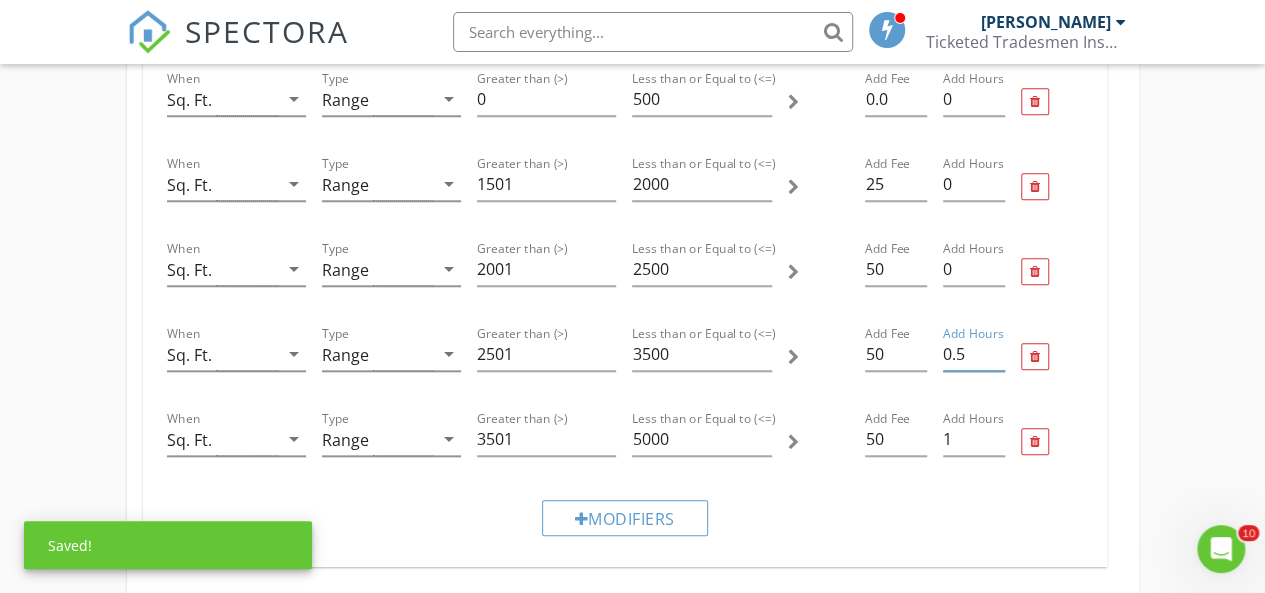 click on "When Kilometers away from company address arrow_drop_down   Type Range arrow_drop_down   Greater than (>) 25   Less than or Equal to (<=) 150       Add Fee 99   Add Hours 0   When Sq. Ft. arrow_drop_down   Type Range arrow_drop_down   Greater than (>) 0   Less than or Equal to (<=) 500       Add Fee 0.0   Add Hours 0   When Sq. Ft. arrow_drop_down   Type Range arrow_drop_down   Greater than (>) 1501   Less than or Equal to (<=) 2000       Add Fee 25   Add Hours 0   When Sq. Ft. arrow_drop_down   Type Range arrow_drop_down   Greater than (>) 2001   Less than or Equal to (<=) 2500       Add Fee 50   Add Hours 0   When Sq. Ft. arrow_drop_down   Type Range arrow_drop_down   Greater than (>) 2501   Less than or Equal to (<=) 3500       Add Fee 50   Add Hours 0.5   When Sq. Ft. arrow_drop_down   Type Range arrow_drop_down   Greater than (>) 3501   Less than or Equal to (<=) 5000       Add Fee 50   Add Hours 1
Modifiers" at bounding box center (625, 236) 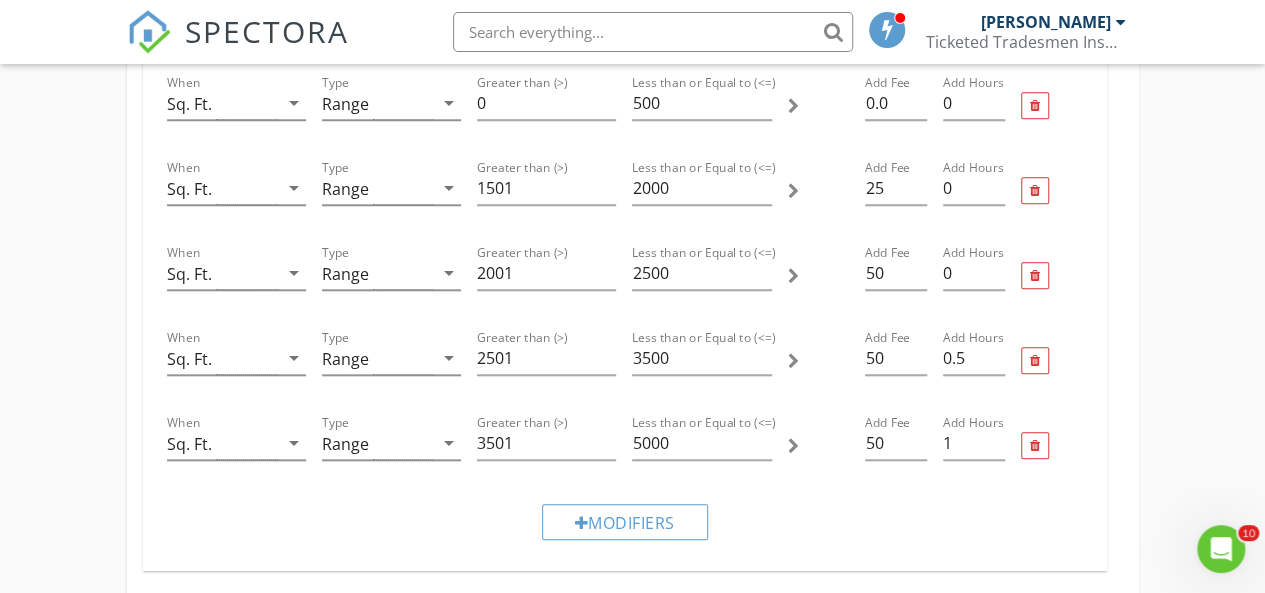 scroll, scrollTop: 950, scrollLeft: 0, axis: vertical 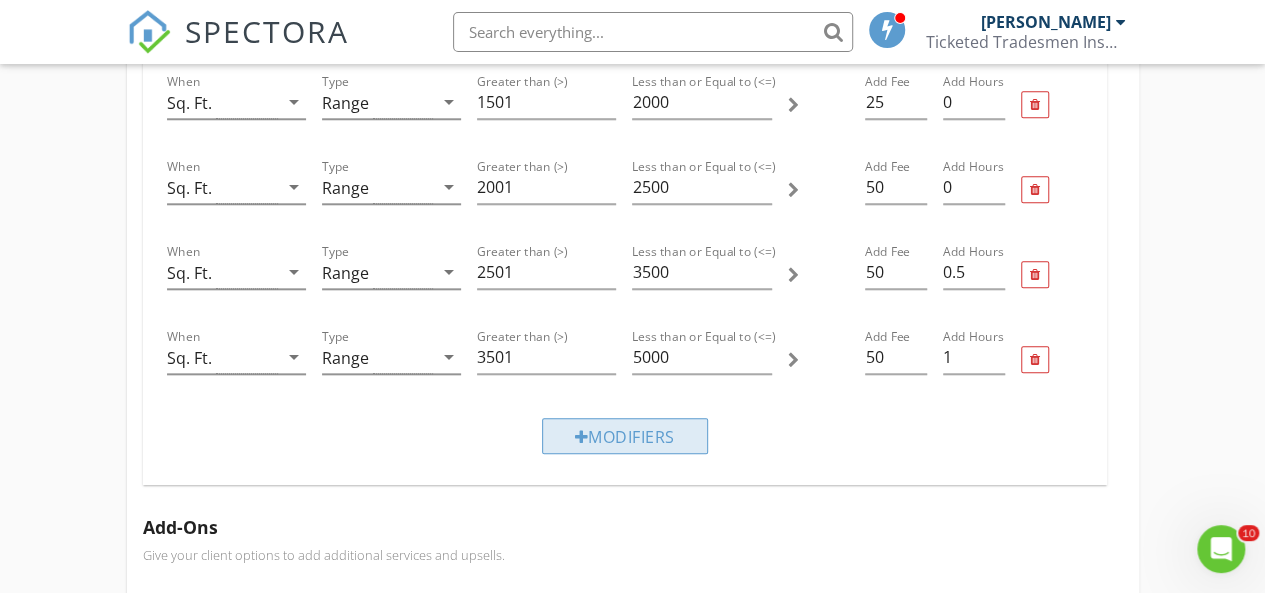 click on "Modifiers" at bounding box center (625, 436) 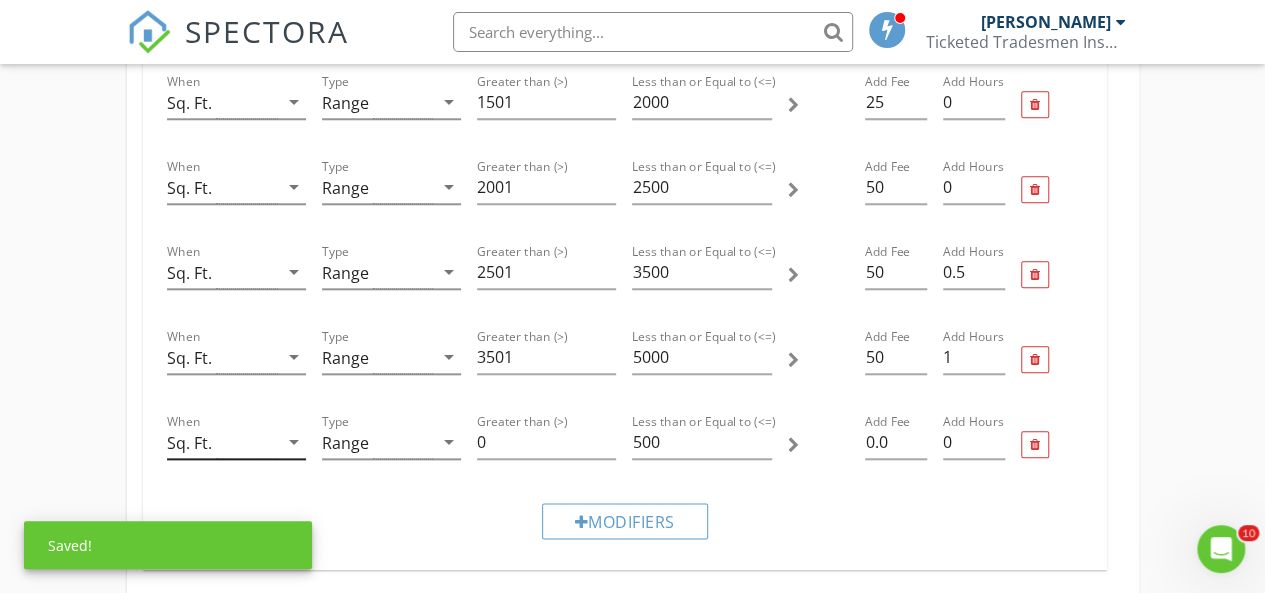 click on "Sq. Ft." at bounding box center (222, 442) 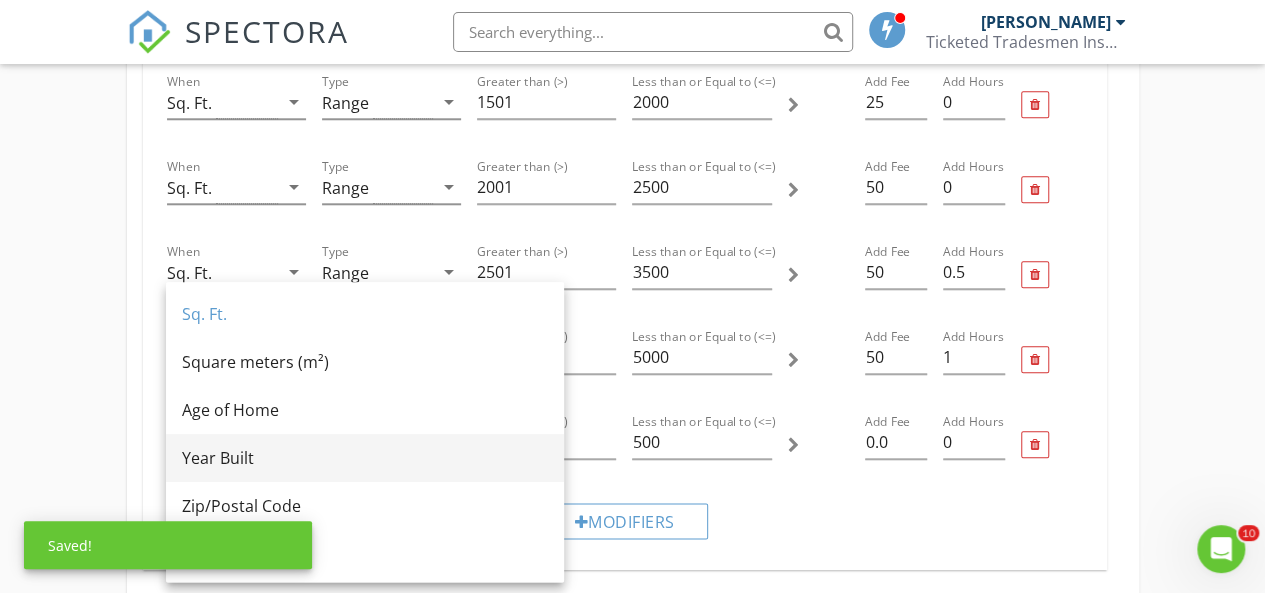 click on "Year Built" at bounding box center [365, 458] 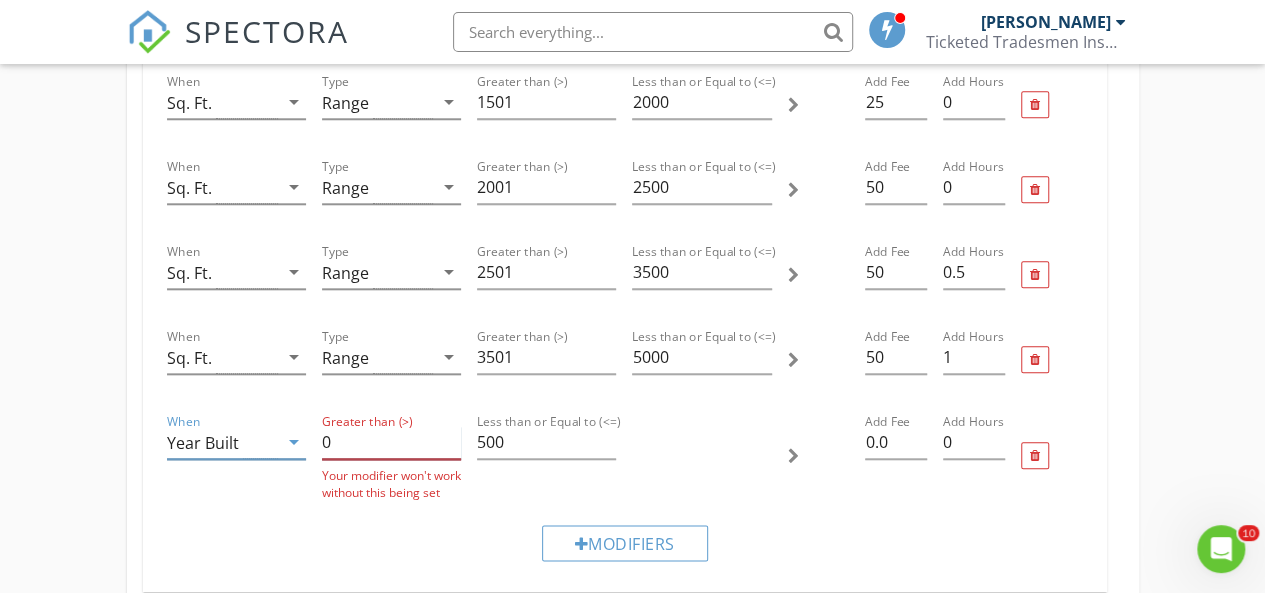 click on "0" at bounding box center [391, 442] 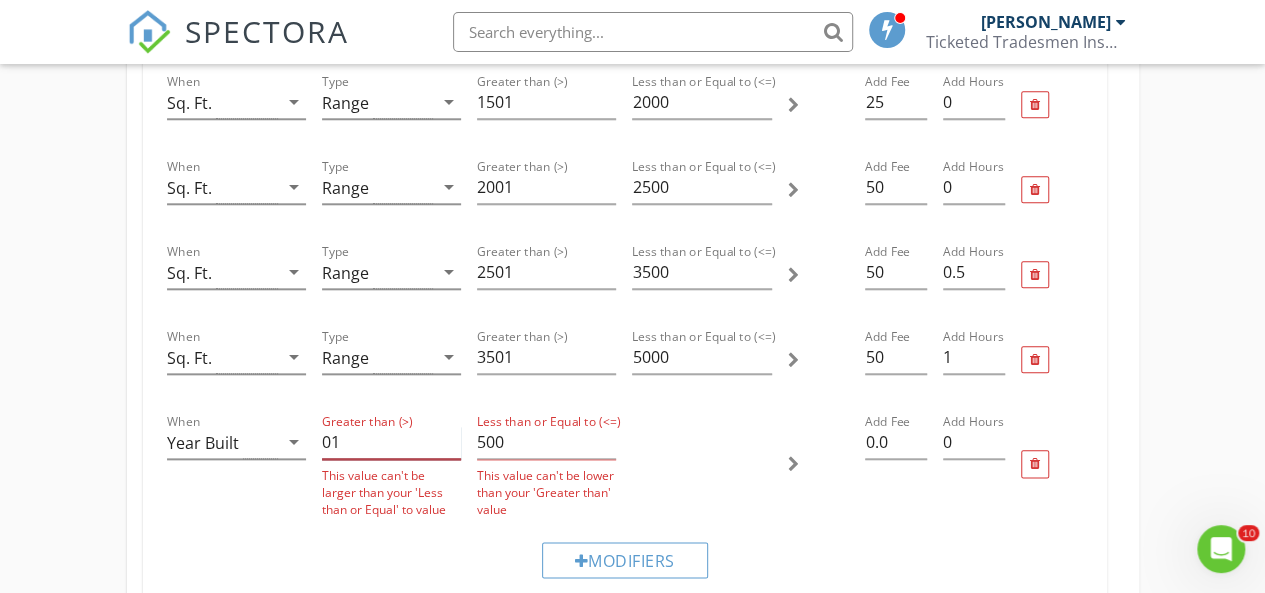 type on "0" 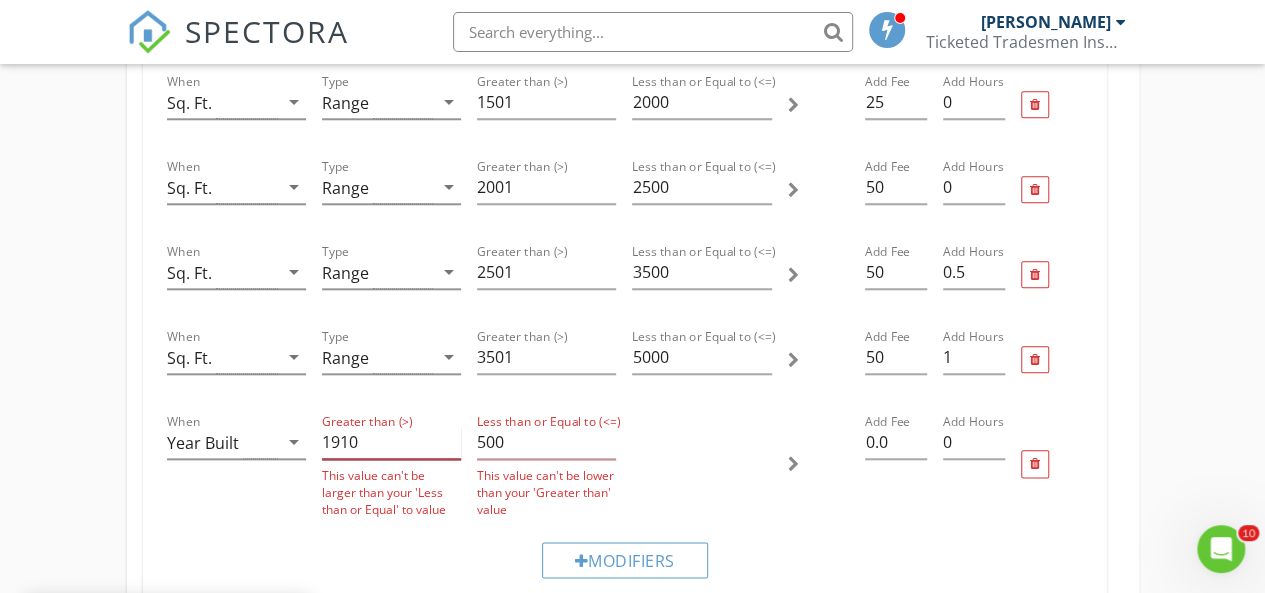 type on "1910" 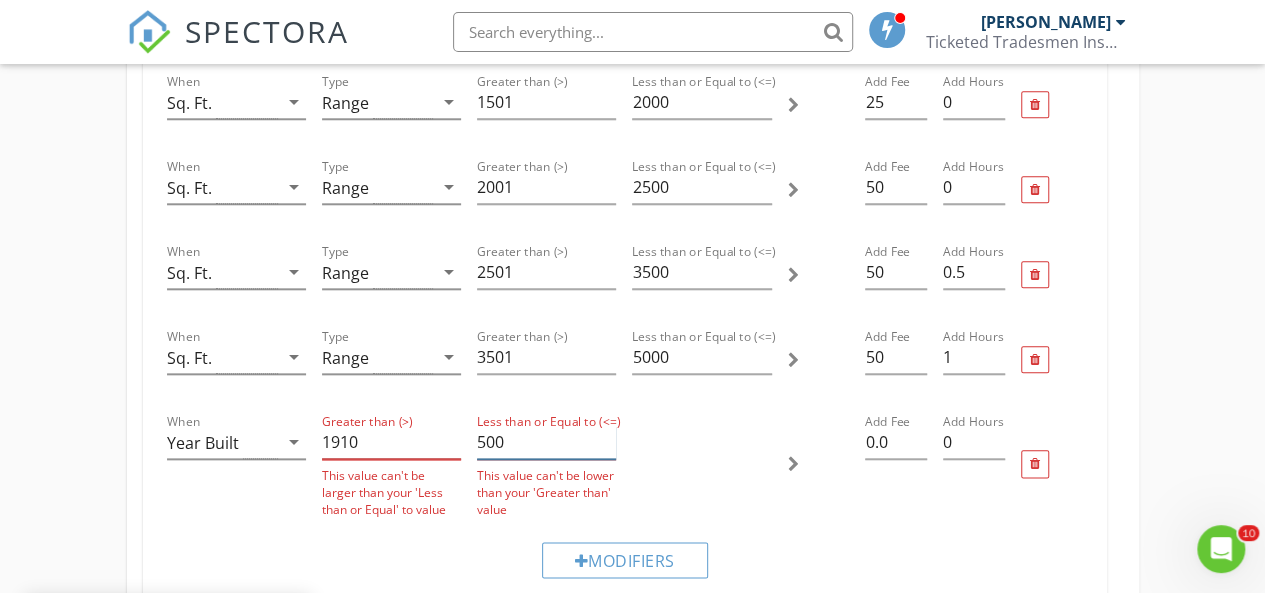 click on "500" at bounding box center (546, 442) 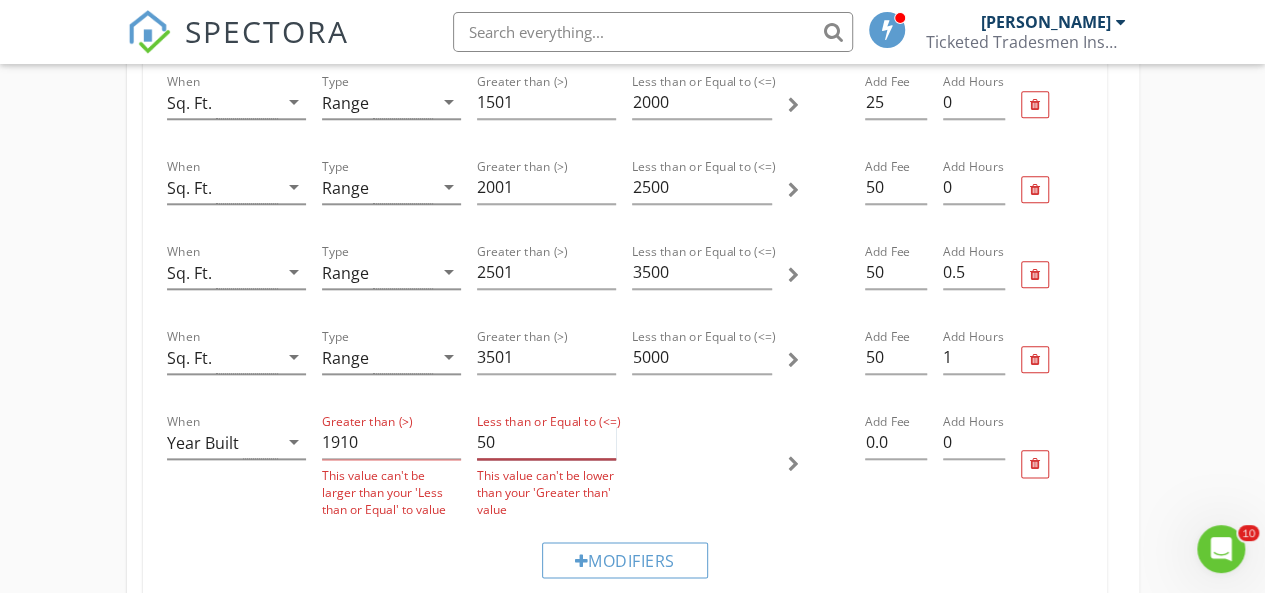 type on "5" 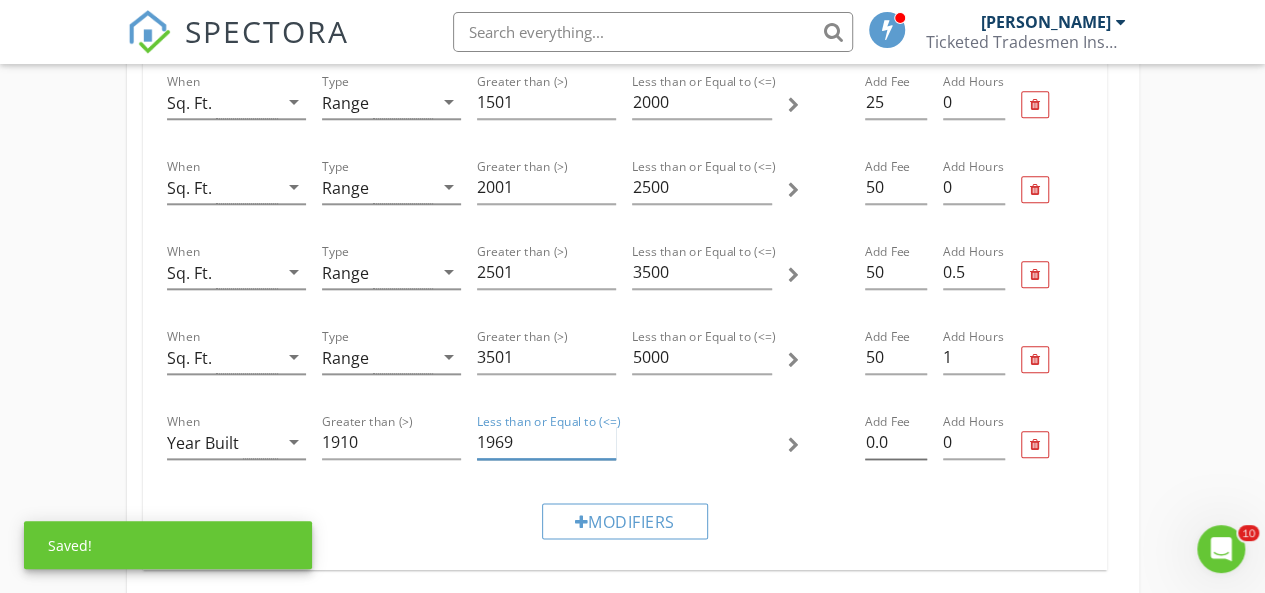 type on "1969" 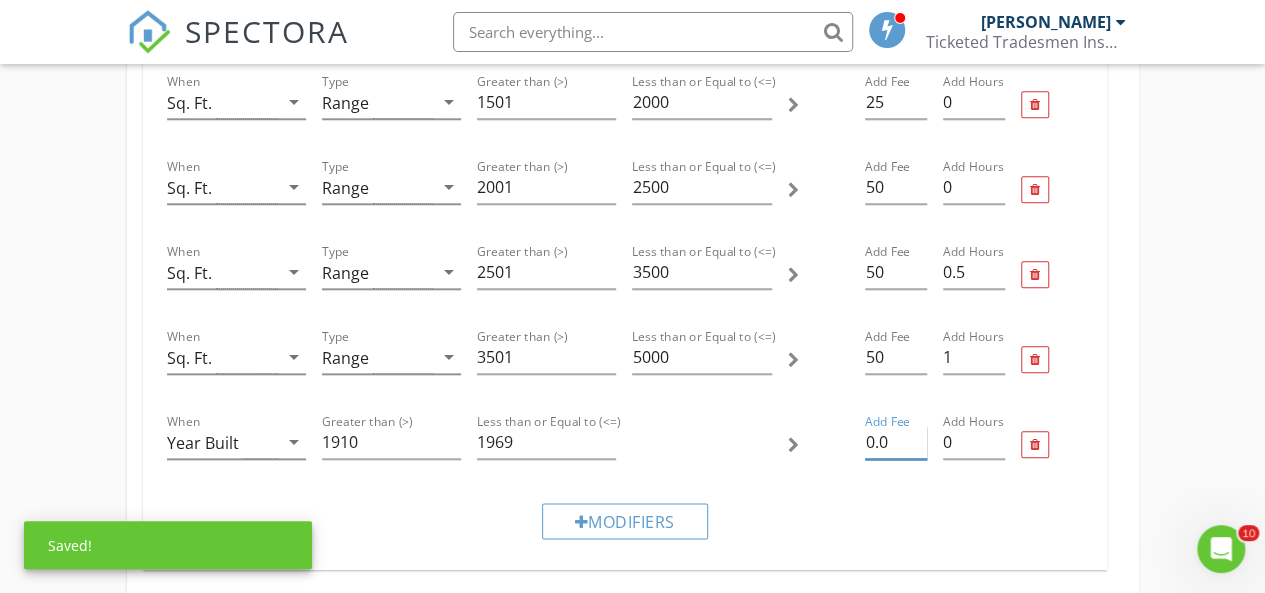 click on "0.0" at bounding box center (896, 442) 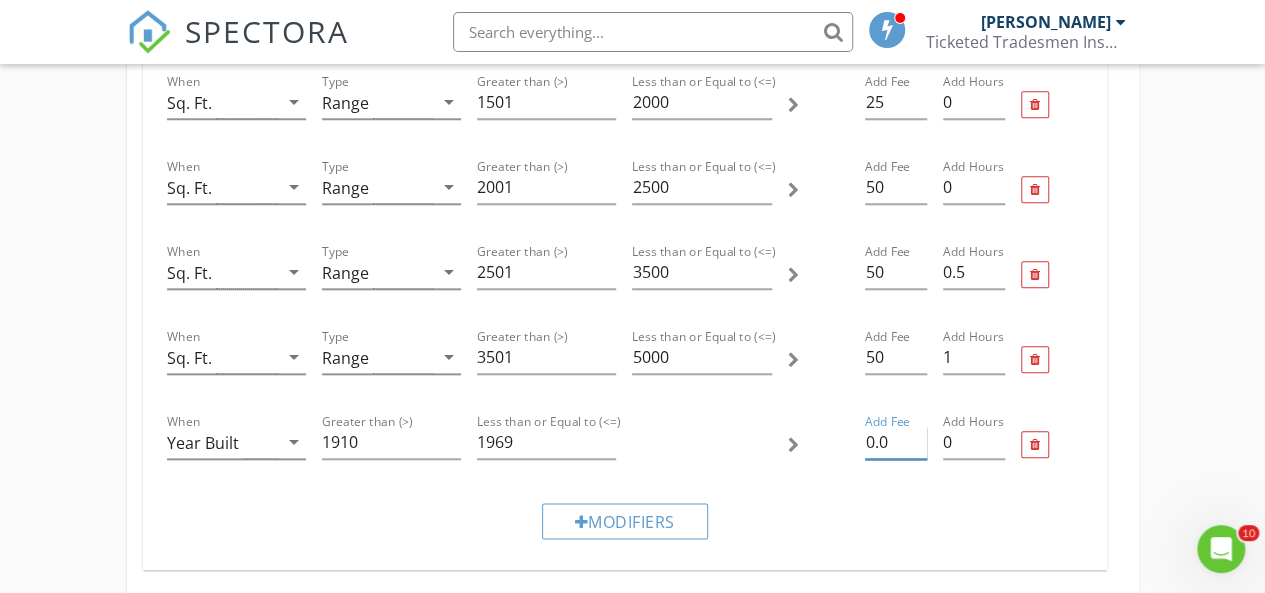 type on "0" 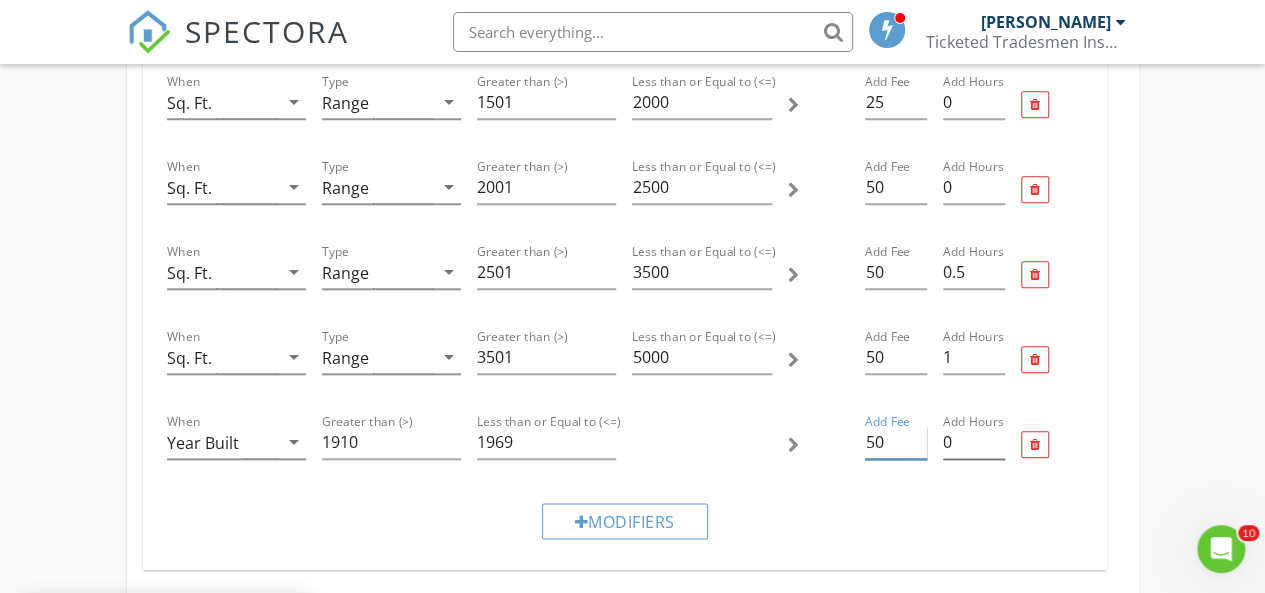 type on "50" 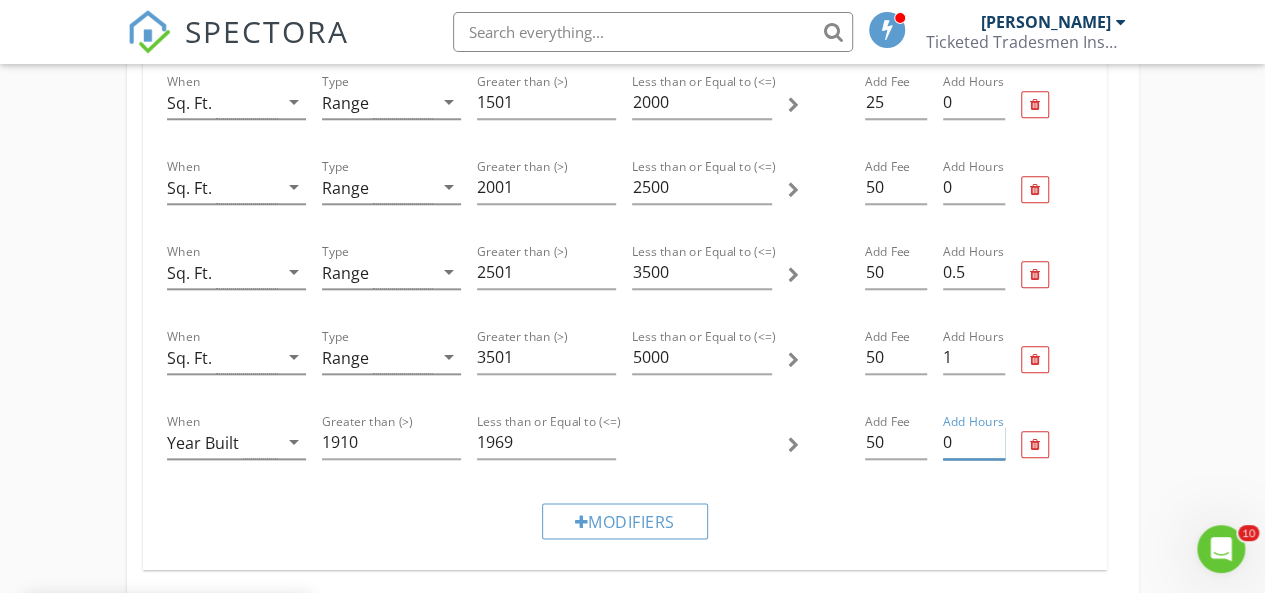 click on "0" at bounding box center [974, 442] 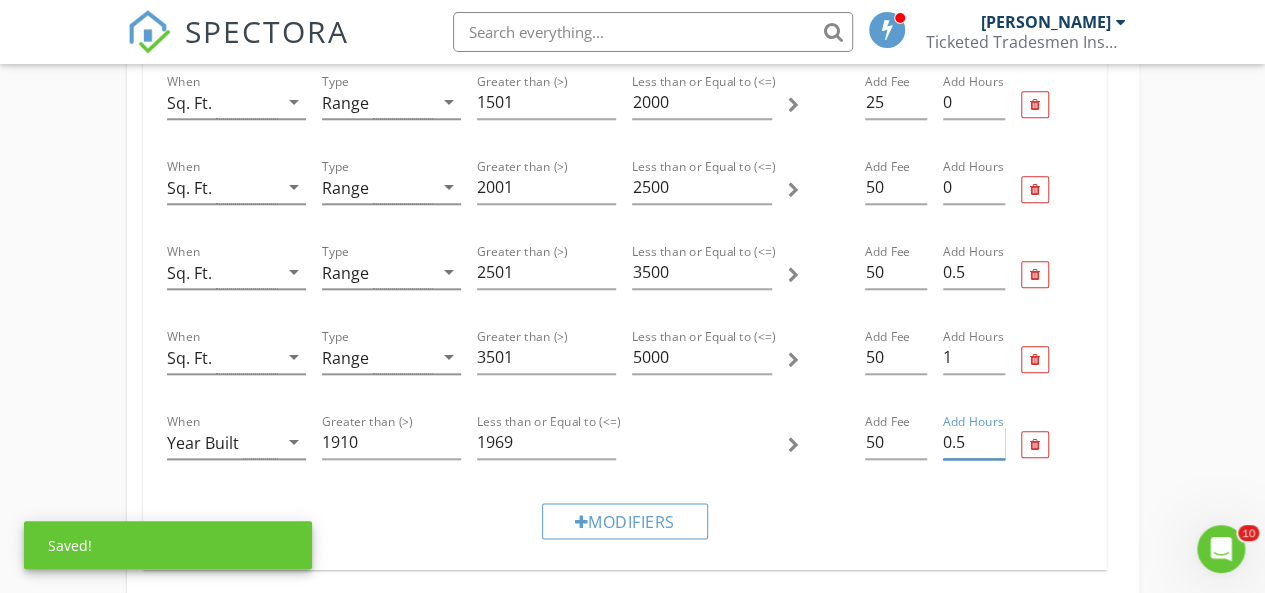 type on "0.5" 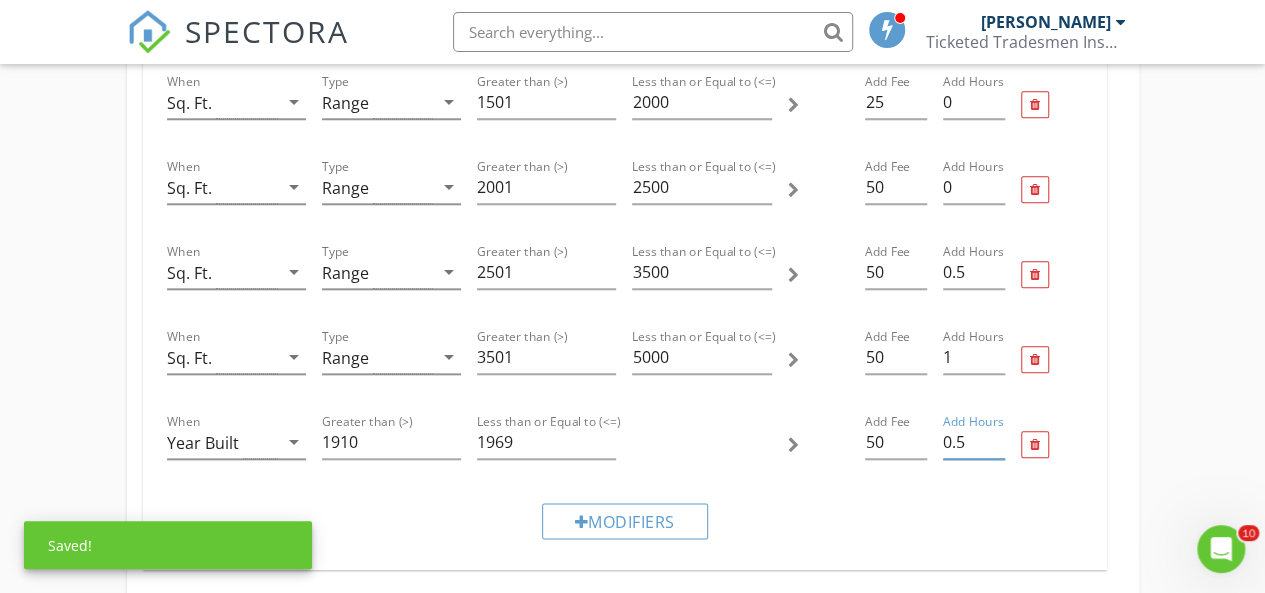click on "Residential Home Inspection   Name Residential Home Inspection   Service Category * Residential arrow_drop_down   Description A single-family dwelling with a backyard or outdoor space that is owned. Duplexes included here.   Hidden from scheduler   check_box_outline_blank             Townhome/Duplex Inspection   Name Townhome/Duplex Inspection   Service Category * Residential arrow_drop_down   Description A multi-level unit that shares walls with adjacent properties and has limited outdoor space.   Hidden from scheduler   check_box_outline_blank             Condominium Inspection         Pre-Sale Inspection   Name Pre-Sale Inspection   Service Category * Residential arrow_drop_down   Description A pre-sale home inspection evaluates the condition of a property before it's listed, identifying any issues that could affect the sale or valuation.   Hidden from scheduler   check_box_outline_blank     Template(s) TTIG Residential Template arrow_drop_down   Agreement(s) Inspection Agreement arrow_drop_down" at bounding box center (632, 331) 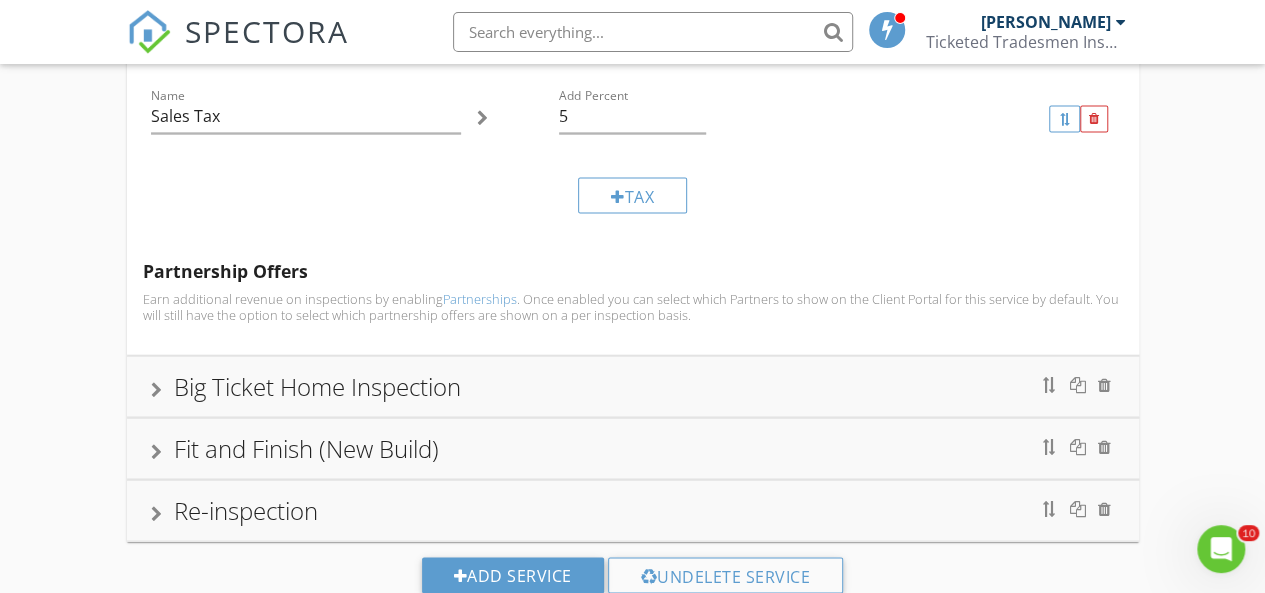 scroll, scrollTop: 1755, scrollLeft: 0, axis: vertical 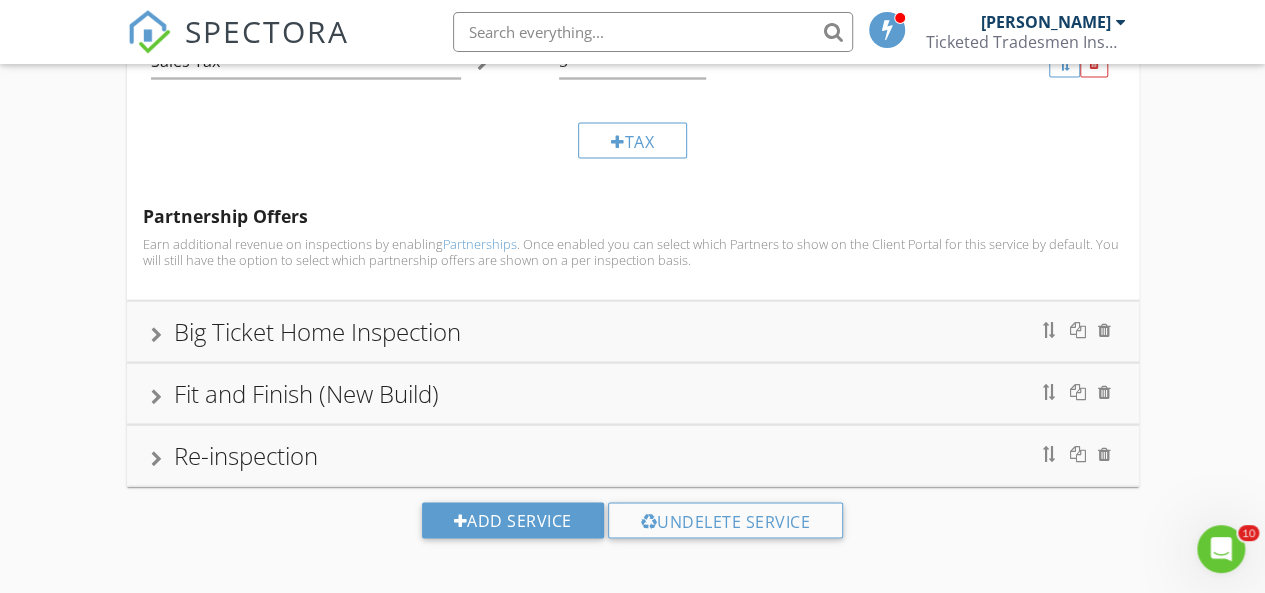 click on "Fit and Finish (New Build)" at bounding box center [306, 392] 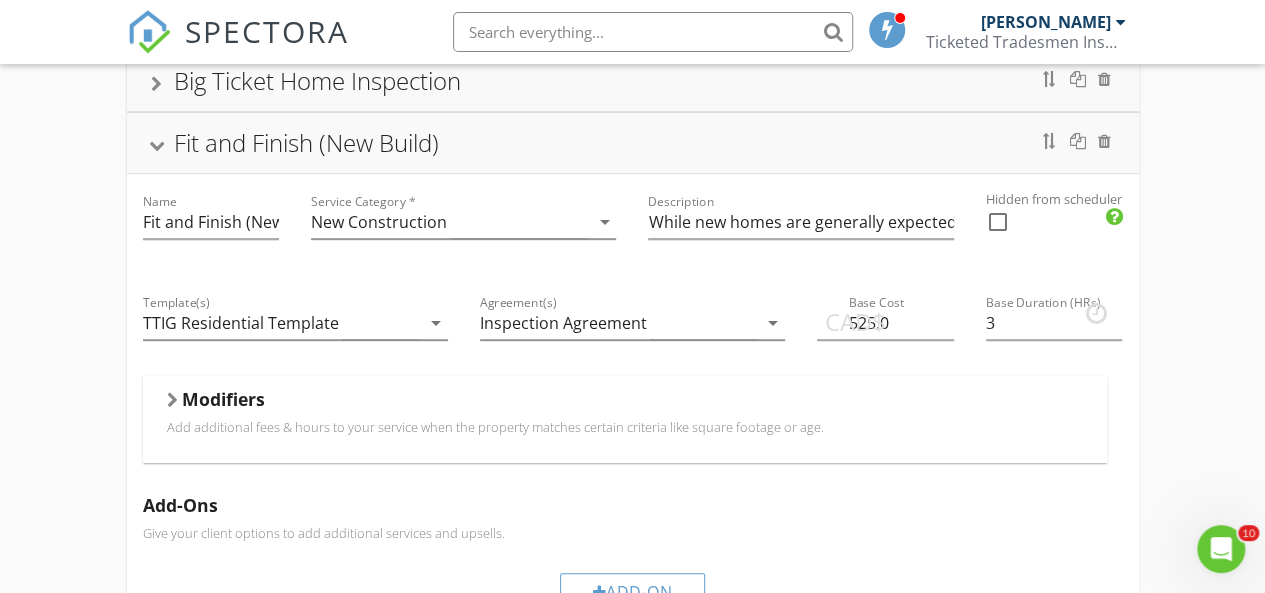 scroll, scrollTop: 442, scrollLeft: 0, axis: vertical 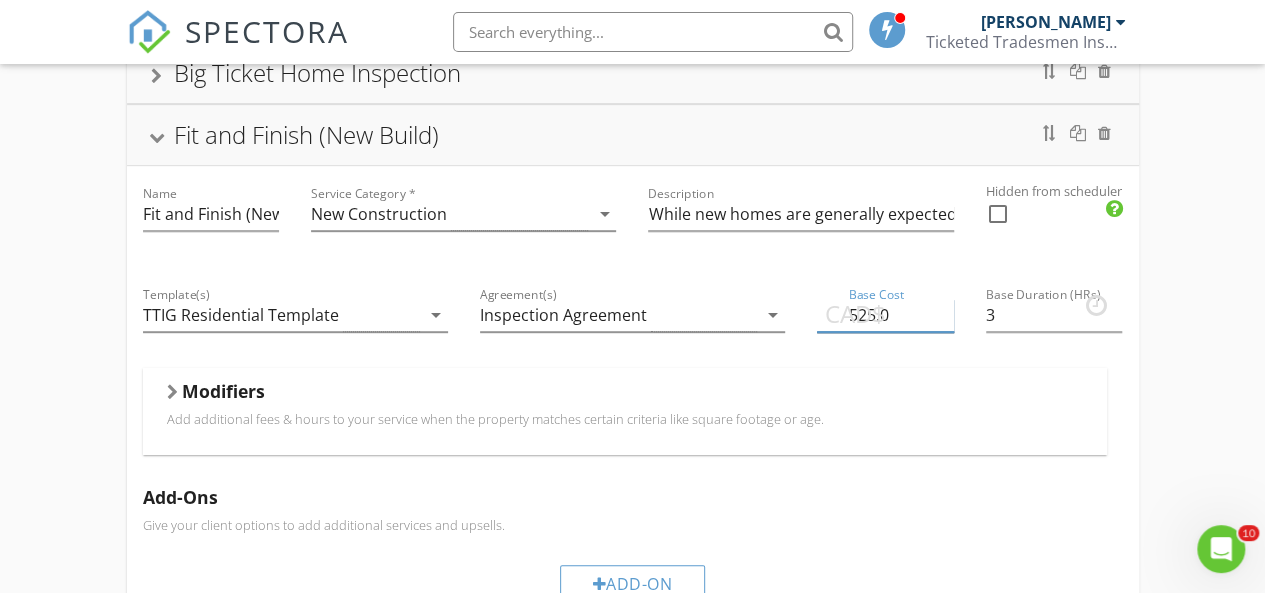 click on "525.0" at bounding box center (885, 315) 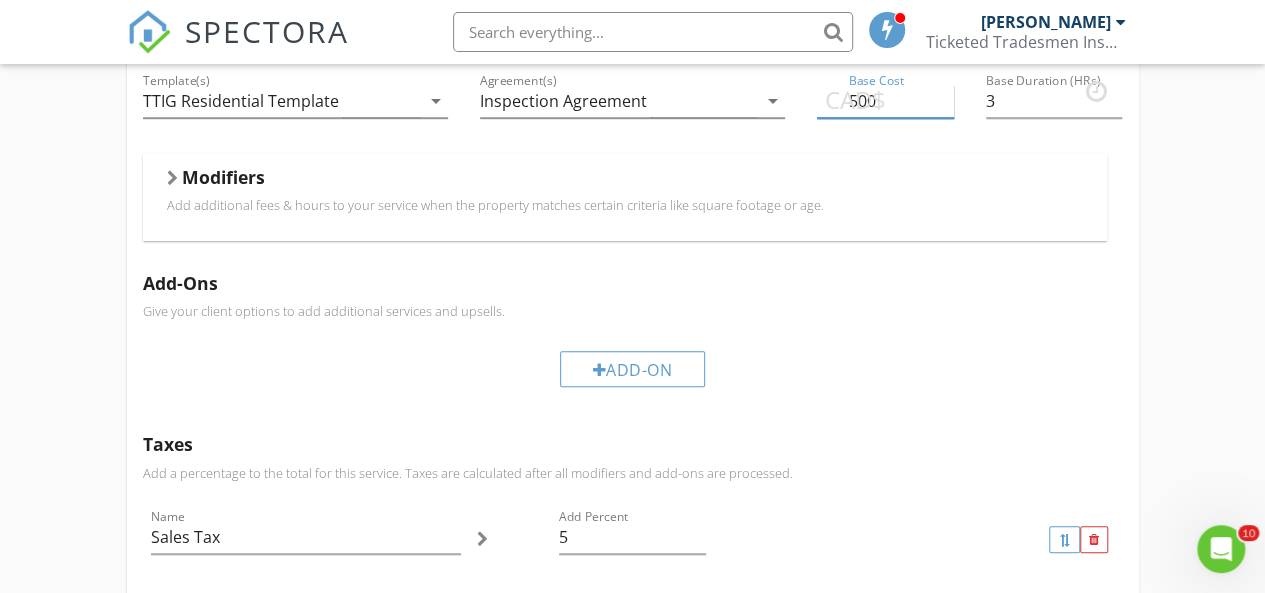 scroll, scrollTop: 658, scrollLeft: 0, axis: vertical 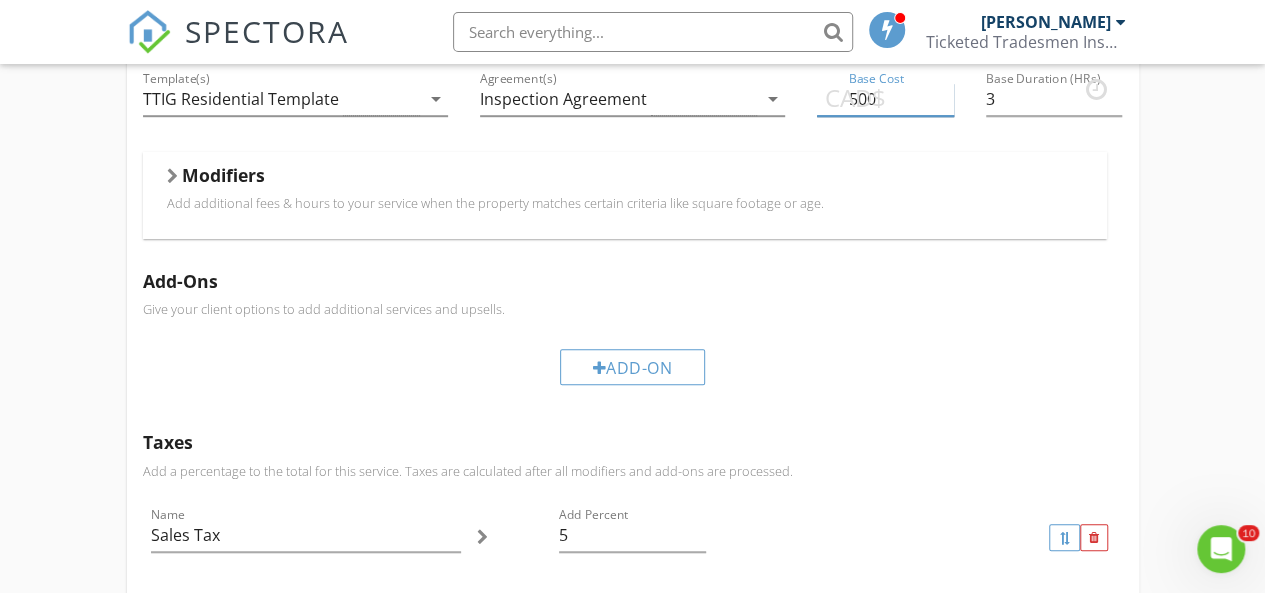 type on "500" 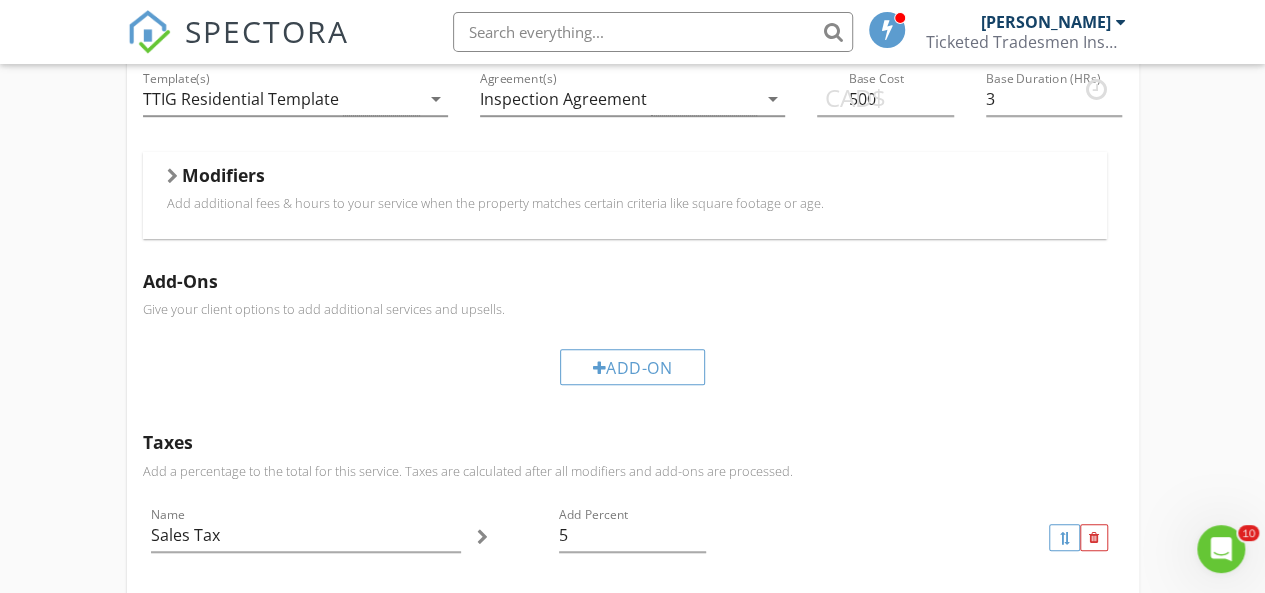 click on "Add additional fees & hours to your service when the
property matches certain criteria like square footage or age." at bounding box center [625, 203] 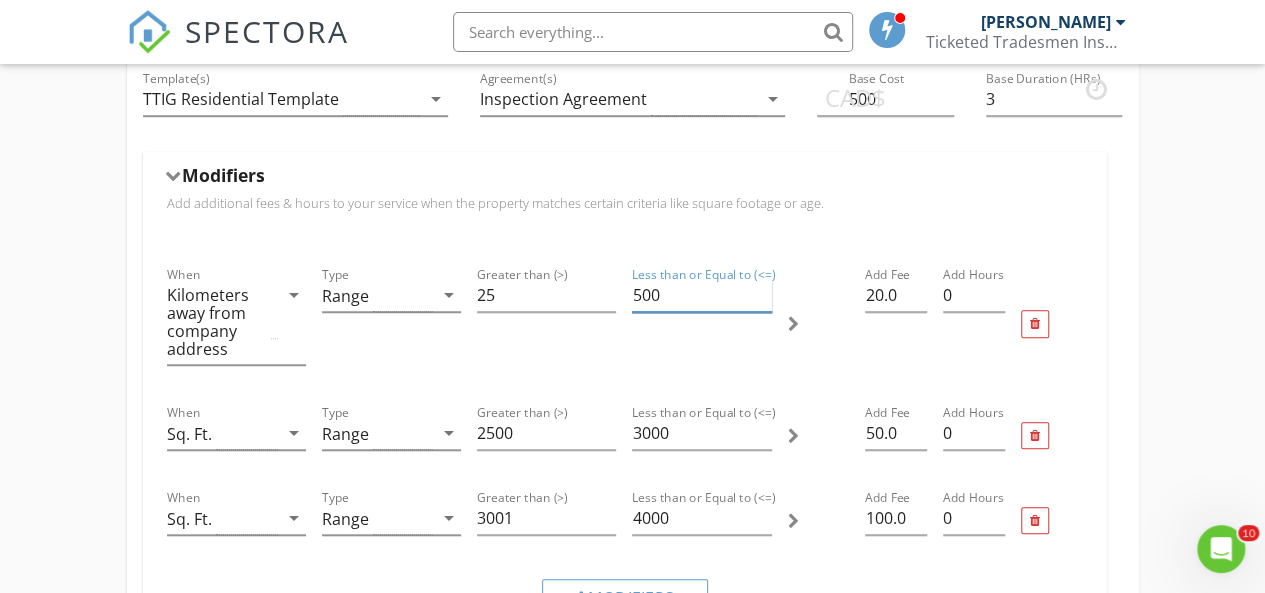 click on "500" at bounding box center [701, 295] 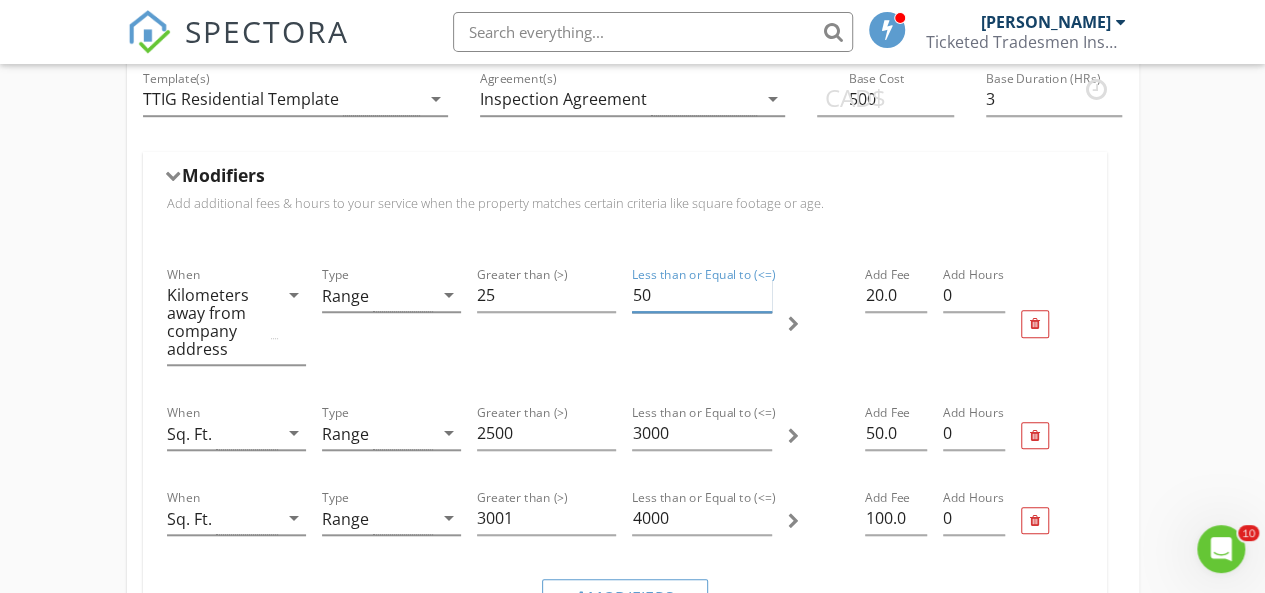type on "5" 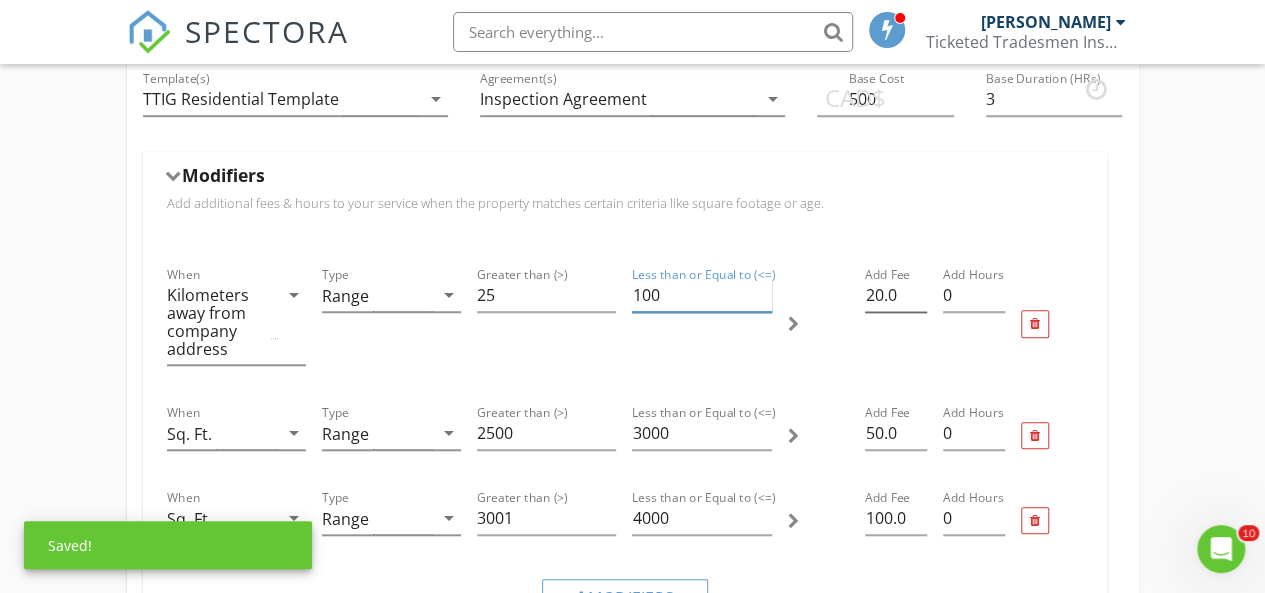 type on "100" 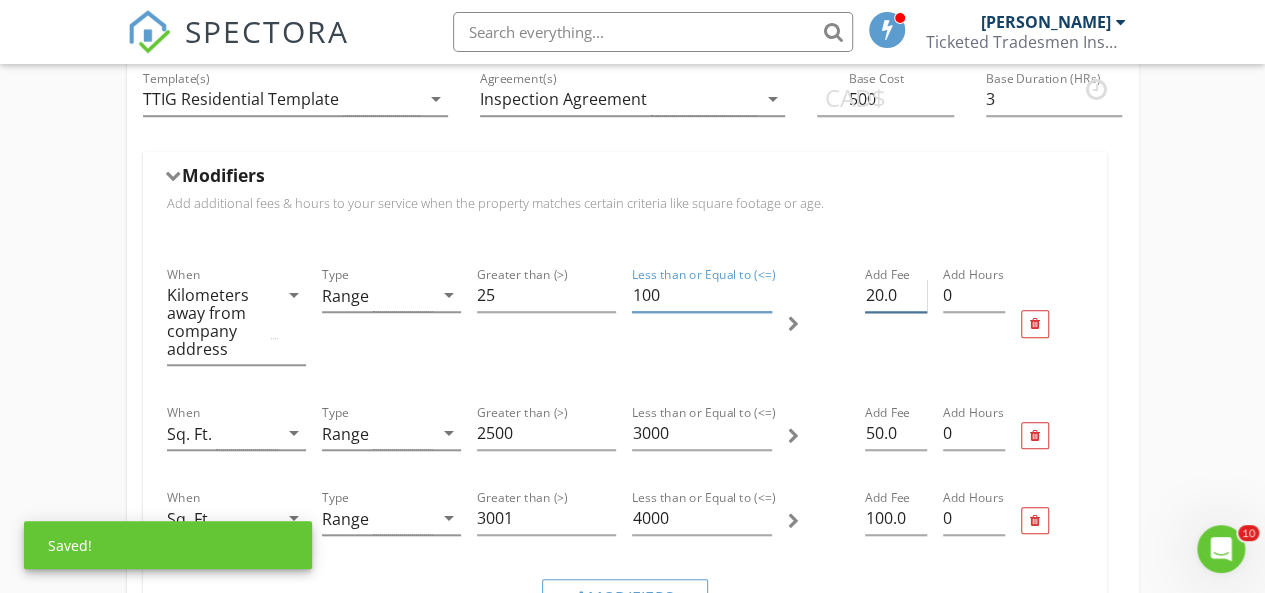 click on "20.0" at bounding box center (896, 295) 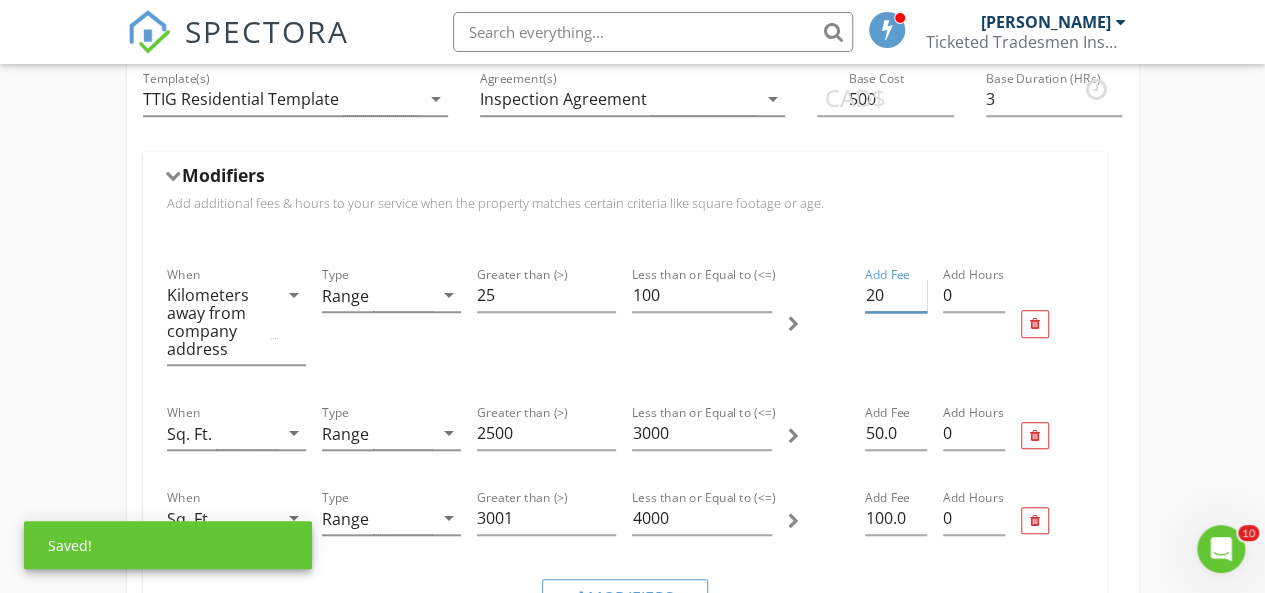 type on "2" 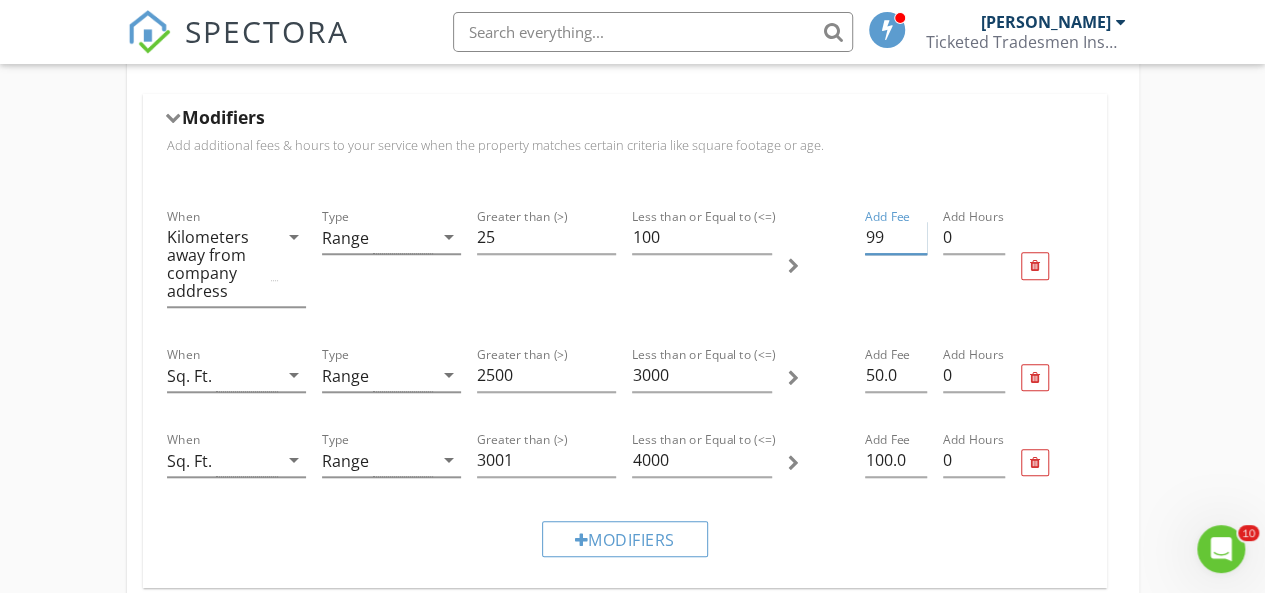 scroll, scrollTop: 726, scrollLeft: 0, axis: vertical 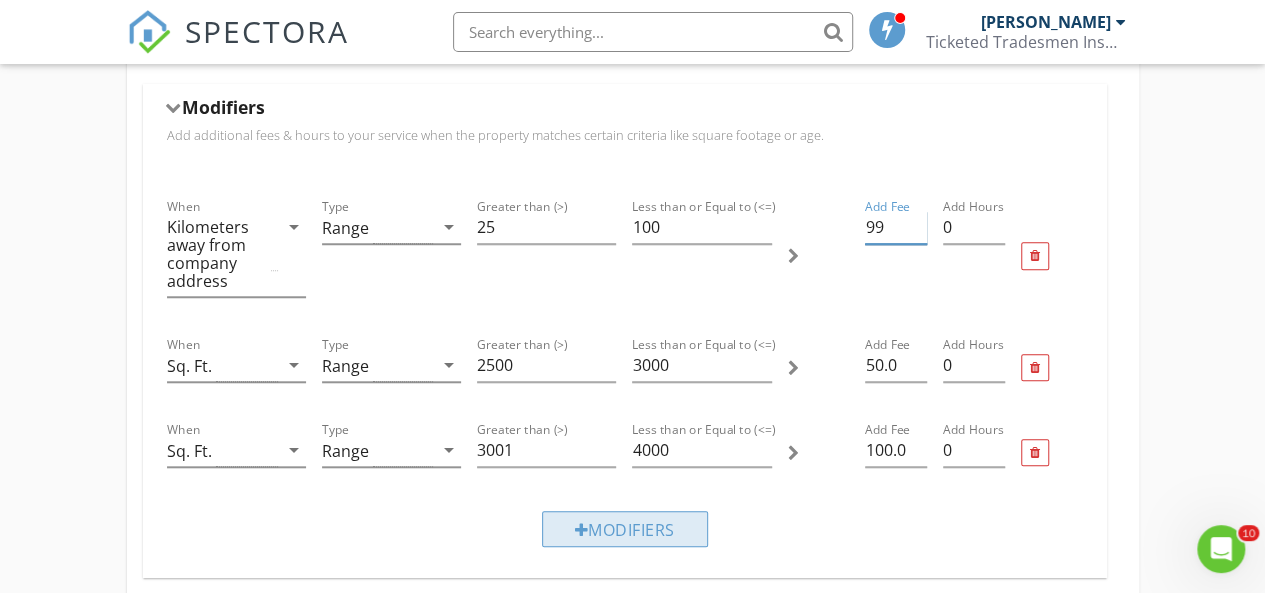 type on "99" 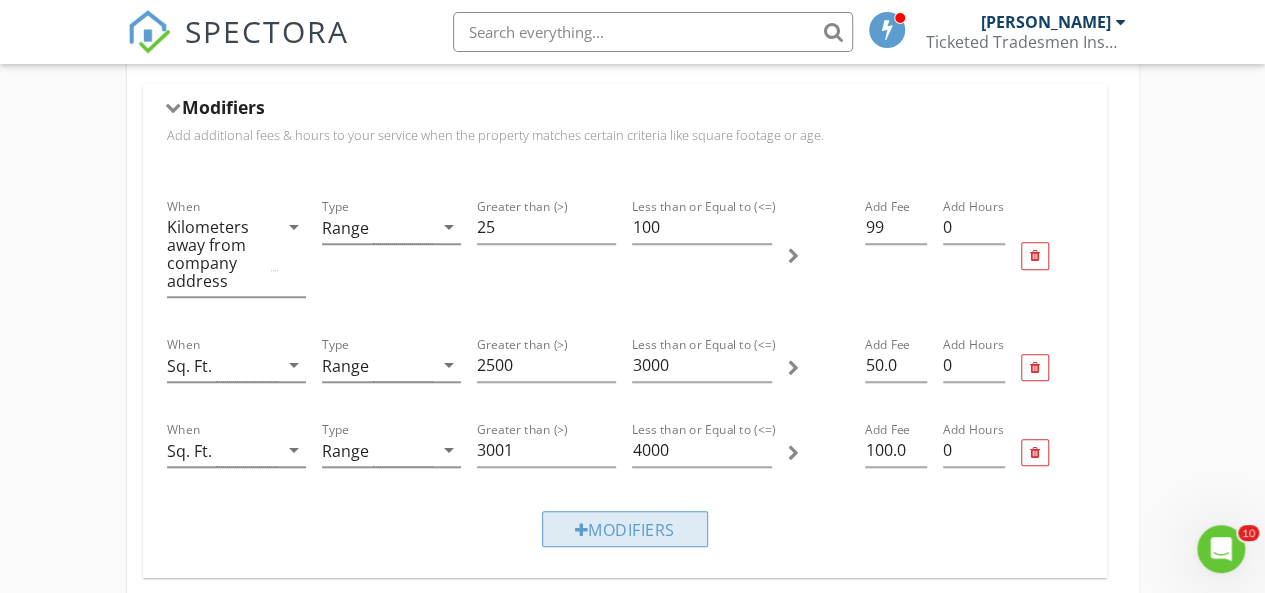 click on "Modifiers" at bounding box center (625, 529) 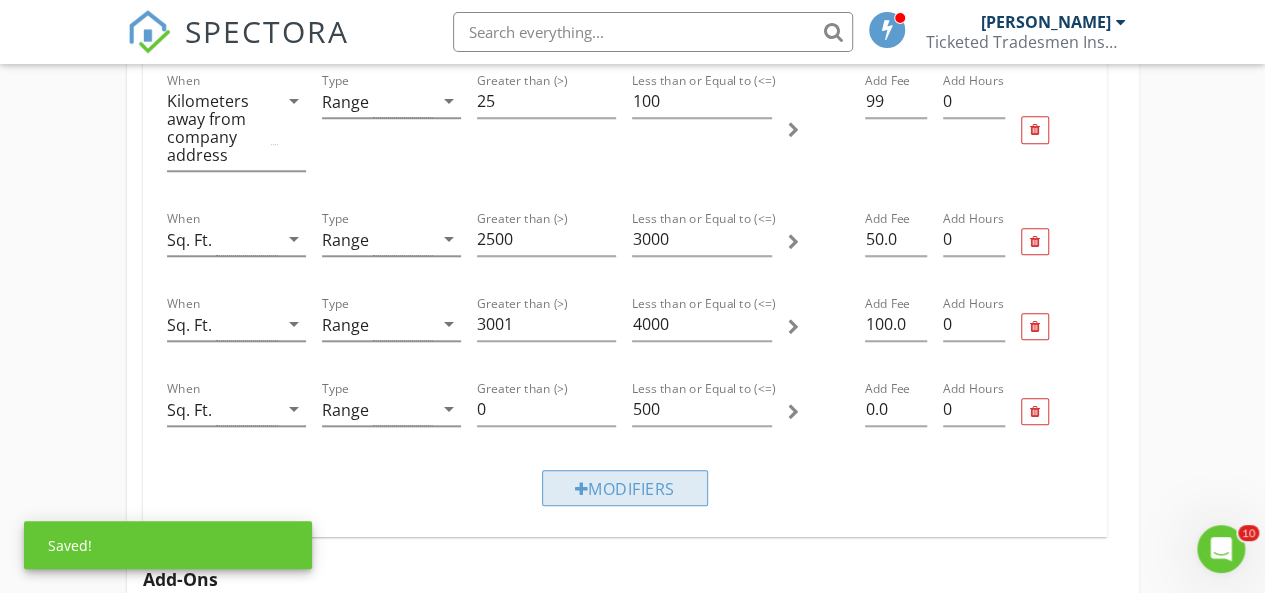 scroll, scrollTop: 848, scrollLeft: 0, axis: vertical 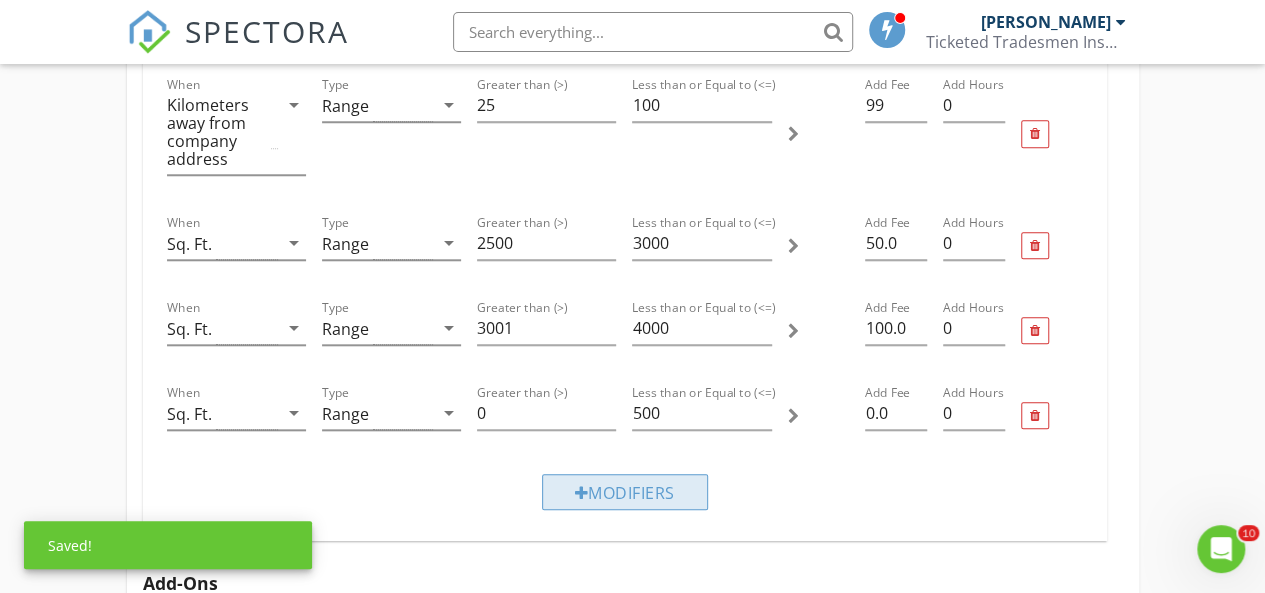 click on "Modifiers" at bounding box center [625, 492] 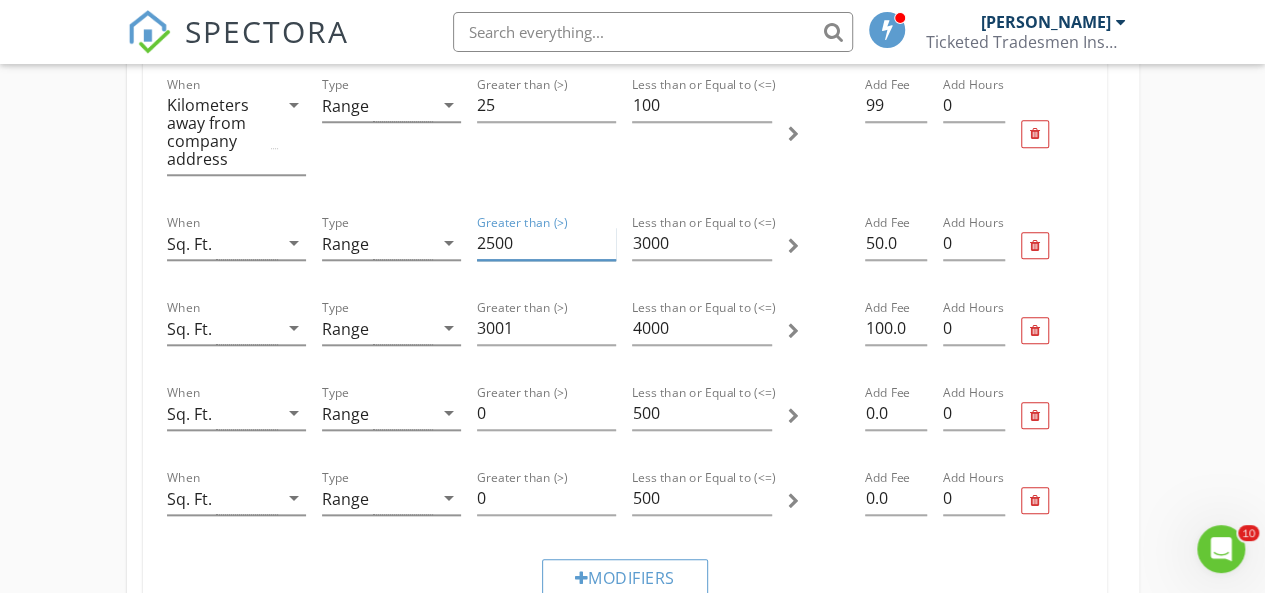 drag, startPoint x: 564, startPoint y: 236, endPoint x: 404, endPoint y: 259, distance: 161.64467 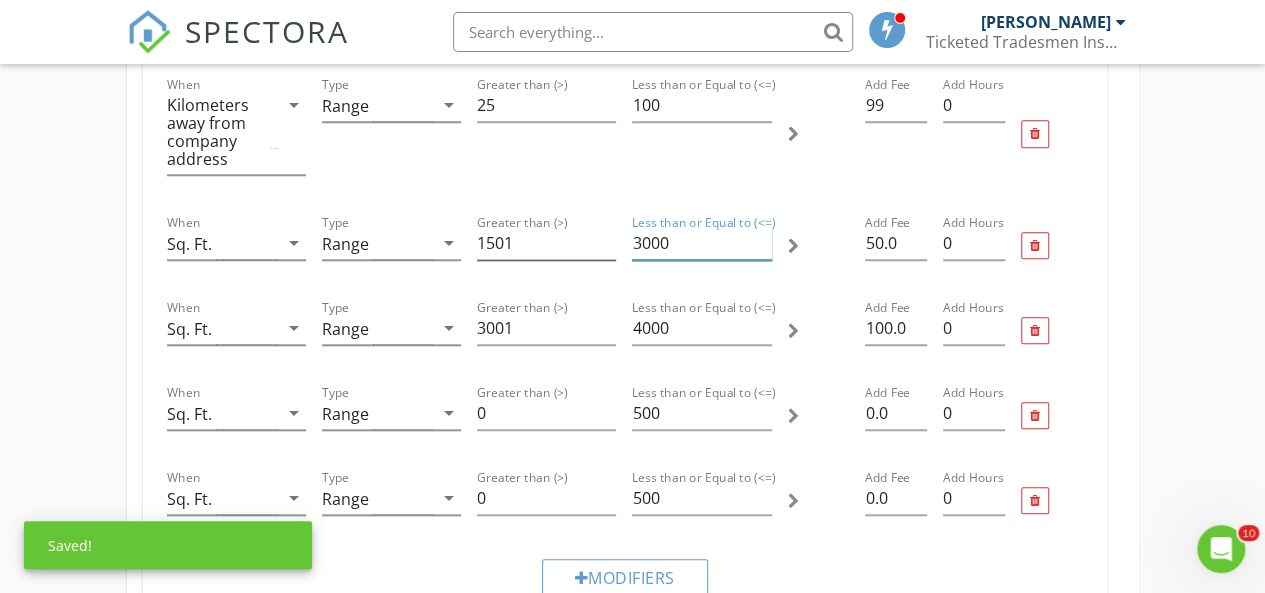 drag, startPoint x: 686, startPoint y: 243, endPoint x: 559, endPoint y: 250, distance: 127.192764 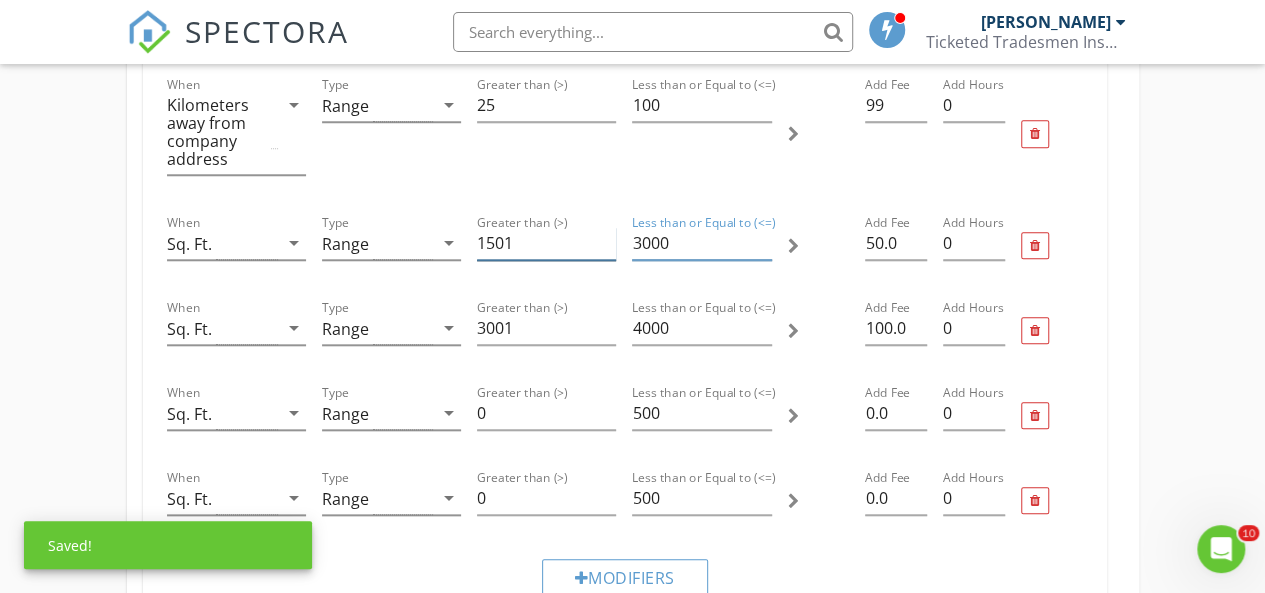 click on "When Sq. Ft. arrow_drop_down   Type Range arrow_drop_down   Greater than (>) 1501   Less than or Equal to (<=) 3000       Add Fee 50.0   Add Hours 0" at bounding box center [625, 245] 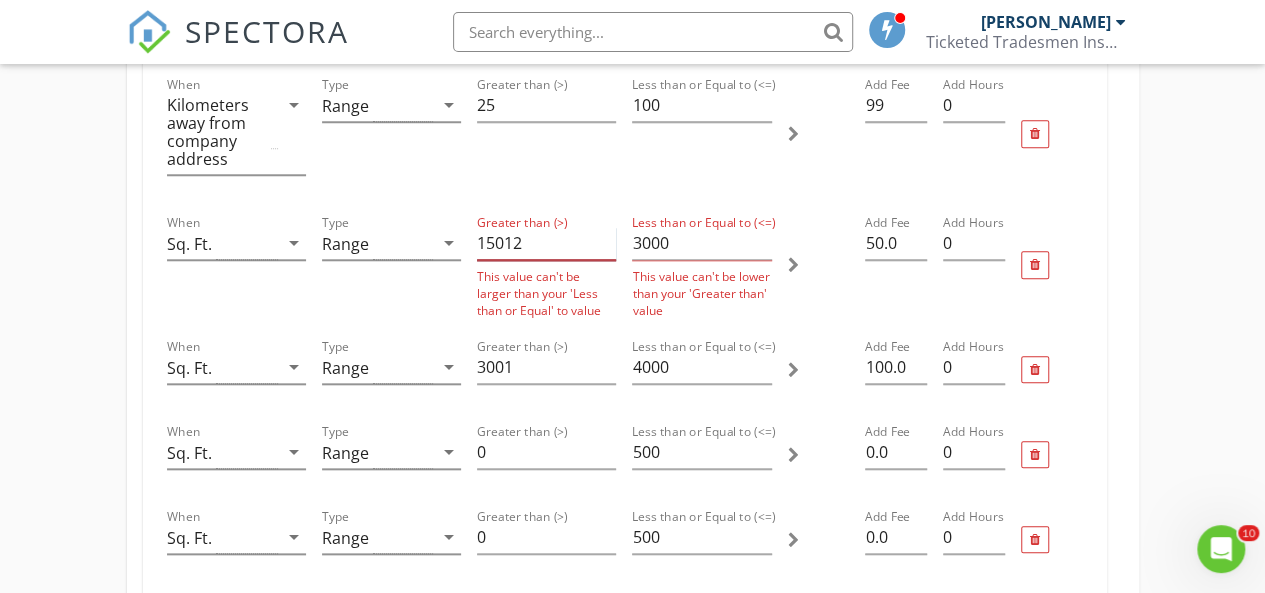 type on "1501" 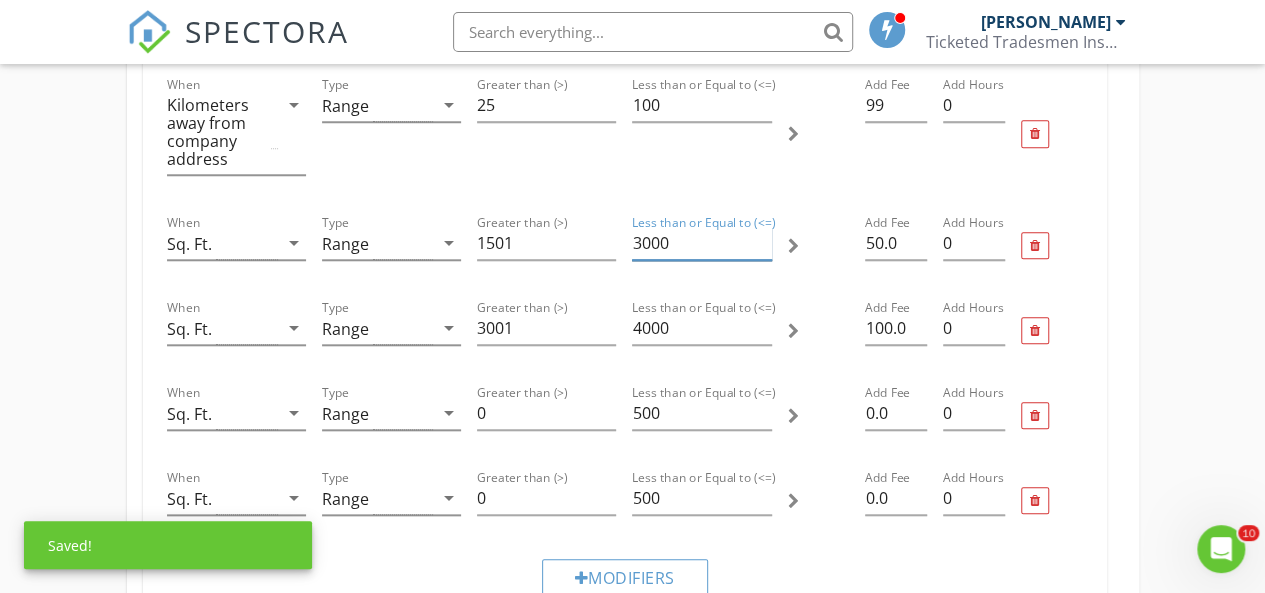 click on "3000" at bounding box center (701, 243) 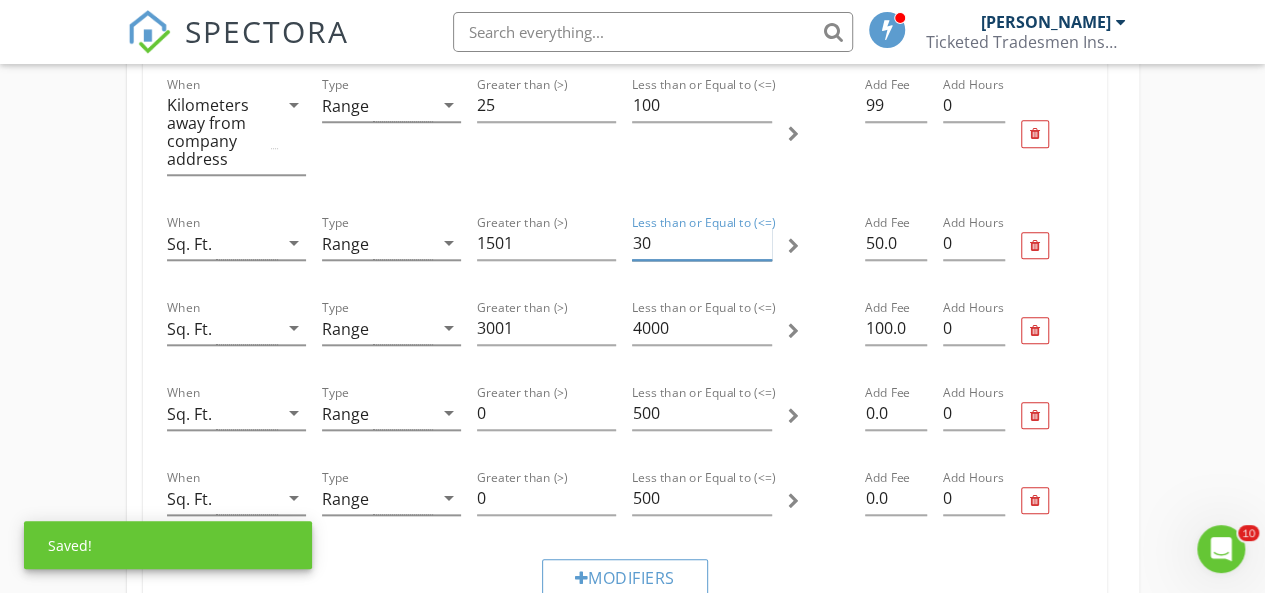 type on "3" 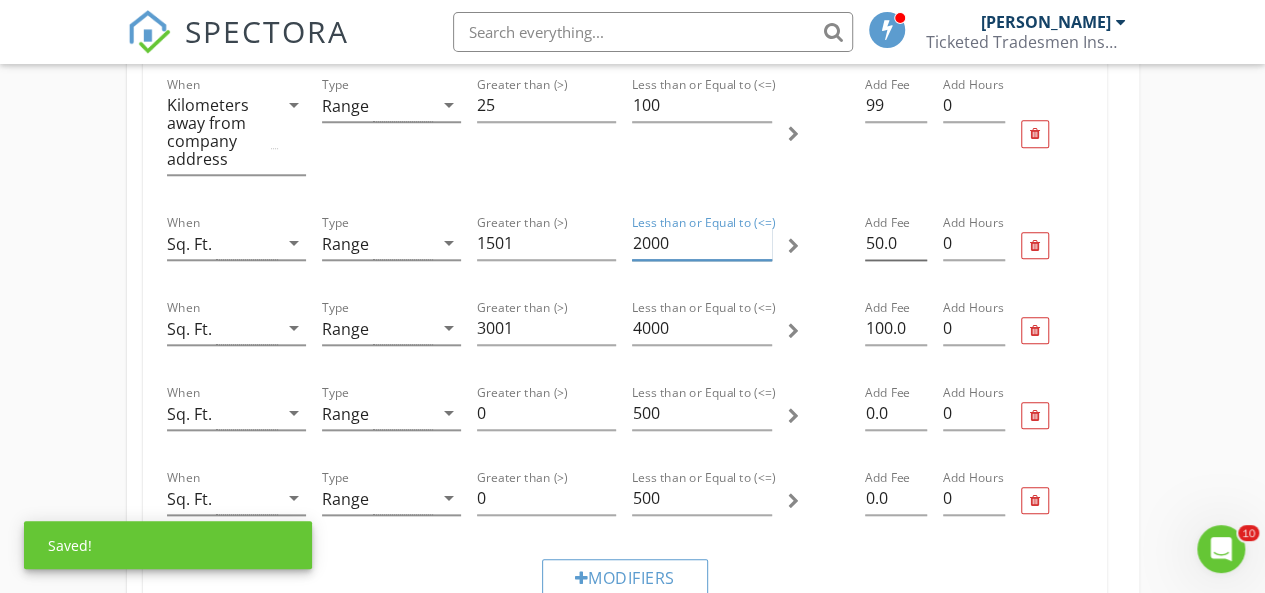 type on "2000" 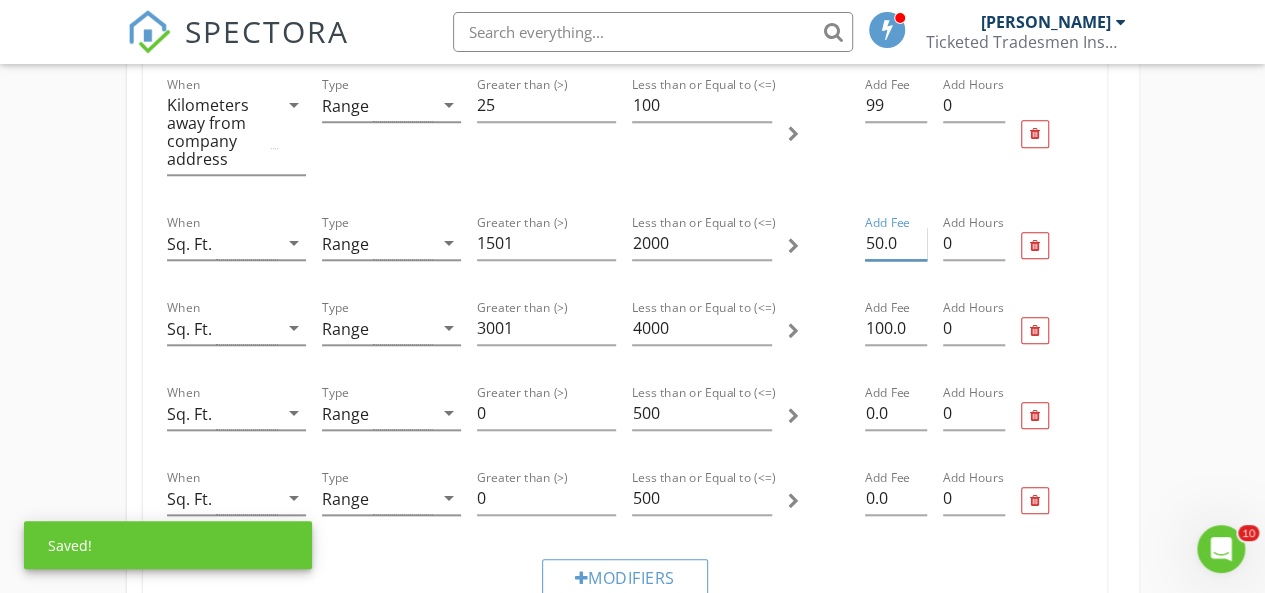 click on "50.0" at bounding box center [896, 243] 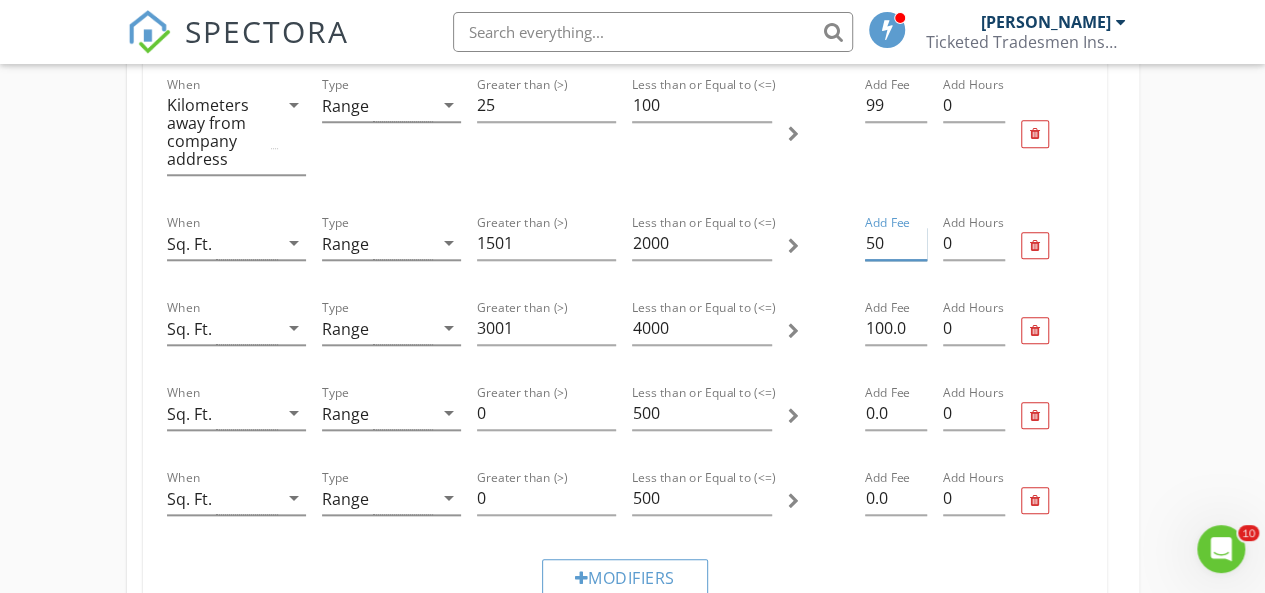 type on "5" 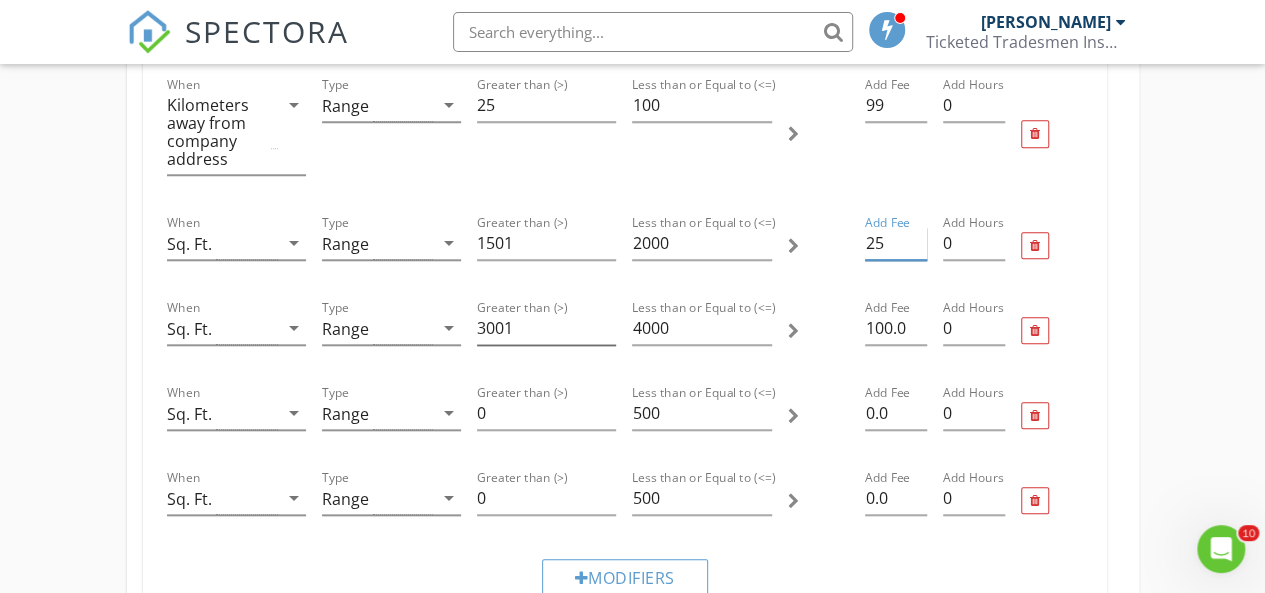 type on "25" 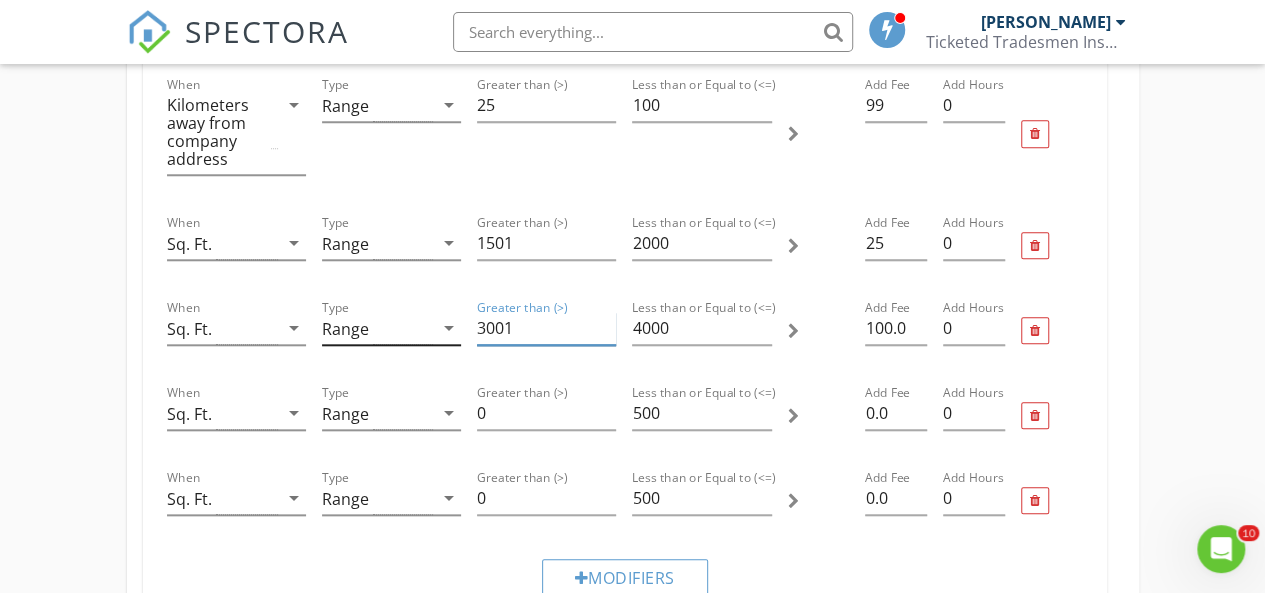drag, startPoint x: 548, startPoint y: 314, endPoint x: 393, endPoint y: 323, distance: 155.26108 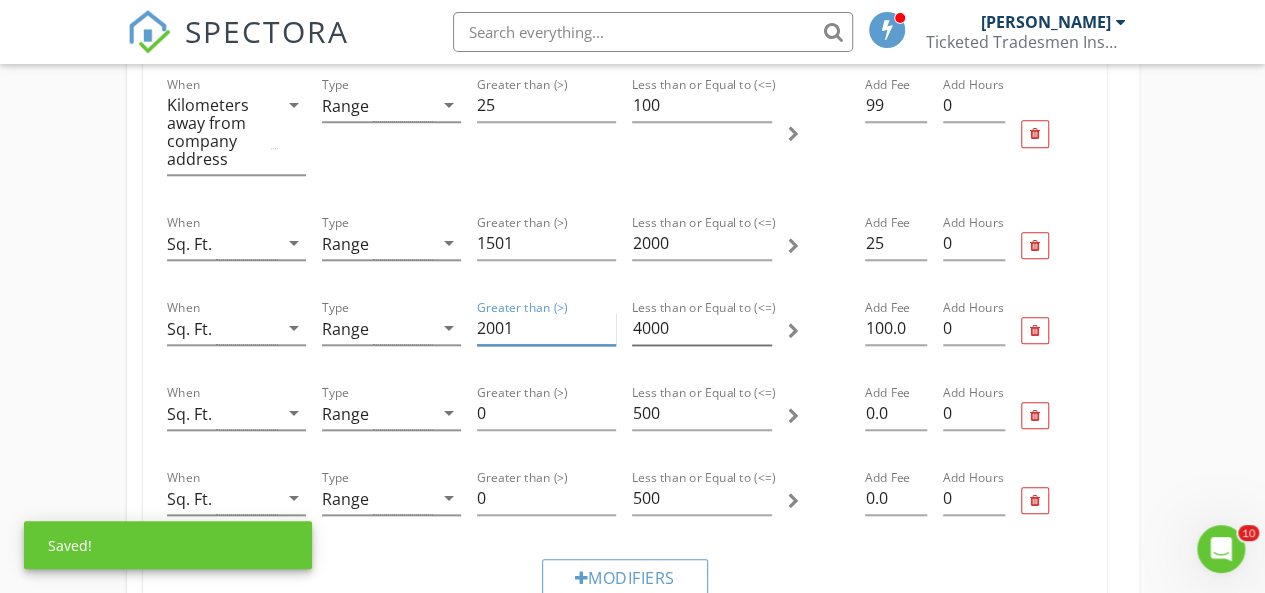 type on "2001" 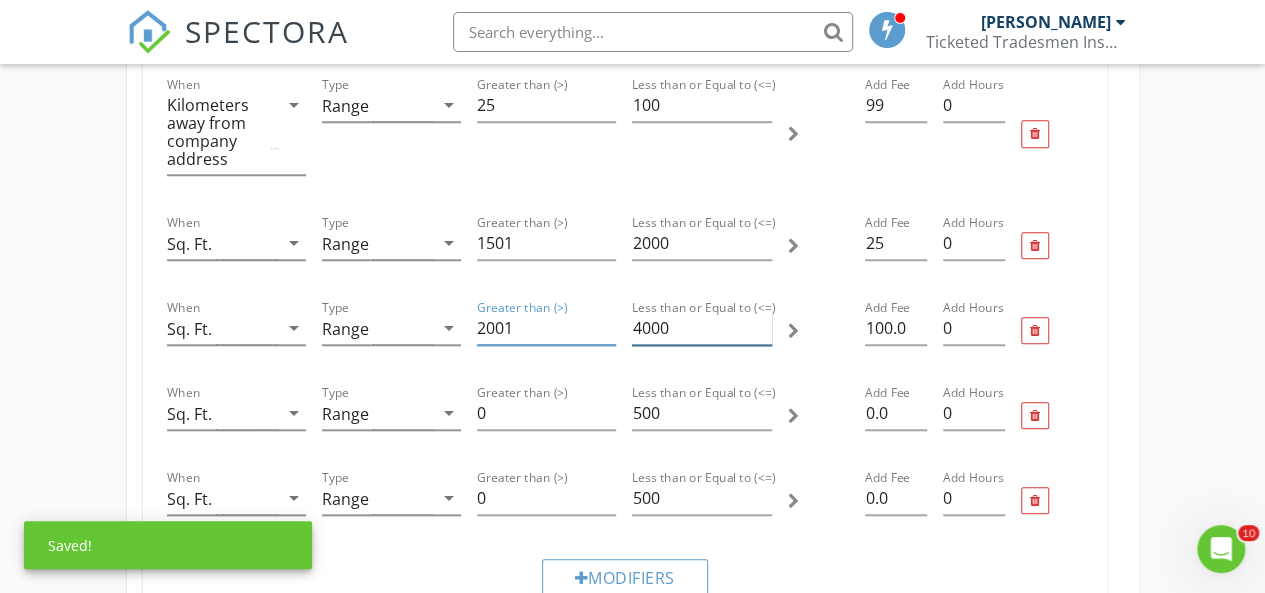 click on "4000" at bounding box center (701, 328) 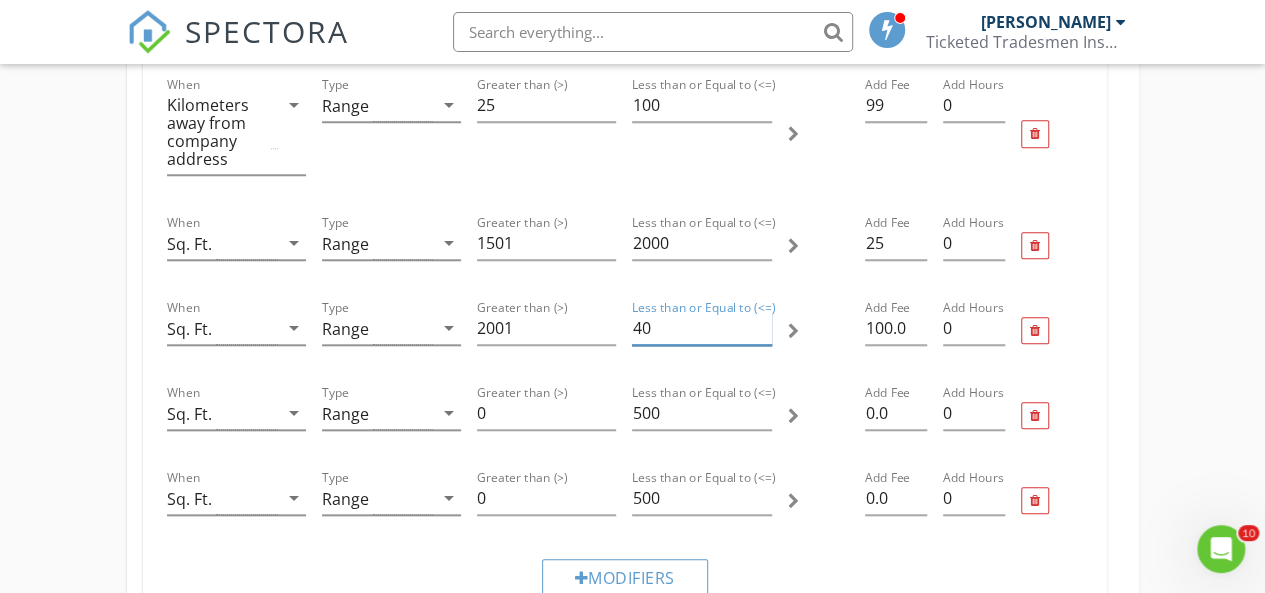 type on "4" 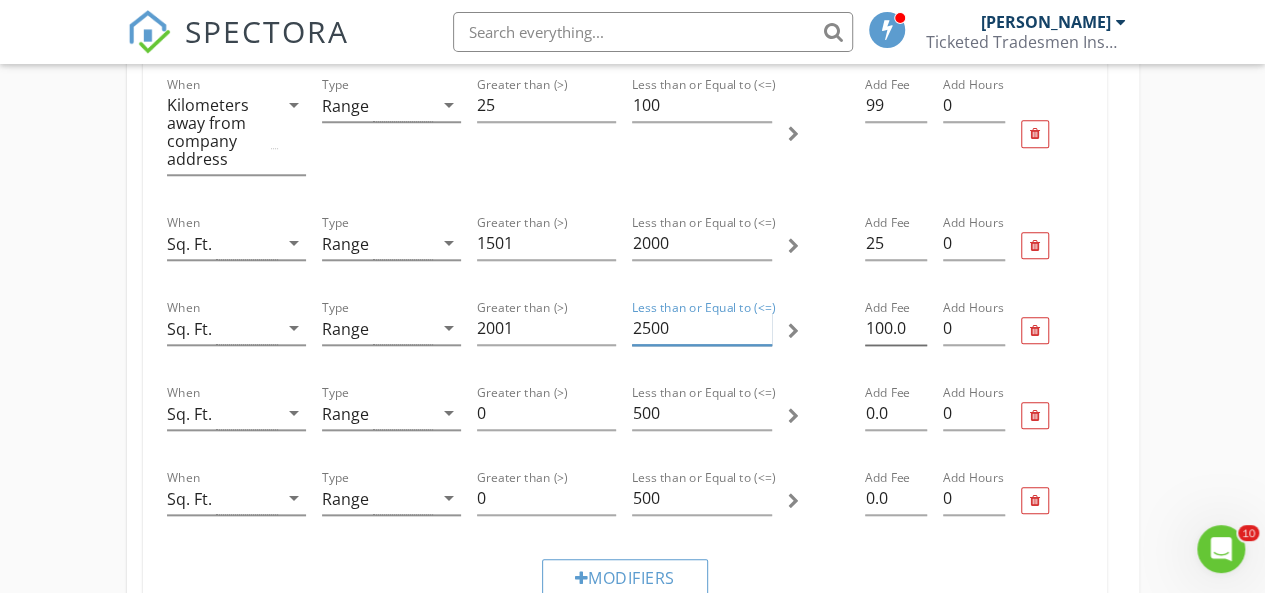 type on "2500" 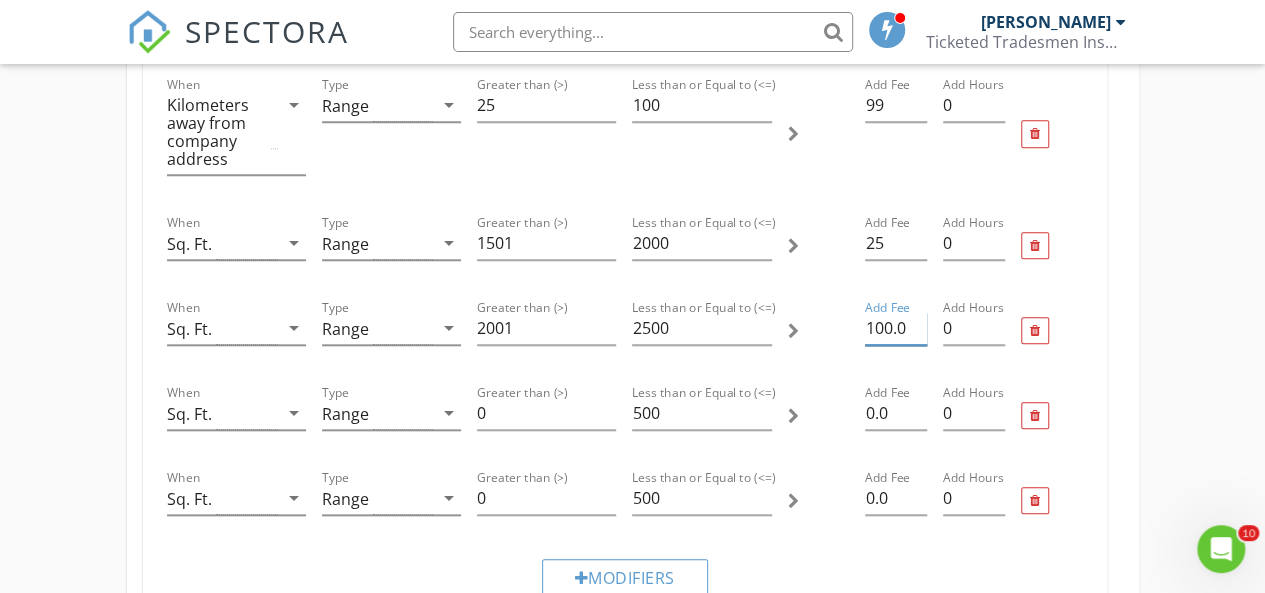 click on "100.0" at bounding box center [896, 328] 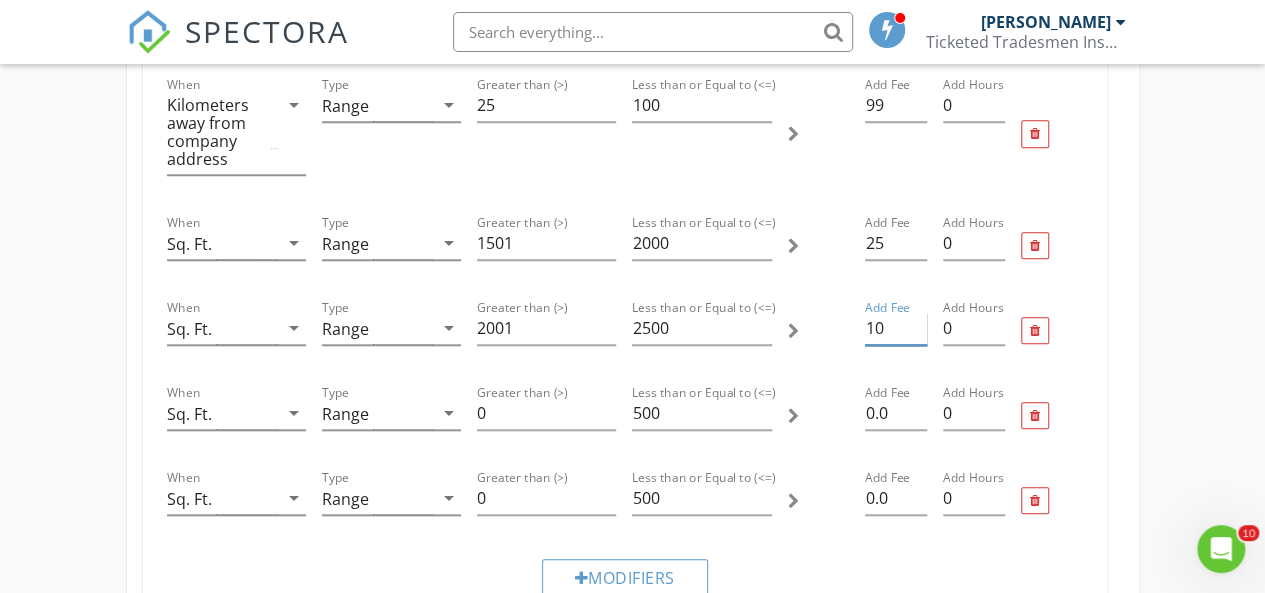 type on "1" 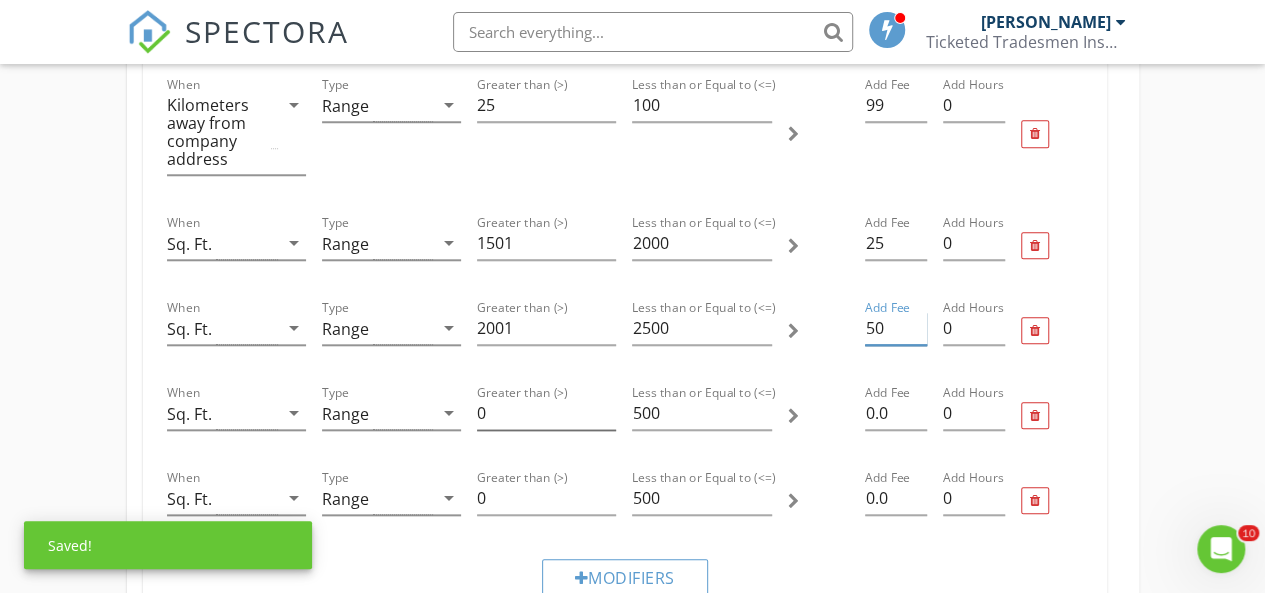 type on "50" 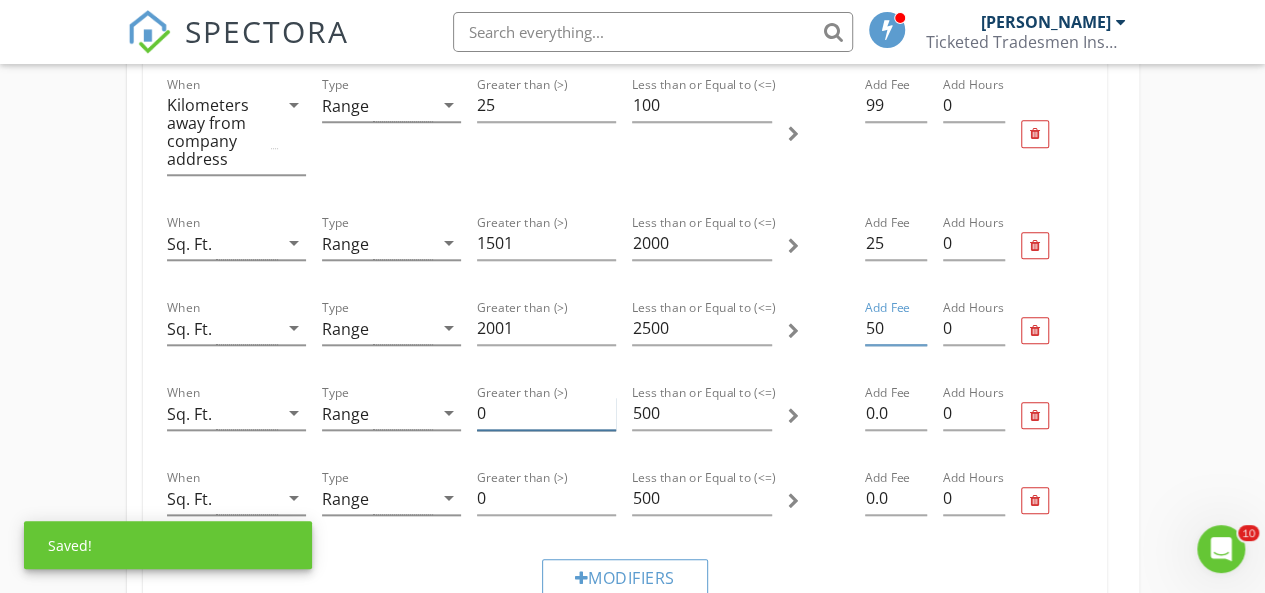 click on "0" at bounding box center [546, 413] 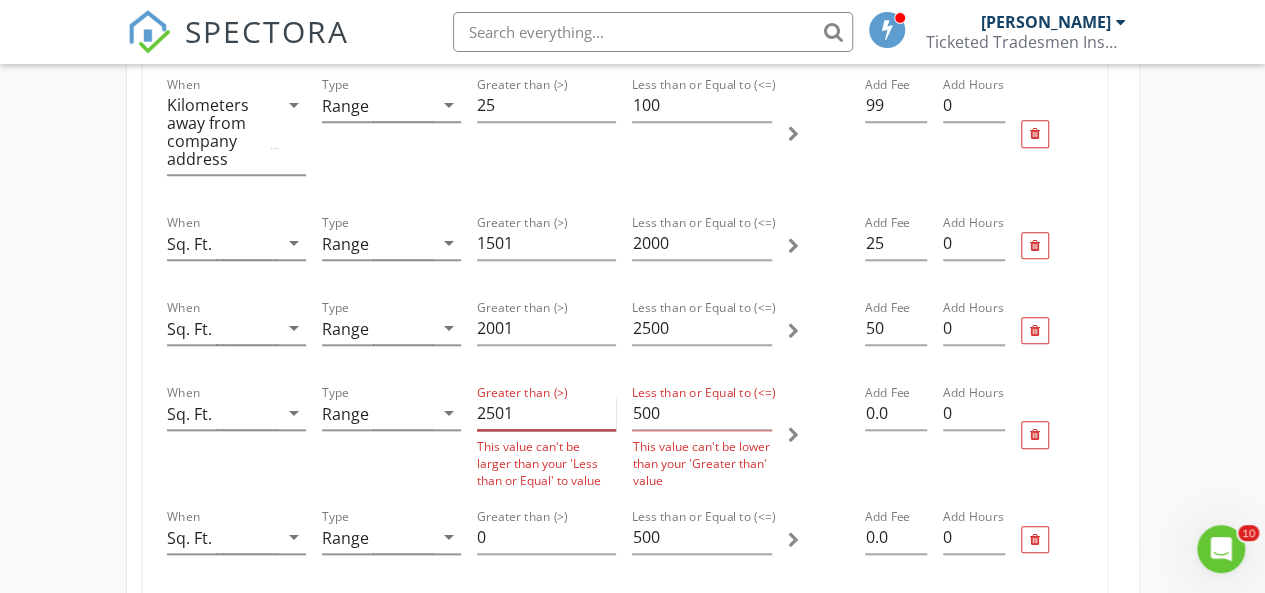 type on "2501" 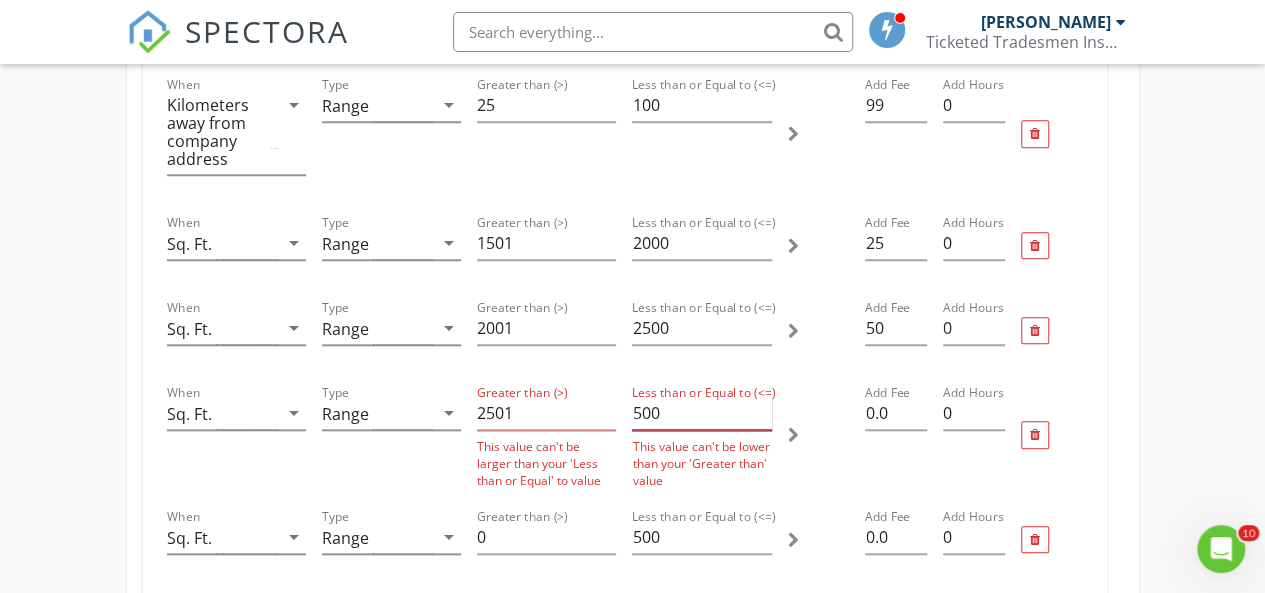 drag, startPoint x: 678, startPoint y: 397, endPoint x: 595, endPoint y: 423, distance: 86.977005 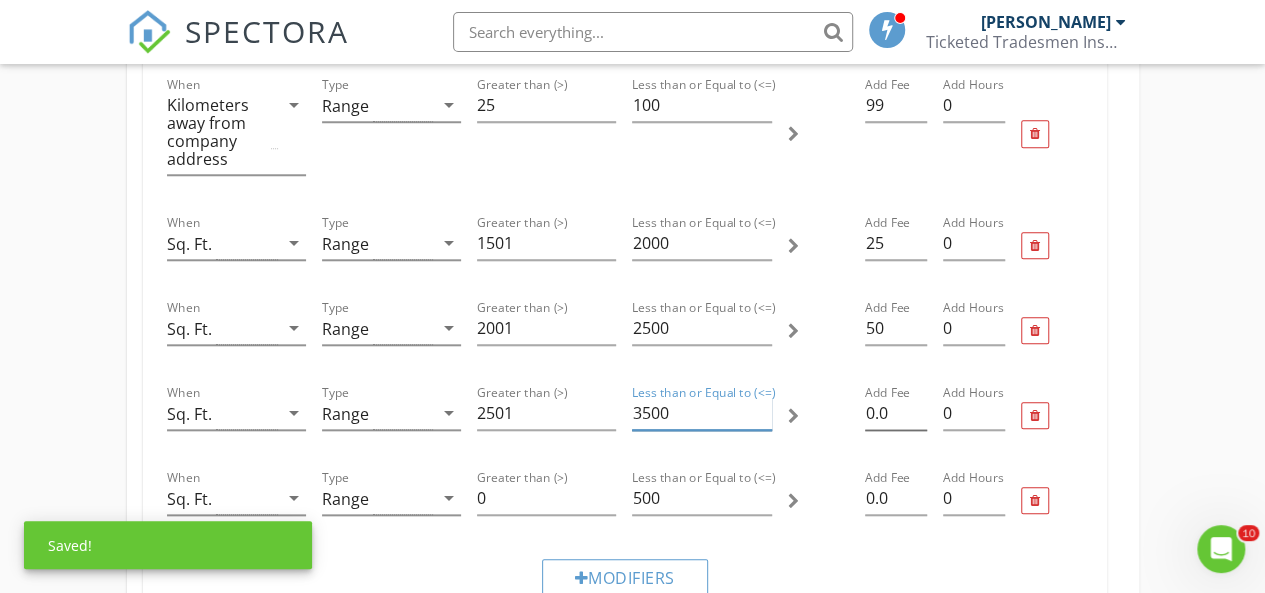type on "3500" 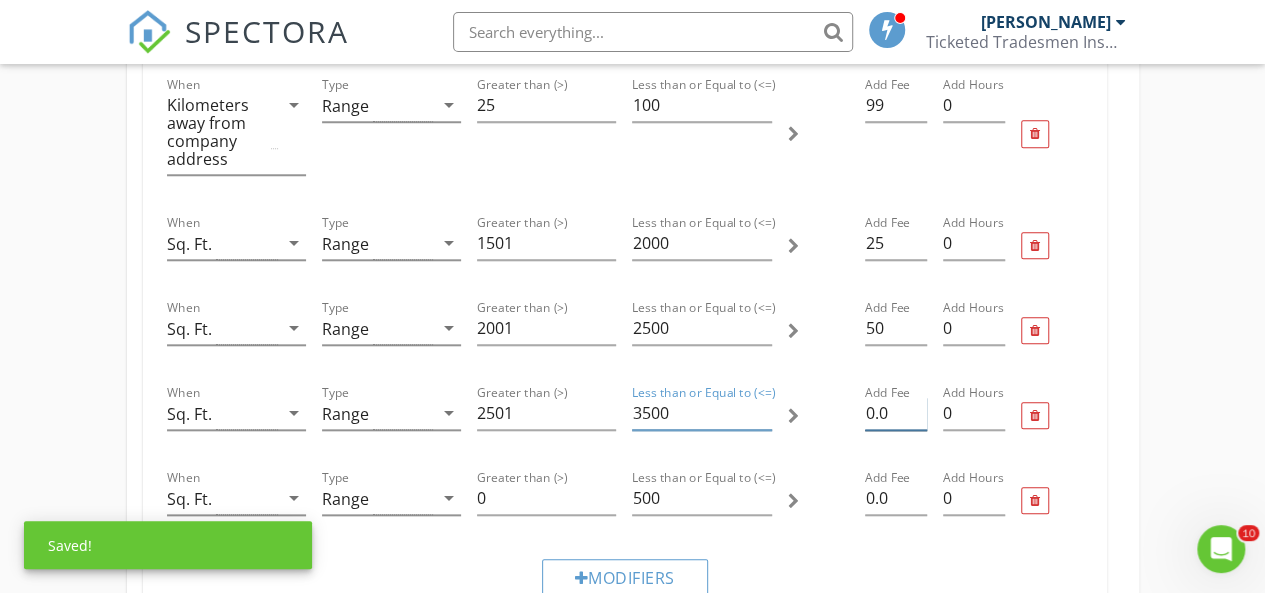 click on "0.0" at bounding box center (896, 413) 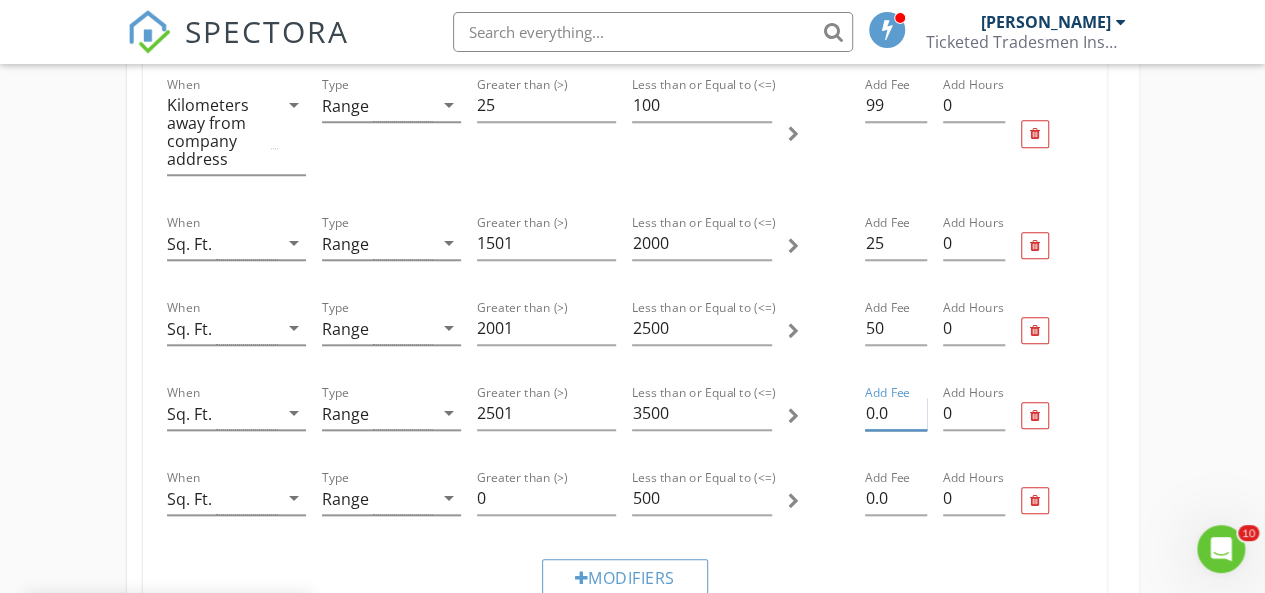 type on "0" 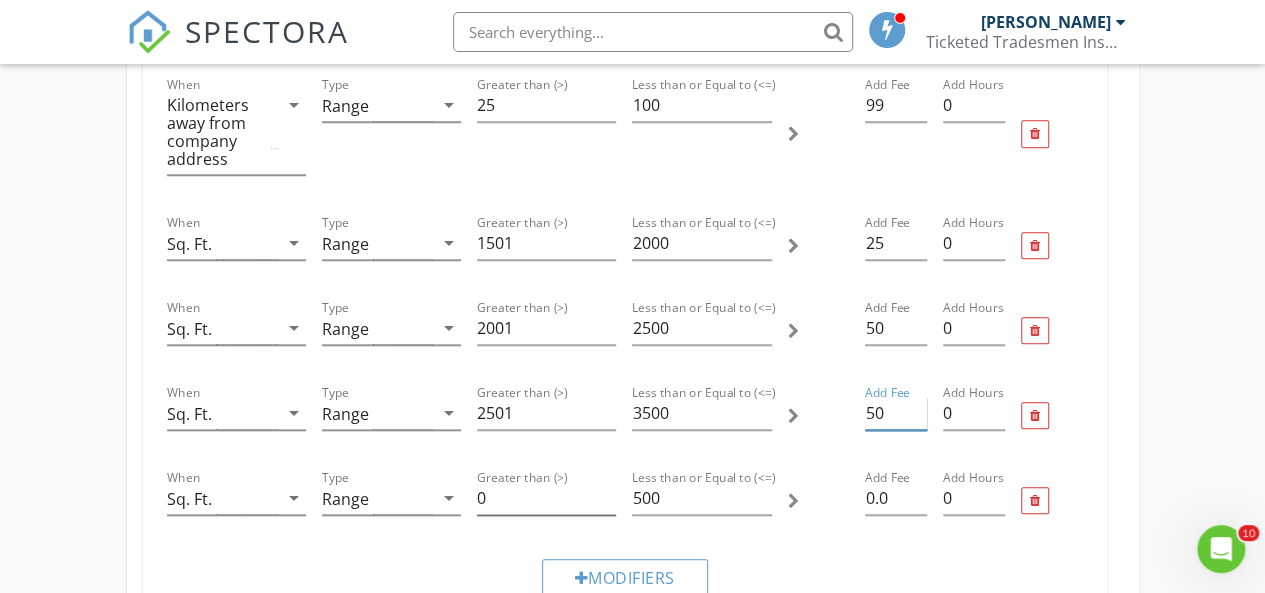 type on "50" 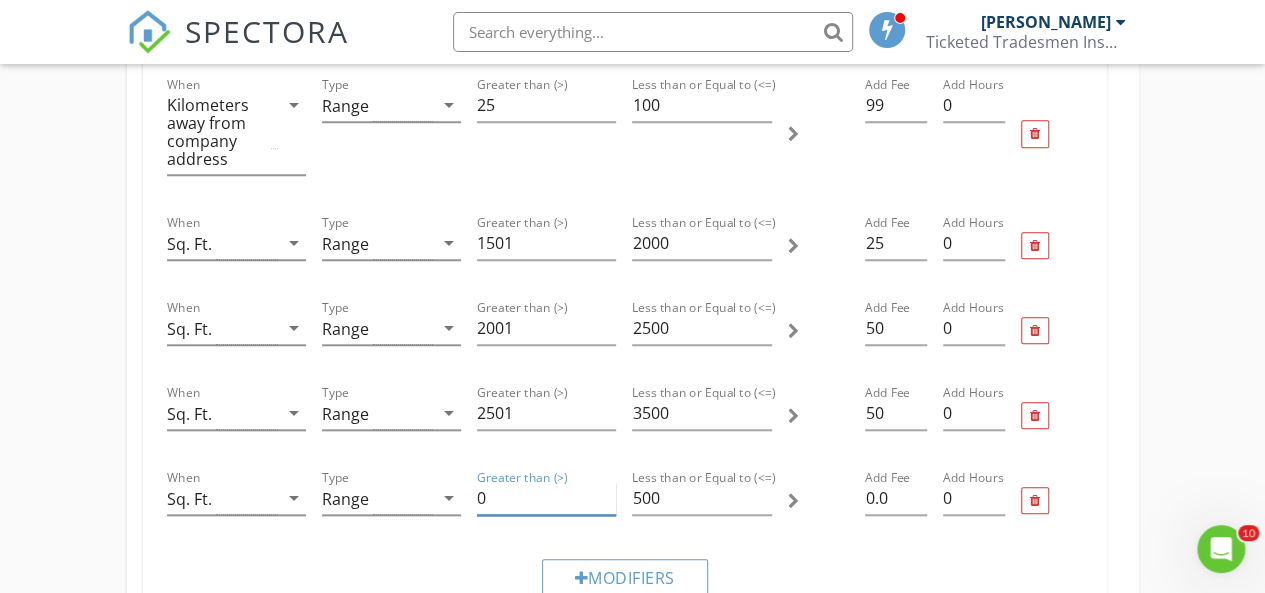 click on "0" at bounding box center [546, 498] 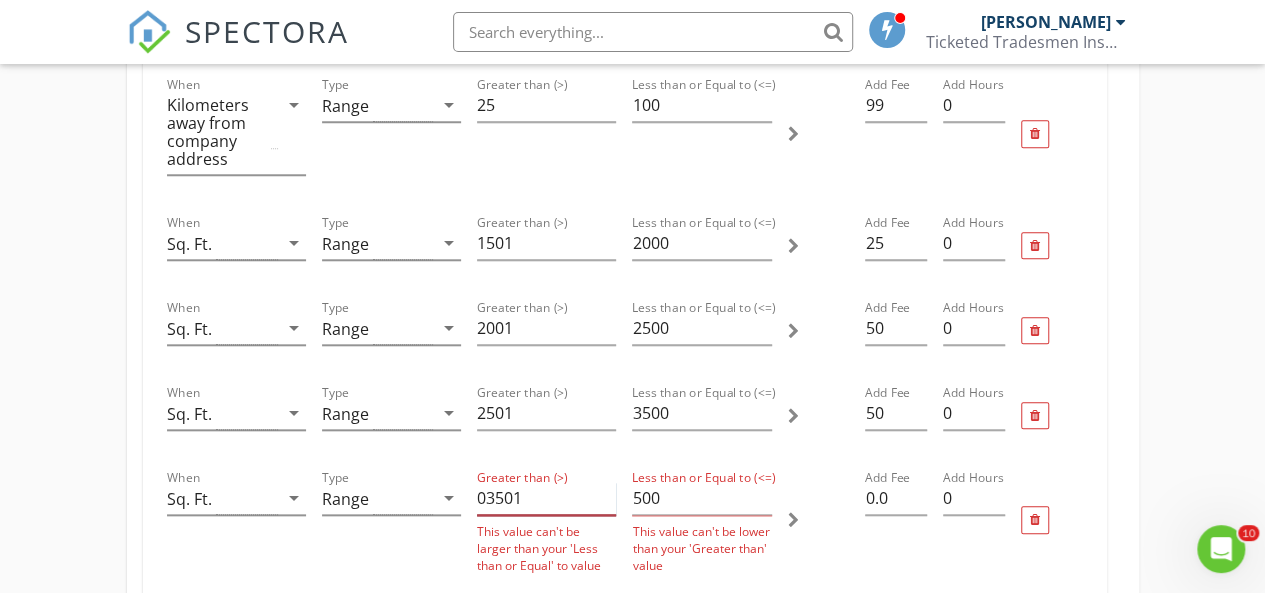 type on "03501" 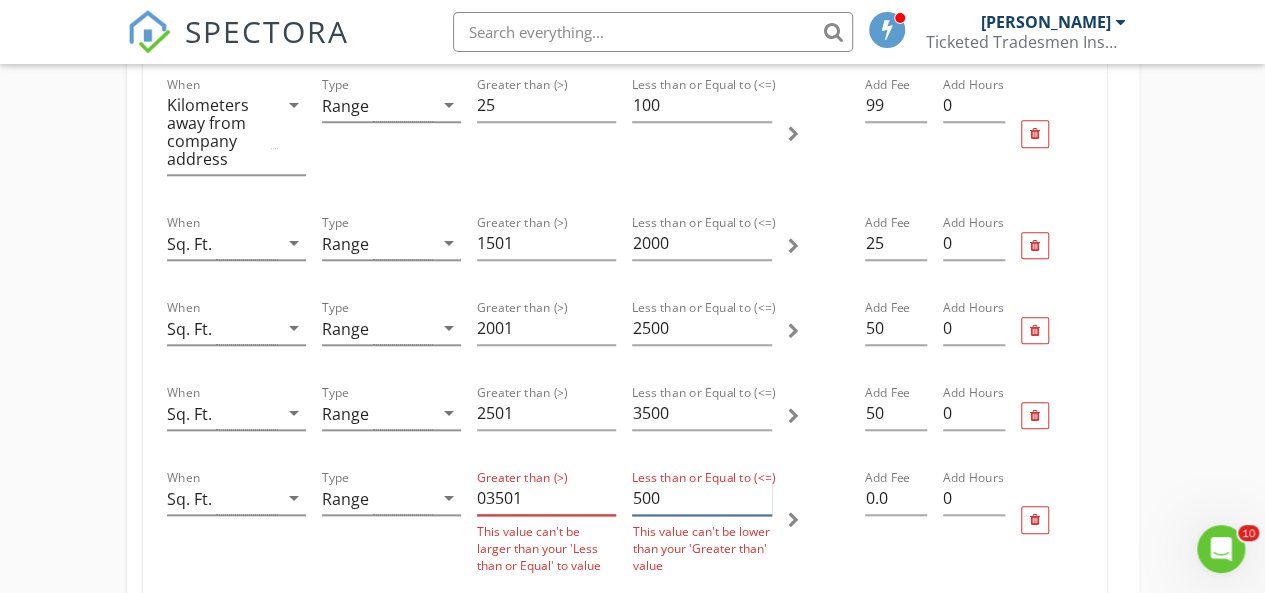 click on "500" at bounding box center [701, 498] 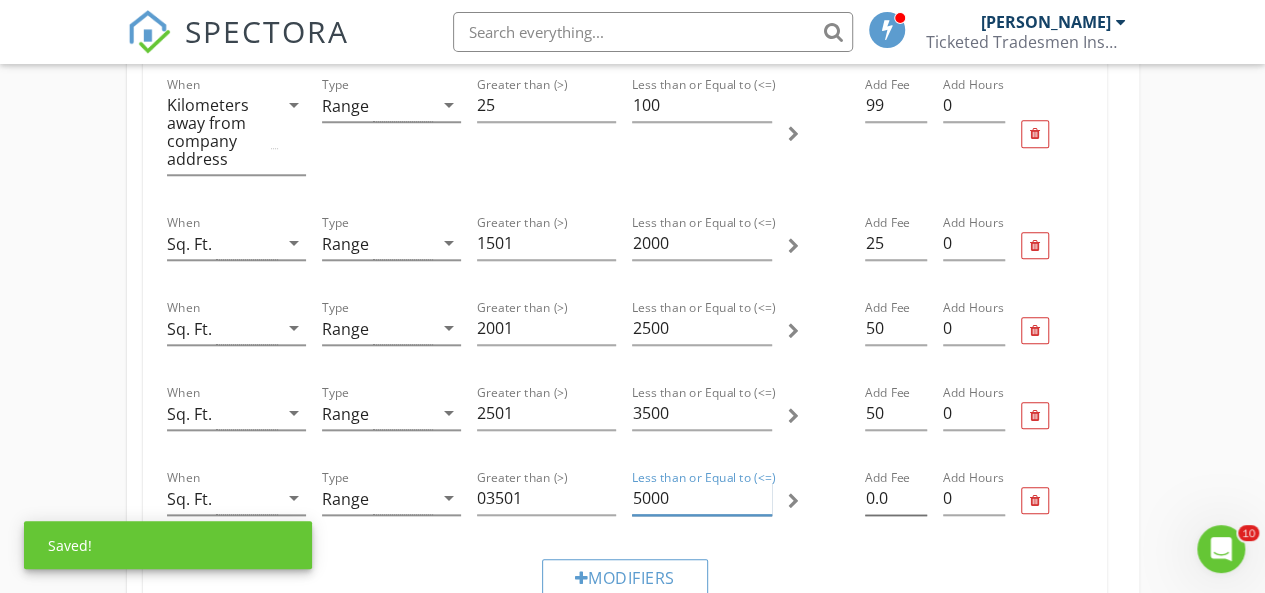type on "5000" 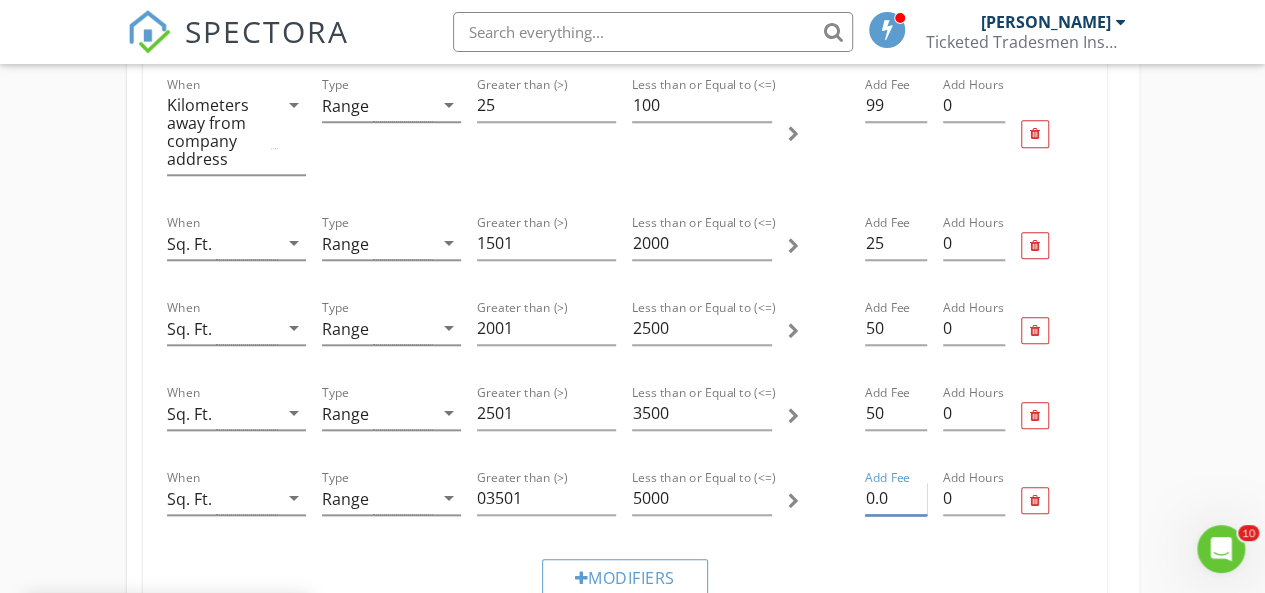 click on "0.0" at bounding box center [896, 498] 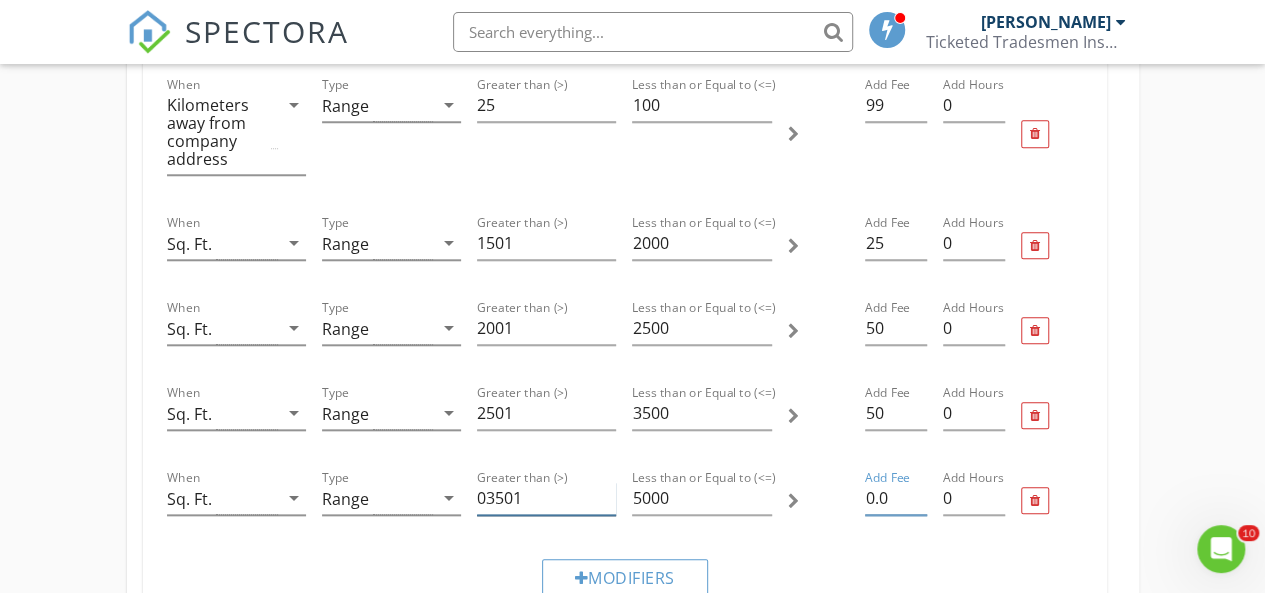 click on "03501" at bounding box center (546, 498) 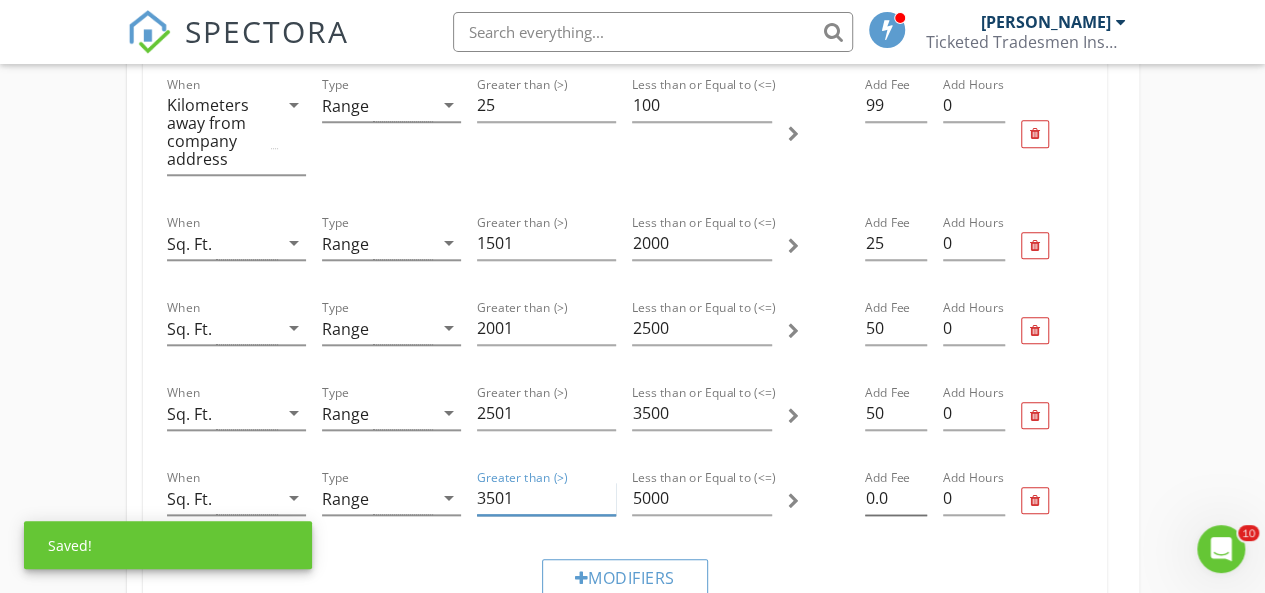 type on "3501" 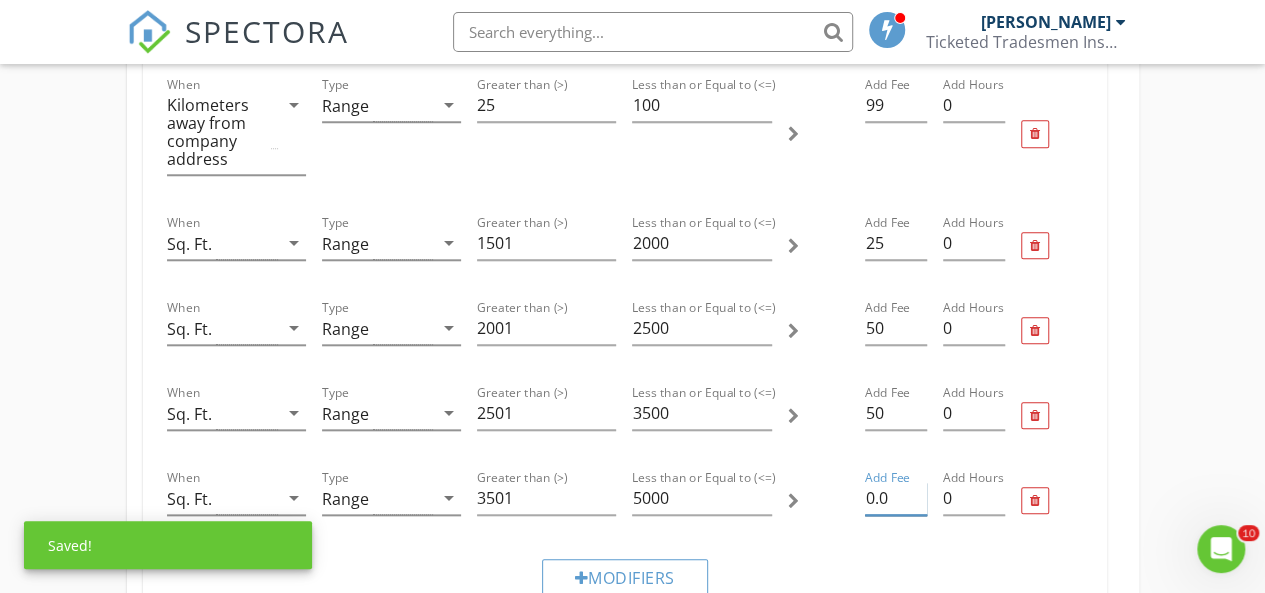 click on "0.0" at bounding box center [896, 498] 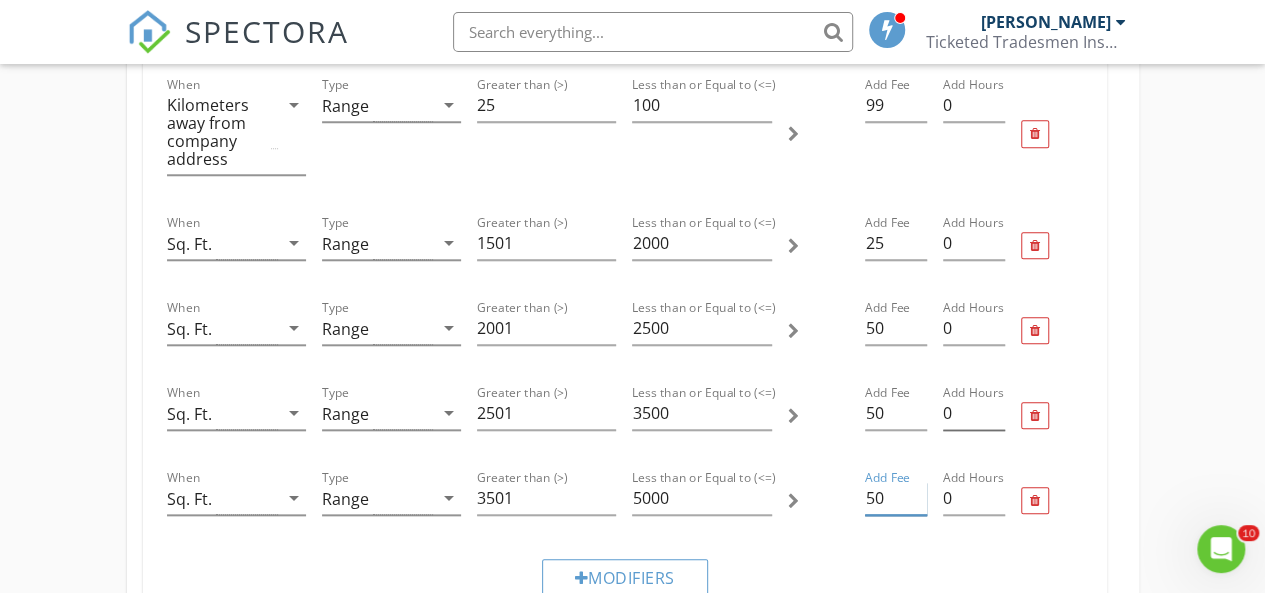 type on "50" 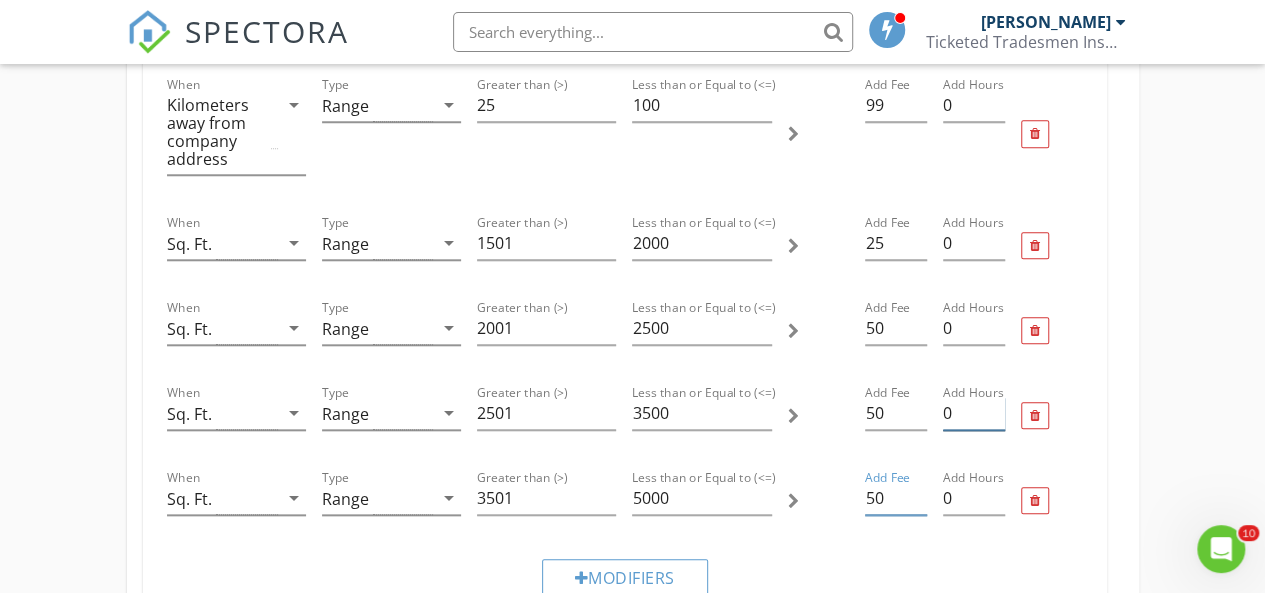 click on "0" at bounding box center [974, 413] 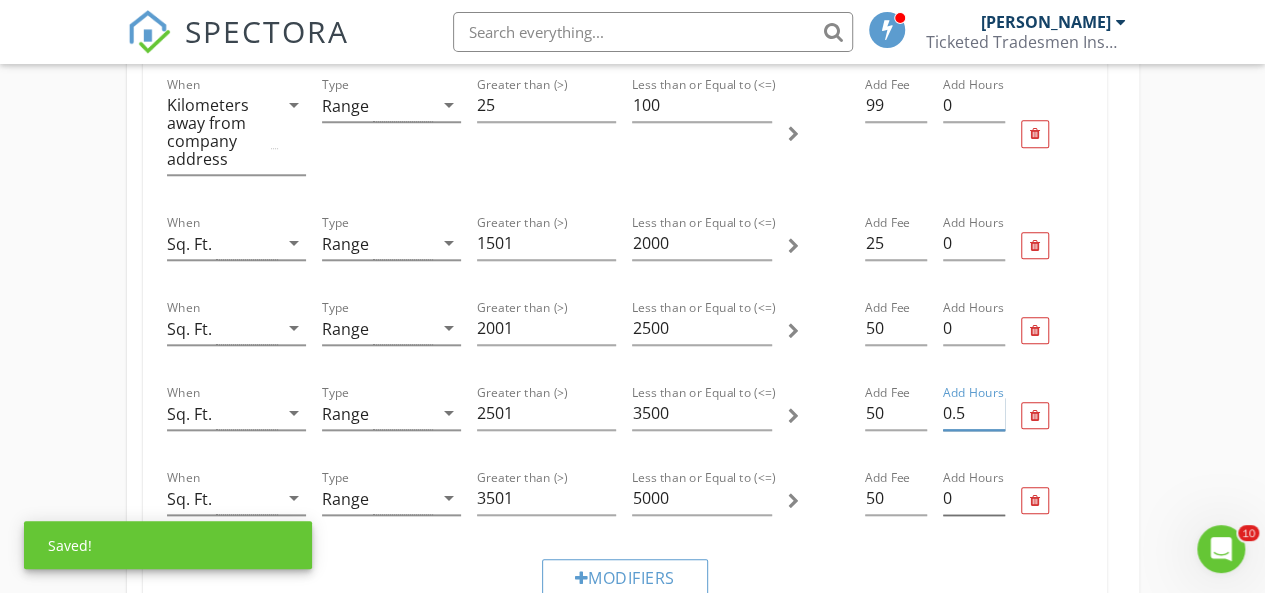type on "0.5" 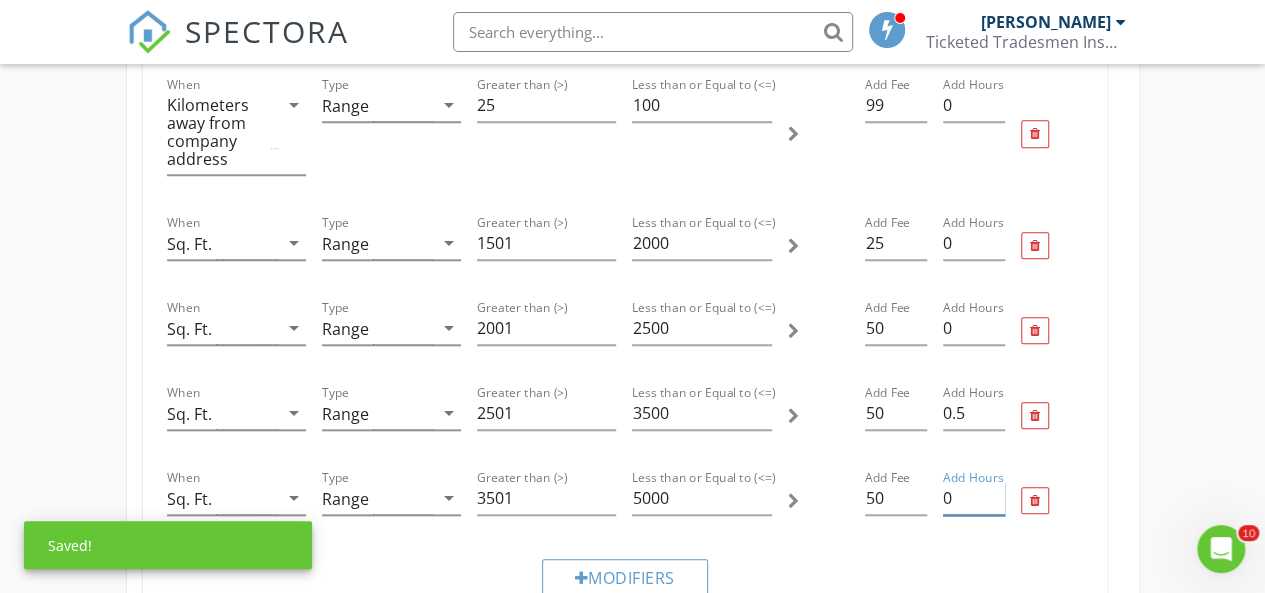 click on "0" at bounding box center (974, 498) 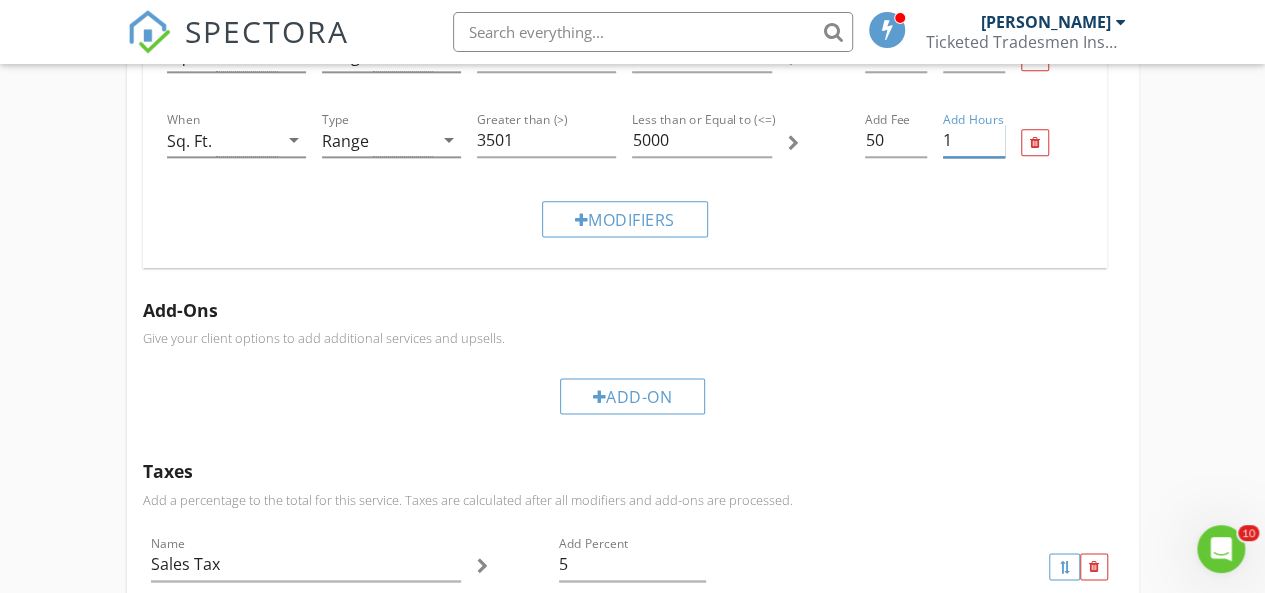 scroll, scrollTop: 1208, scrollLeft: 0, axis: vertical 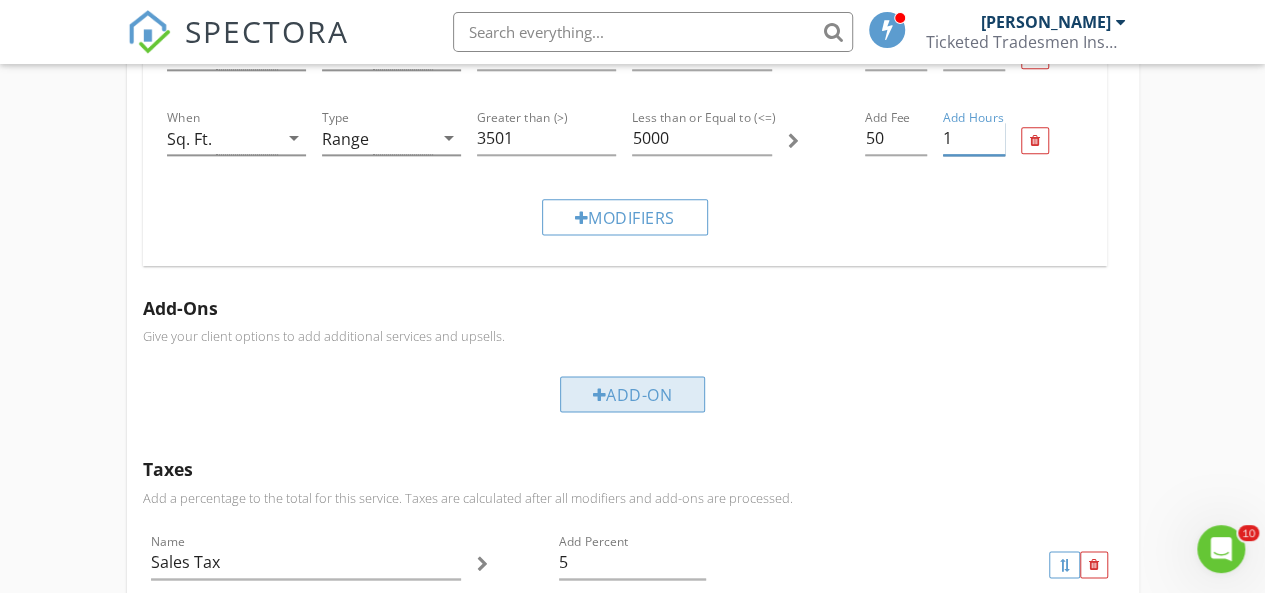 type on "1" 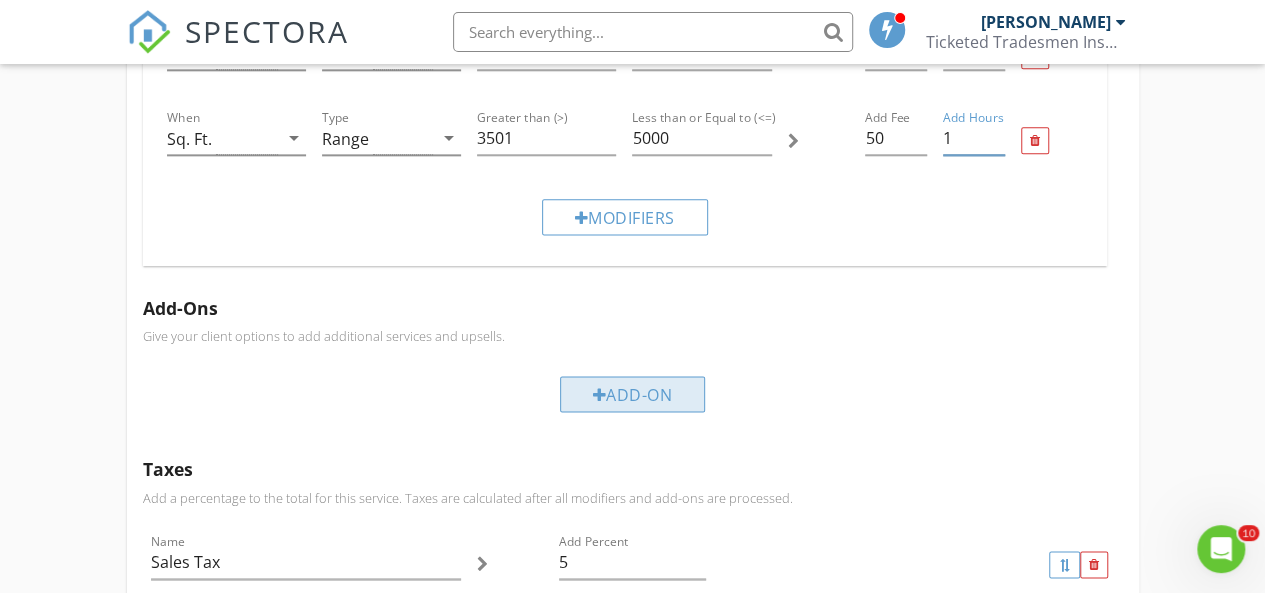 click on "Add-On" at bounding box center (633, 394) 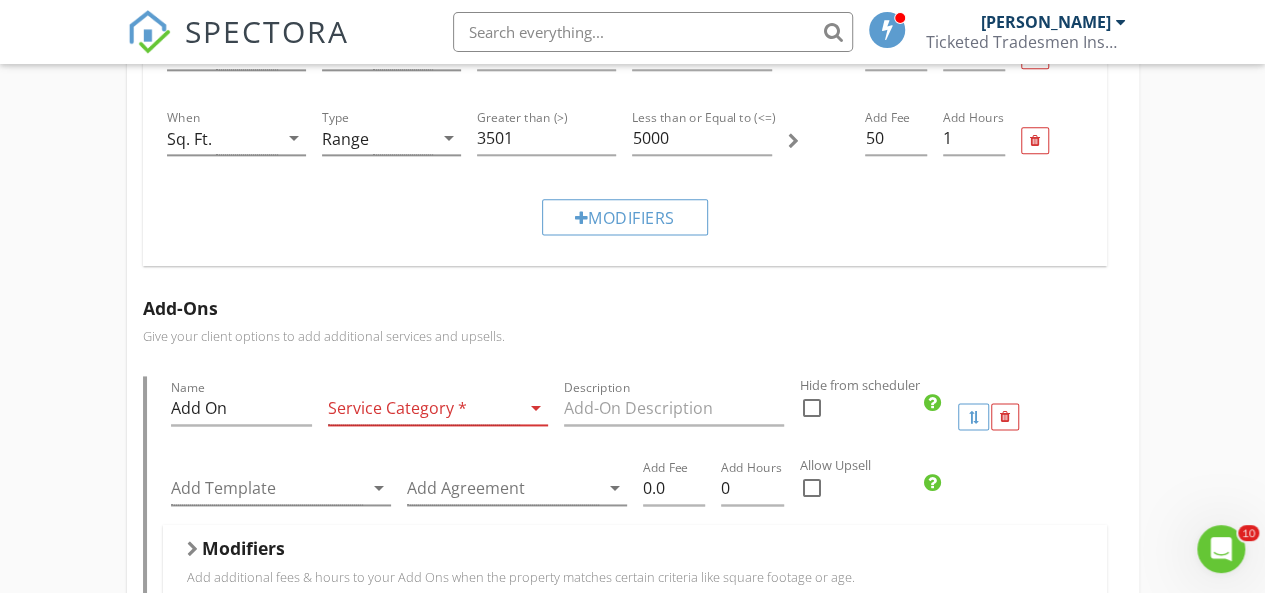 click at bounding box center (424, 408) 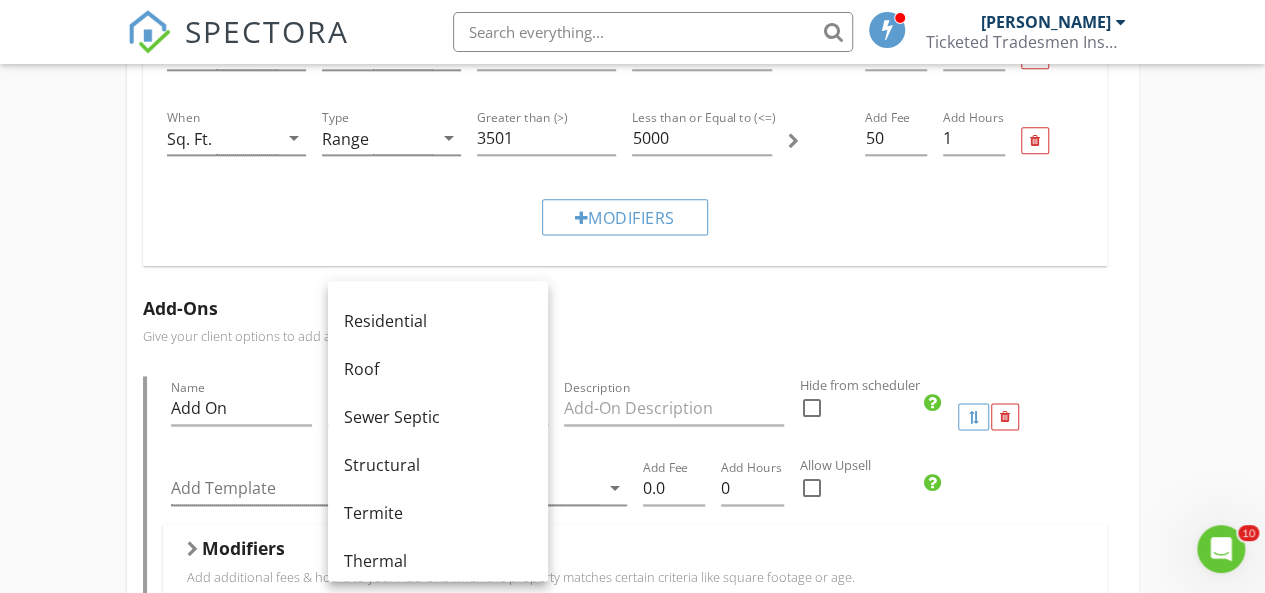 scroll, scrollTop: 1004, scrollLeft: 0, axis: vertical 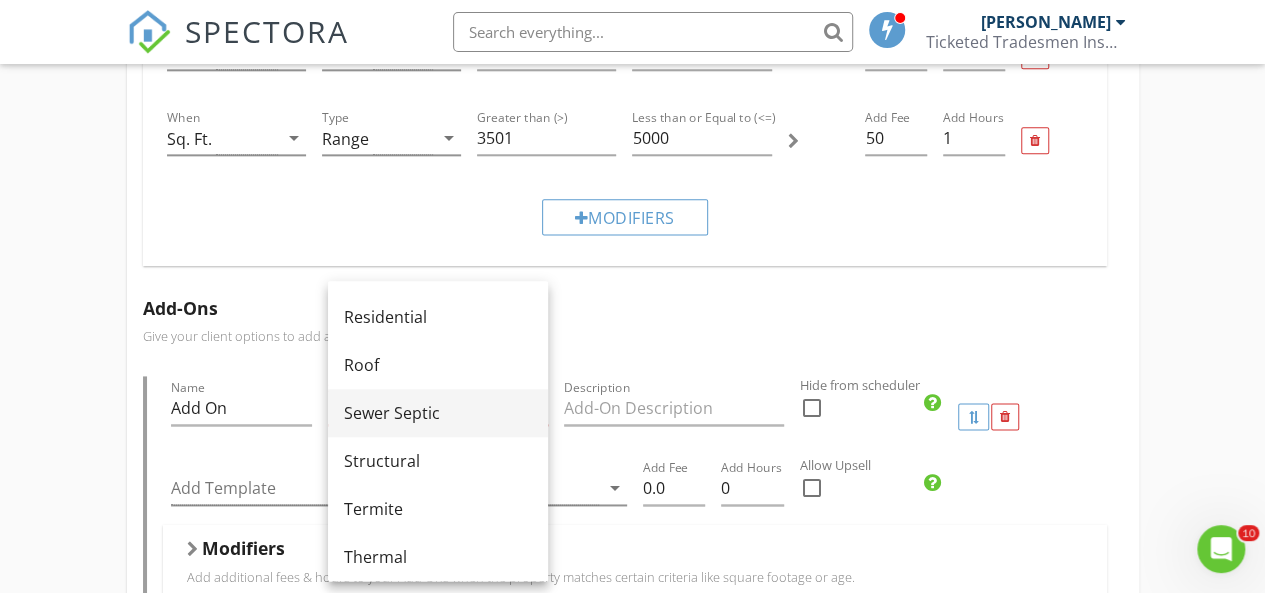 click on "Sewer Septic" at bounding box center (438, 413) 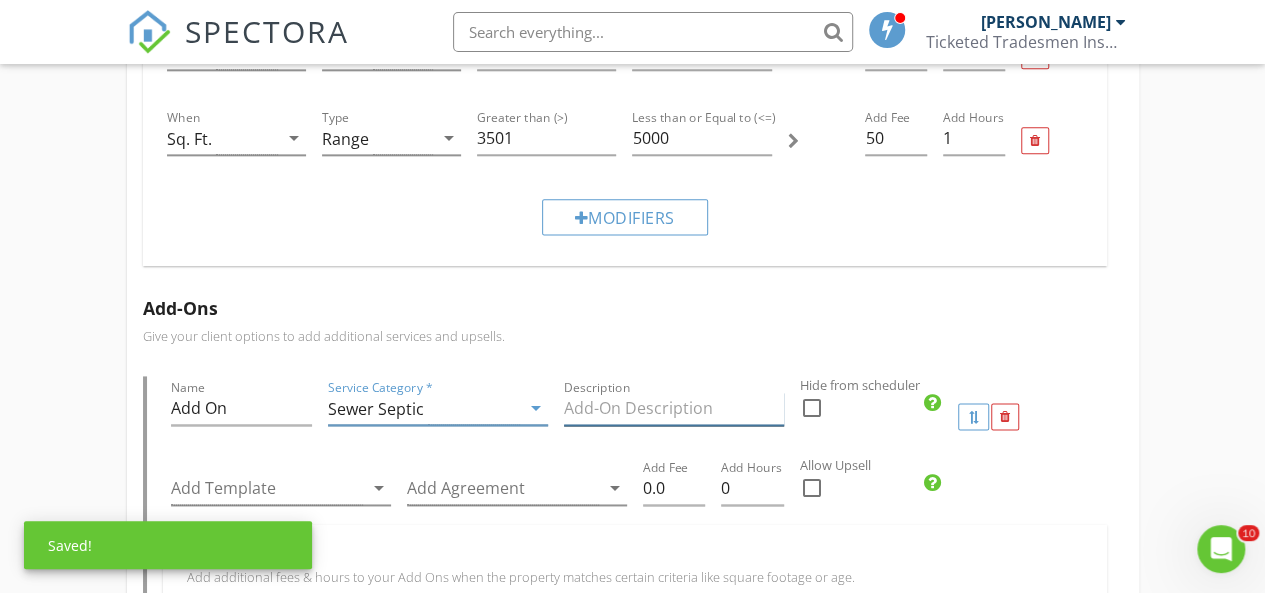 click at bounding box center [674, 408] 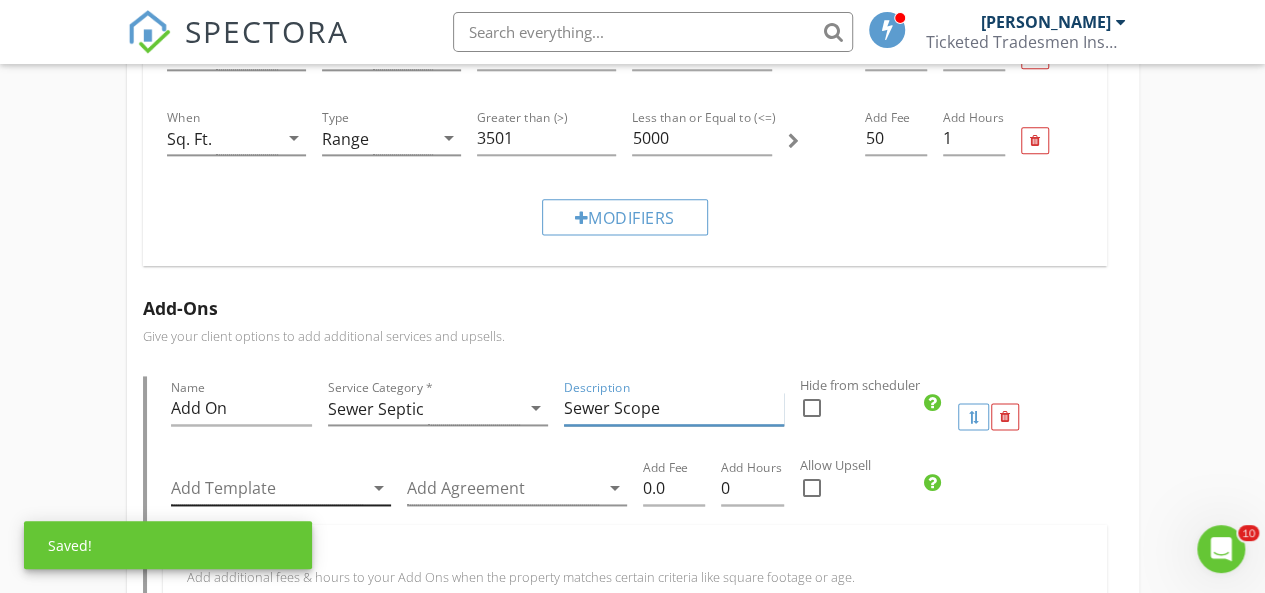 type on "Sewer Scope" 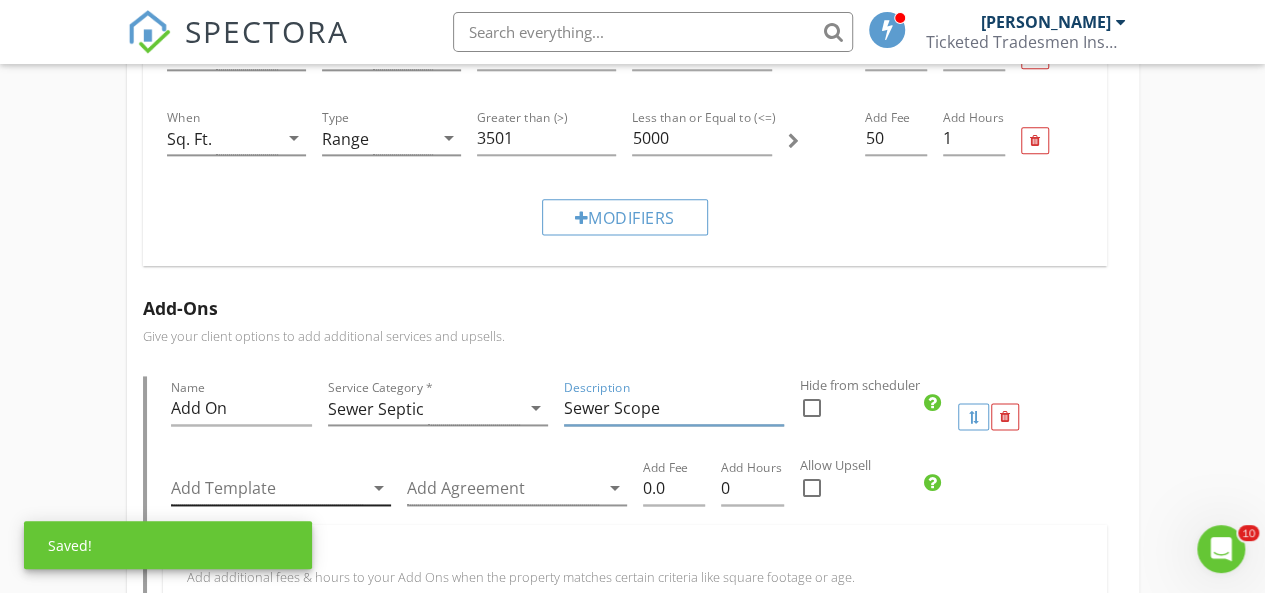 click at bounding box center [267, 488] 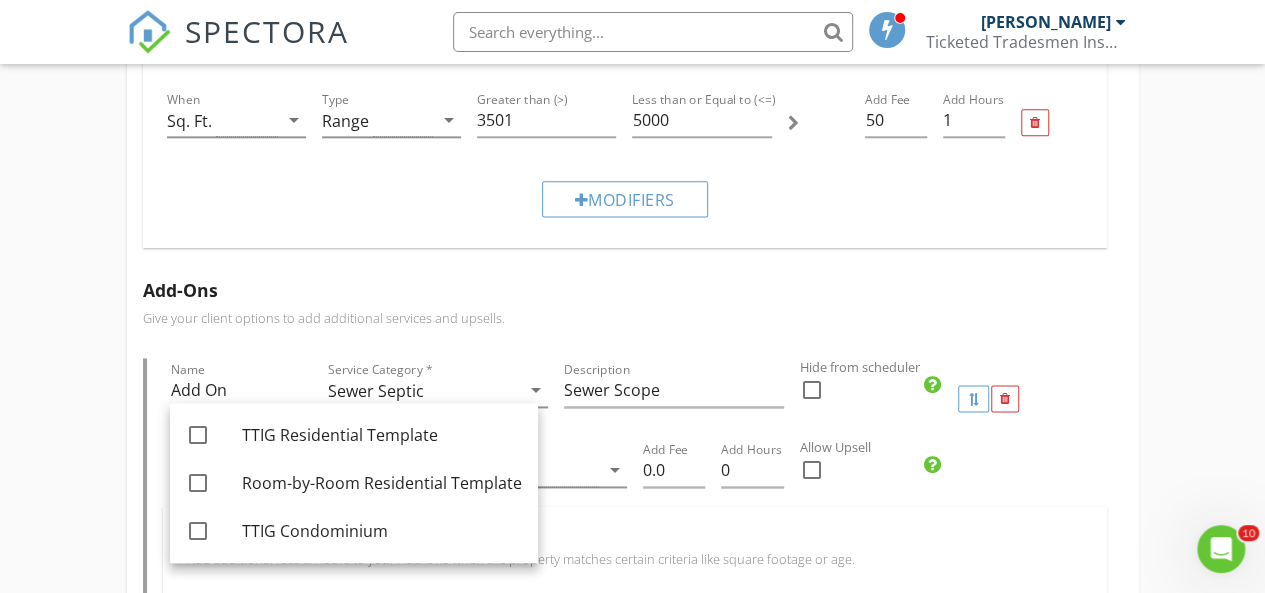 scroll, scrollTop: 1238, scrollLeft: 0, axis: vertical 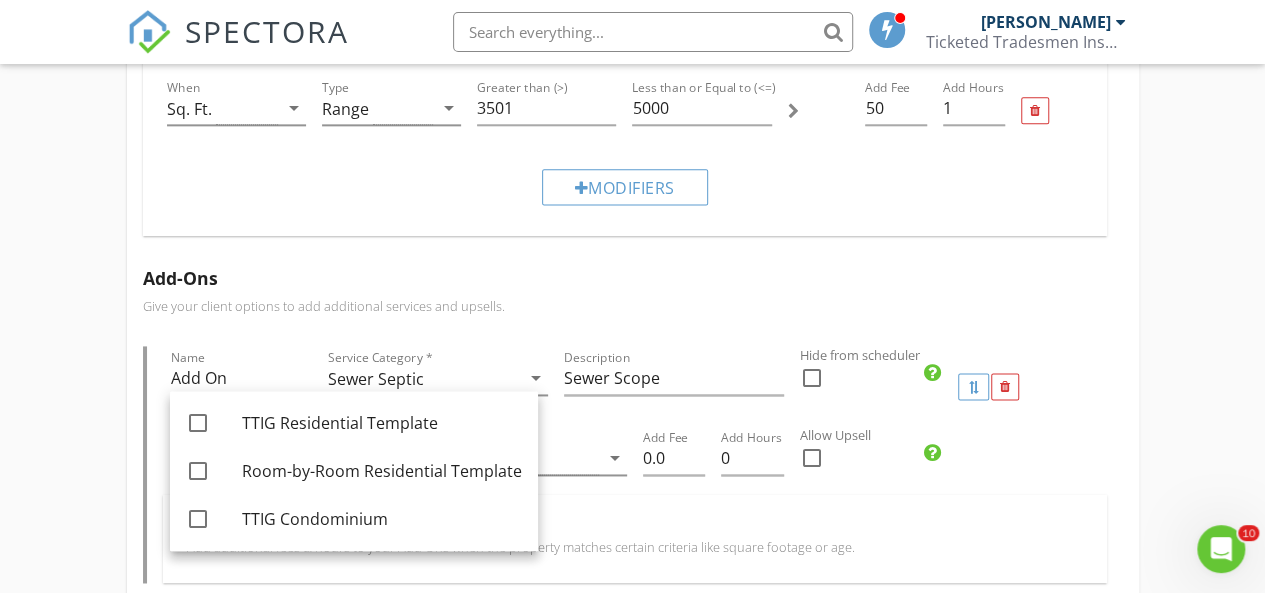 click on "Residential Home Inspection   Name Residential Home Inspection   Service Category * Residential arrow_drop_down   Description A single-family dwelling with a backyard or outdoor space that is owned. Duplexes included here.   Hidden from scheduler   check_box_outline_blank             Townhome/Duplex Inspection   Name Townhome/Duplex Inspection   Service Category * Residential arrow_drop_down   Description A multi-level unit that shares walls with adjacent properties and has limited outdoor space.   Hidden from scheduler   check_box_outline_blank             Condominium Inspection         Pre-Sale Inspection   Name Pre-Sale Inspection   Service Category * Residential arrow_drop_down   Description A pre-sale home inspection evaluates the condition of a property before it's listed, identifying any issues that could affect the sale or valuation.   Hidden from scheduler   check_box_outline_blank             Big Ticket Home Inspection         Fit and Finish (New Build)   Name Fit and Finish (New Build)" at bounding box center [632, 100] 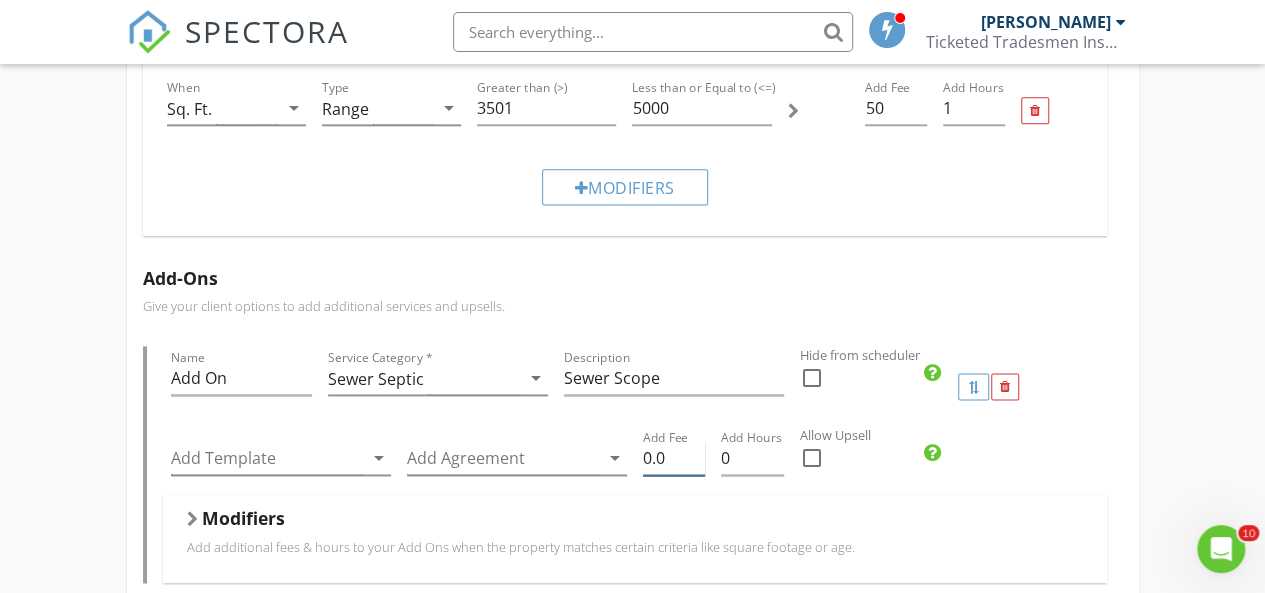 click on "0.0" at bounding box center (674, 458) 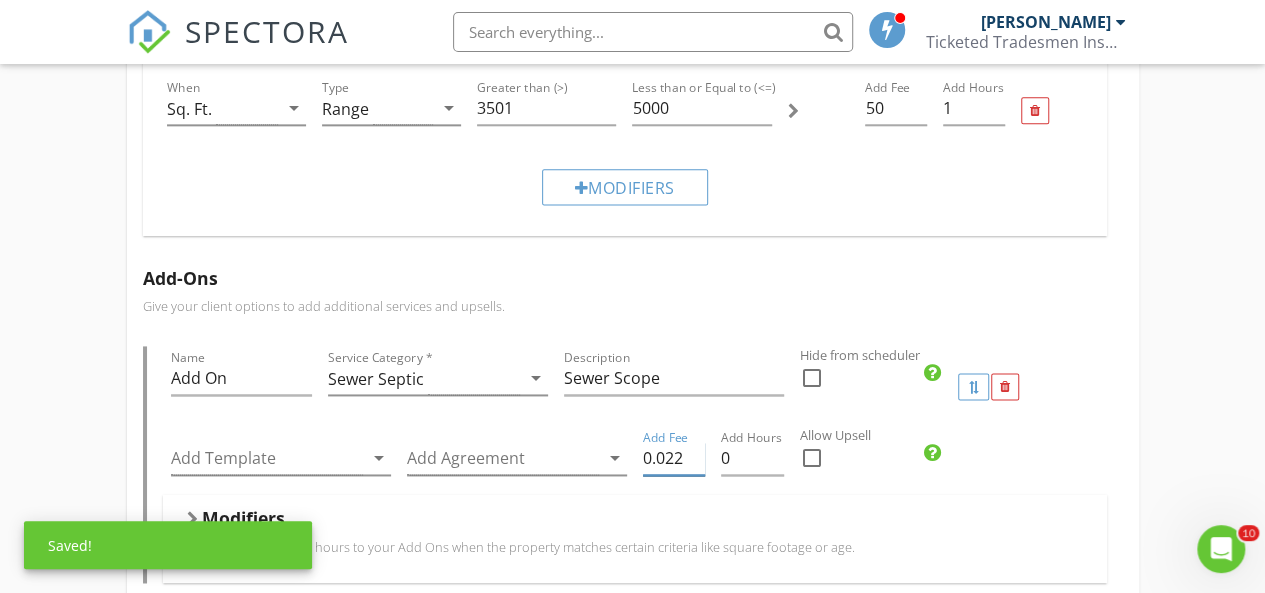 scroll, scrollTop: 0, scrollLeft: 0, axis: both 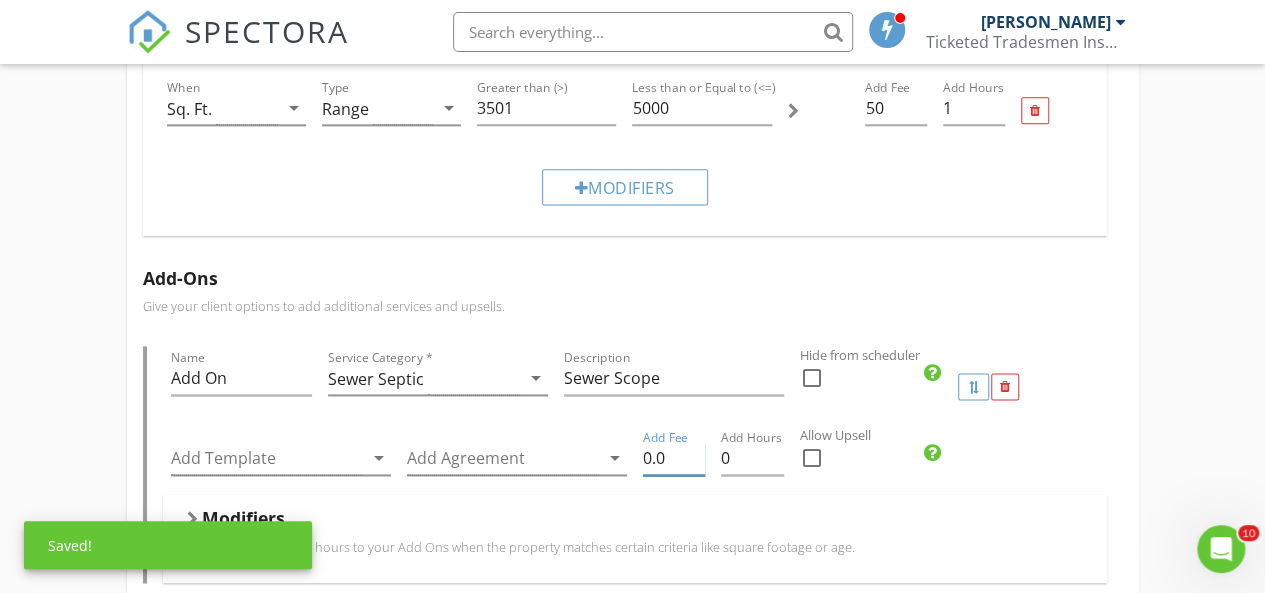 type on "0" 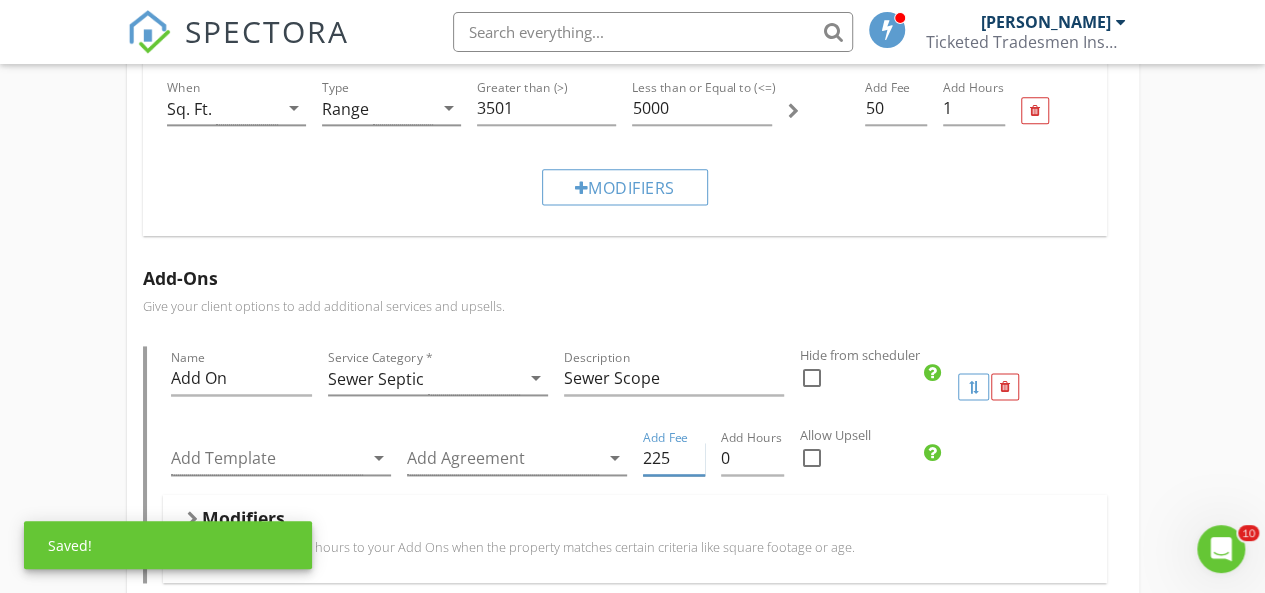type on "225" 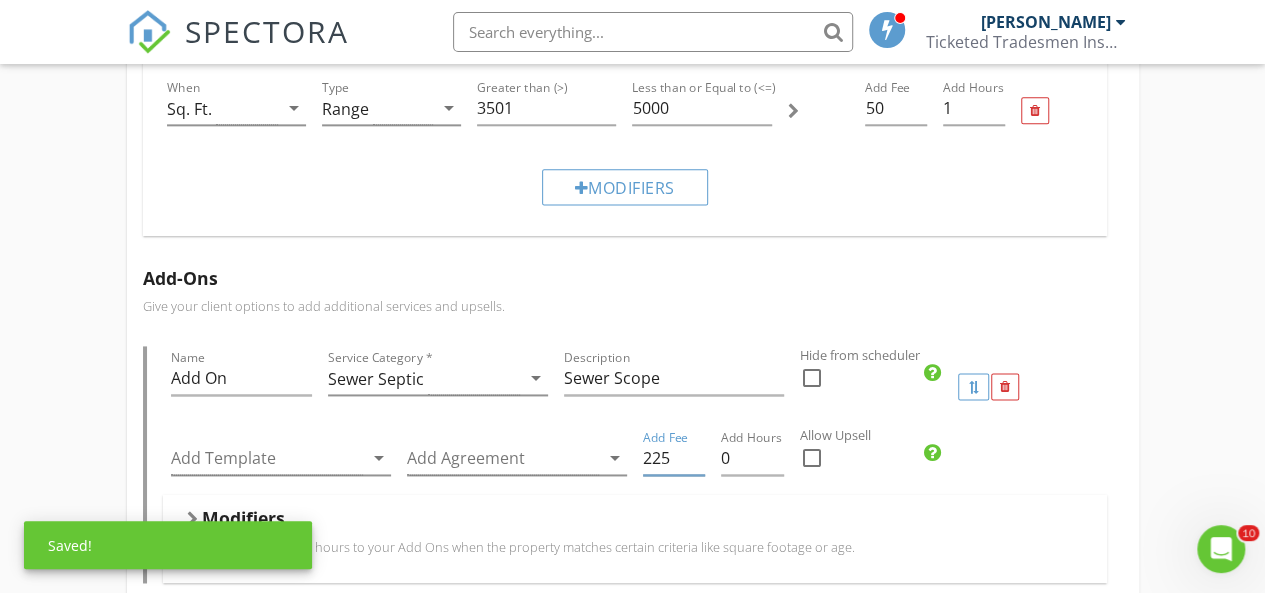 click on "Allow Upsell" at bounding box center (1012, 435) 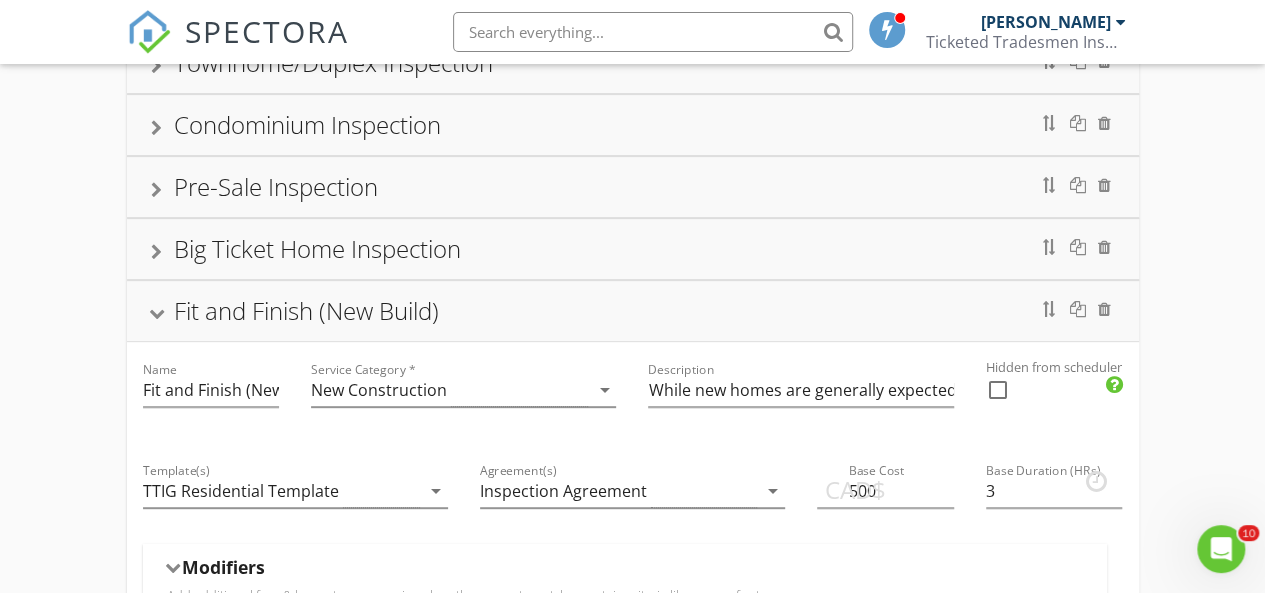 scroll, scrollTop: 214, scrollLeft: 0, axis: vertical 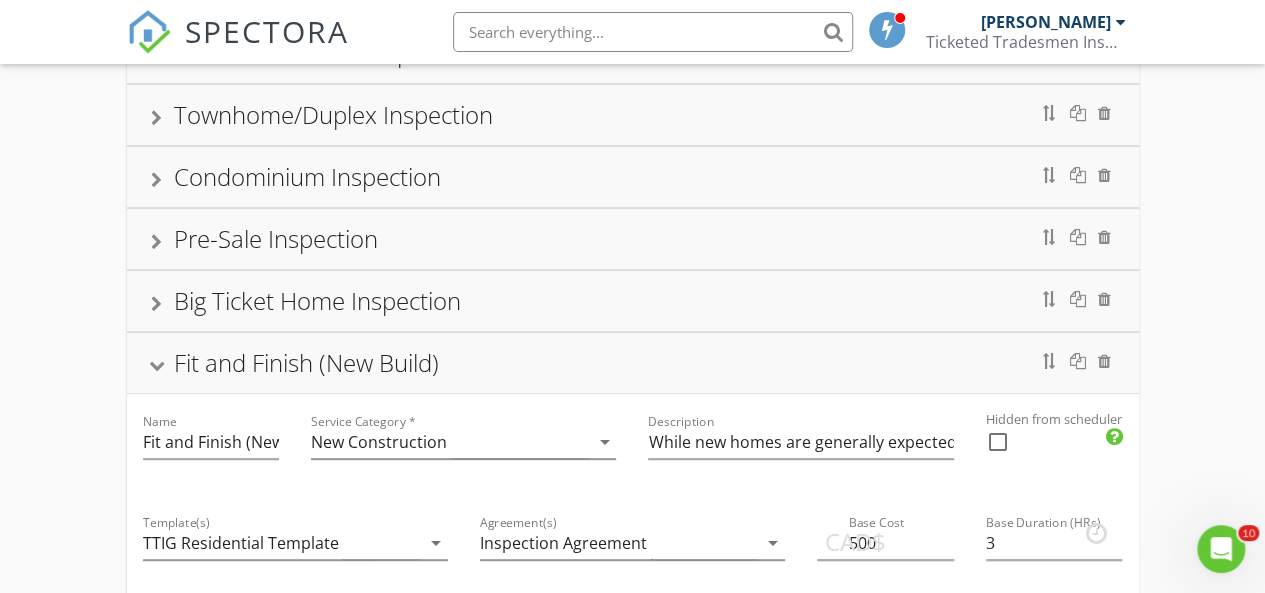 click on "Pre-Sale Inspection" at bounding box center (276, 238) 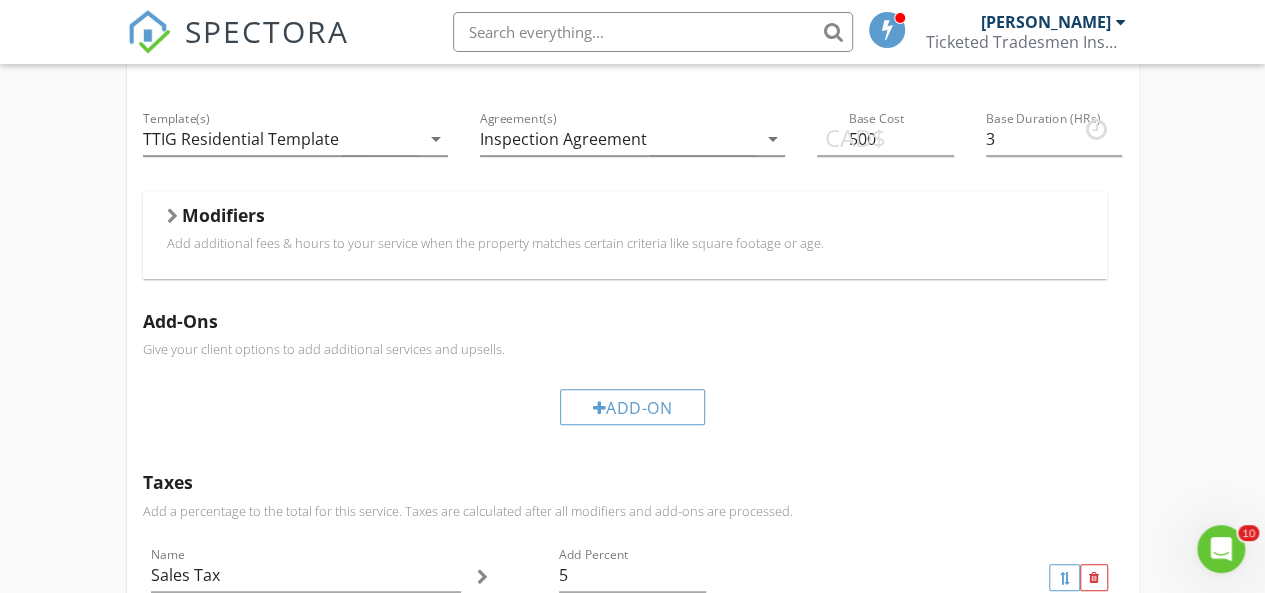 scroll, scrollTop: 496, scrollLeft: 0, axis: vertical 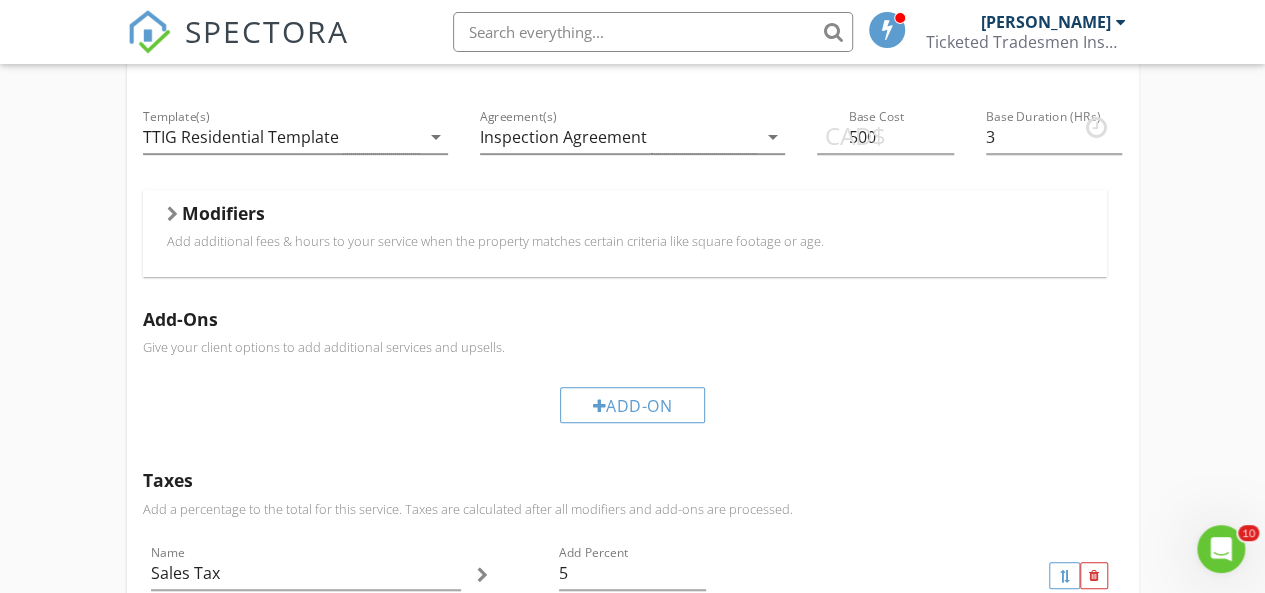 click on "Modifiers" at bounding box center (625, 217) 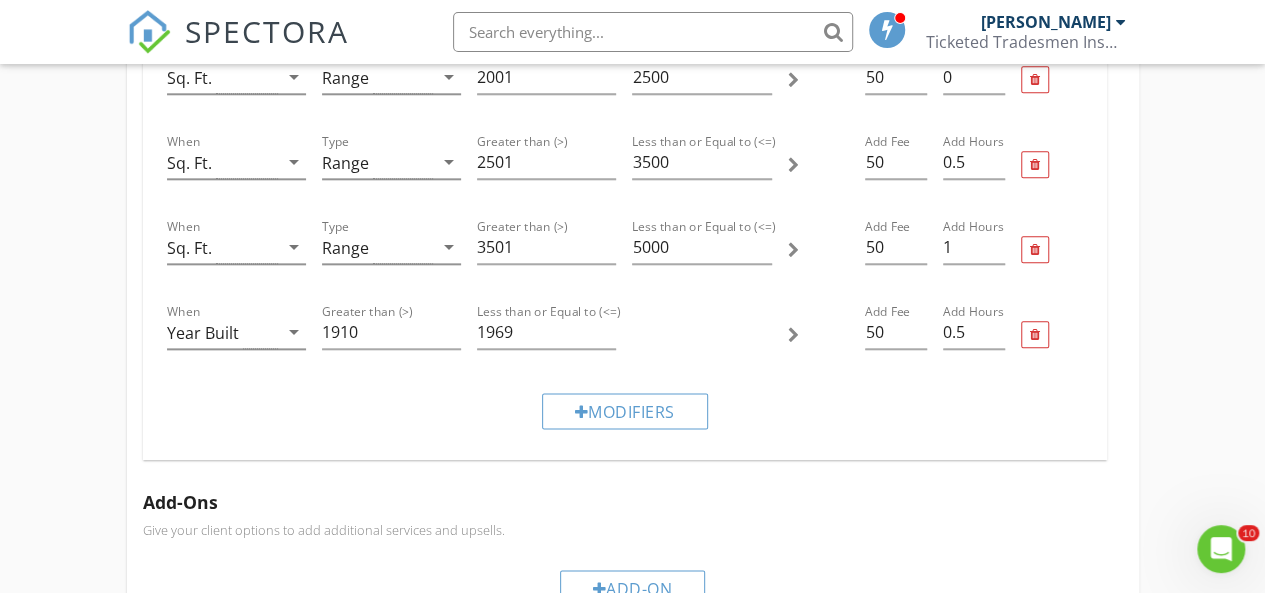 scroll, scrollTop: 1234, scrollLeft: 0, axis: vertical 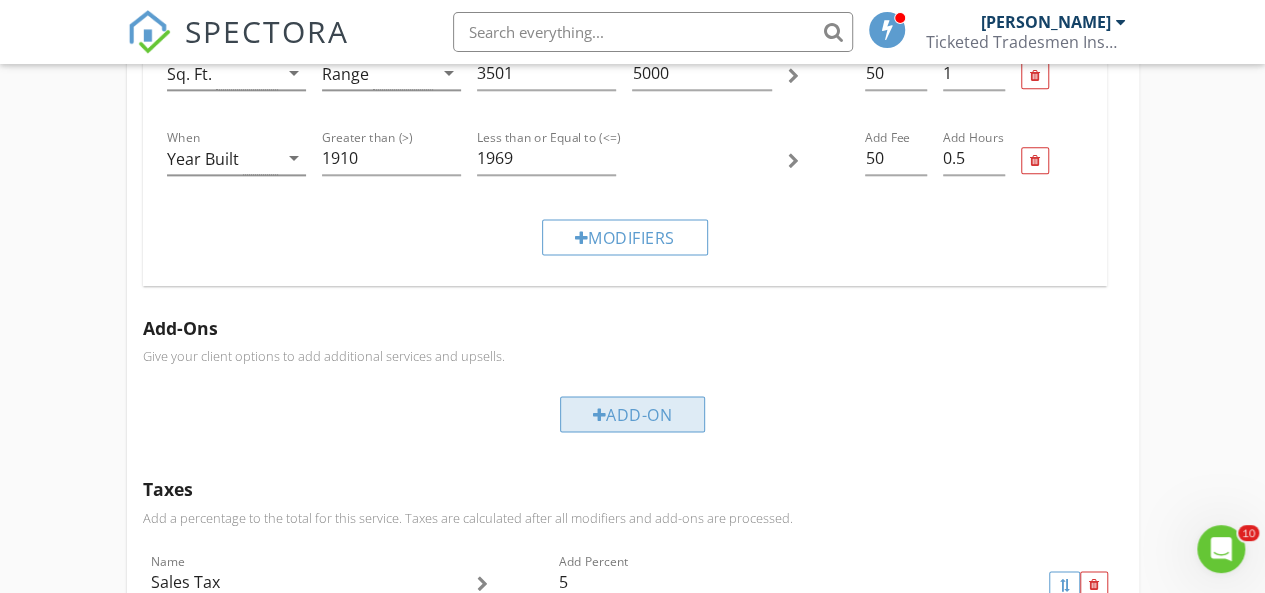 click on "Add-On" at bounding box center [633, 414] 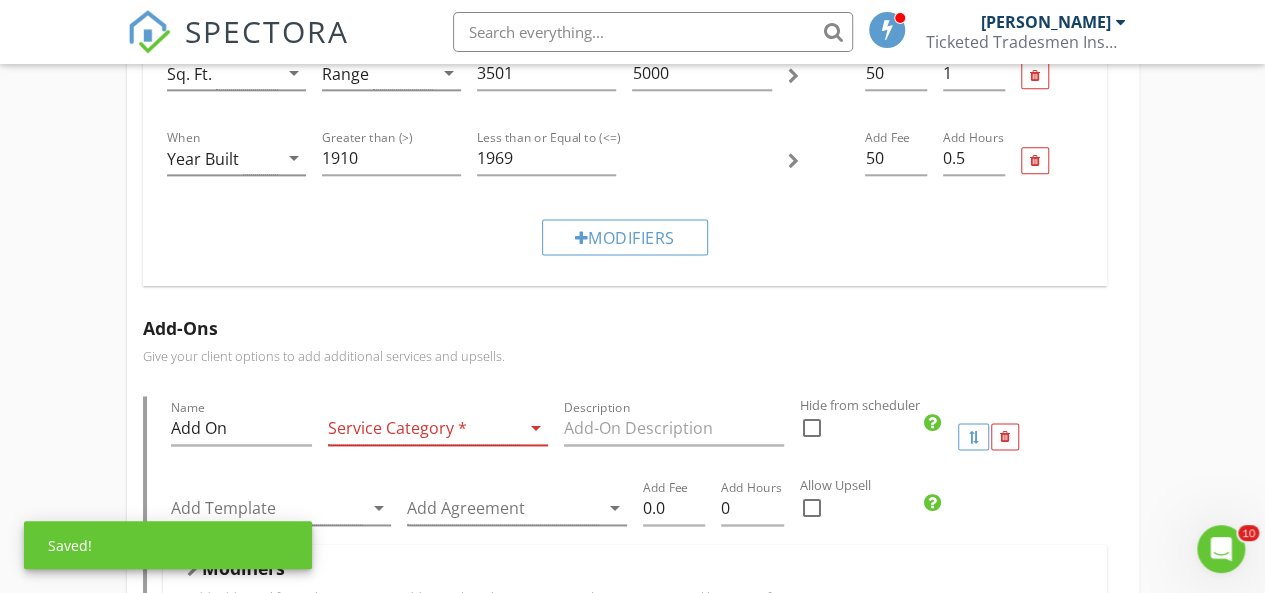 click at bounding box center (424, 428) 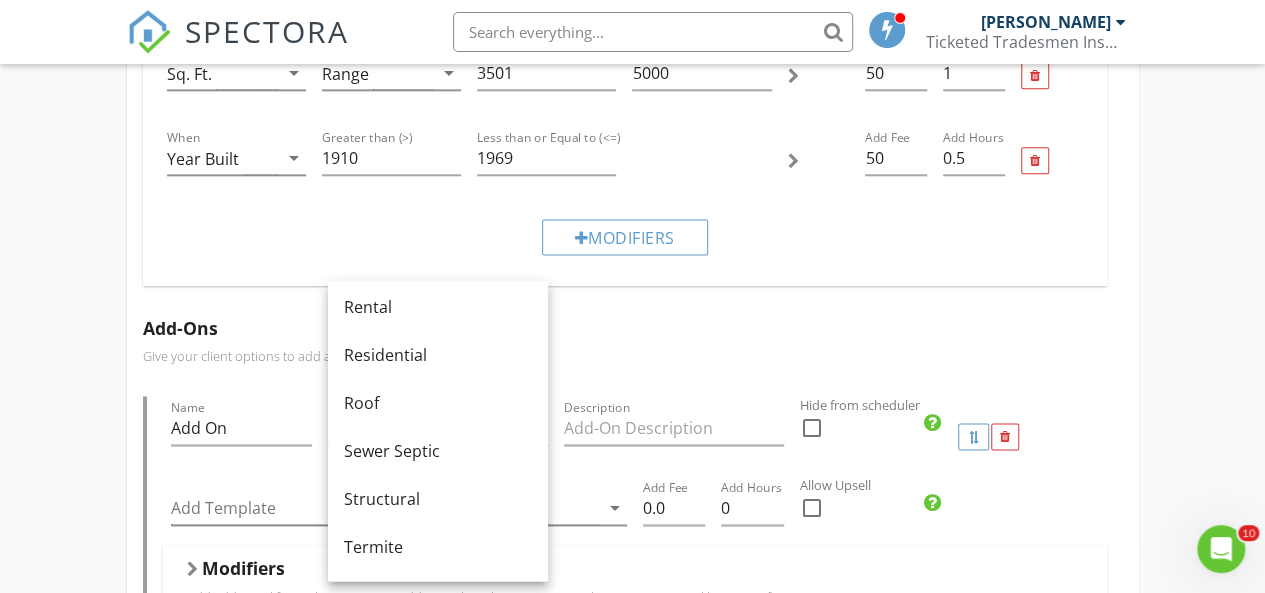 scroll, scrollTop: 967, scrollLeft: 0, axis: vertical 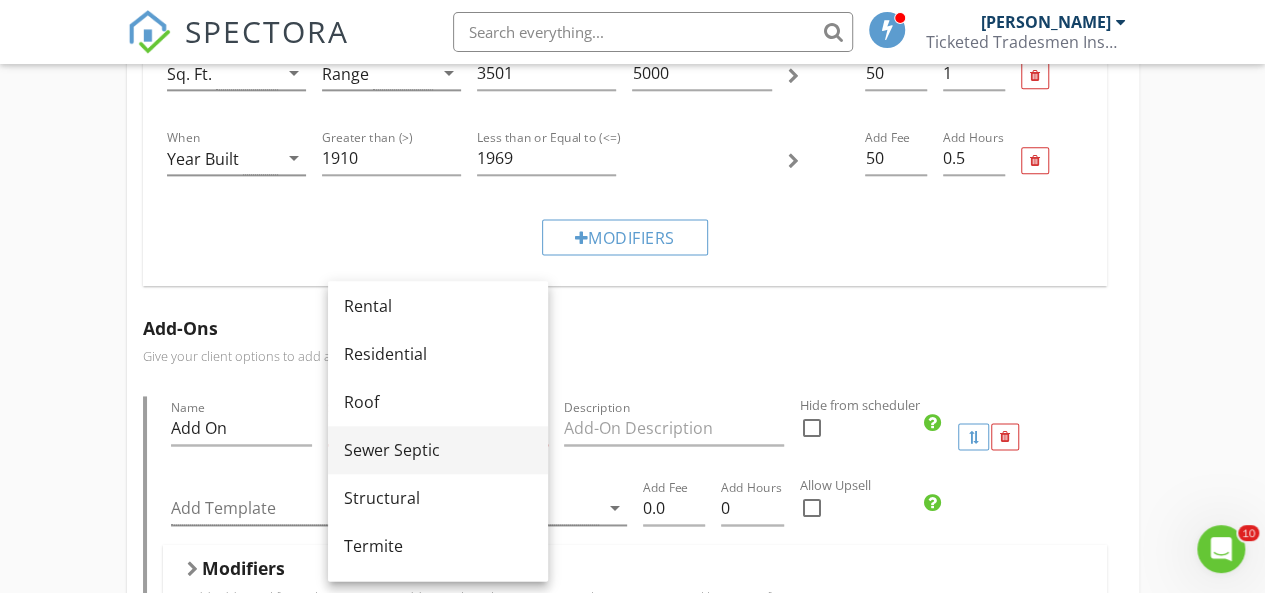 click on "Sewer Septic" at bounding box center [438, 450] 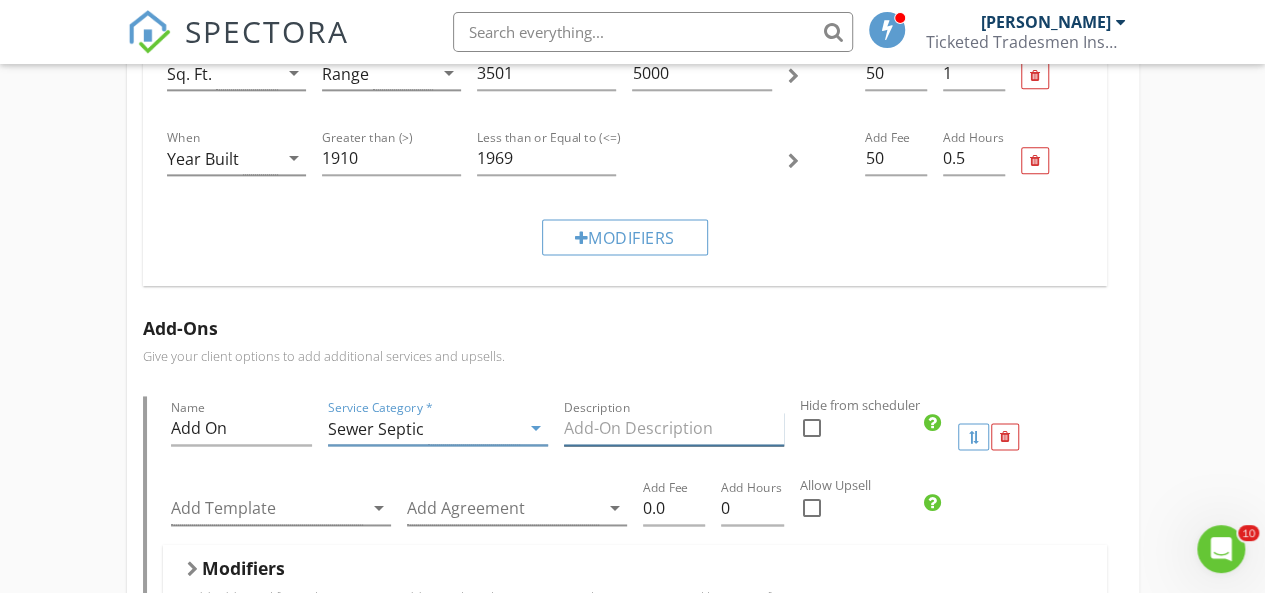 click at bounding box center [674, 428] 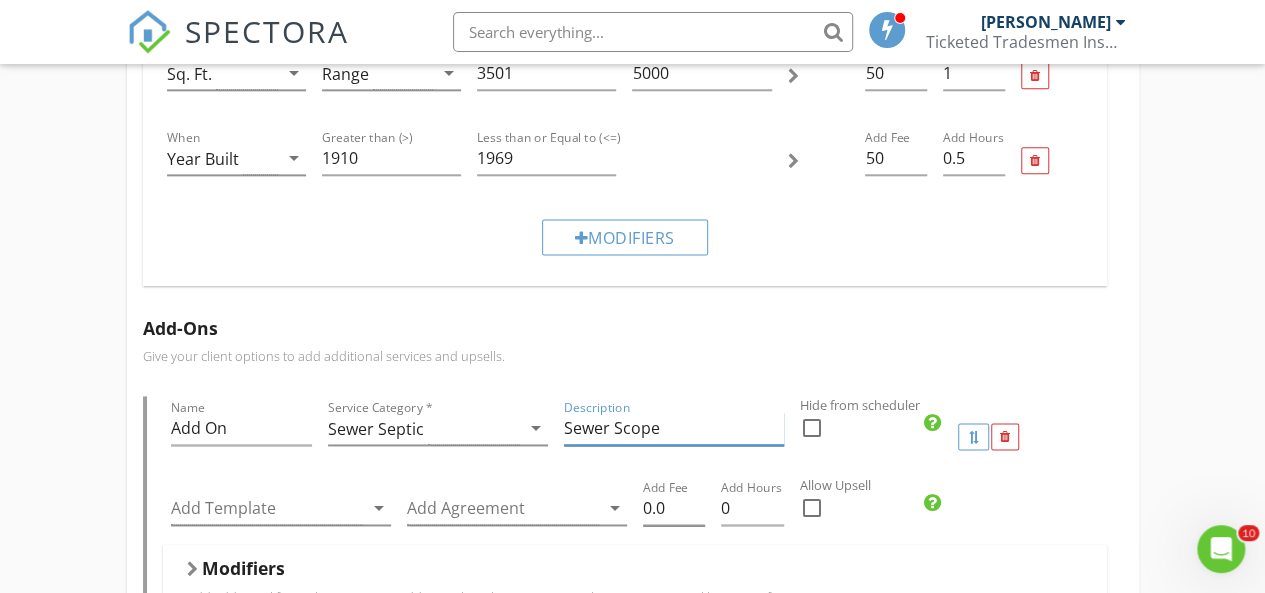 type on "Sewer Scope" 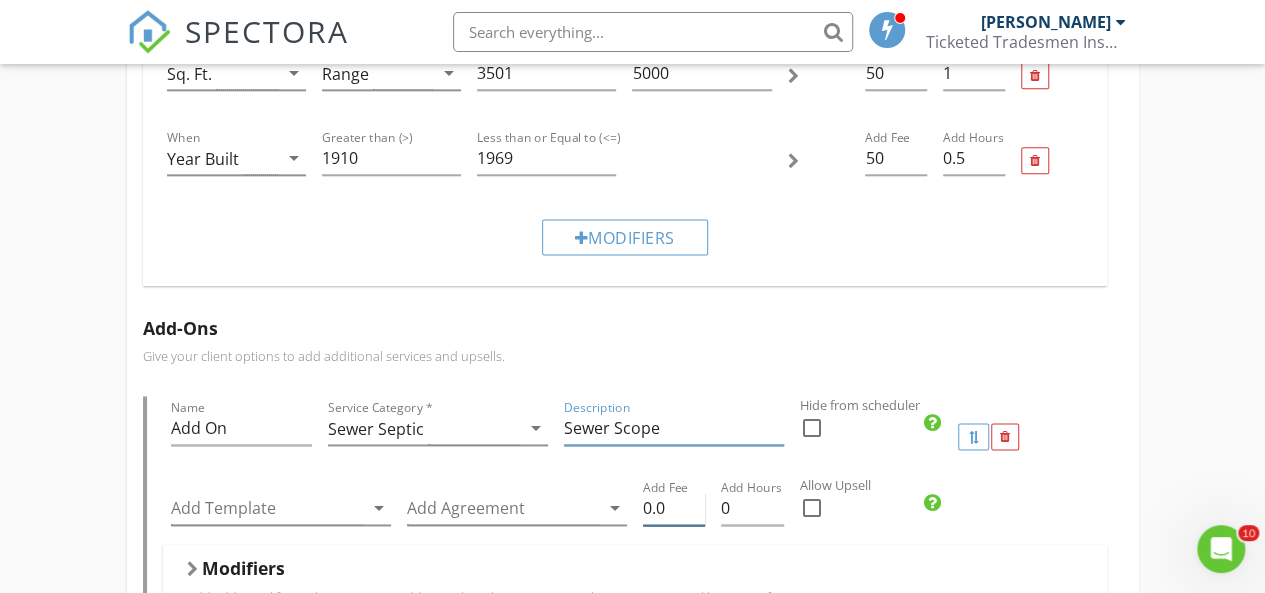 click on "0.0" at bounding box center [674, 508] 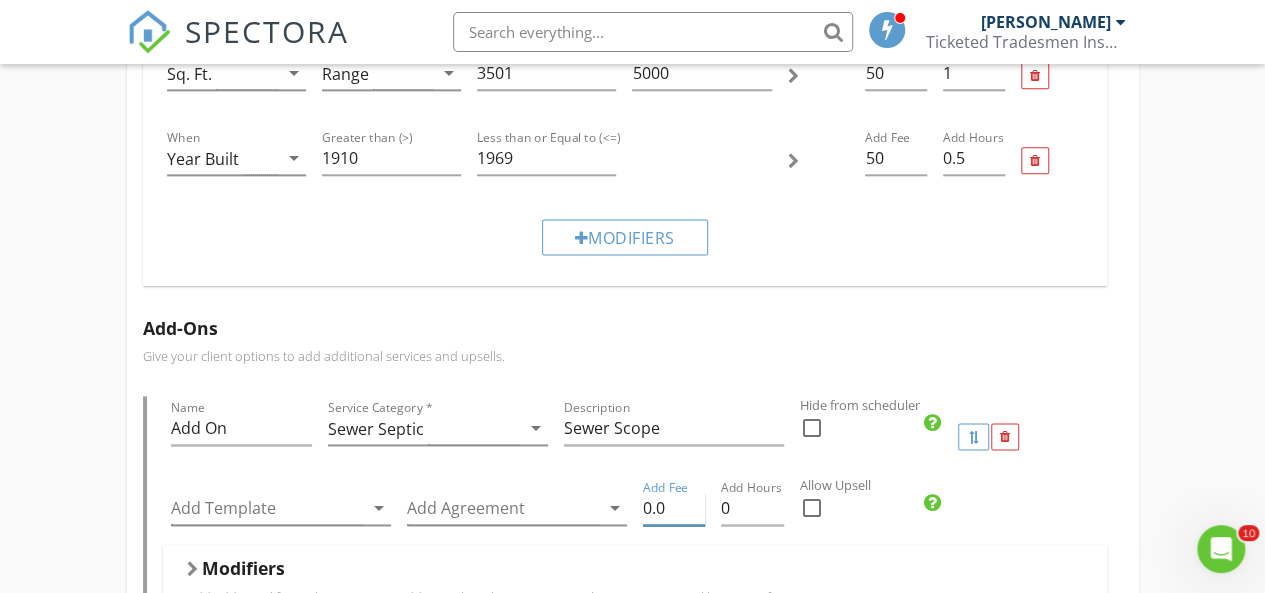 type on "0" 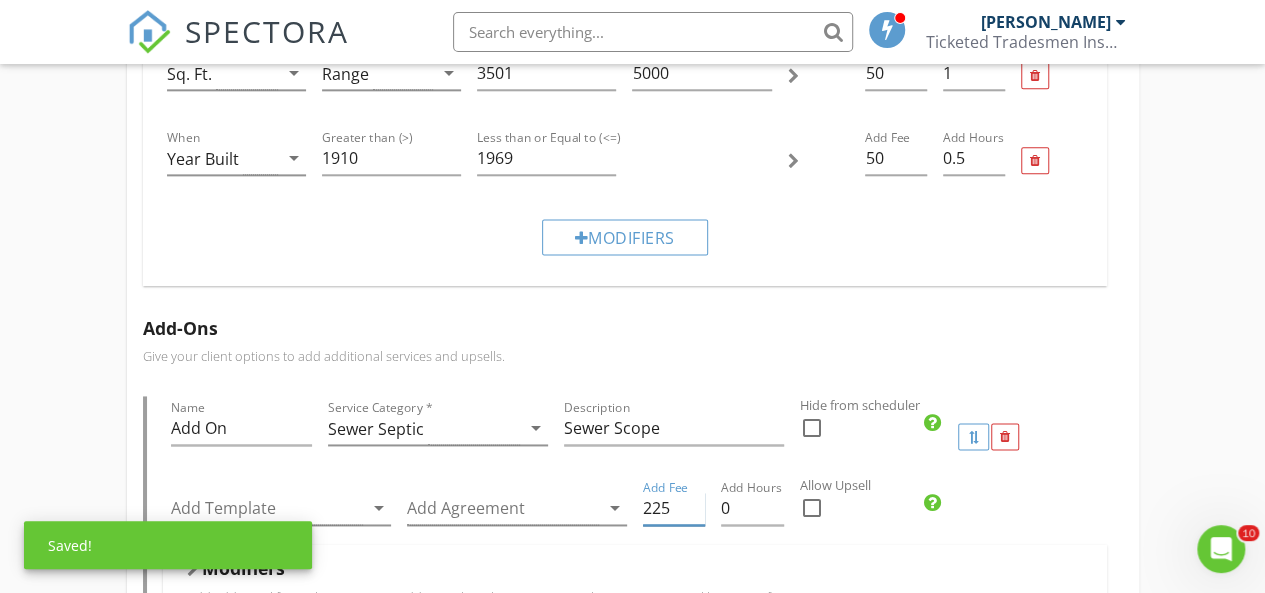 type on "225" 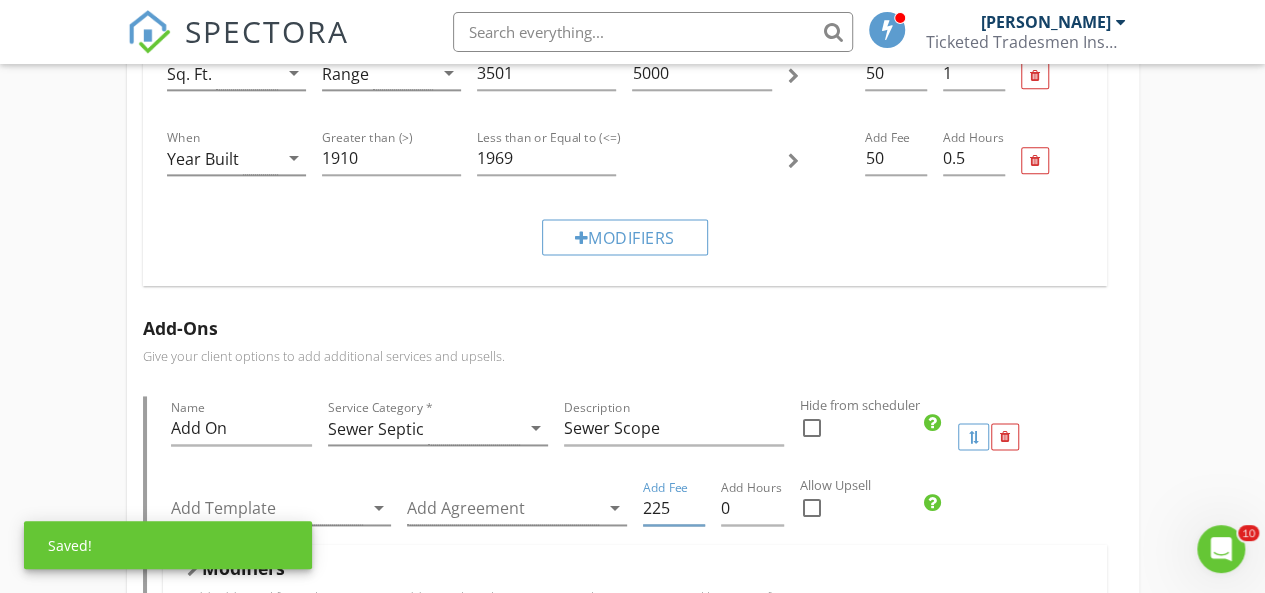 click on "Residential Home Inspection   Name Residential Home Inspection   Service Category * Residential arrow_drop_down   Description A single-family dwelling with a backyard or outdoor space that is owned. Duplexes included here.   Hidden from scheduler   check_box_outline_blank             Townhome/Duplex Inspection   Name Townhome/Duplex Inspection   Service Category * Residential arrow_drop_down   Description A multi-level unit that shares walls with adjacent properties and has limited outdoor space.   Hidden from scheduler   check_box_outline_blank             Condominium Inspection         Pre-Sale Inspection   Name Pre-Sale Inspection   Service Category * Residential arrow_drop_down   Description A pre-sale home inspection evaluates the condition of a property before it's listed, identifying any issues that could affect the sale or valuation.   Hidden from scheduler   check_box_outline_blank     Template(s) TTIG Residential Template arrow_drop_down   Agreement(s) Inspection Agreement arrow_drop_down" at bounding box center (632, 189) 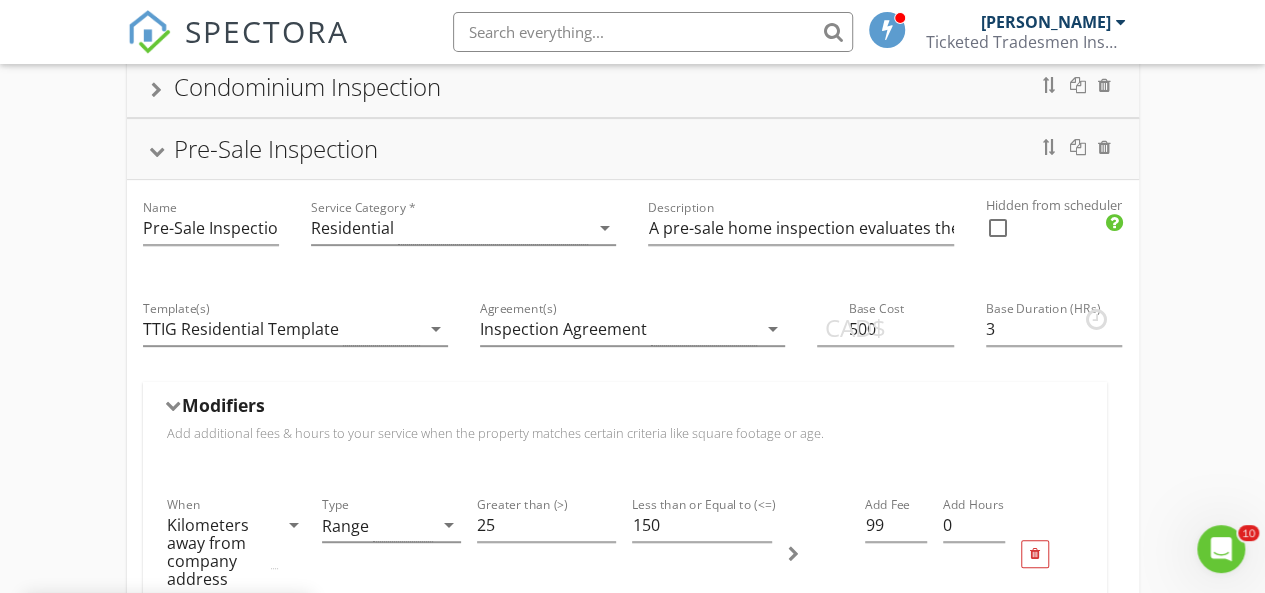 scroll, scrollTop: 0, scrollLeft: 0, axis: both 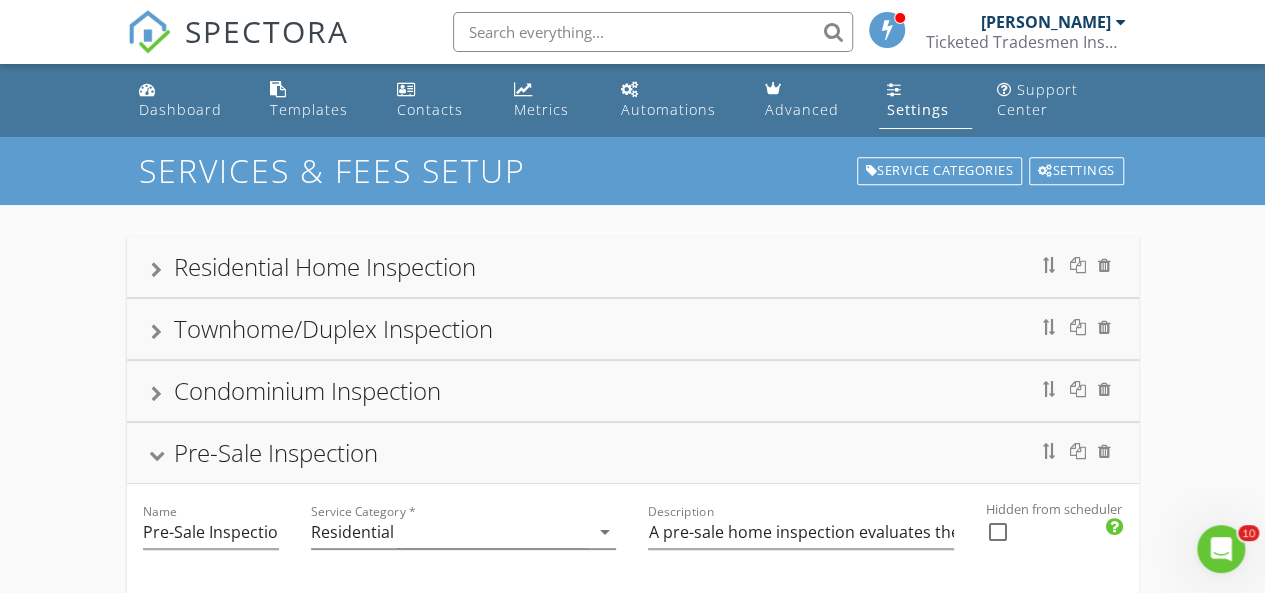 click on "Residential Home Inspection" at bounding box center [325, 266] 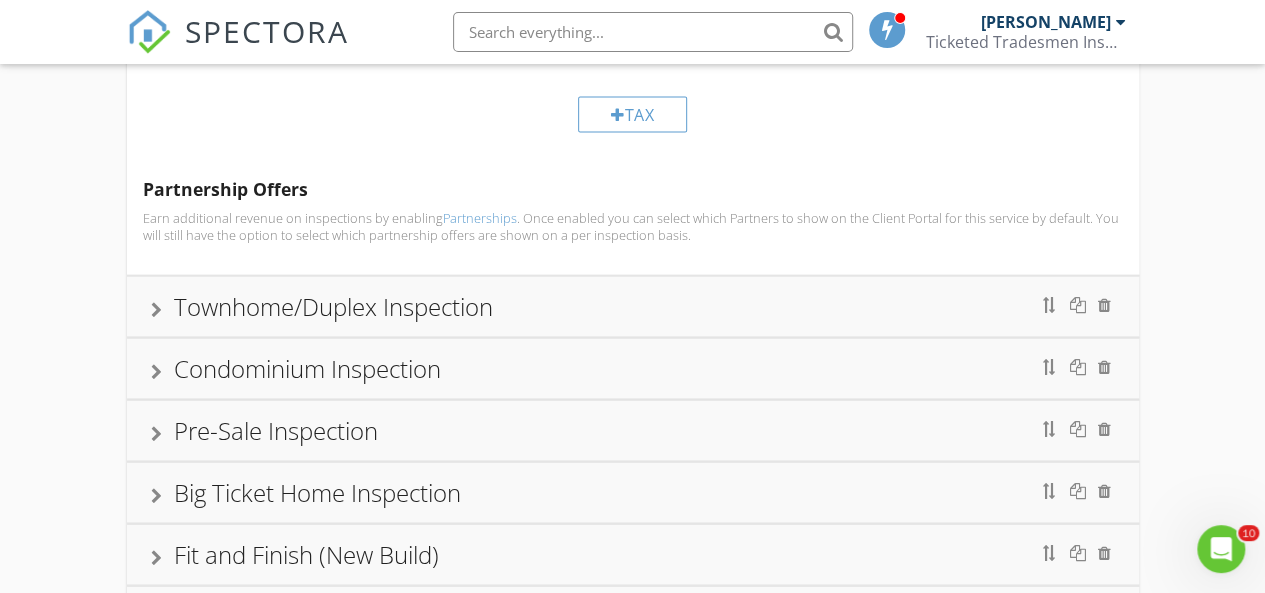 scroll, scrollTop: 1670, scrollLeft: 0, axis: vertical 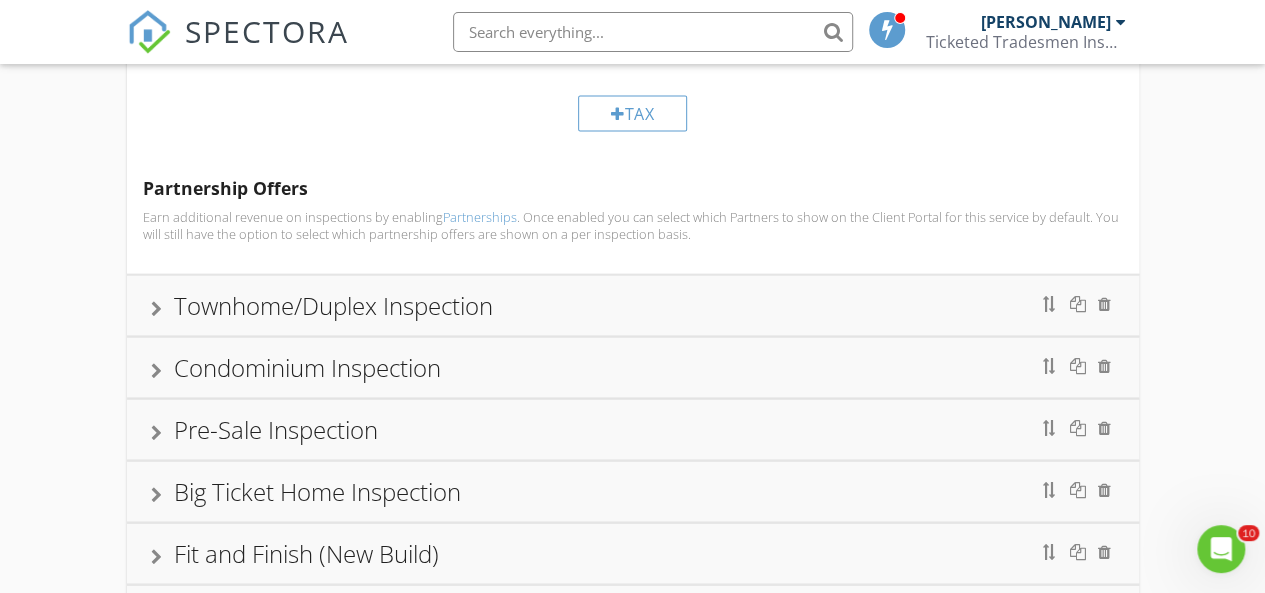 click on "Townhome/Duplex Inspection" at bounding box center [333, 304] 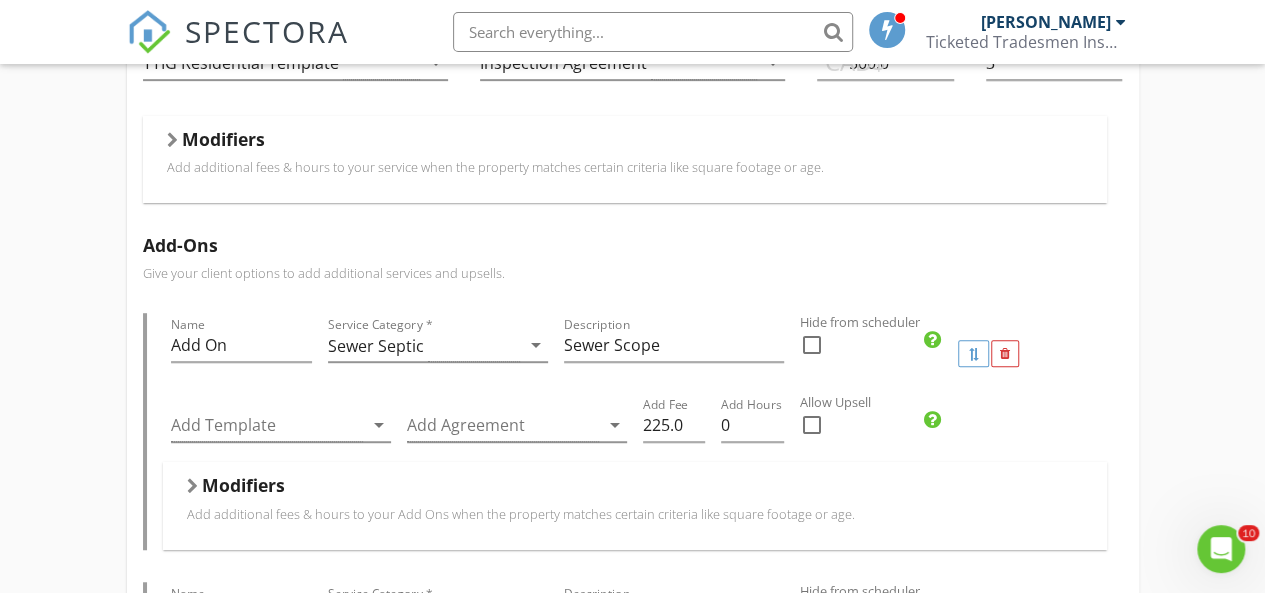 scroll, scrollTop: 447, scrollLeft: 0, axis: vertical 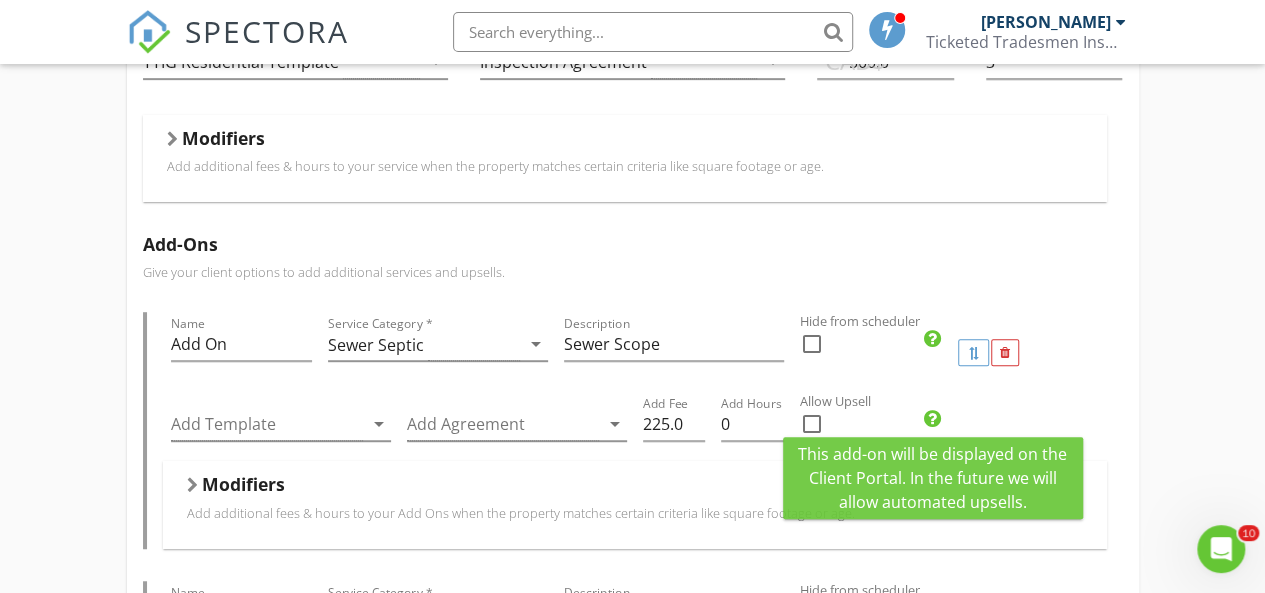 click at bounding box center [932, 419] 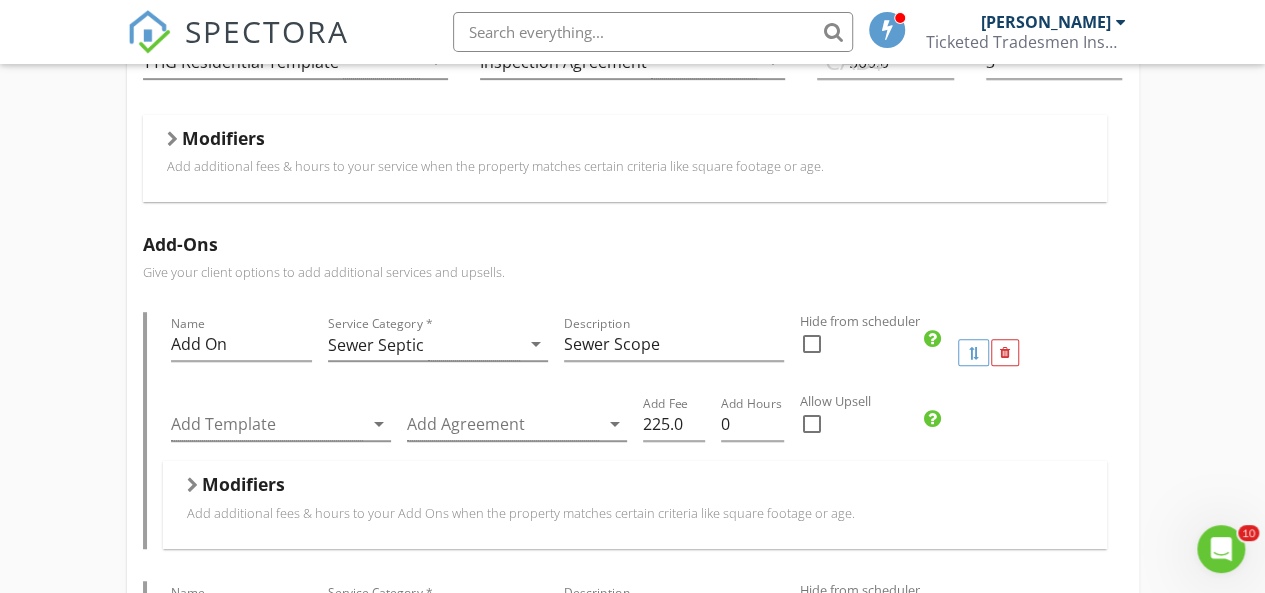click at bounding box center [812, 424] 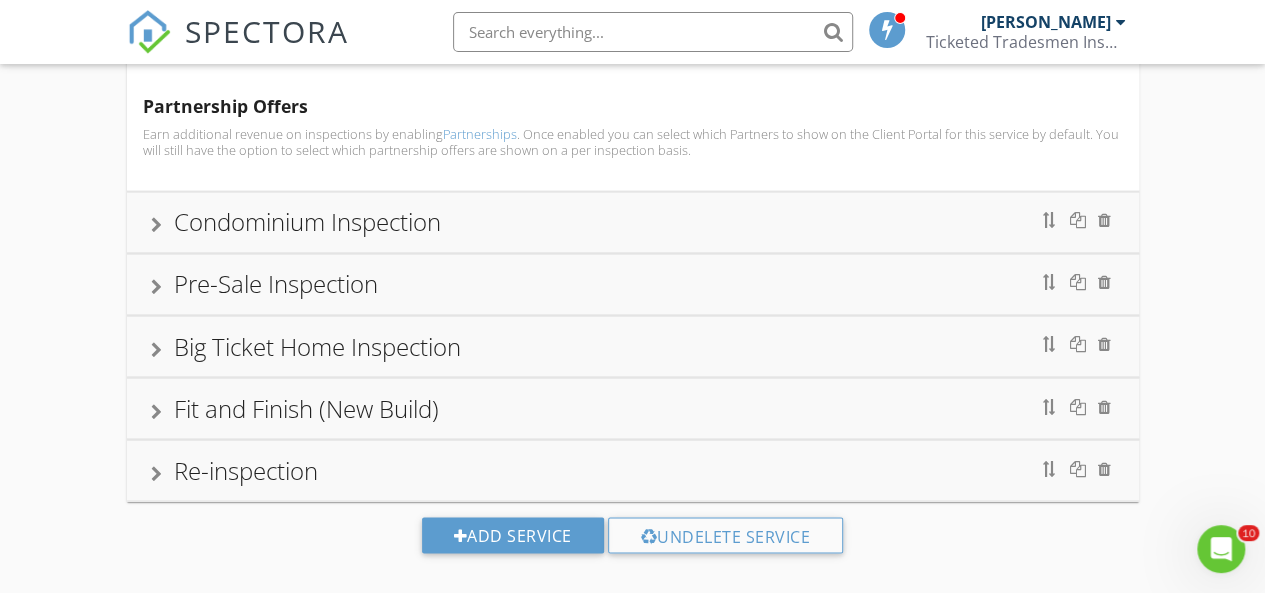 scroll, scrollTop: 1558, scrollLeft: 0, axis: vertical 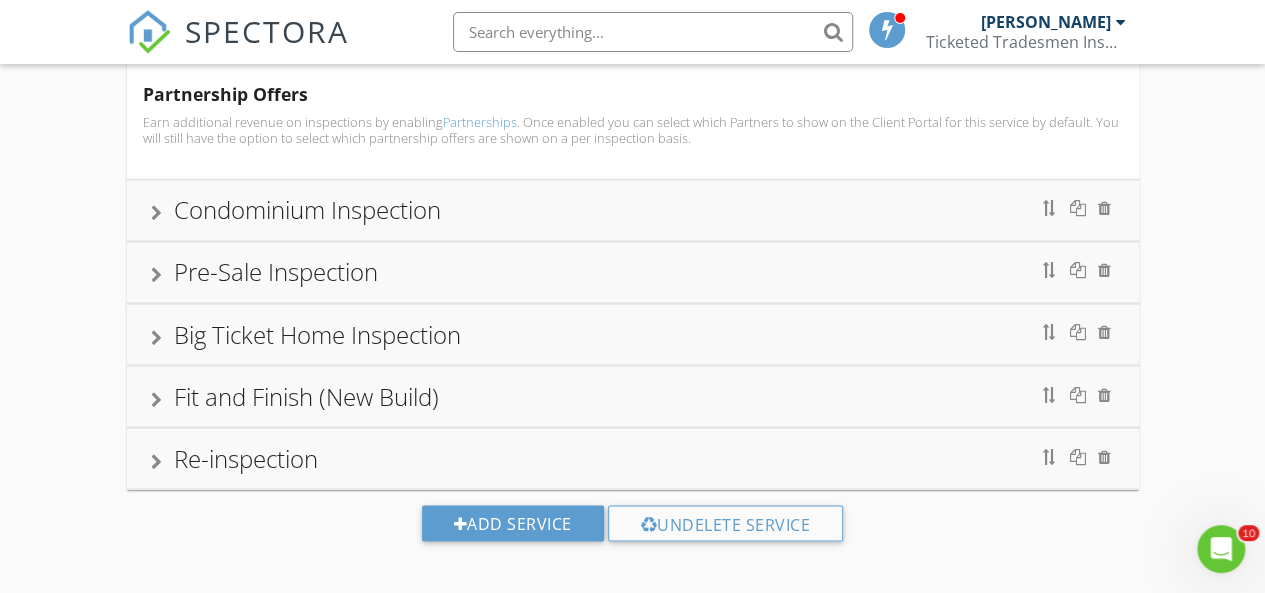 click on "Pre-Sale Inspection" at bounding box center [276, 271] 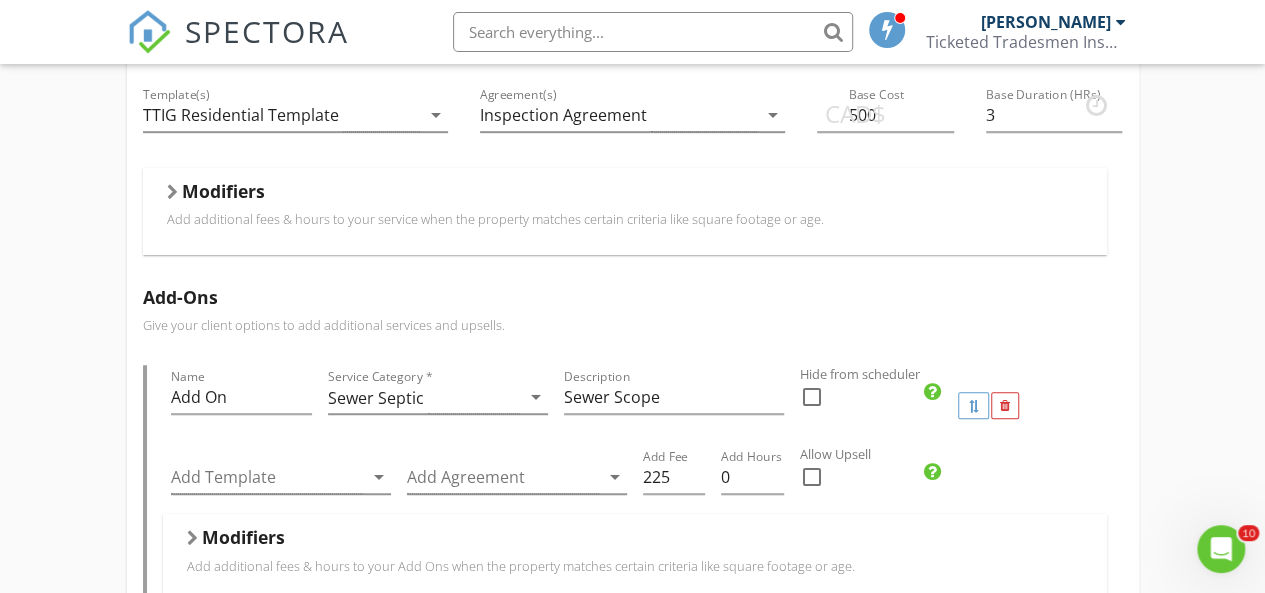 scroll, scrollTop: 519, scrollLeft: 0, axis: vertical 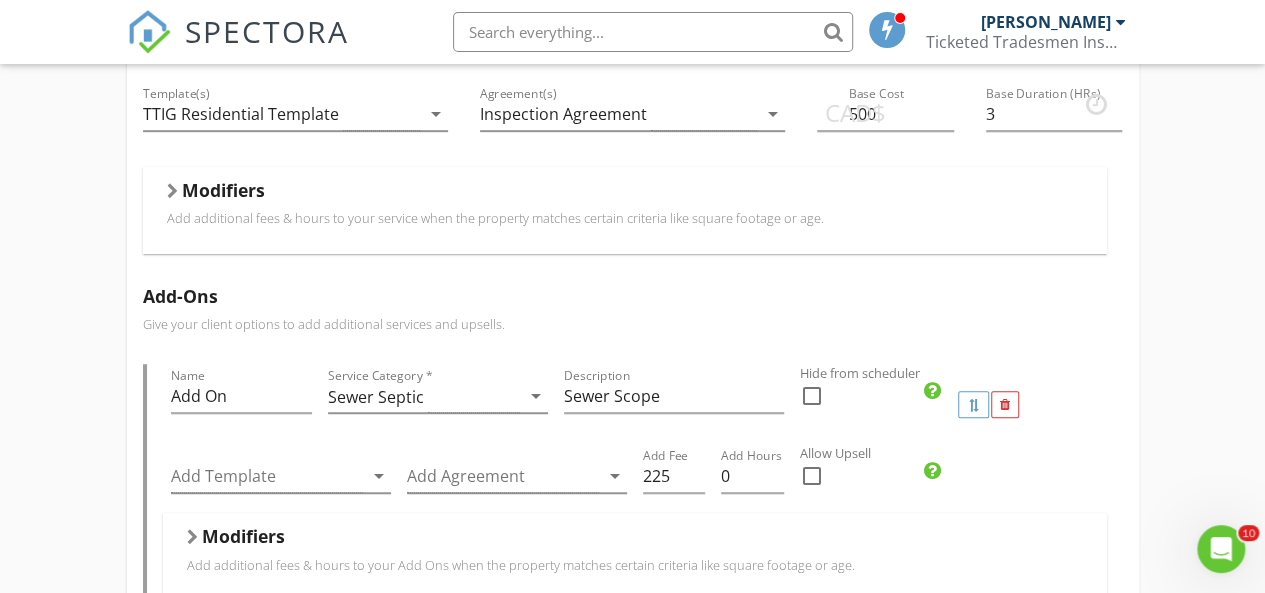 click at bounding box center [812, 476] 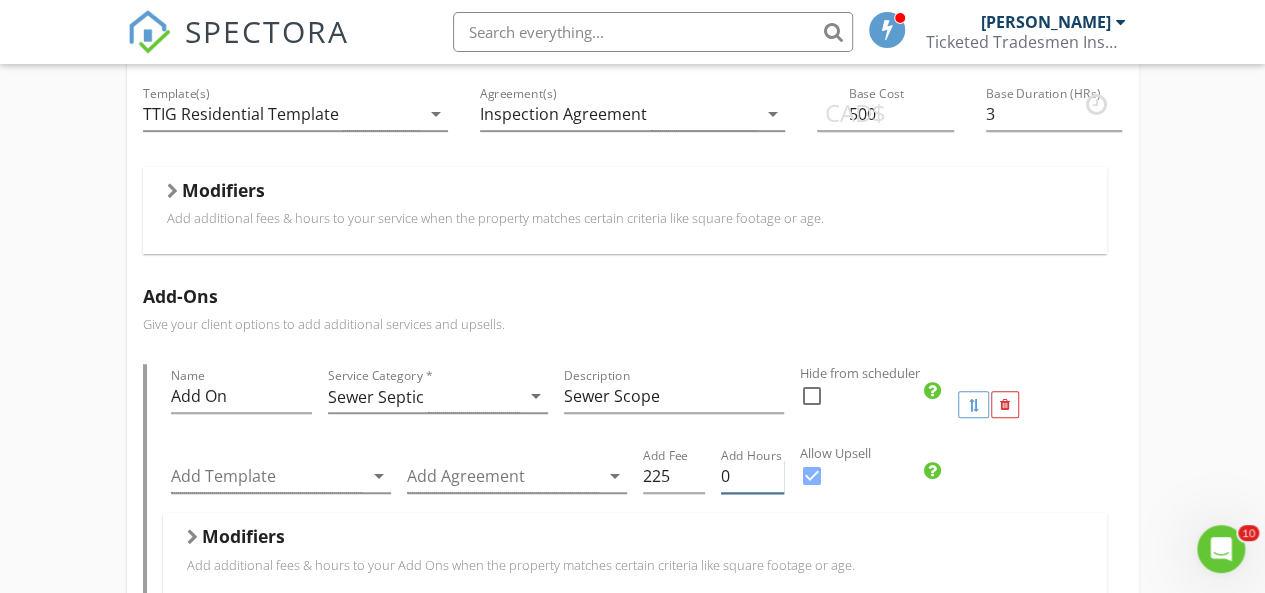 click on "0" at bounding box center [752, 476] 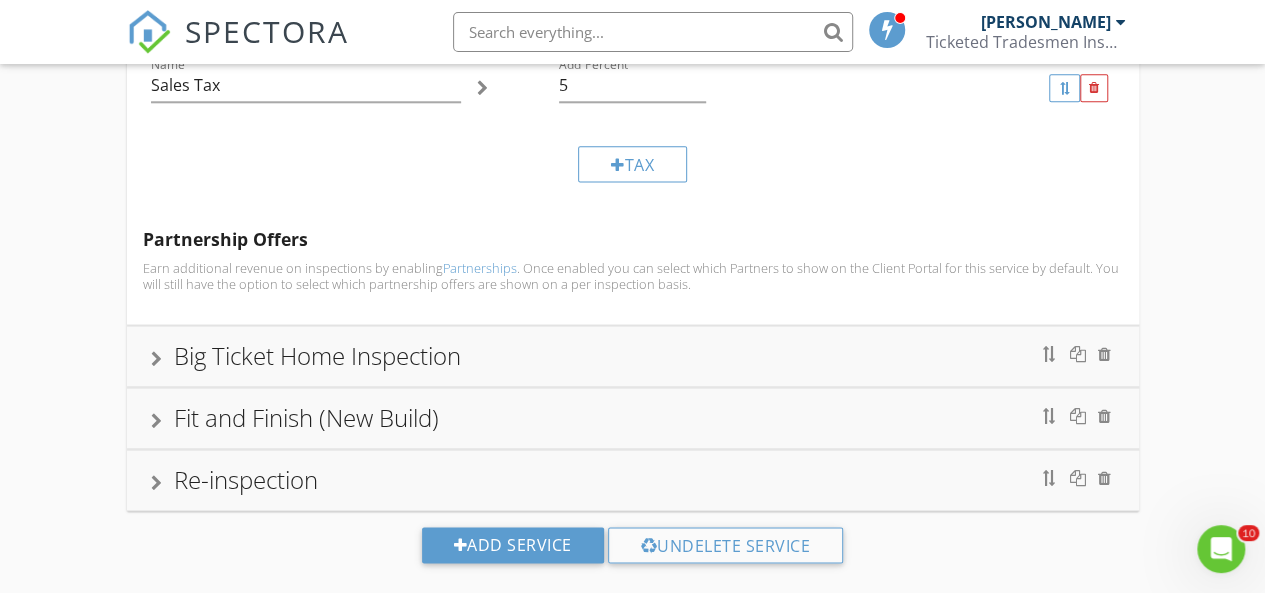 scroll, scrollTop: 1269, scrollLeft: 0, axis: vertical 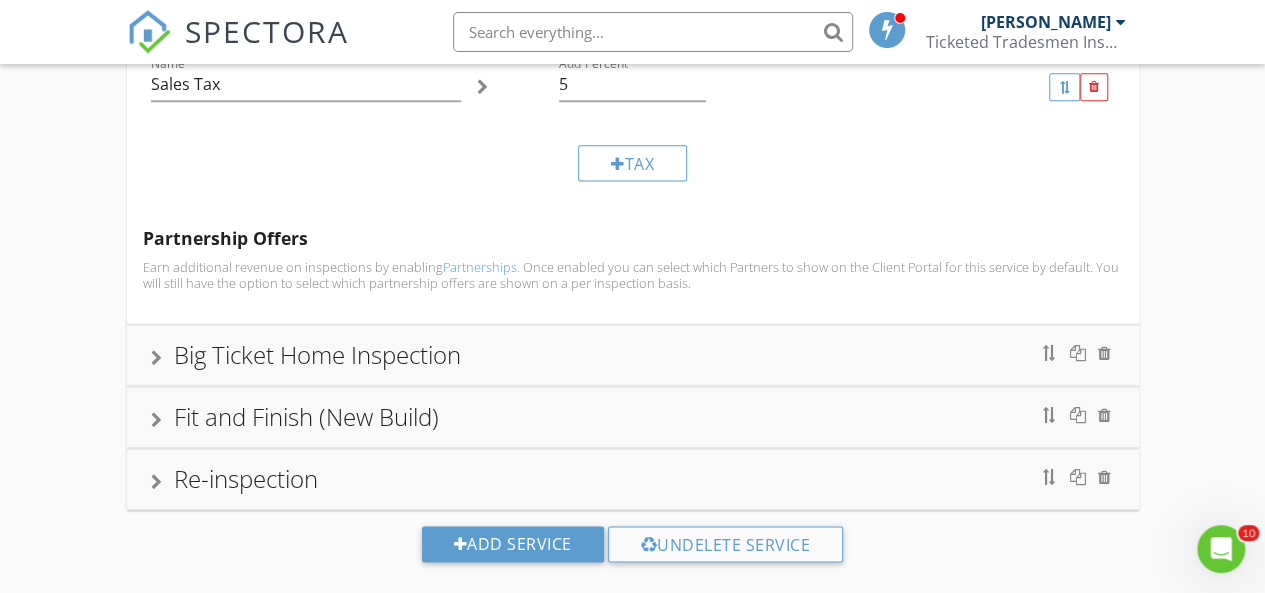 type on "0.5" 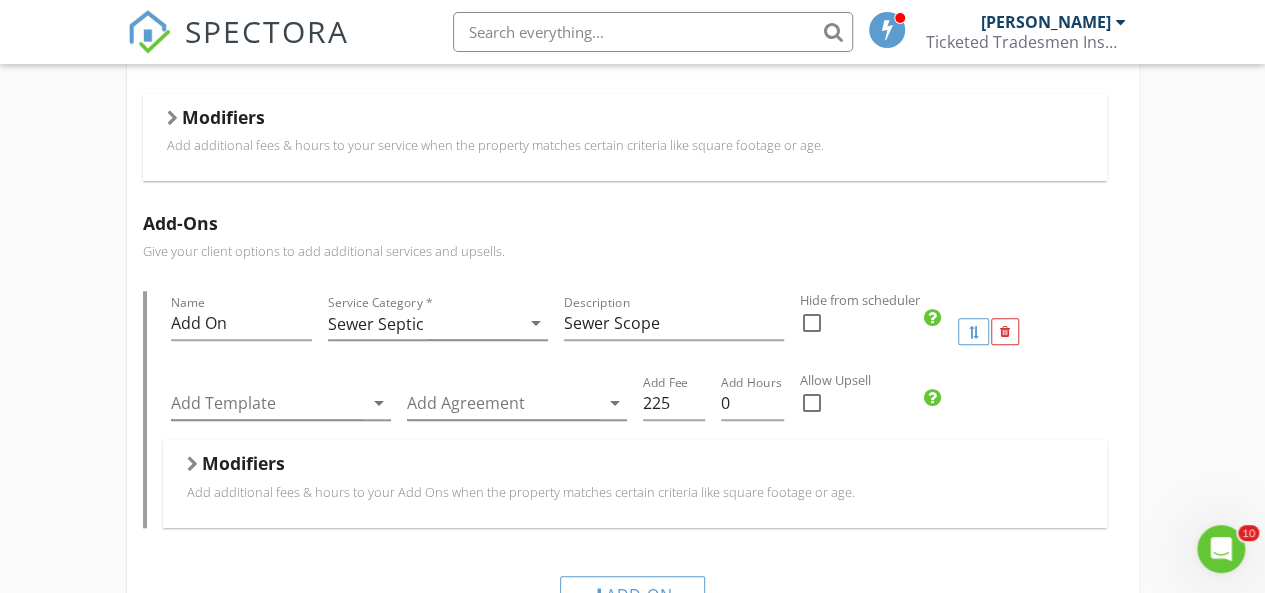 scroll, scrollTop: 718, scrollLeft: 0, axis: vertical 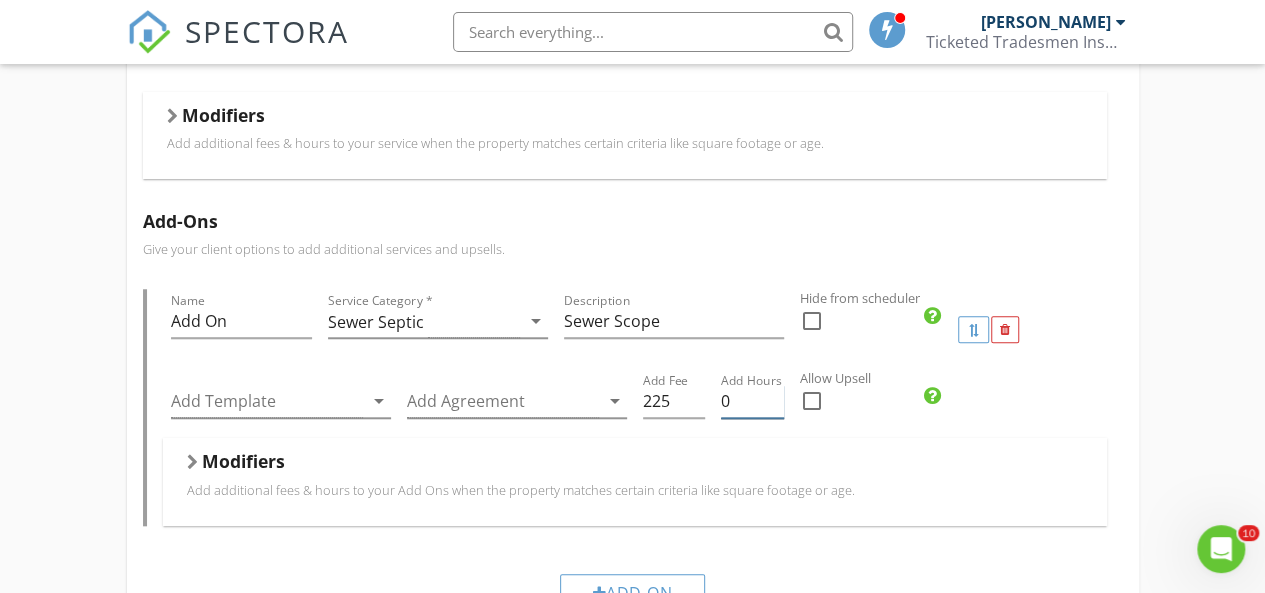click on "0" at bounding box center (752, 401) 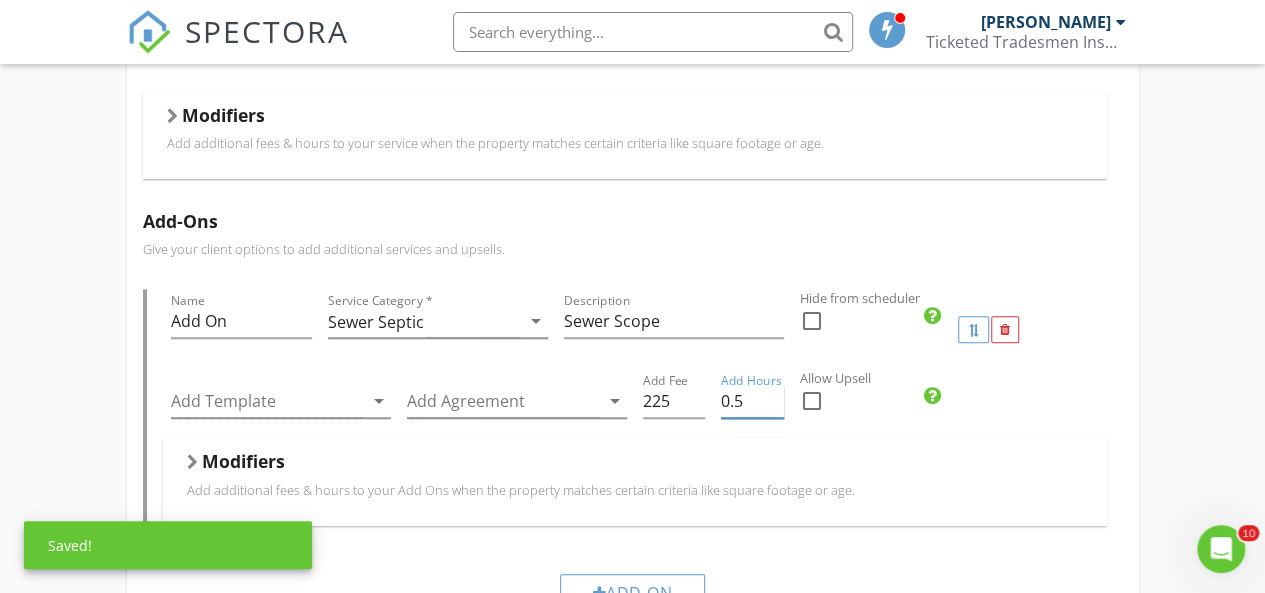 type on "0.5" 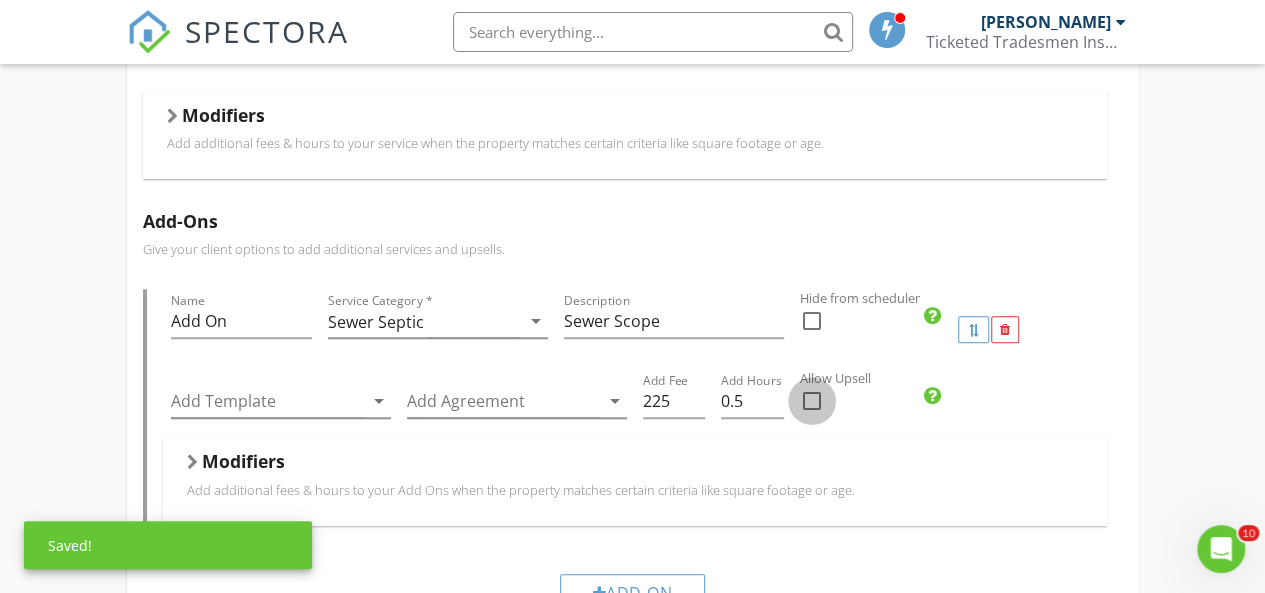 click at bounding box center (812, 401) 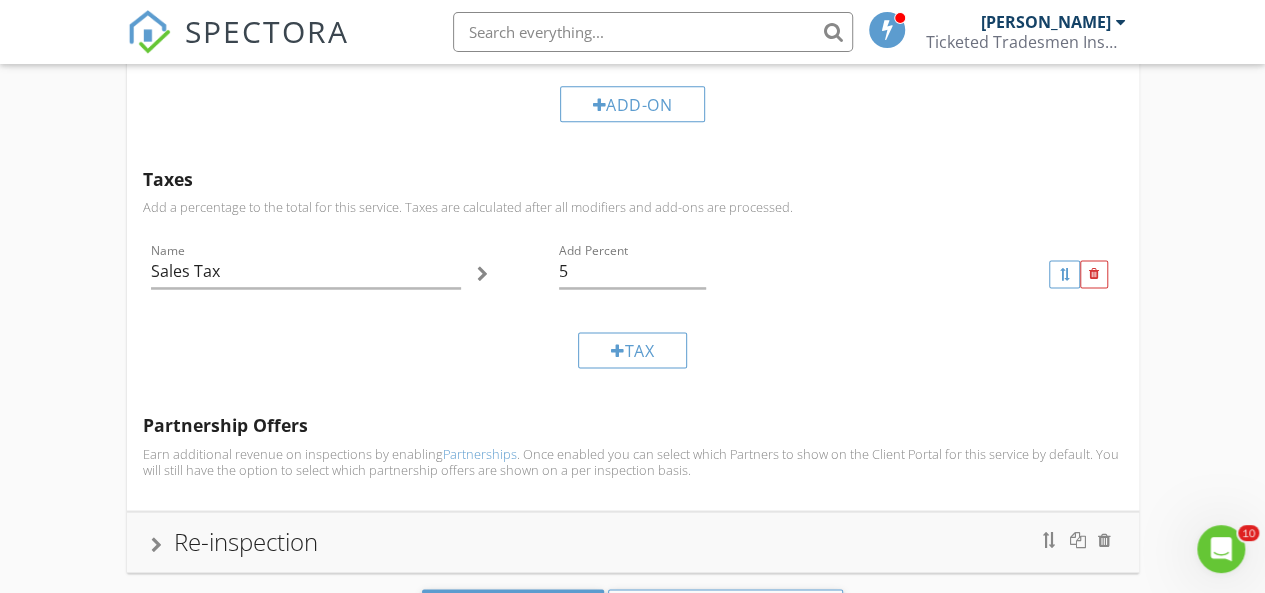 scroll, scrollTop: 1294, scrollLeft: 0, axis: vertical 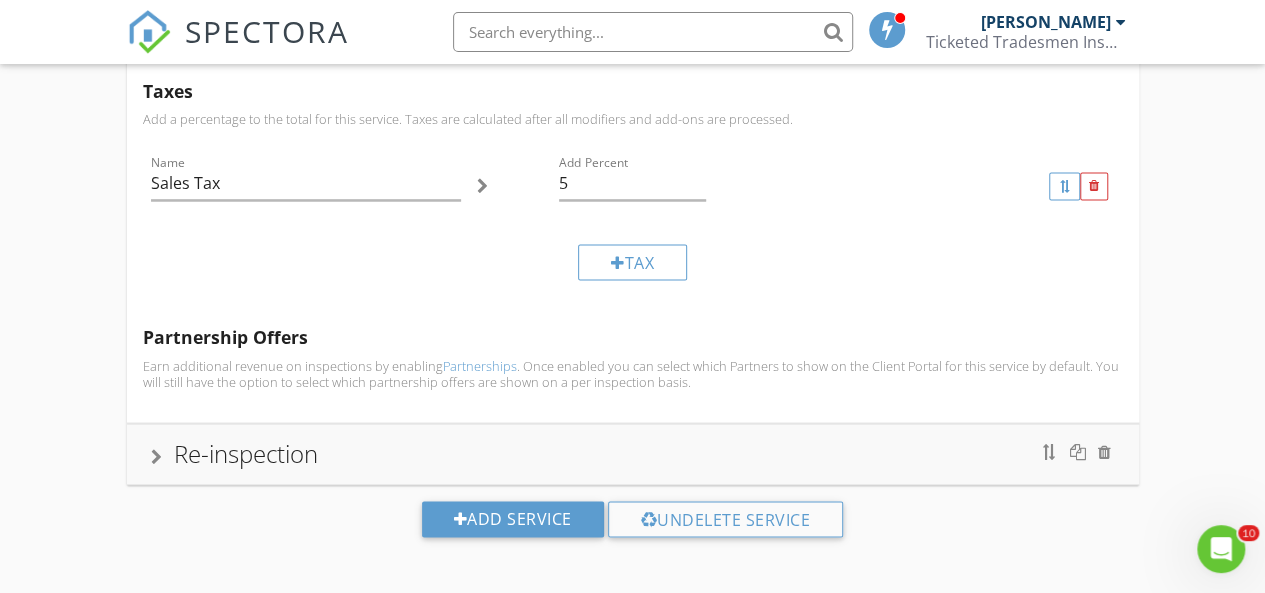 click on "Re-inspection" at bounding box center [246, 453] 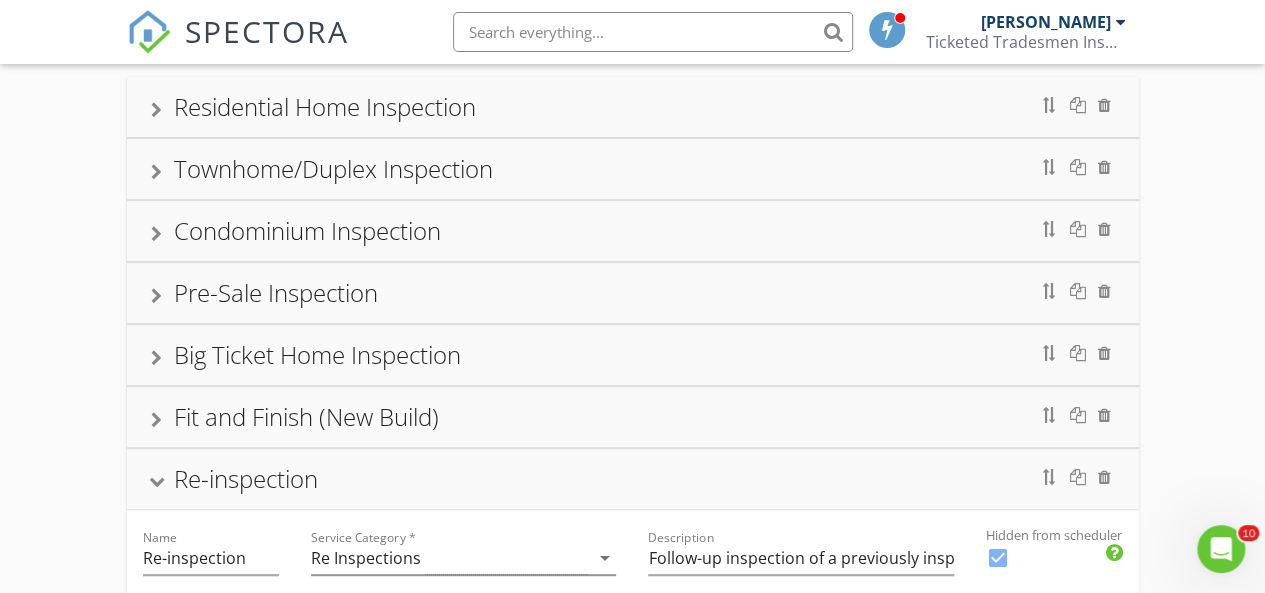 scroll, scrollTop: 159, scrollLeft: 0, axis: vertical 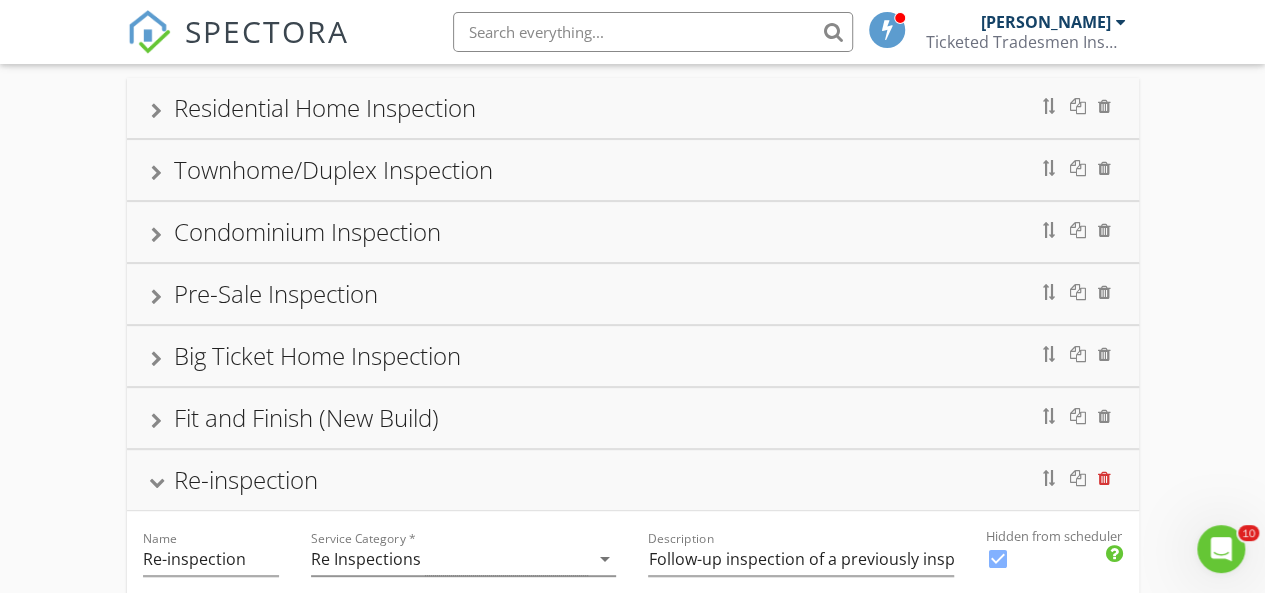 click at bounding box center [1104, 478] 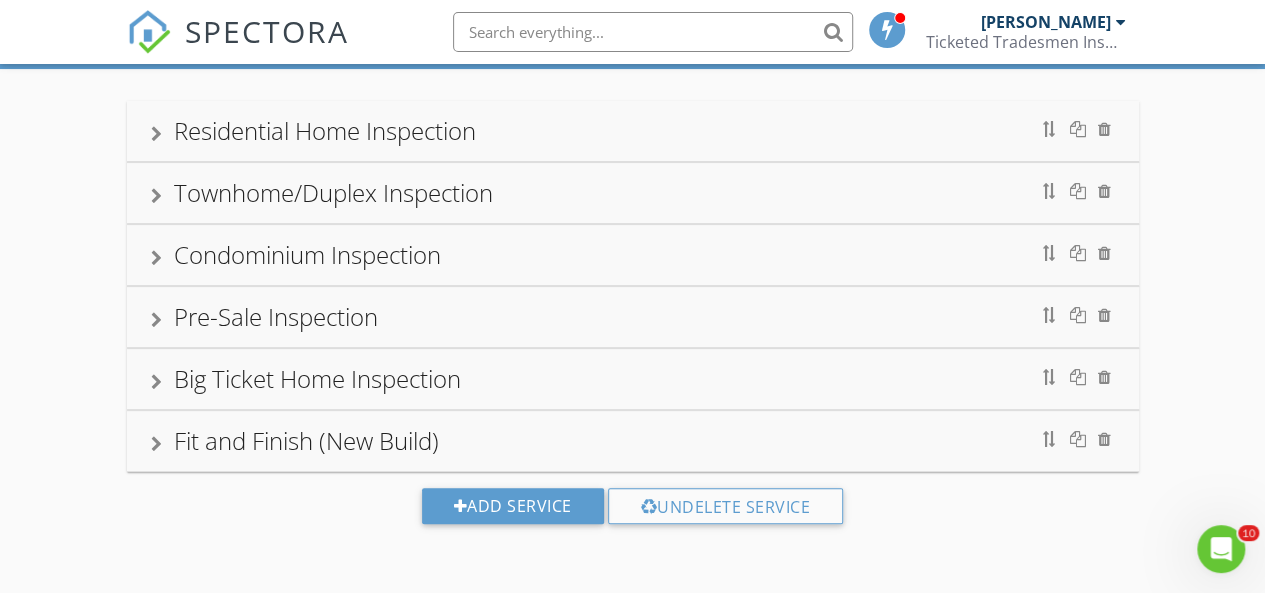 click at bounding box center (156, 382) 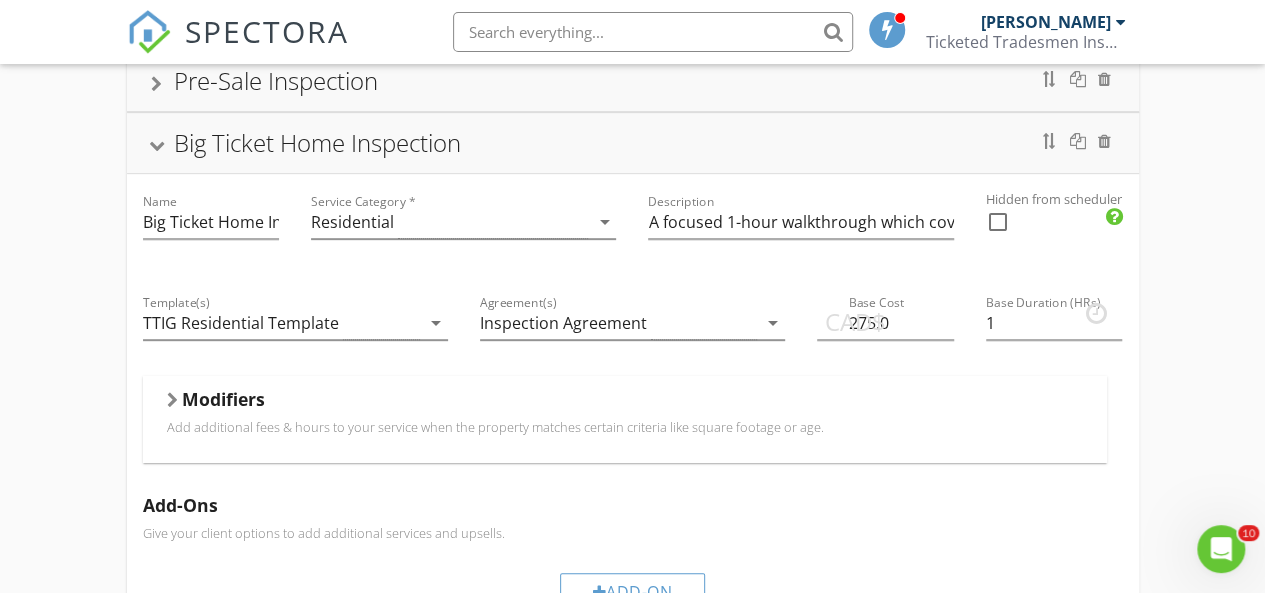 scroll, scrollTop: 374, scrollLeft: 0, axis: vertical 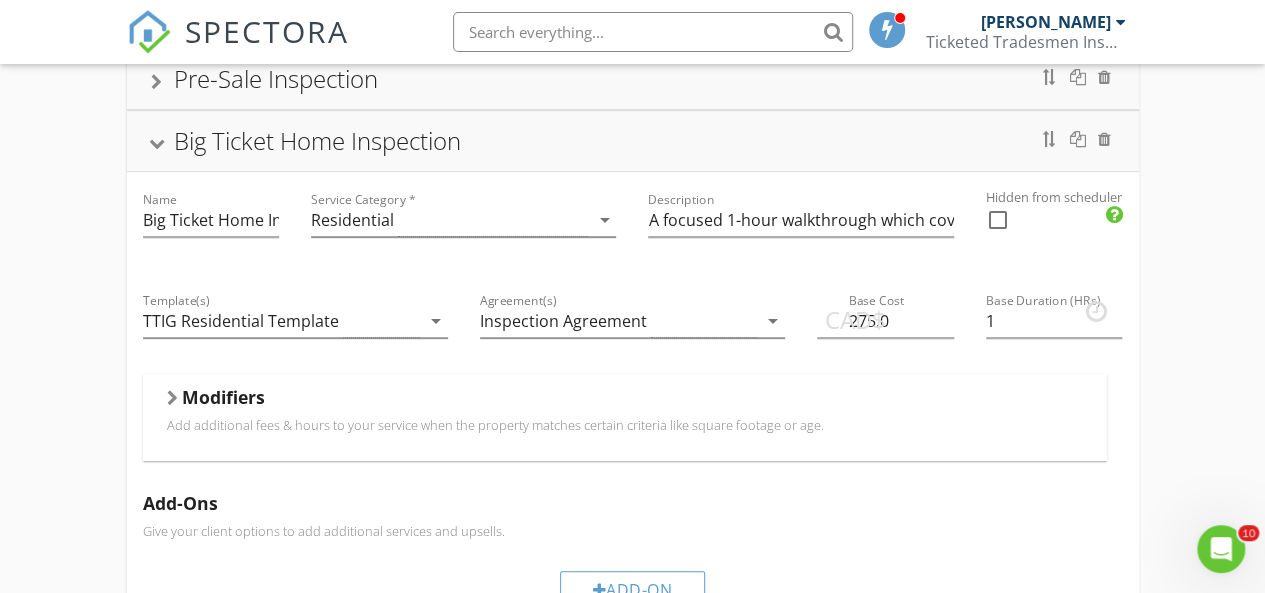 click on "Modifiers" at bounding box center [223, 397] 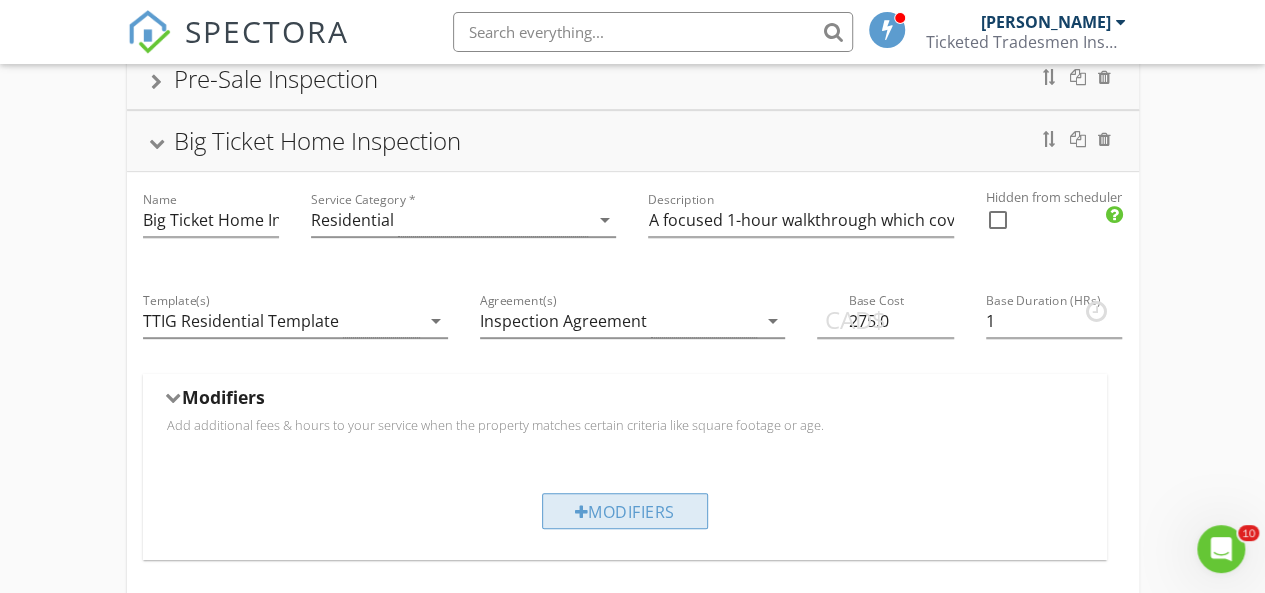 click on "Modifiers" at bounding box center (625, 511) 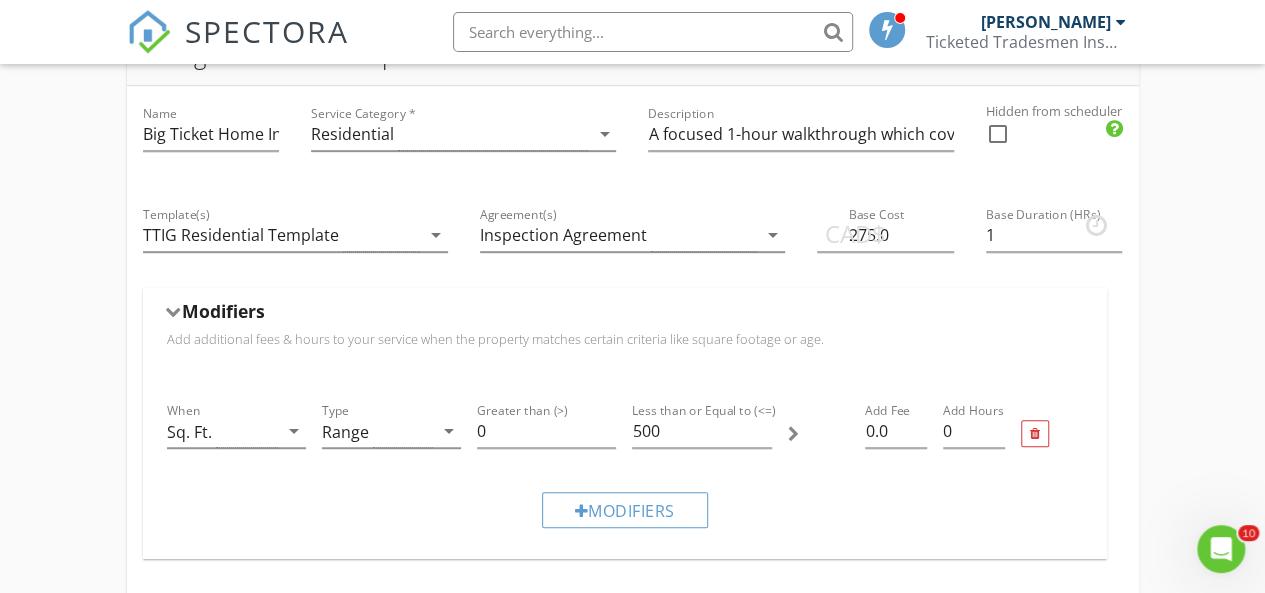 scroll, scrollTop: 473, scrollLeft: 0, axis: vertical 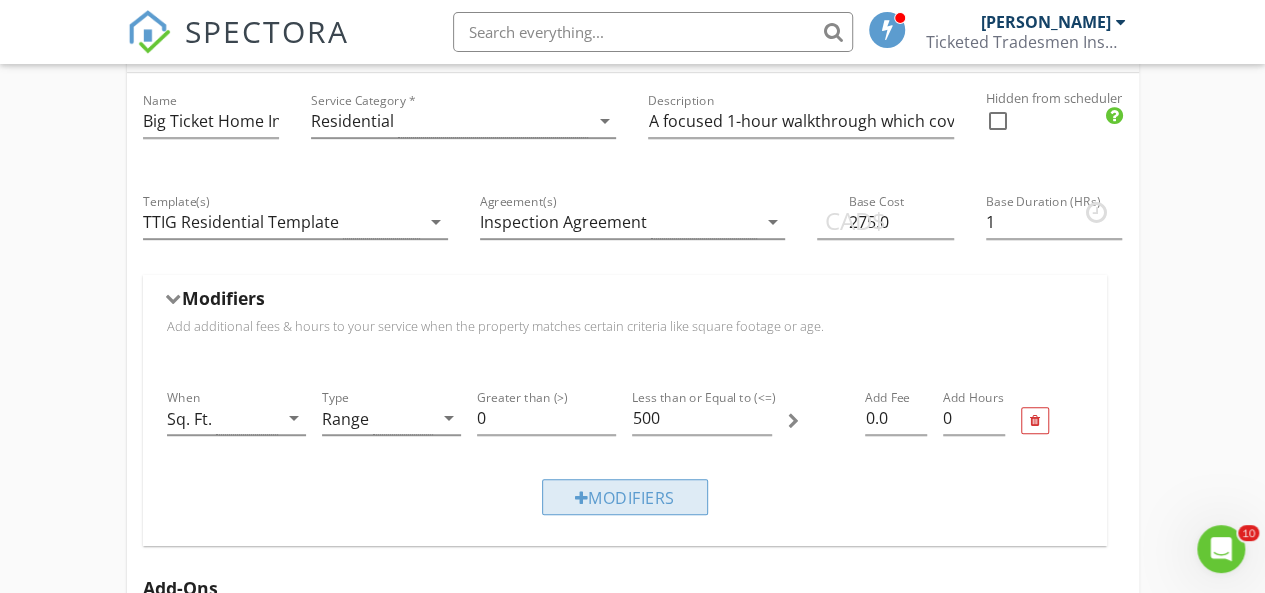 click on "Modifiers" at bounding box center [625, 497] 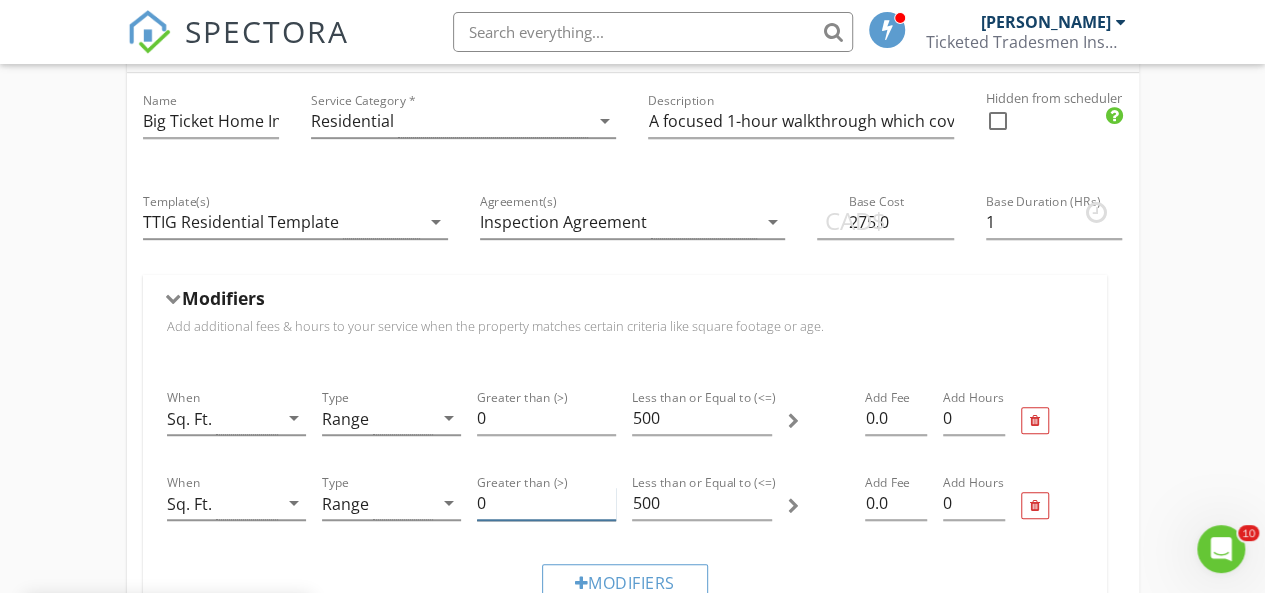 click on "0" at bounding box center [546, 503] 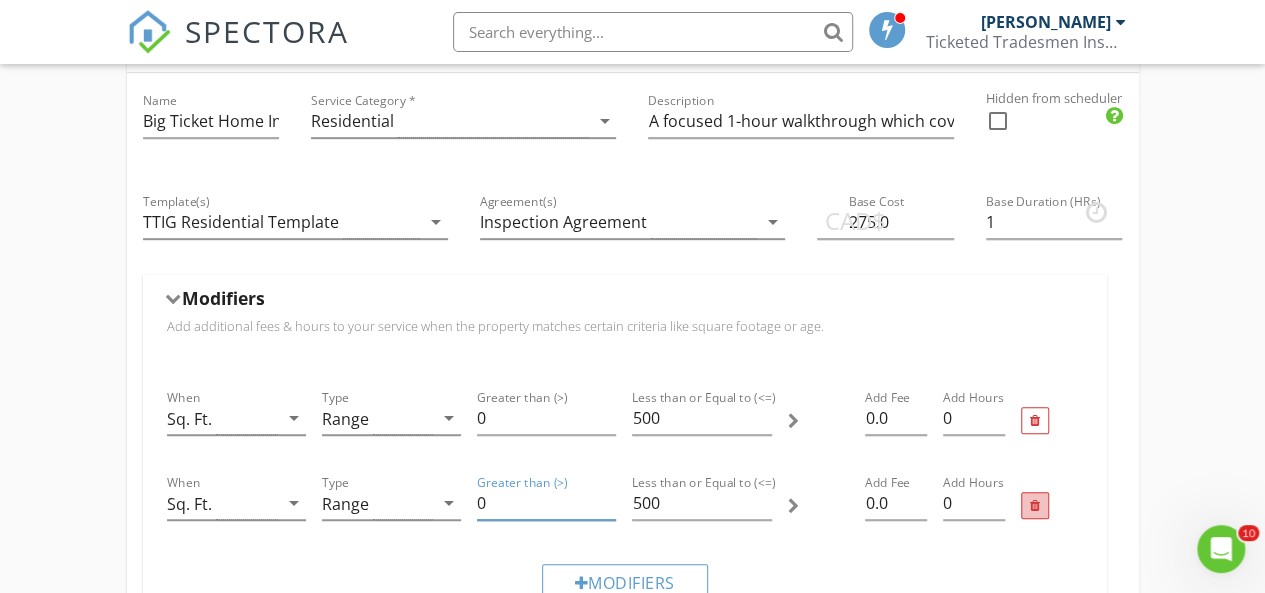 click at bounding box center [1035, 506] 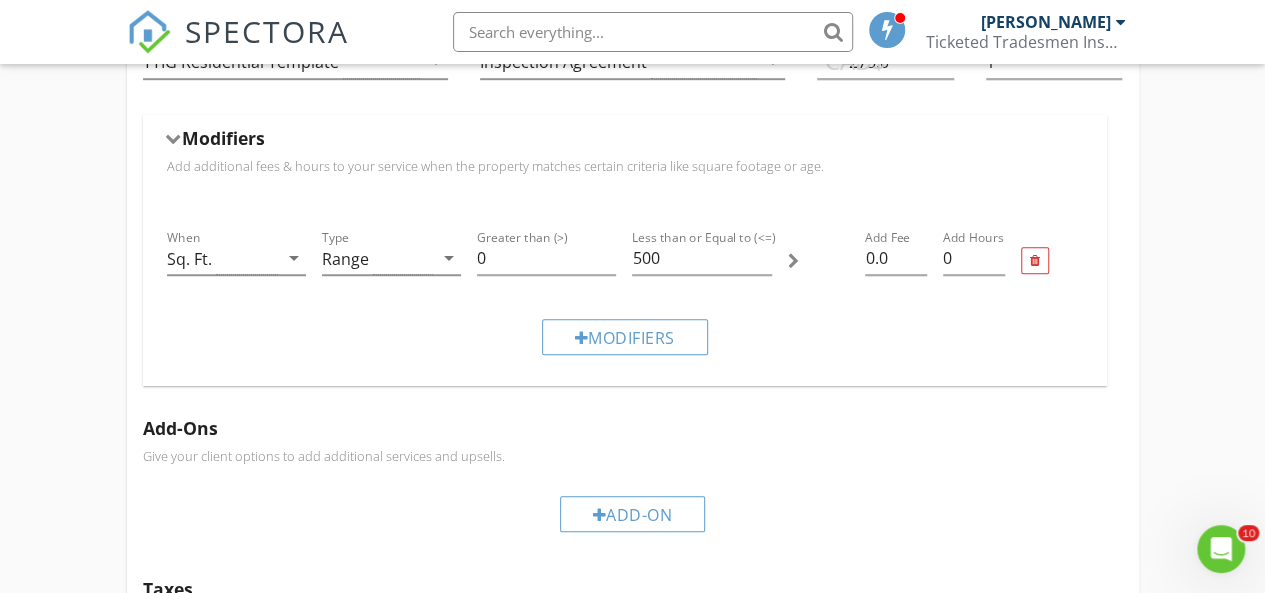 scroll, scrollTop: 637, scrollLeft: 0, axis: vertical 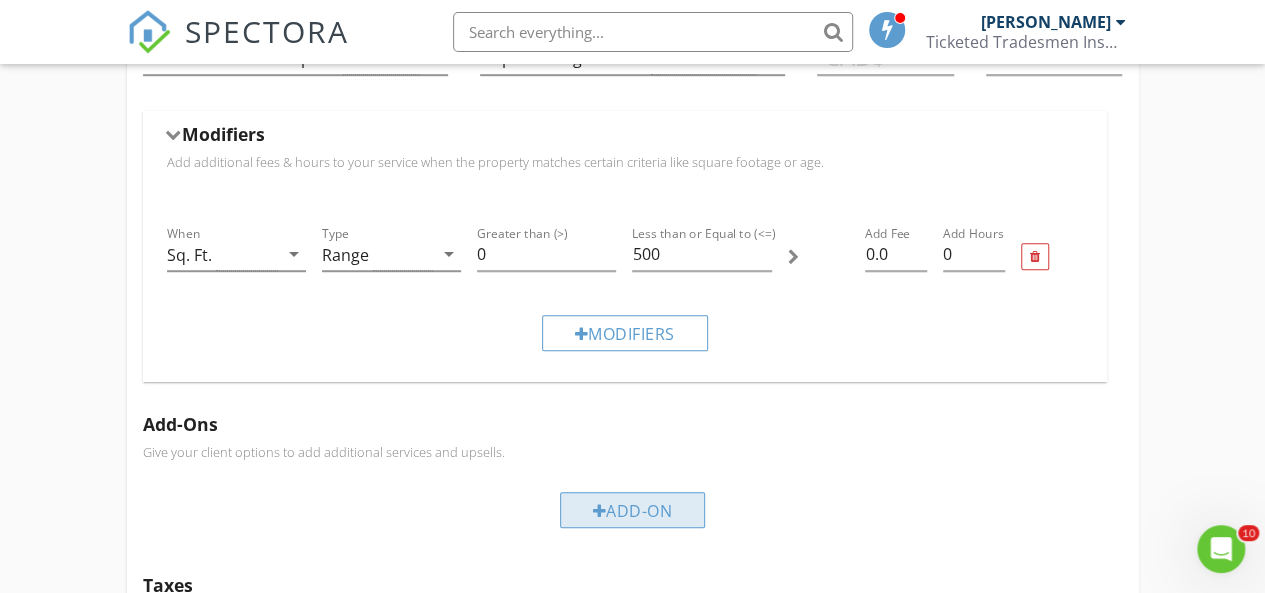 click on "Add-On" at bounding box center [633, 510] 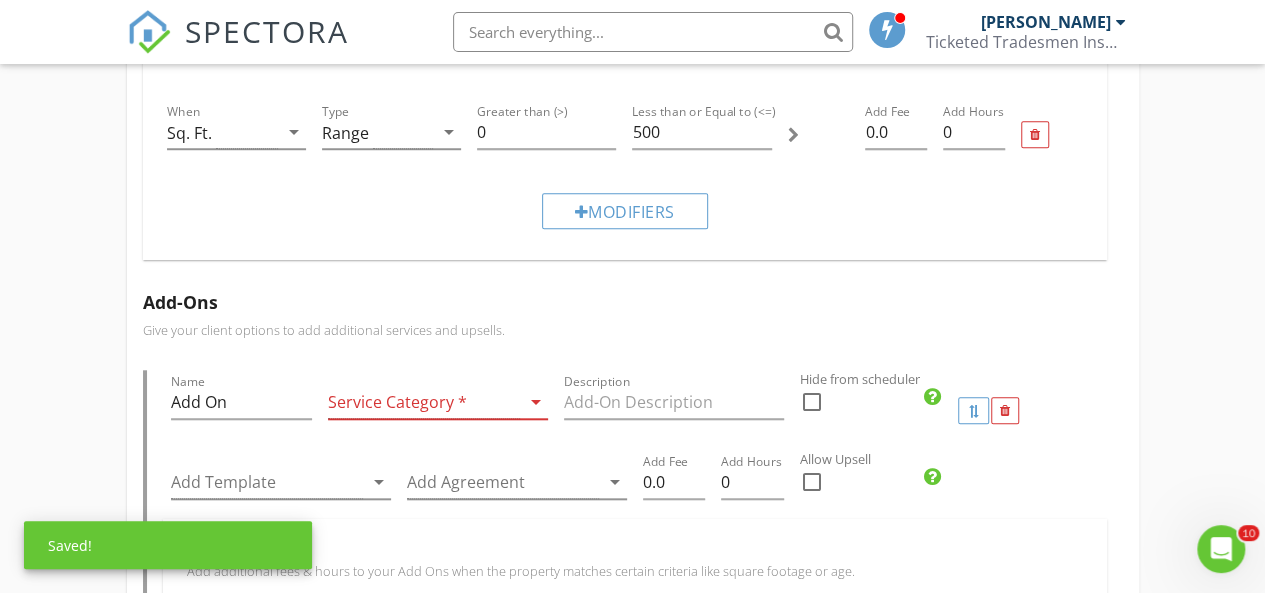 scroll, scrollTop: 760, scrollLeft: 0, axis: vertical 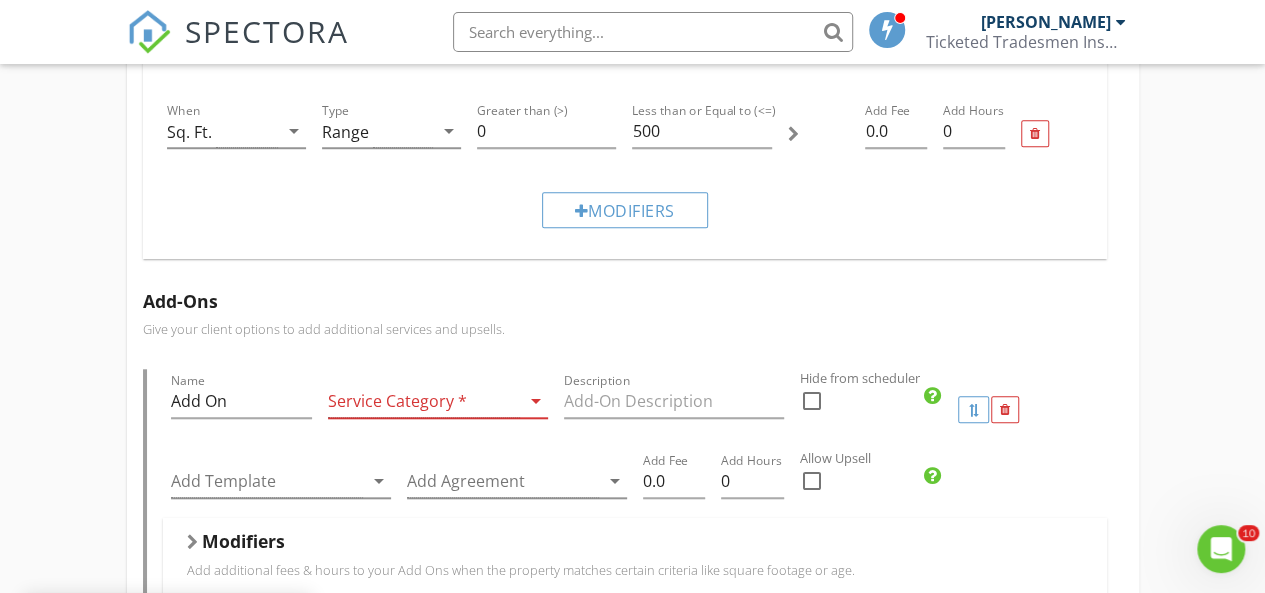 click at bounding box center [424, 401] 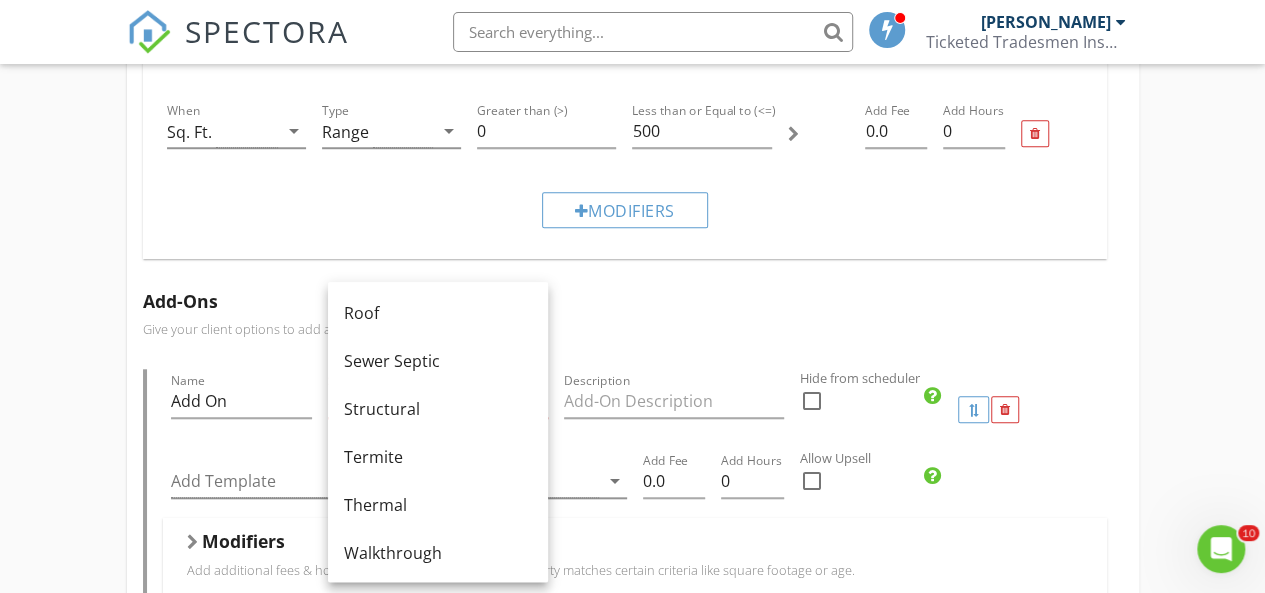 scroll, scrollTop: 1056, scrollLeft: 0, axis: vertical 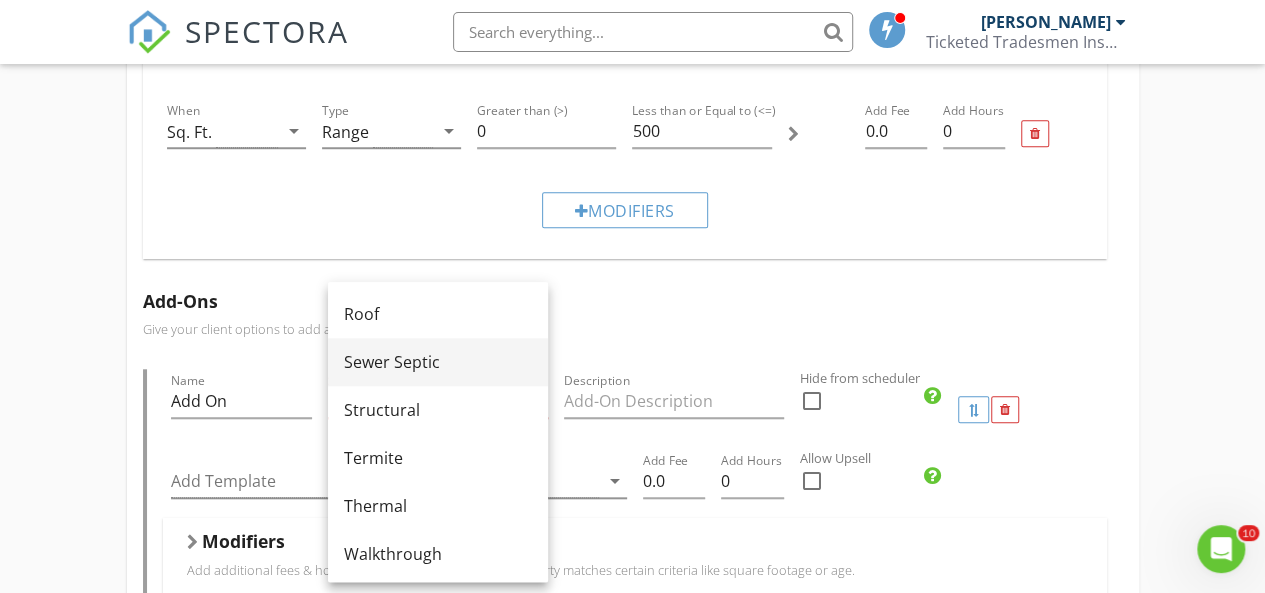 click on "Sewer Septic" at bounding box center [438, 362] 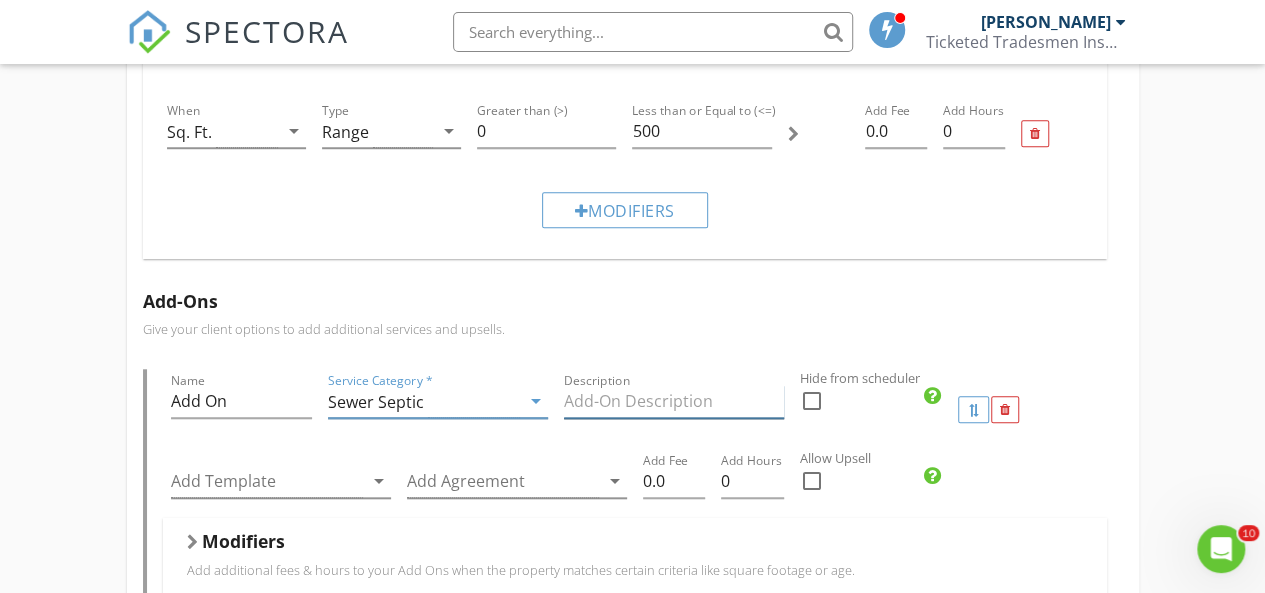 click at bounding box center [674, 401] 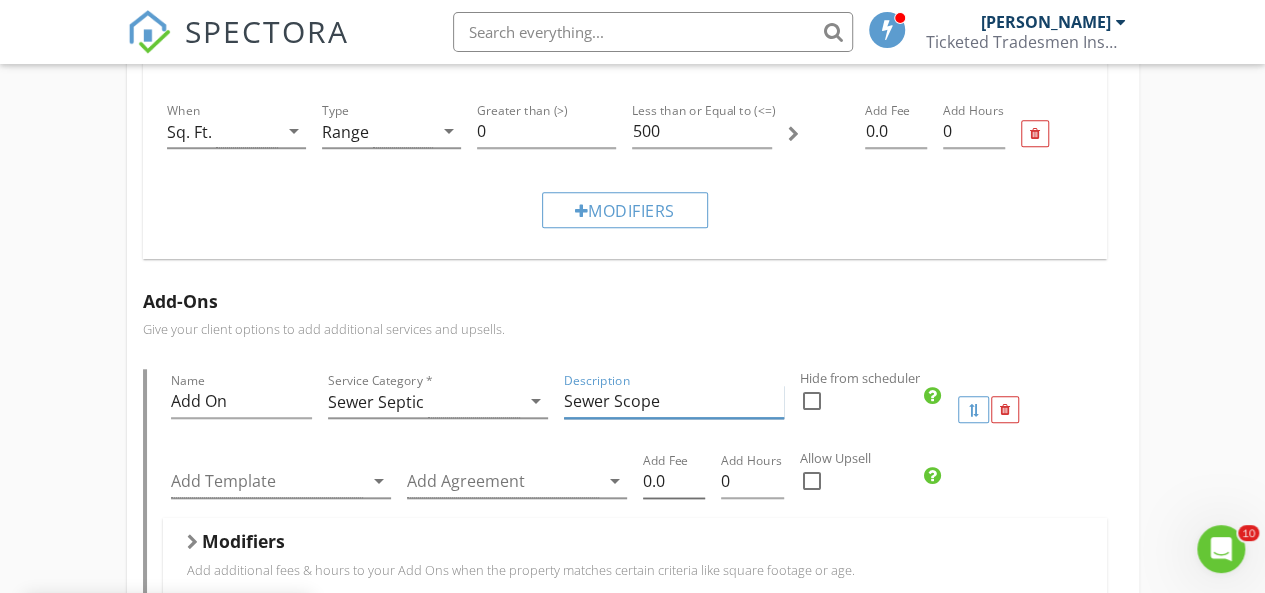 type on "Sewer Scope" 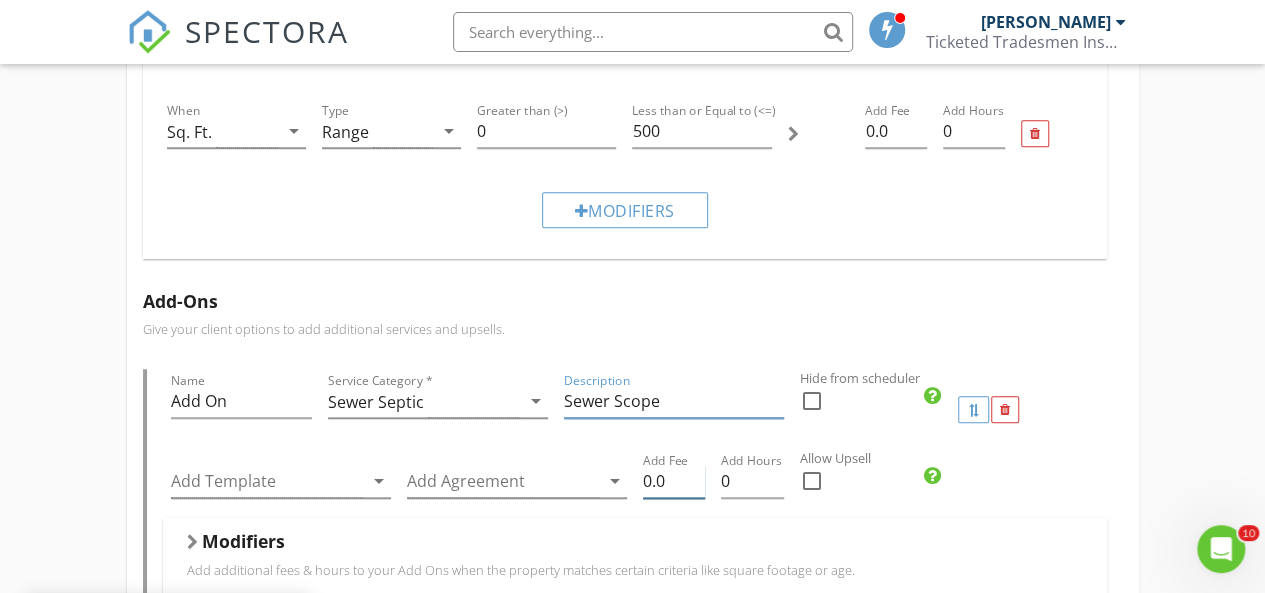 click on "0.0" at bounding box center (674, 481) 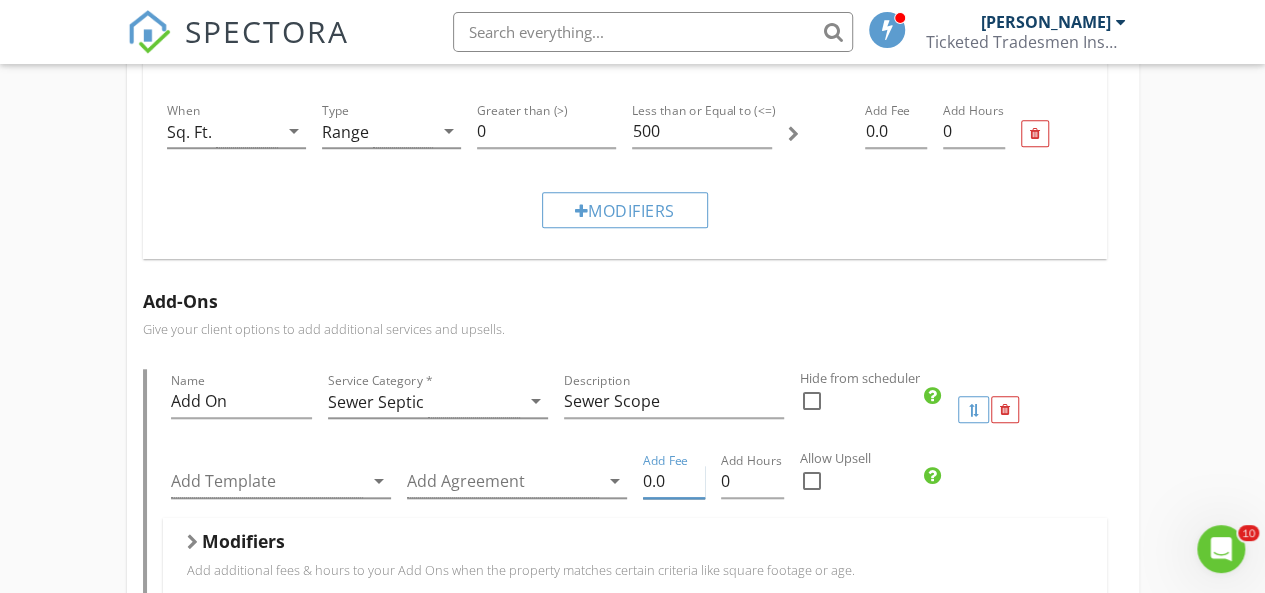 type on "0" 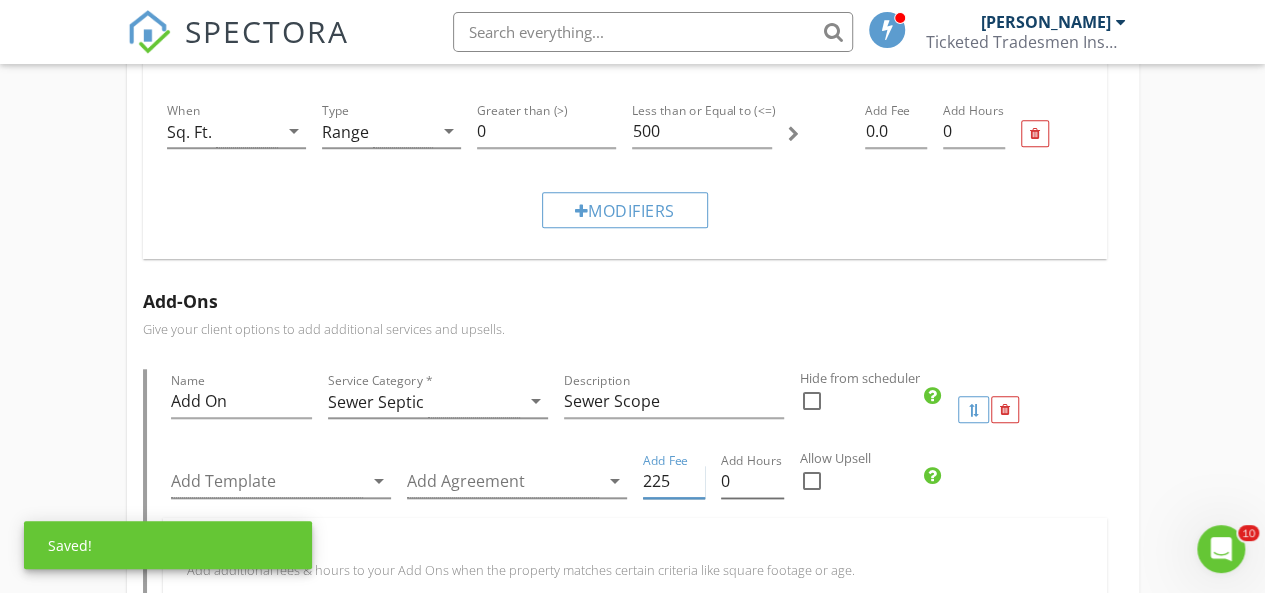 type on "225" 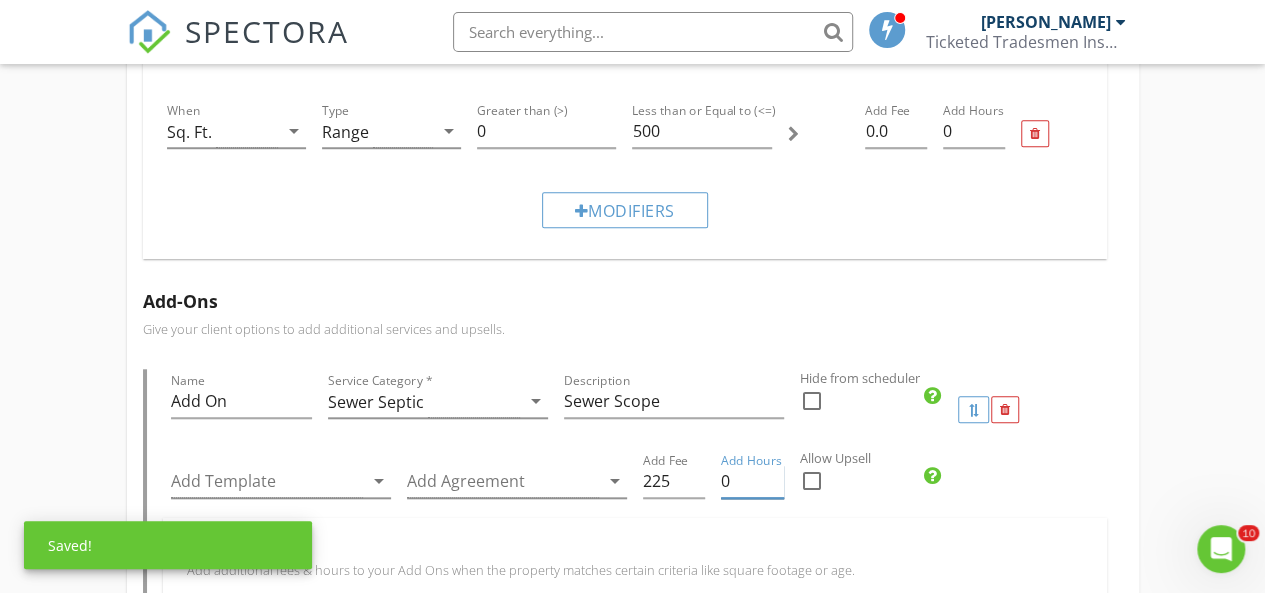 click on "0" at bounding box center [752, 481] 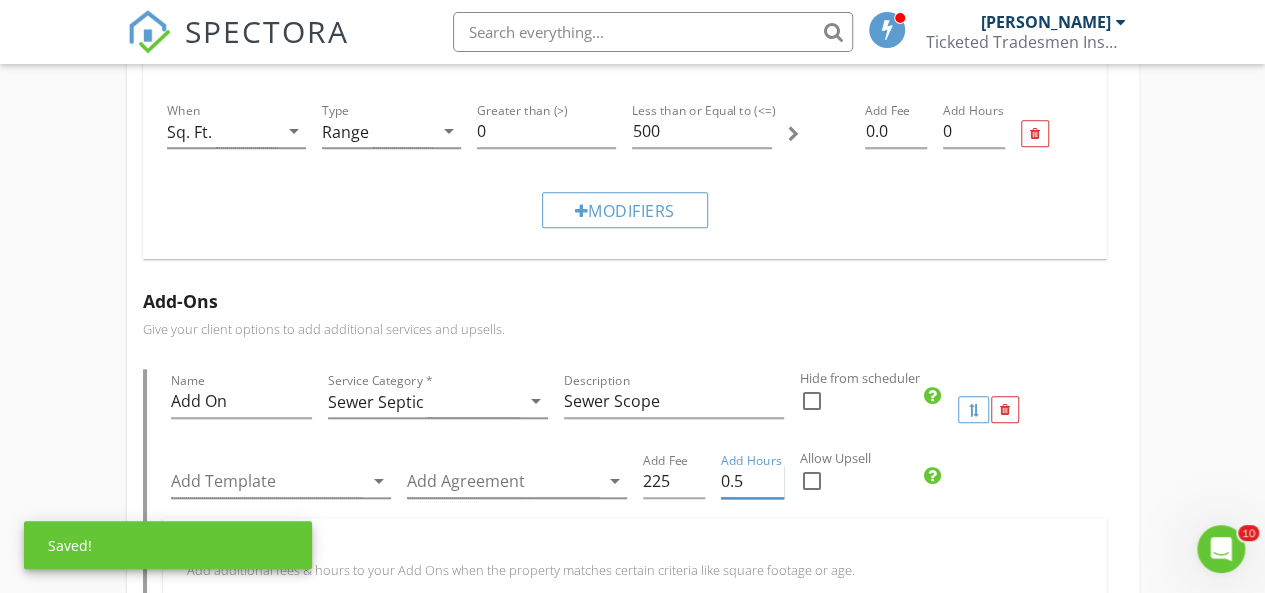 type on "0.5" 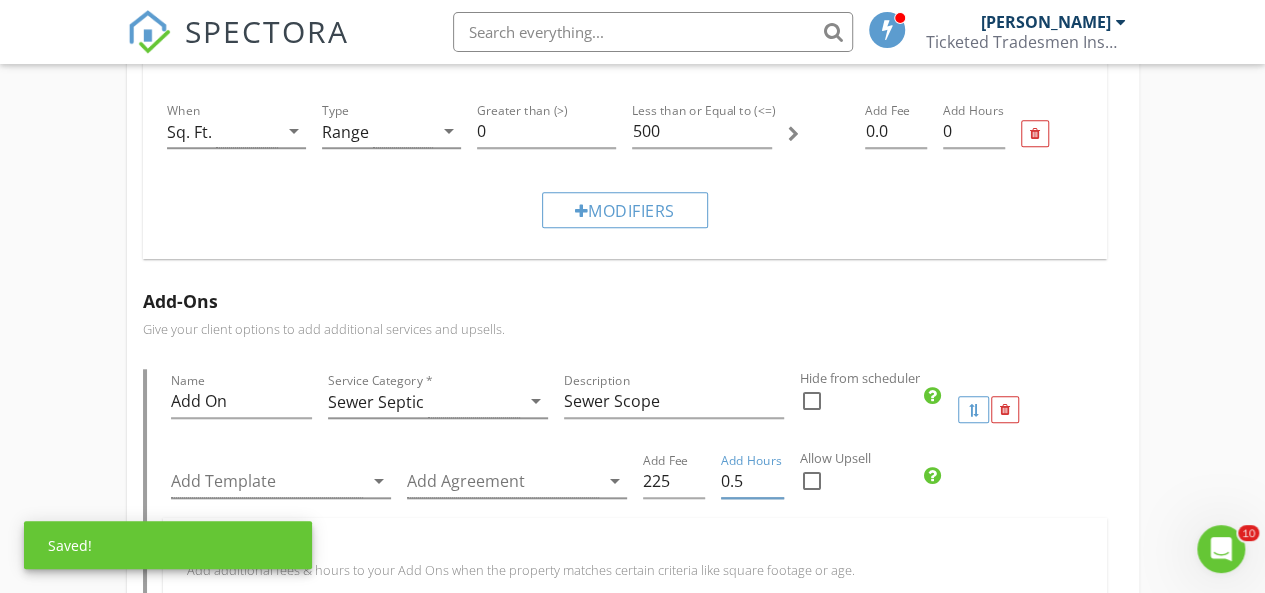 click at bounding box center [812, 481] 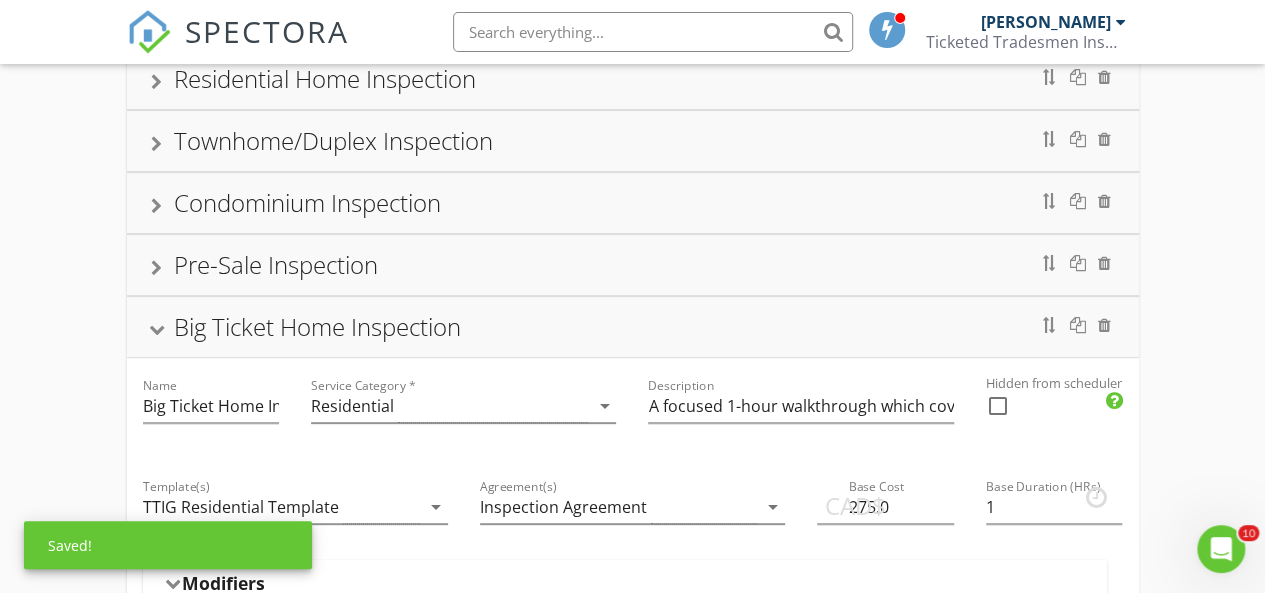 scroll, scrollTop: 0, scrollLeft: 0, axis: both 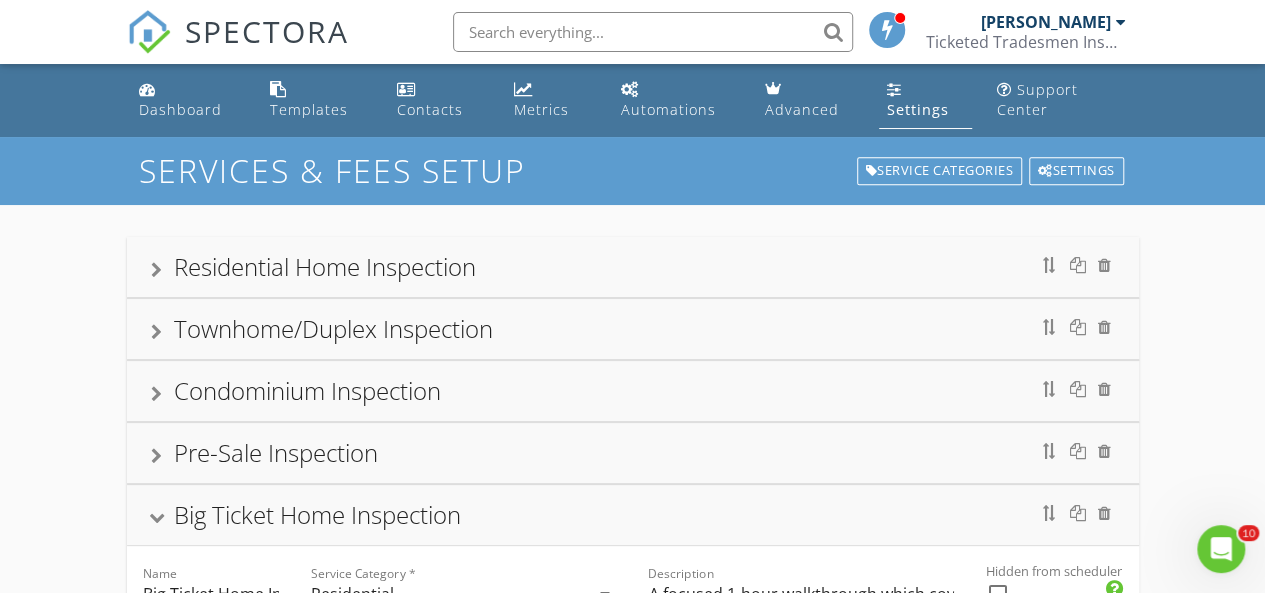 click on "Residential Home Inspection" at bounding box center (325, 266) 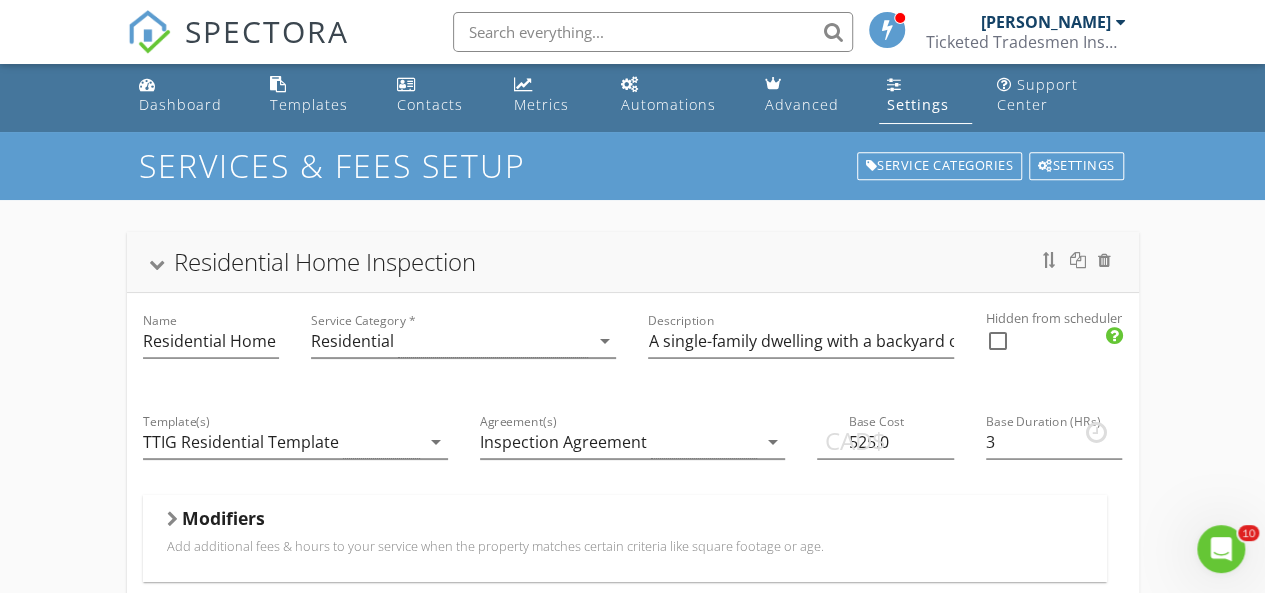 scroll, scrollTop: 0, scrollLeft: 0, axis: both 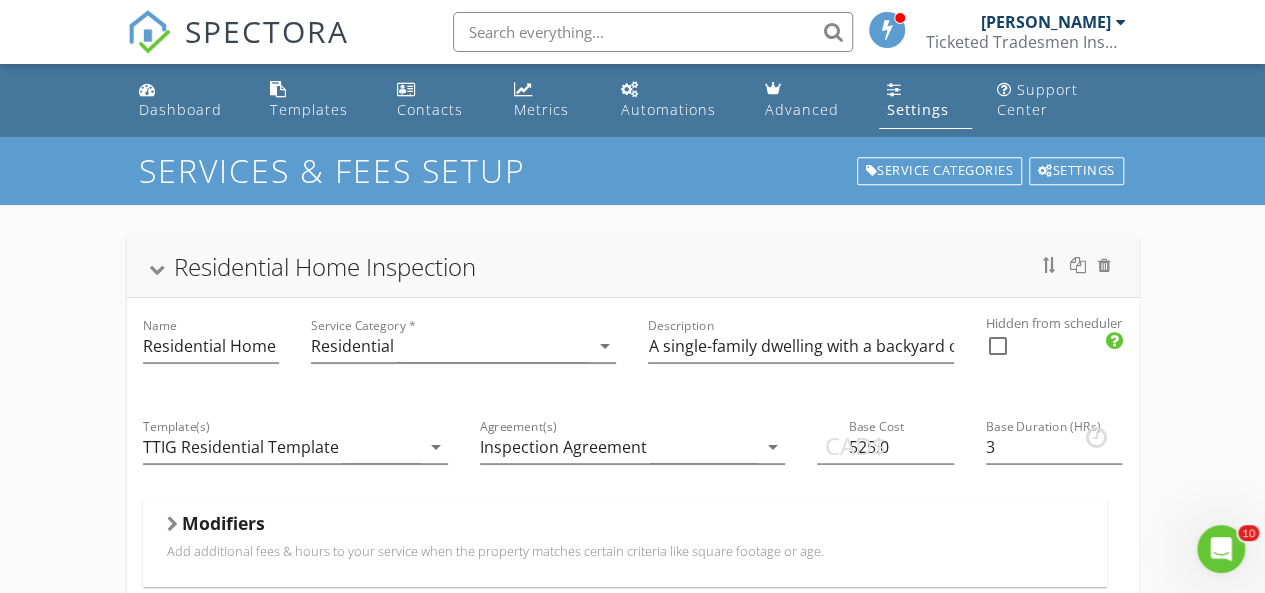 click at bounding box center [156, 269] 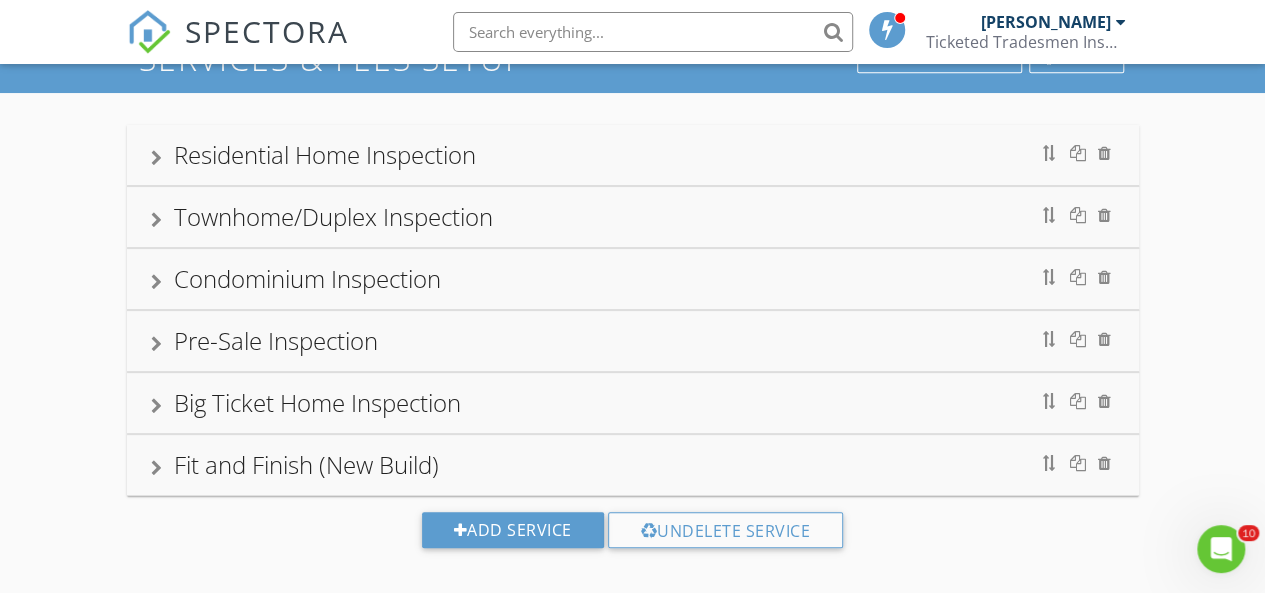 scroll, scrollTop: 114, scrollLeft: 0, axis: vertical 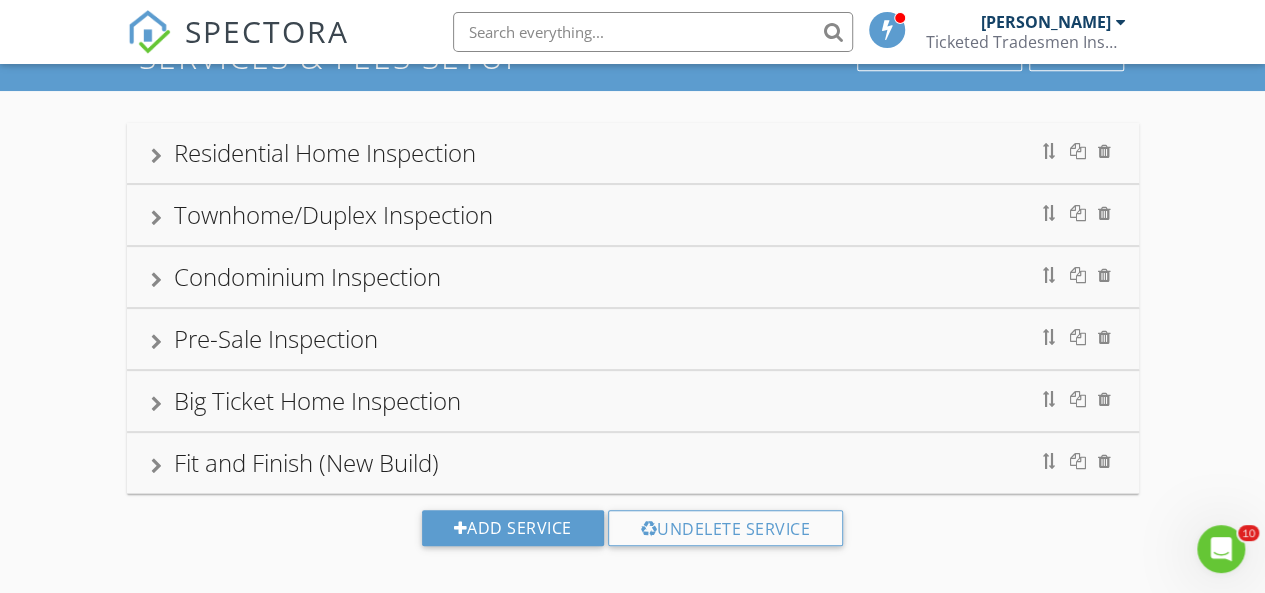 click on "Fit and Finish (New Build)" at bounding box center [306, 462] 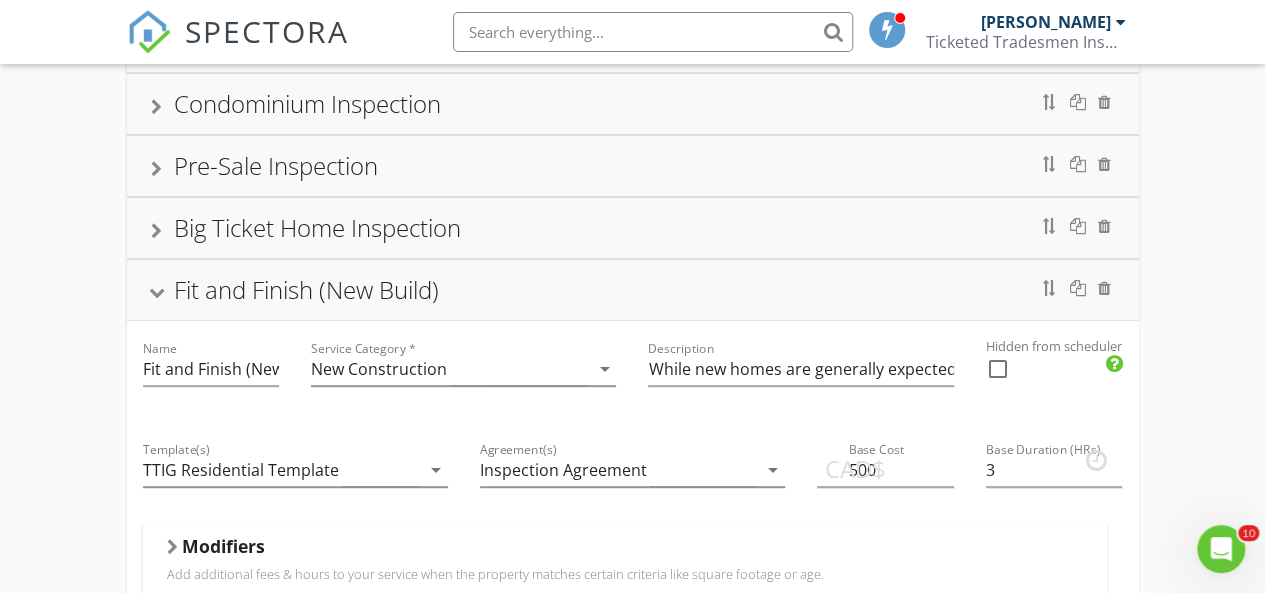 scroll, scrollTop: 288, scrollLeft: 0, axis: vertical 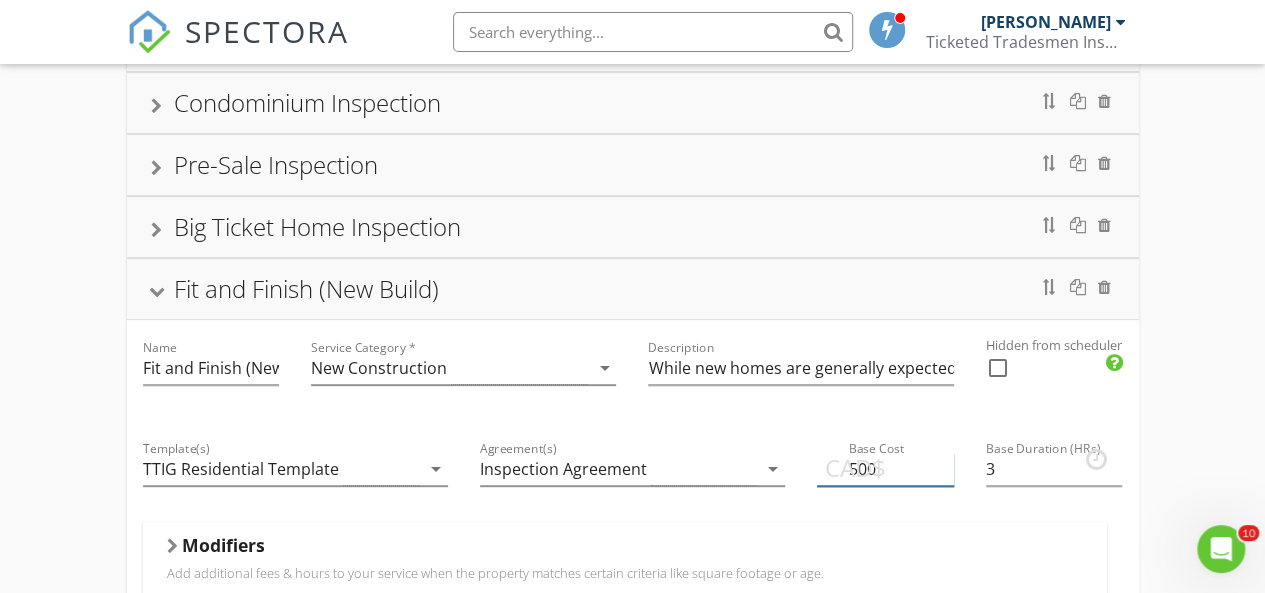 click on "500" at bounding box center (885, 469) 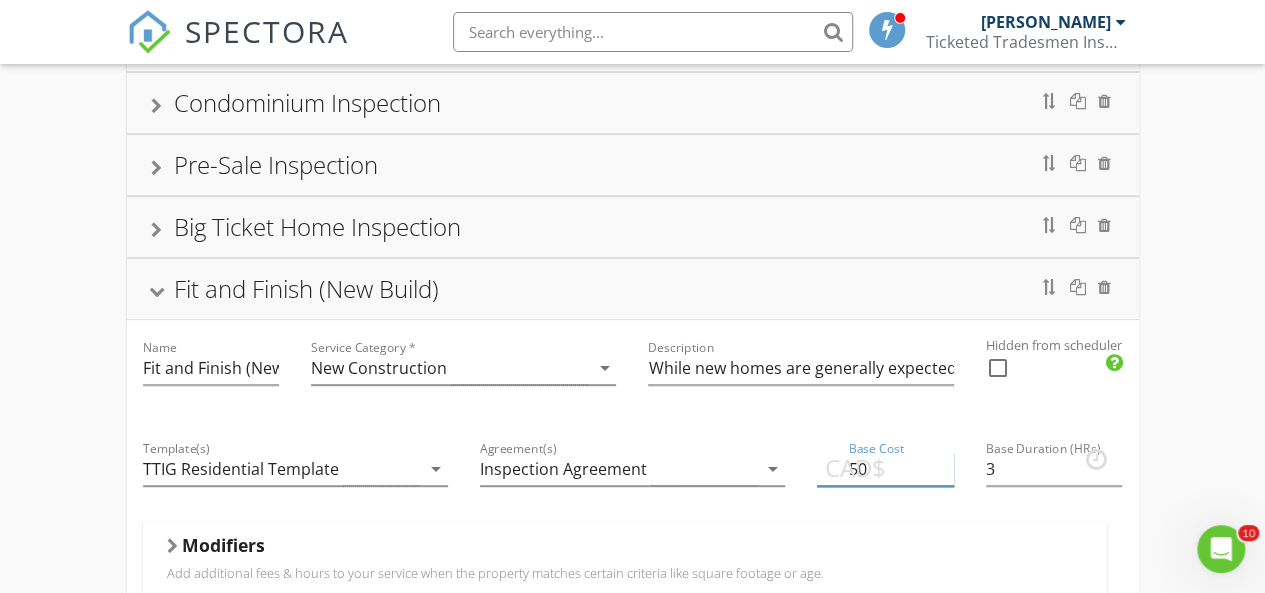type on "5" 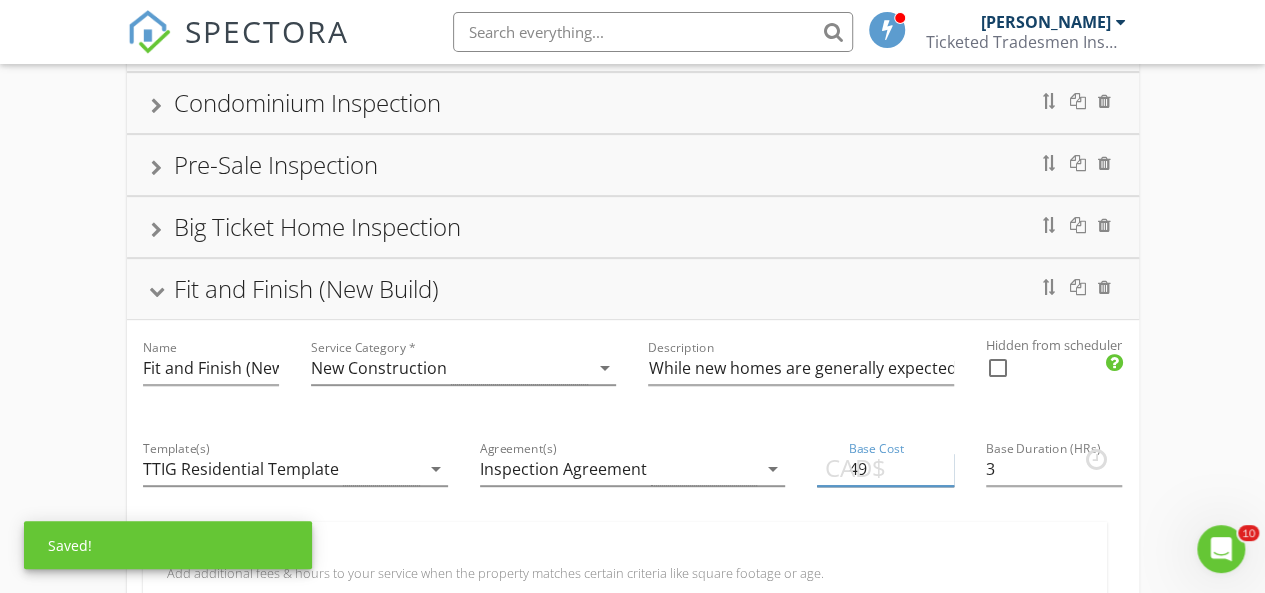 type on "499" 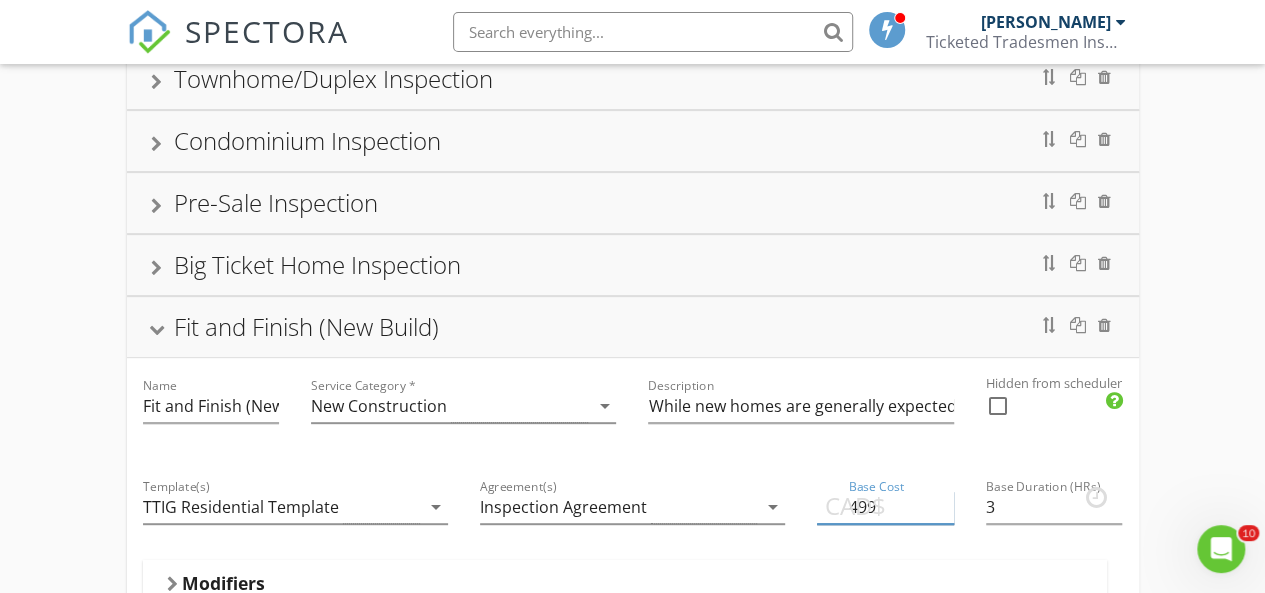 scroll, scrollTop: 215, scrollLeft: 0, axis: vertical 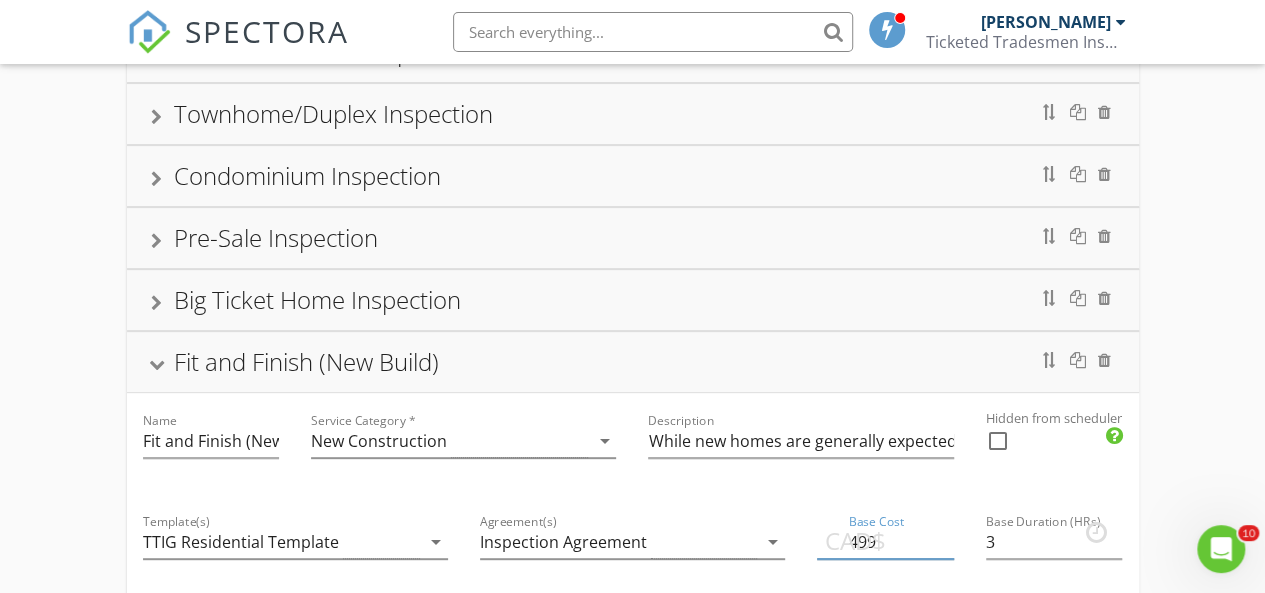click at bounding box center (156, 241) 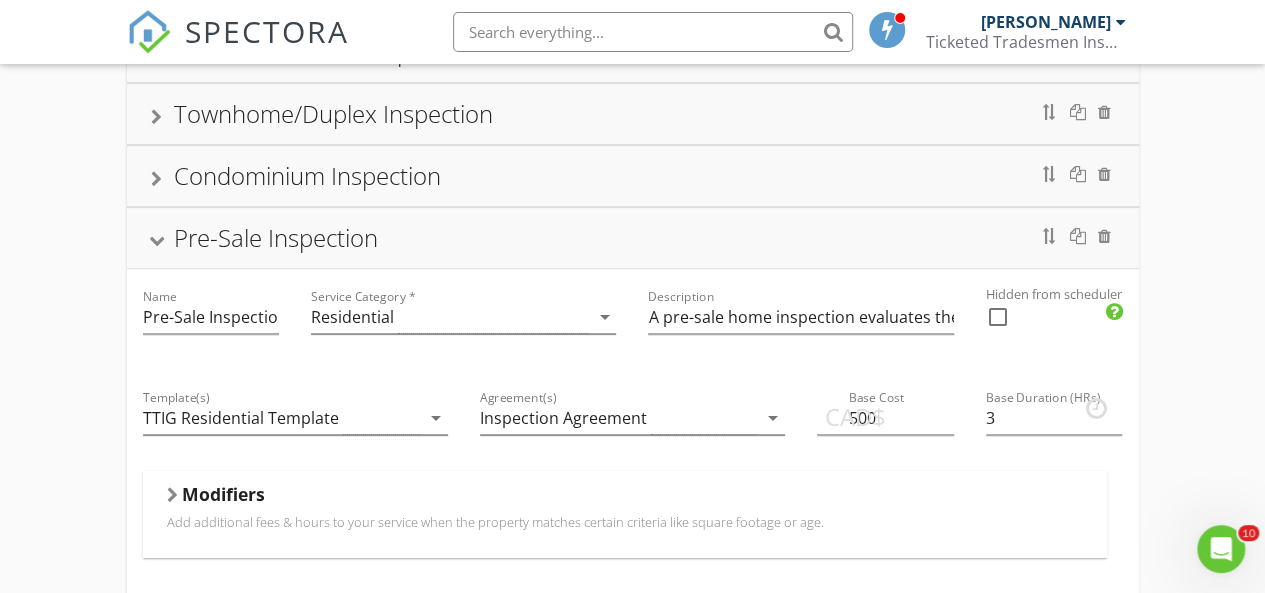 click on "CAD$" at bounding box center [855, 417] 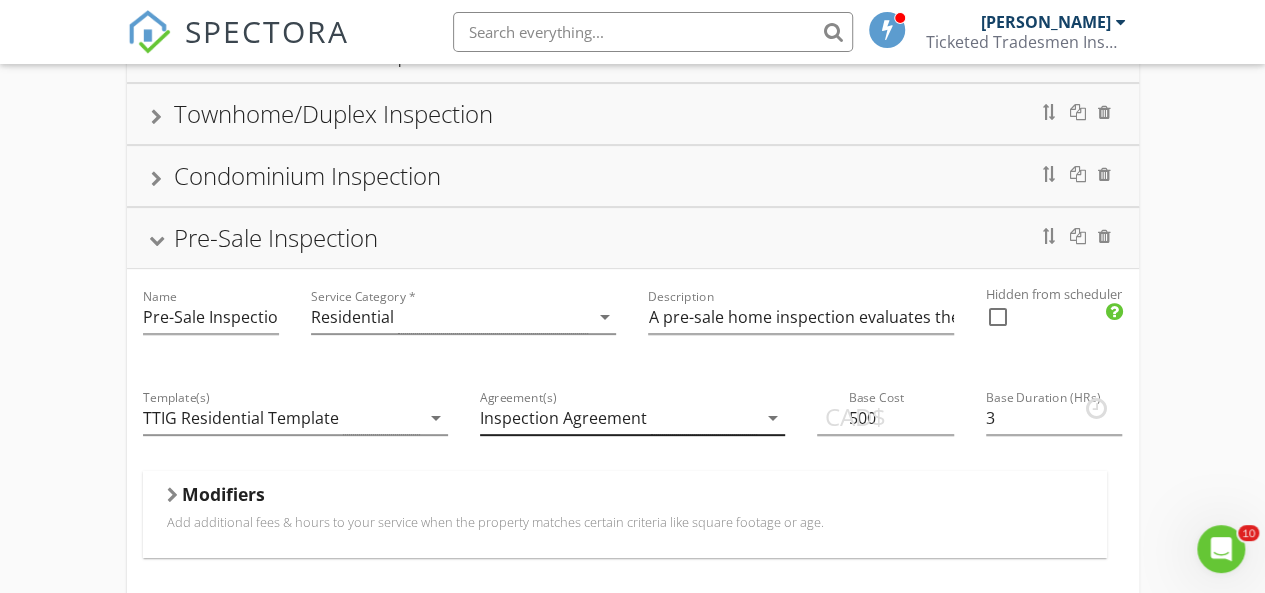 click on "Inspection Agreement" at bounding box center [618, 418] 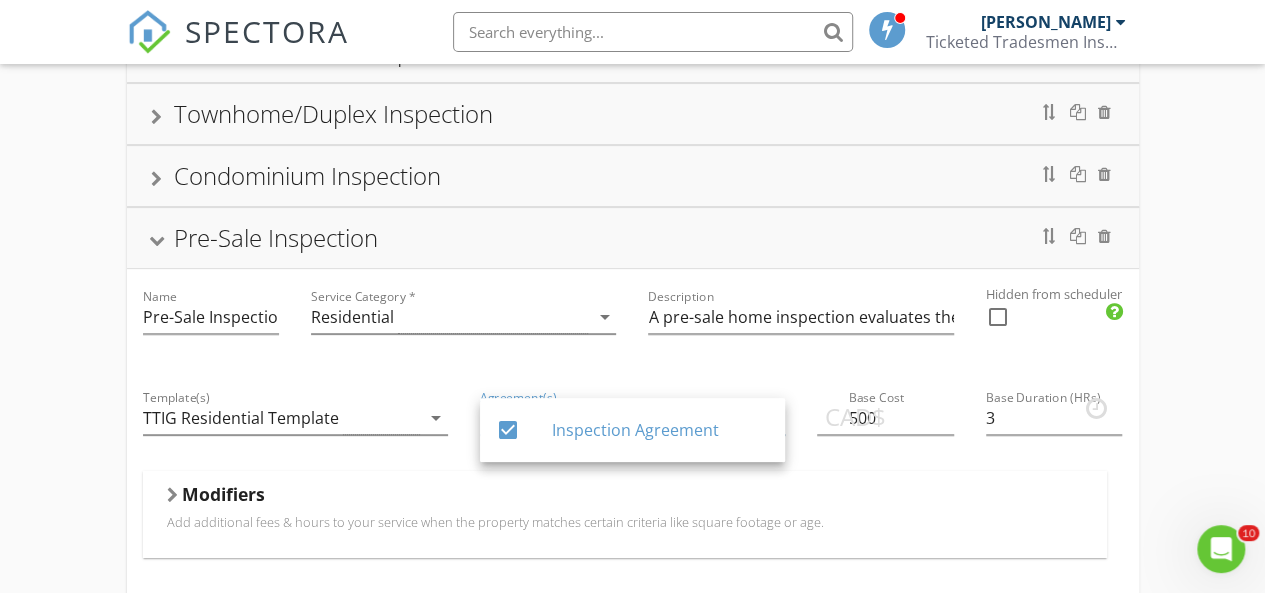 drag, startPoint x: 730, startPoint y: 415, endPoint x: 774, endPoint y: 367, distance: 65.11528 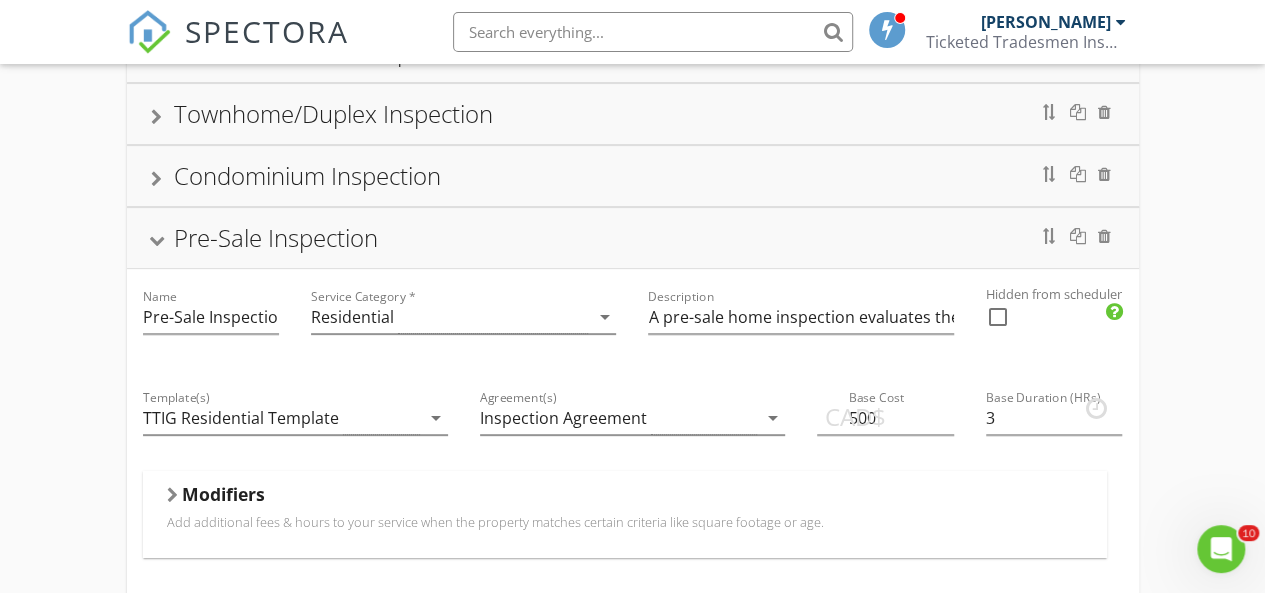 click on "CAD$" at bounding box center [855, 417] 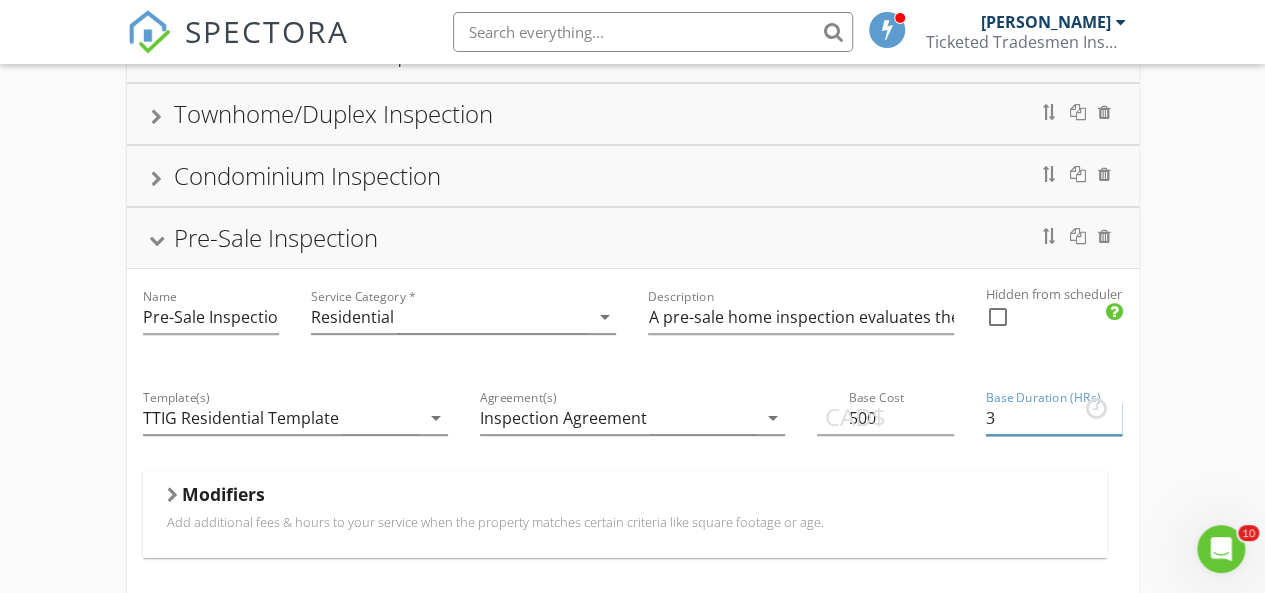 click on "3" at bounding box center (1054, 418) 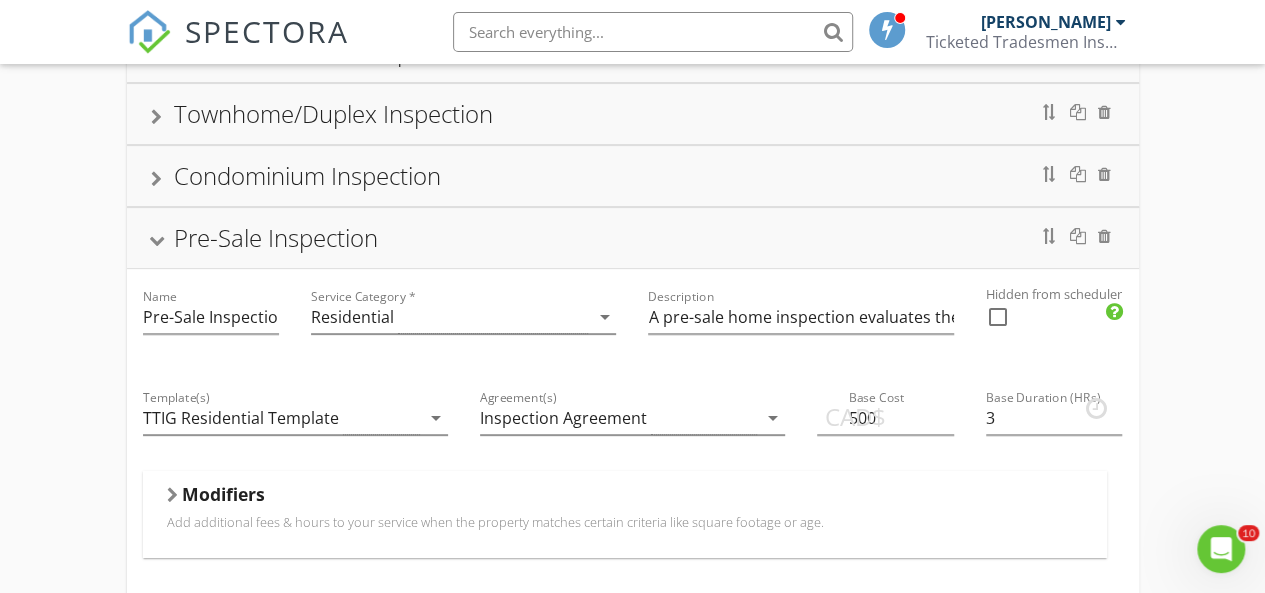 click on "Residential Home Inspection   Name Residential Home Inspection   Service Category * Residential arrow_drop_down   Description A single-family dwelling with a backyard or outdoor space that is owned. Duplexes included here.   Hidden from scheduler   check_box_outline_blank             Townhome/Duplex Inspection   Name Townhome/Duplex Inspection   Service Category * Residential arrow_drop_down   Description A multi-level unit that shares walls with adjacent properties and has limited outdoor space.   Hidden from scheduler   check_box_outline_blank             Condominium Inspection         Pre-Sale Inspection   Name Pre-Sale Inspection   Service Category * Residential arrow_drop_down   Description A pre-sale home inspection evaluates the condition of a property before it's listed, identifying any issues that could affect the sale or valuation.   Hidden from scheduler   check_box_outline_blank     Template(s) TTIG Residential Template arrow_drop_down   Agreement(s) Inspection Agreement arrow_drop_down" at bounding box center (632, 803) 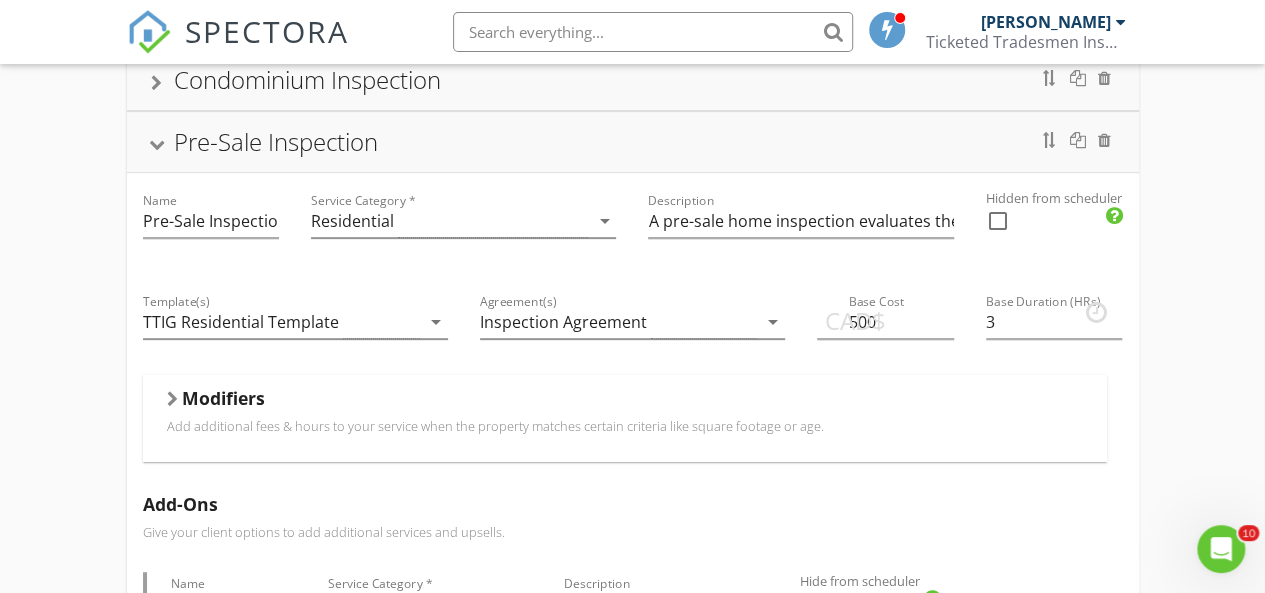 scroll, scrollTop: 307, scrollLeft: 0, axis: vertical 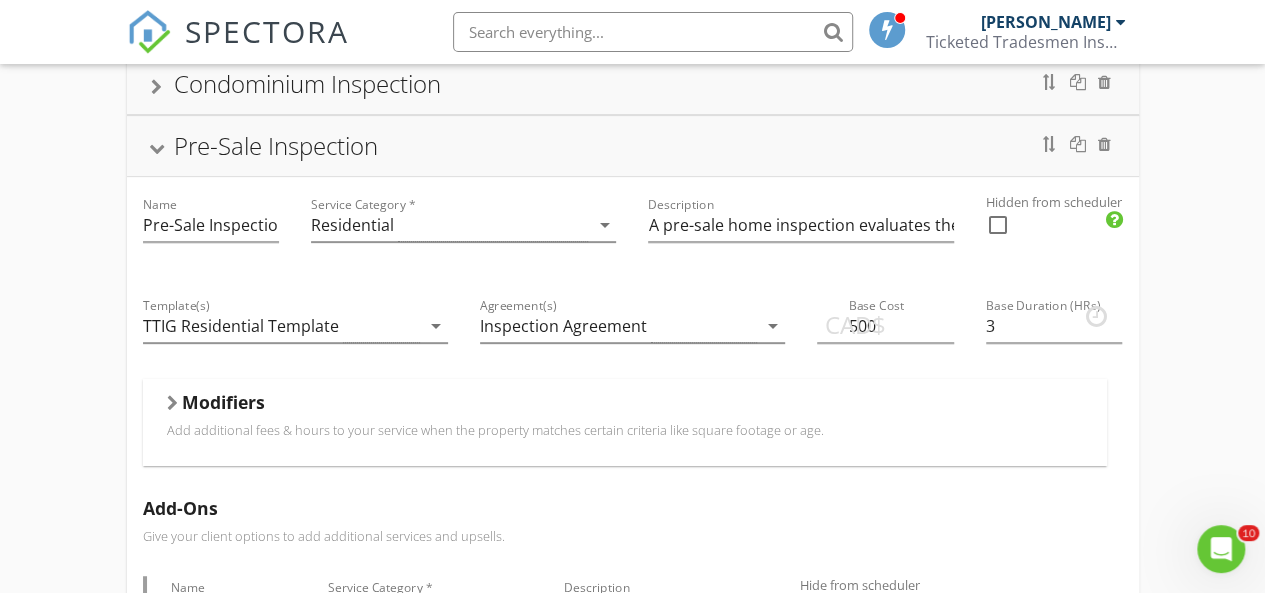 click on "CAD$" at bounding box center [855, 325] 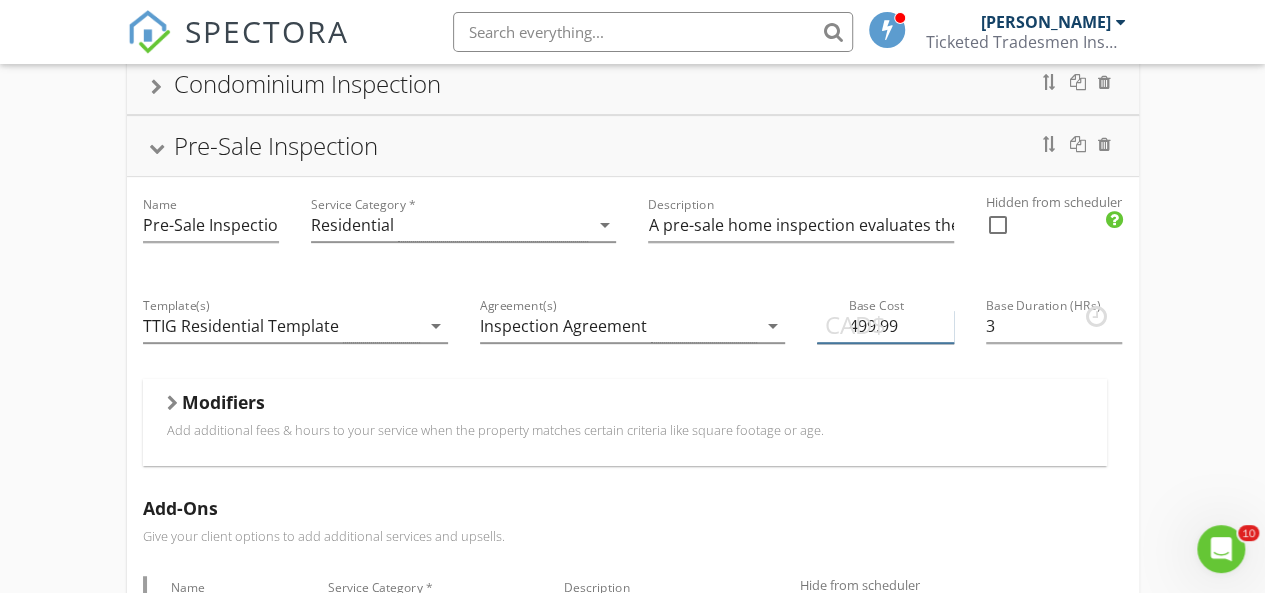 type on "499.99" 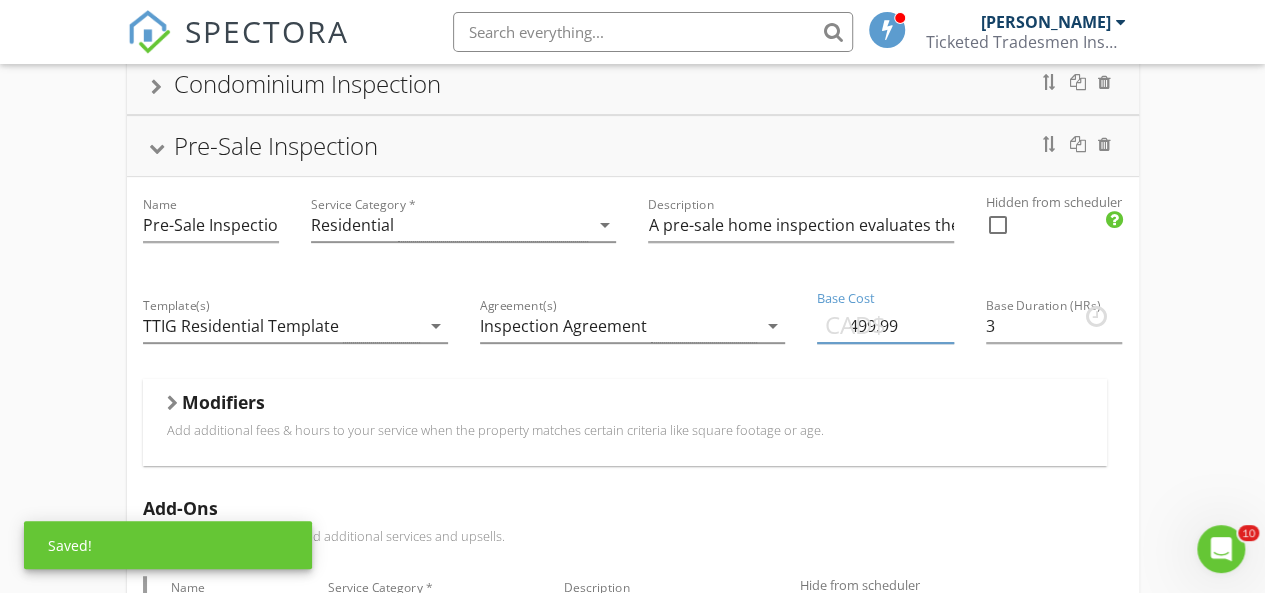 click on "Residential Home Inspection   Name Residential Home Inspection   Service Category * Residential arrow_drop_down   Description A single-family dwelling with a backyard or outdoor space that is owned. Duplexes included here.   Hidden from scheduler   check_box_outline_blank             Townhome/Duplex Inspection   Name Townhome/Duplex Inspection   Service Category * Residential arrow_drop_down   Description A multi-level unit that shares walls with adjacent properties and has limited outdoor space.   Hidden from scheduler   check_box_outline_blank             Condominium Inspection         Pre-Sale Inspection   Name Pre-Sale Inspection   Service Category * Residential arrow_drop_down   Description A pre-sale home inspection evaluates the condition of a property before it's listed, identifying any issues that could affect the sale or valuation.   Hidden from scheduler   check_box_outline_blank     Template(s) TTIG Residential Template arrow_drop_down   Agreement(s) Inspection Agreement arrow_drop_down" at bounding box center (632, 711) 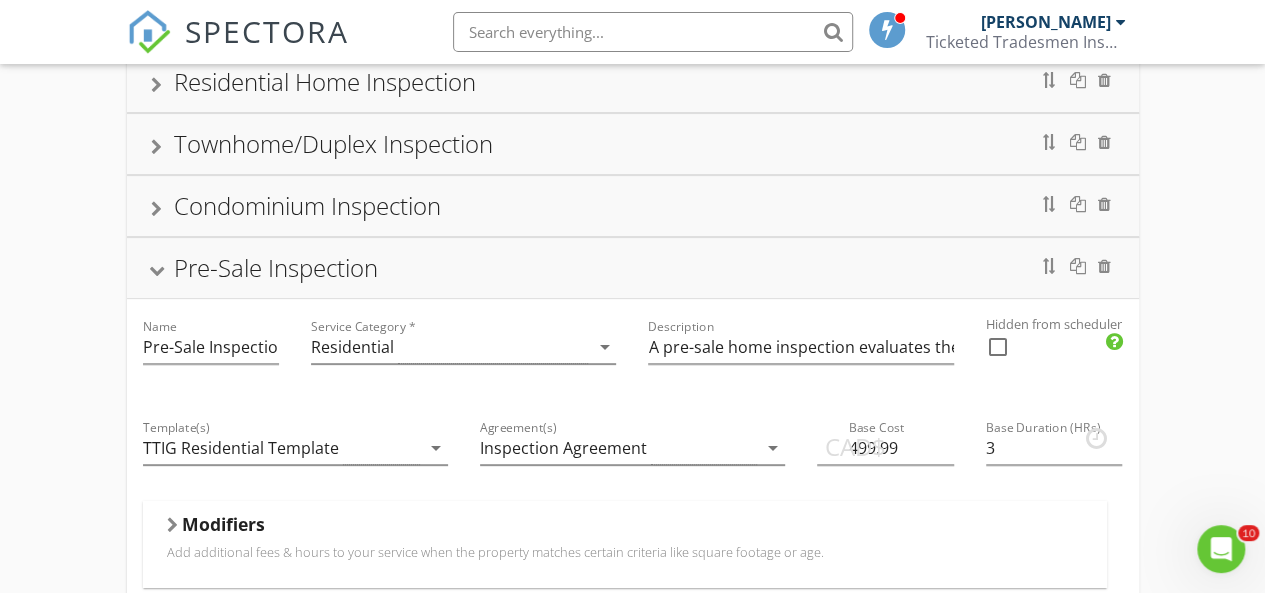 scroll, scrollTop: 184, scrollLeft: 0, axis: vertical 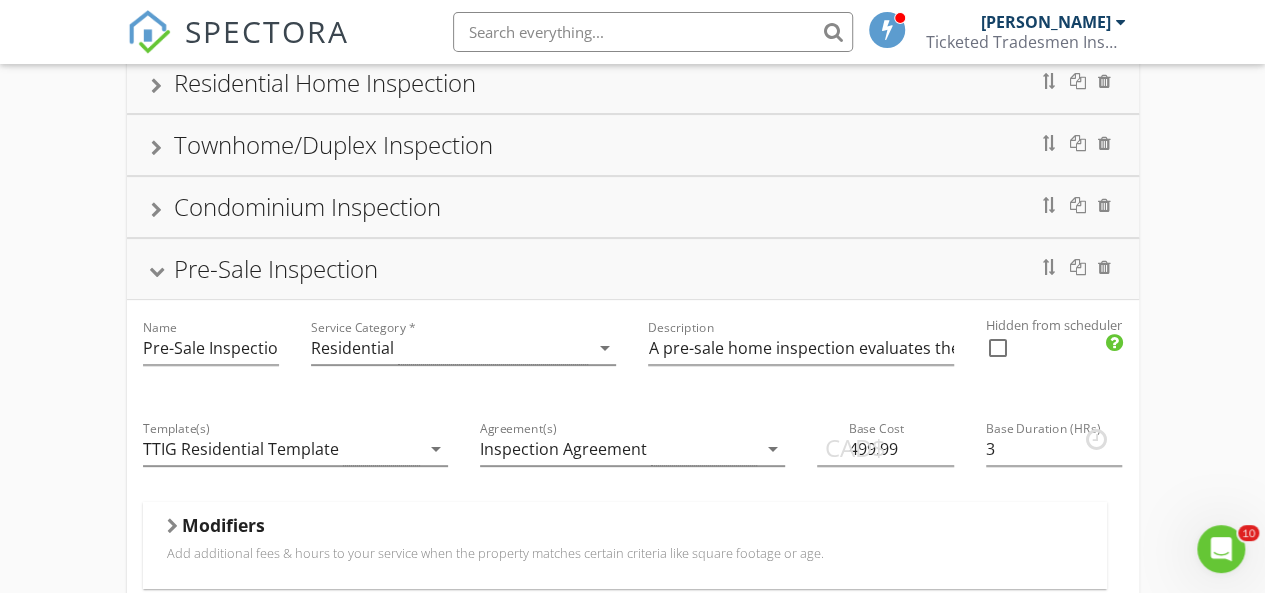click on "Pre-Sale Inspection" at bounding box center (276, 268) 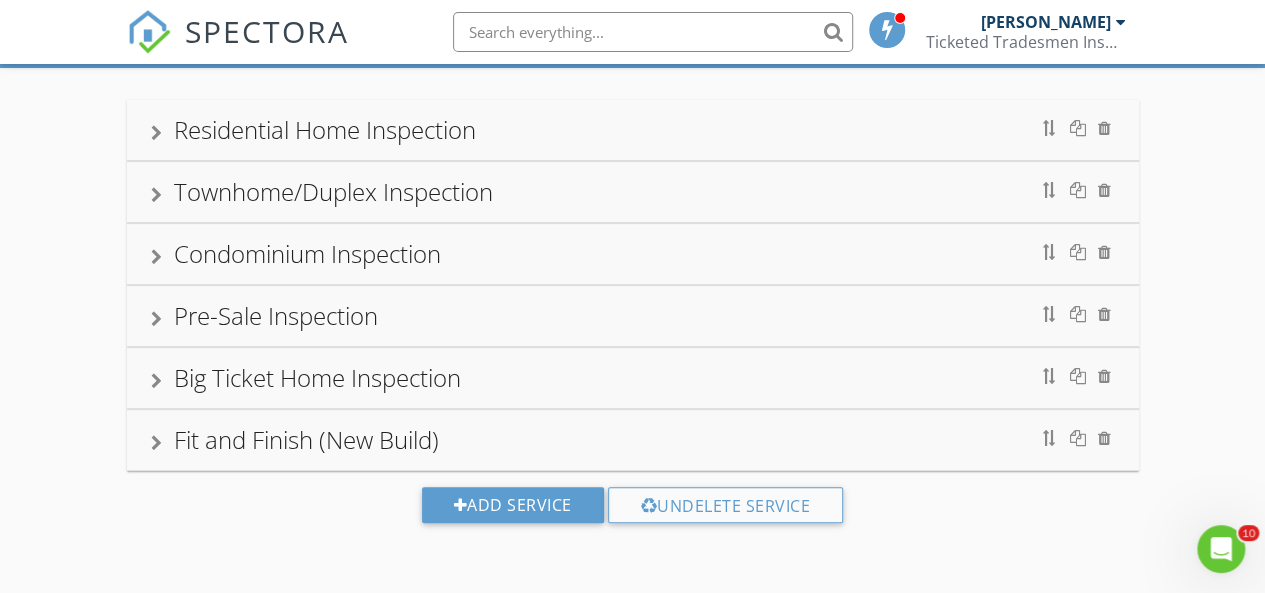 scroll, scrollTop: 136, scrollLeft: 0, axis: vertical 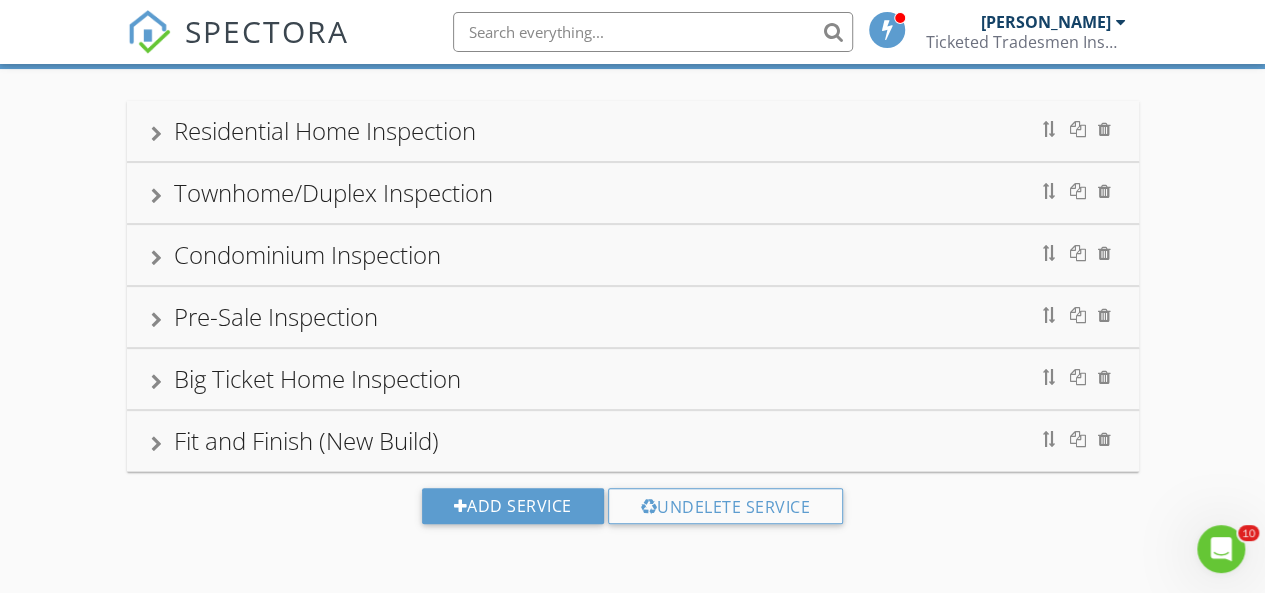 click on "Condominium Inspection" at bounding box center (307, 254) 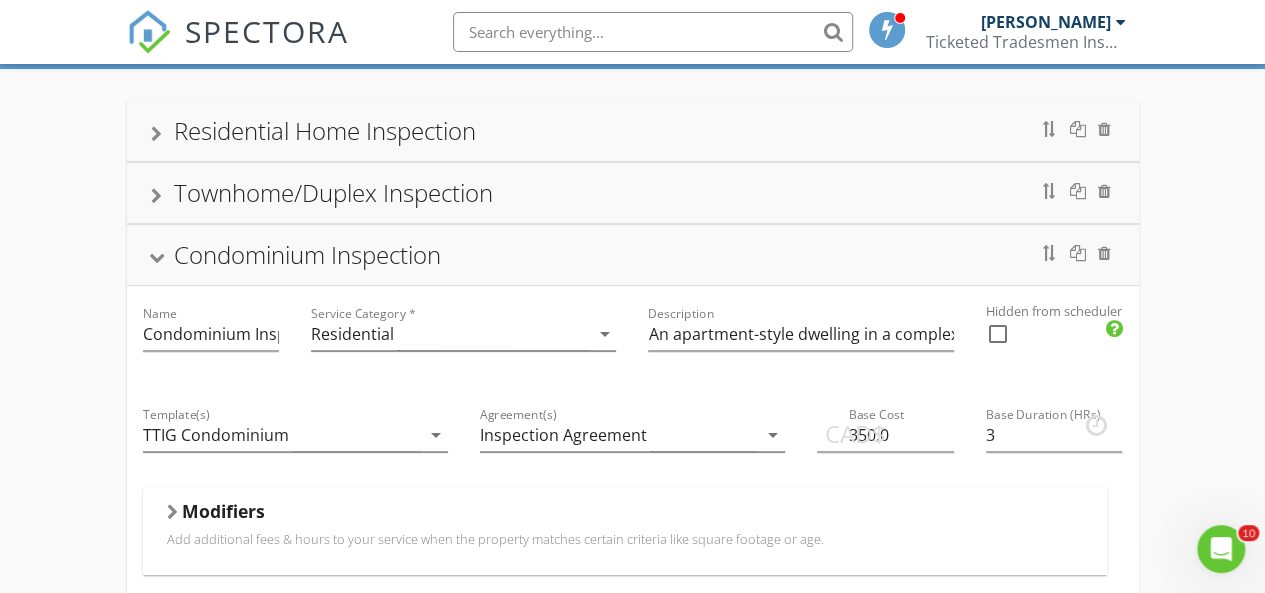 click on "Condominium Inspection" at bounding box center [307, 254] 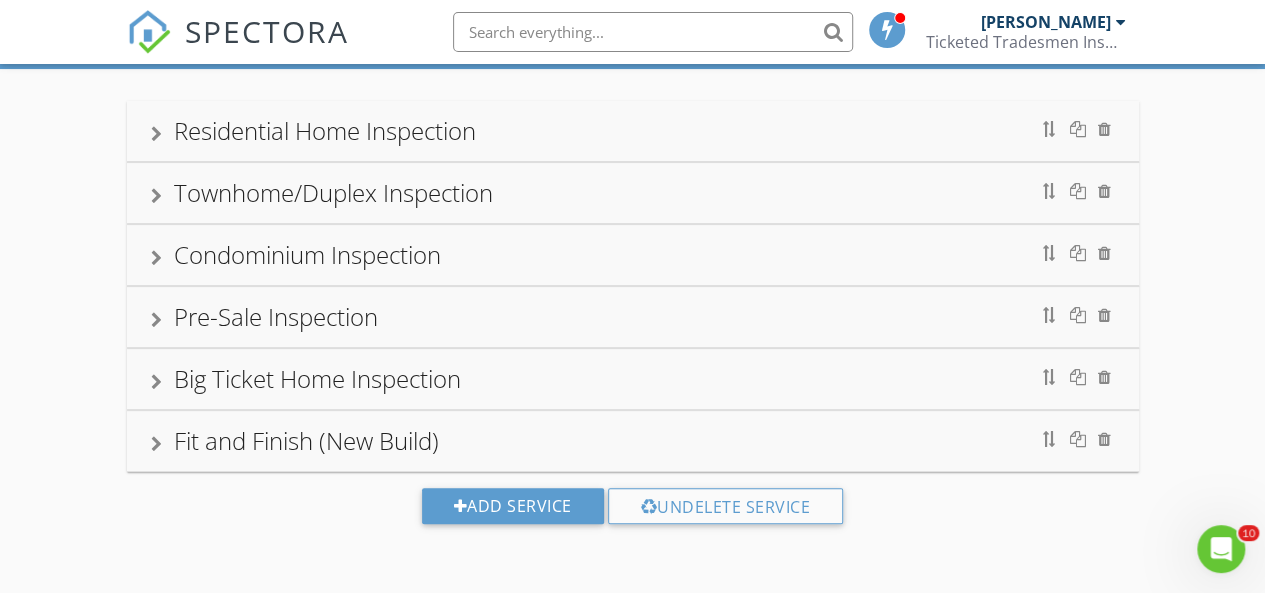 click on "Pre-Sale Inspection" at bounding box center (276, 316) 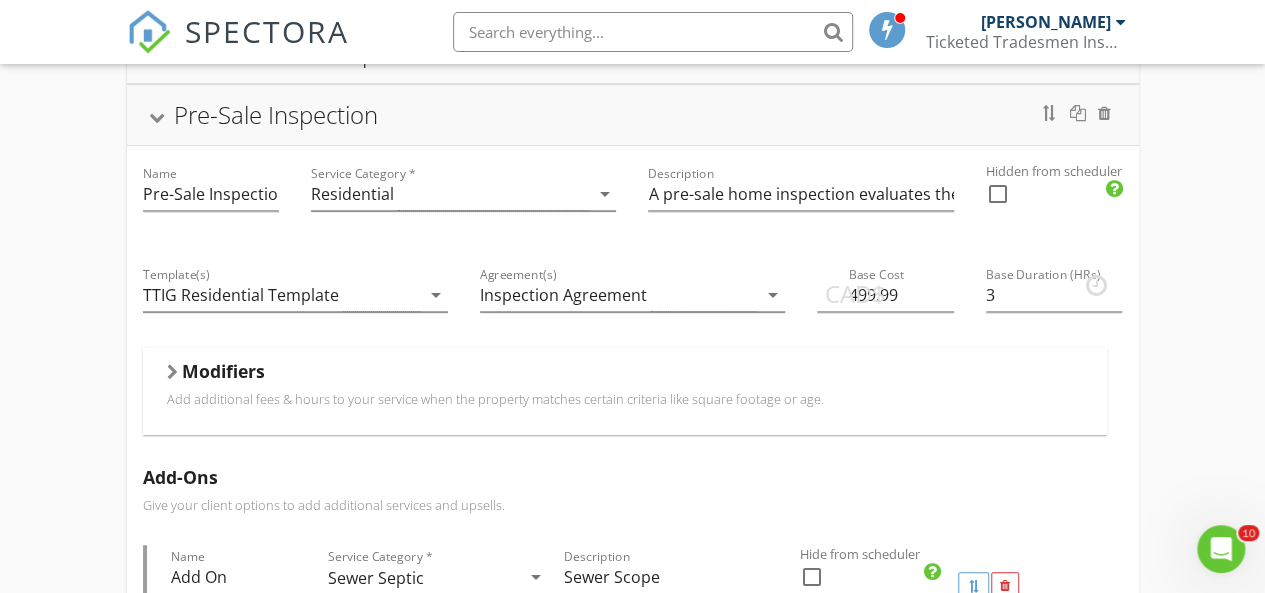 scroll, scrollTop: 342, scrollLeft: 0, axis: vertical 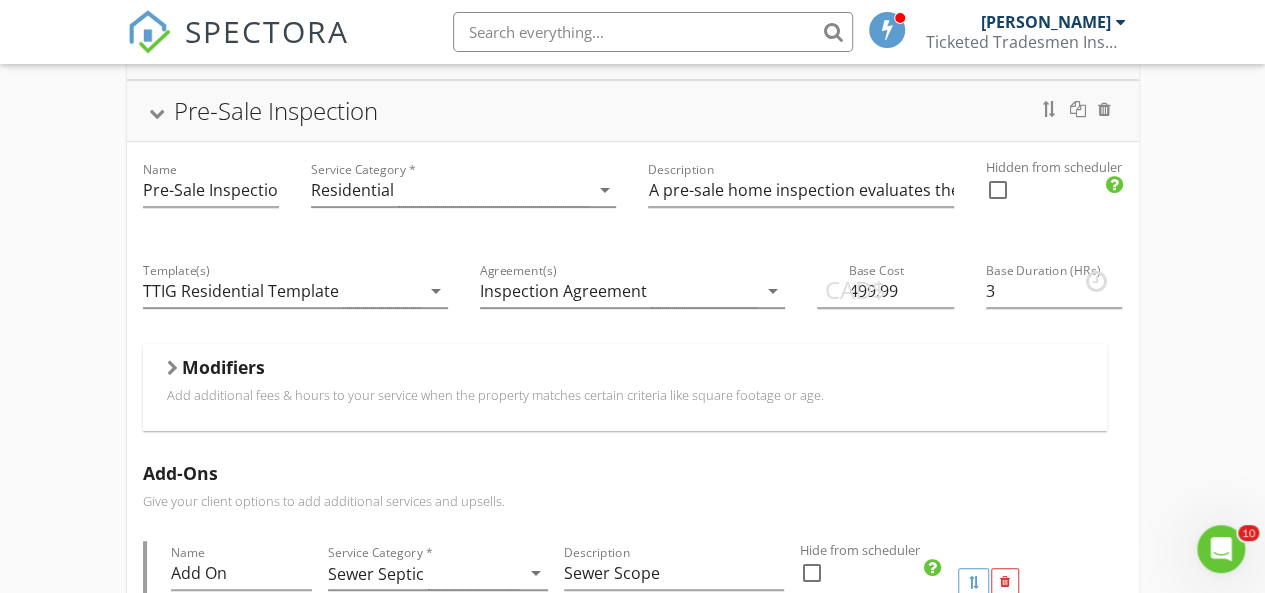click on "Modifiers" at bounding box center (625, 371) 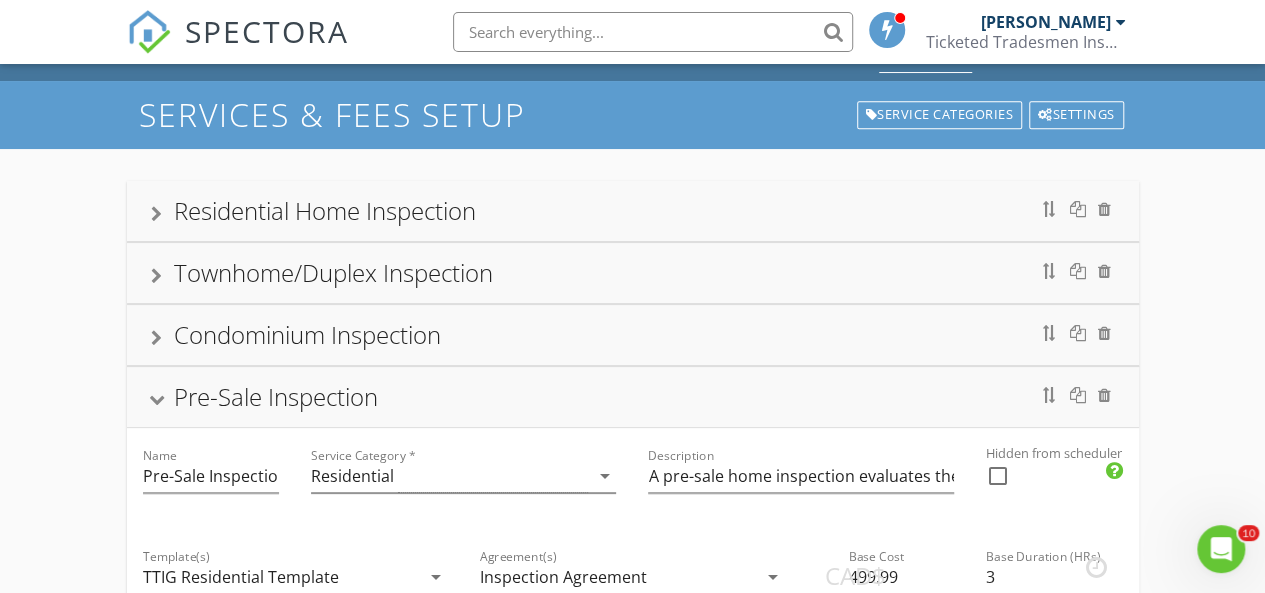 scroll, scrollTop: 81, scrollLeft: 0, axis: vertical 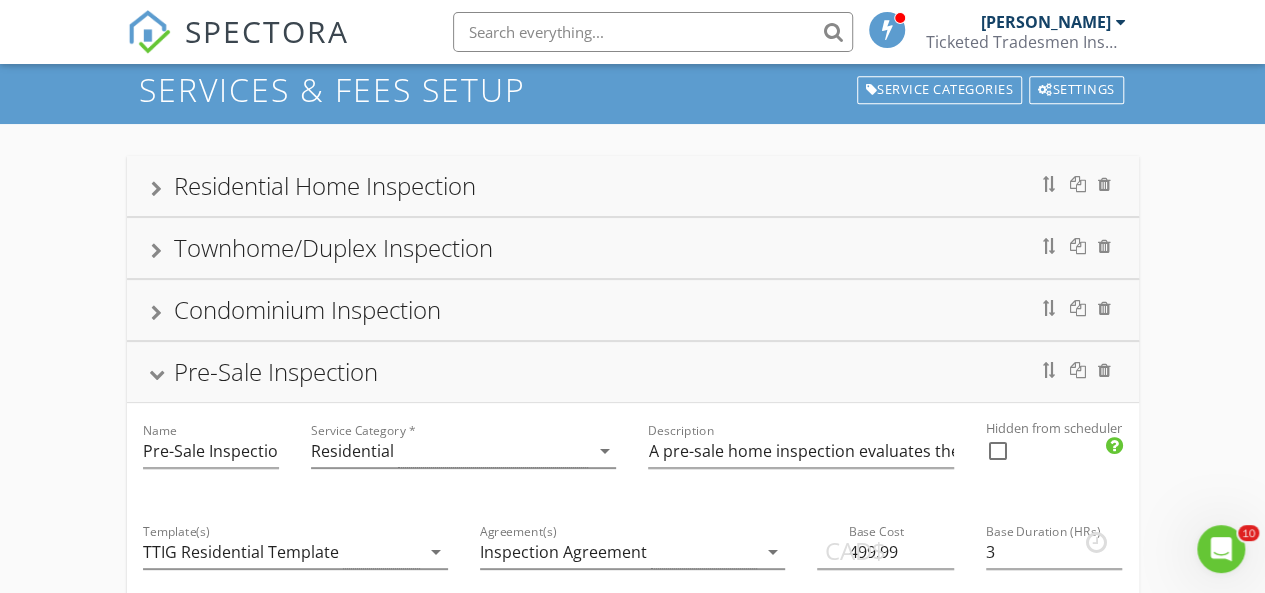 click at bounding box center [156, 374] 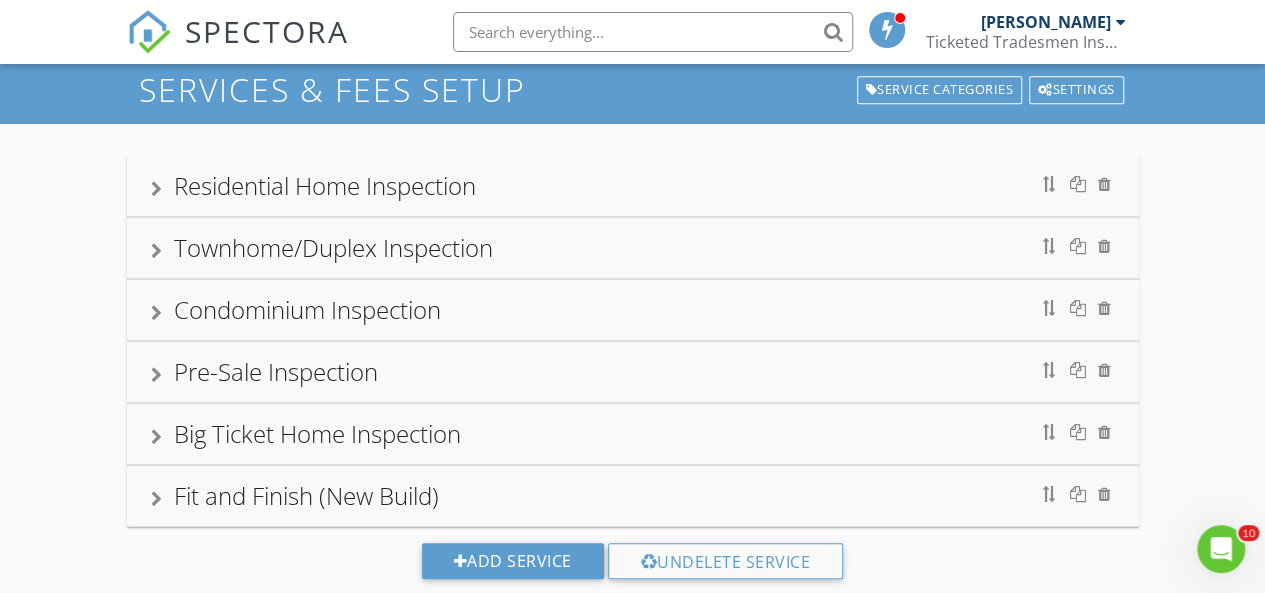click at bounding box center (156, 313) 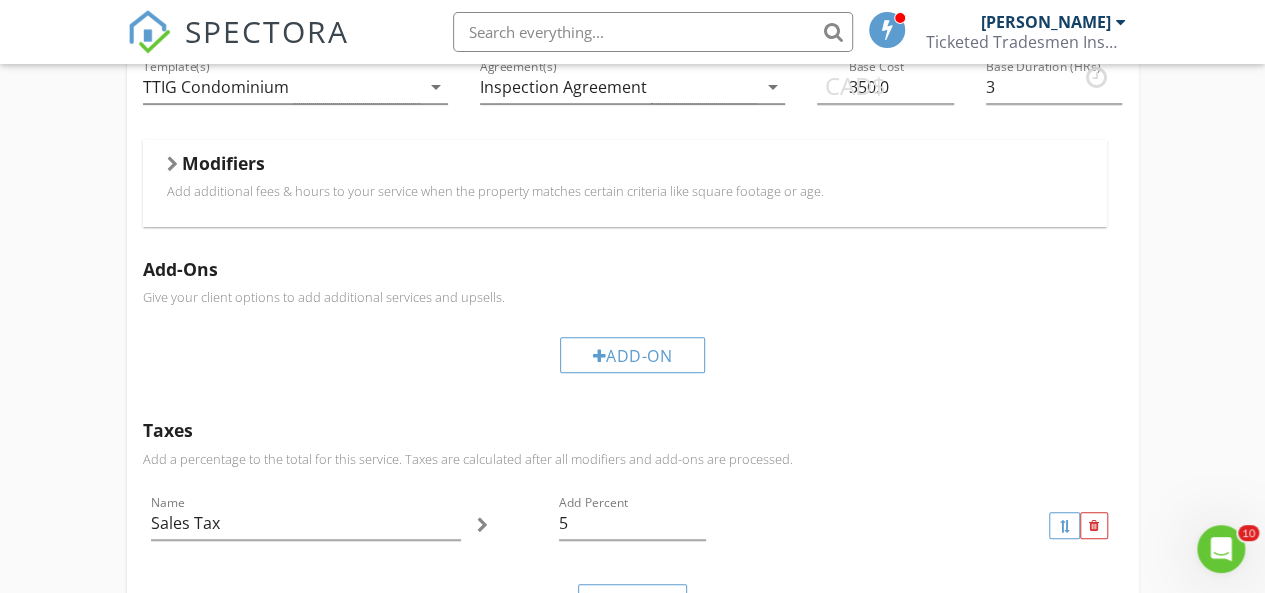 scroll, scrollTop: 427, scrollLeft: 0, axis: vertical 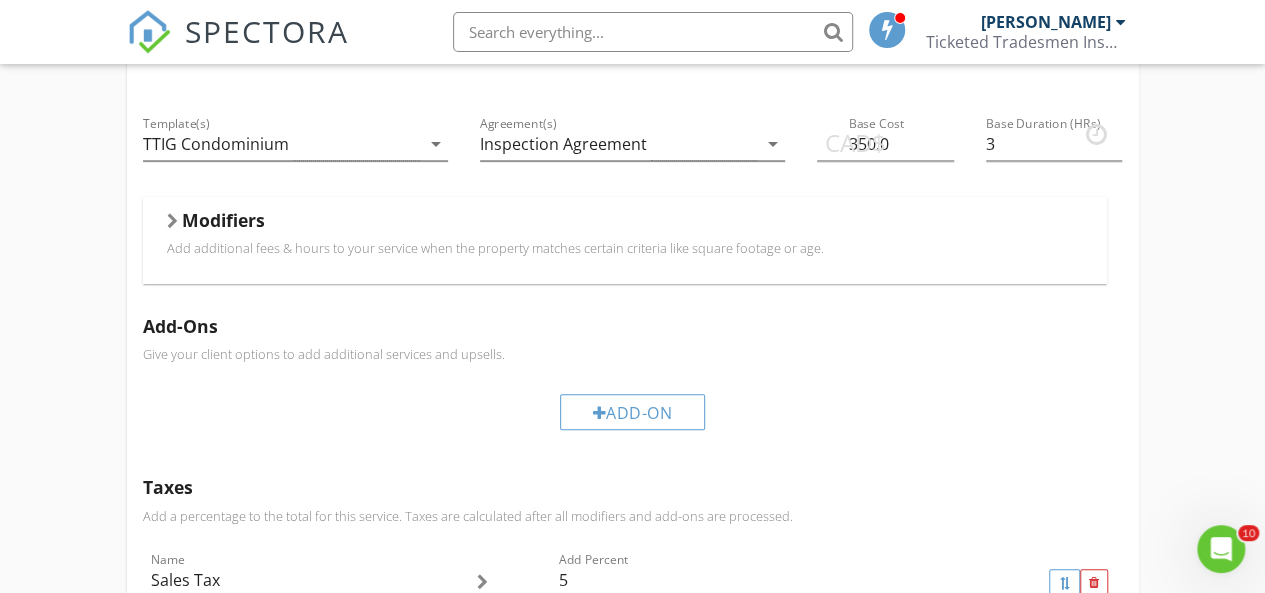 click on "Add additional fees & hours to your service when the
property matches certain criteria like square footage or age." at bounding box center (625, 248) 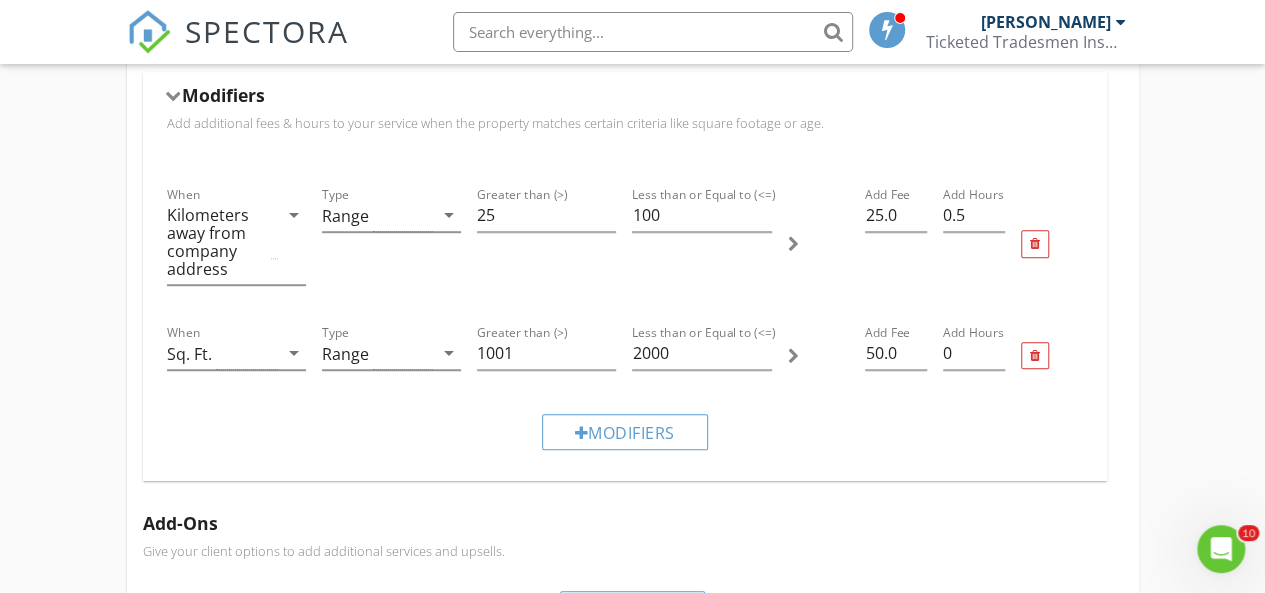 scroll, scrollTop: 553, scrollLeft: 0, axis: vertical 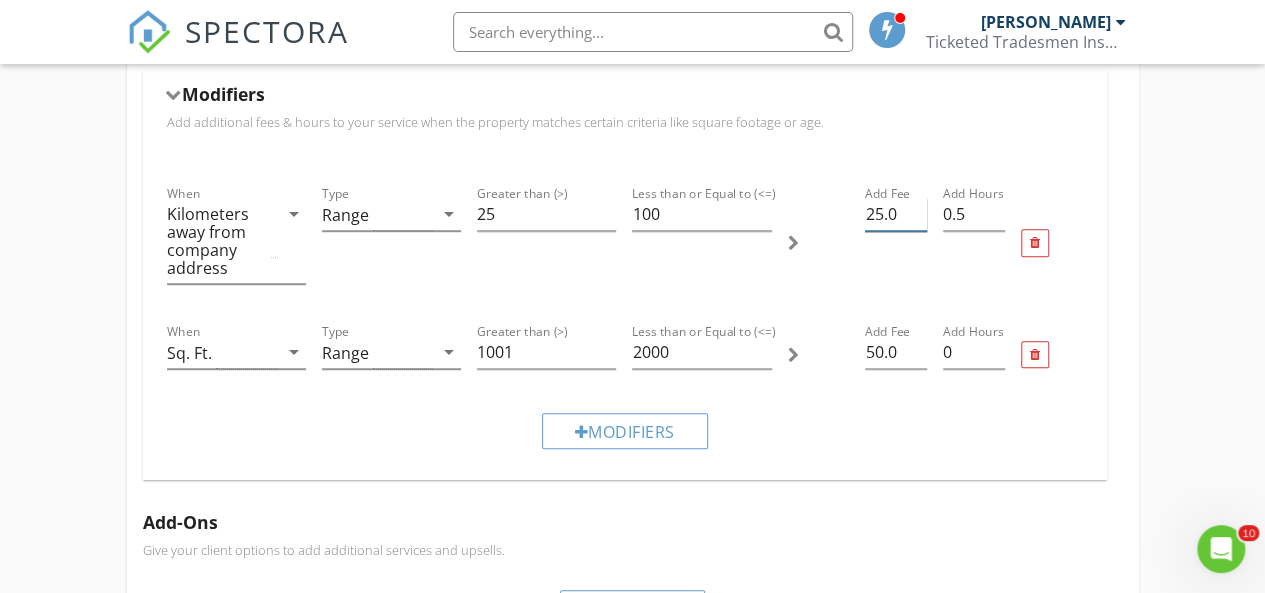 click on "25.0" at bounding box center [896, 214] 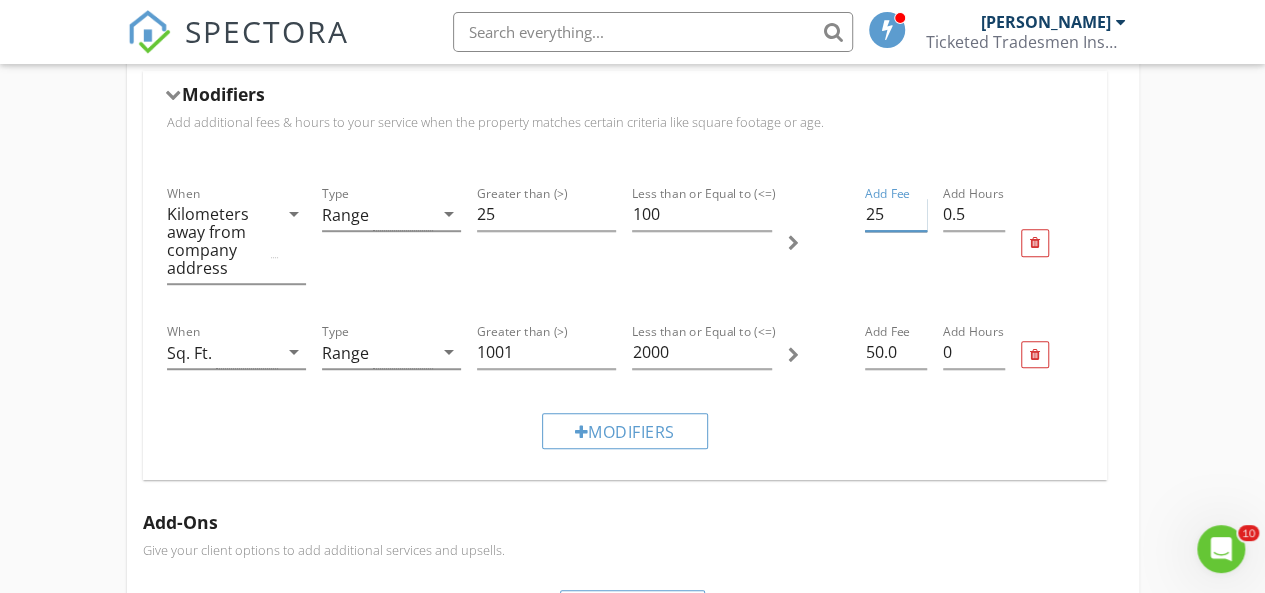 type on "2" 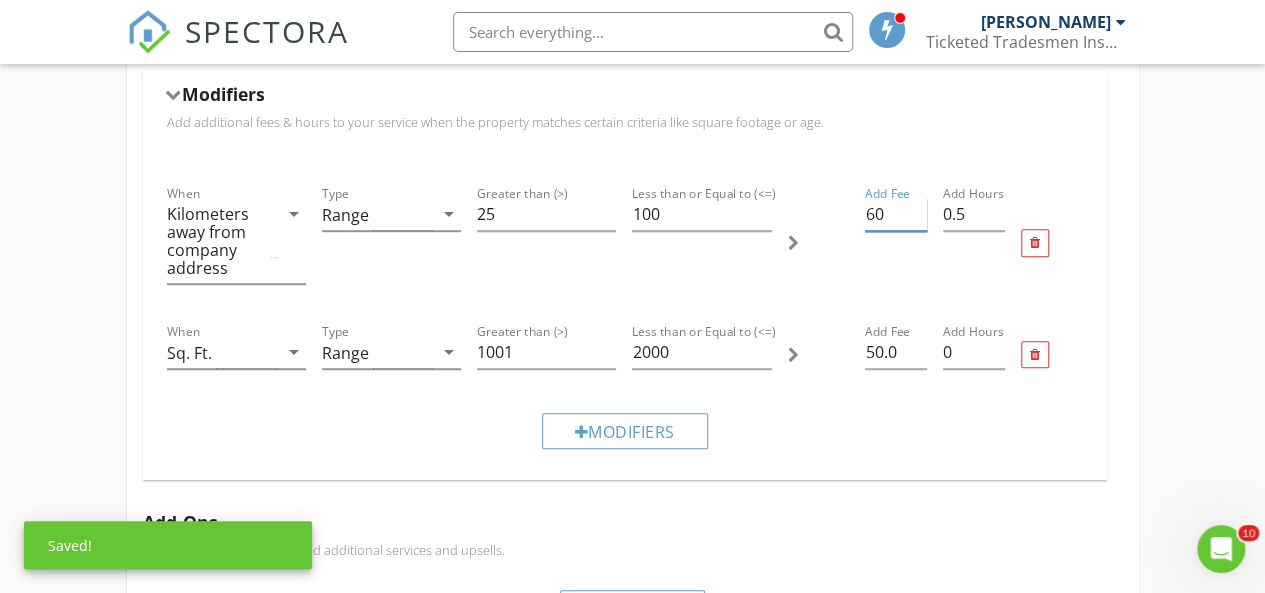 type on "6" 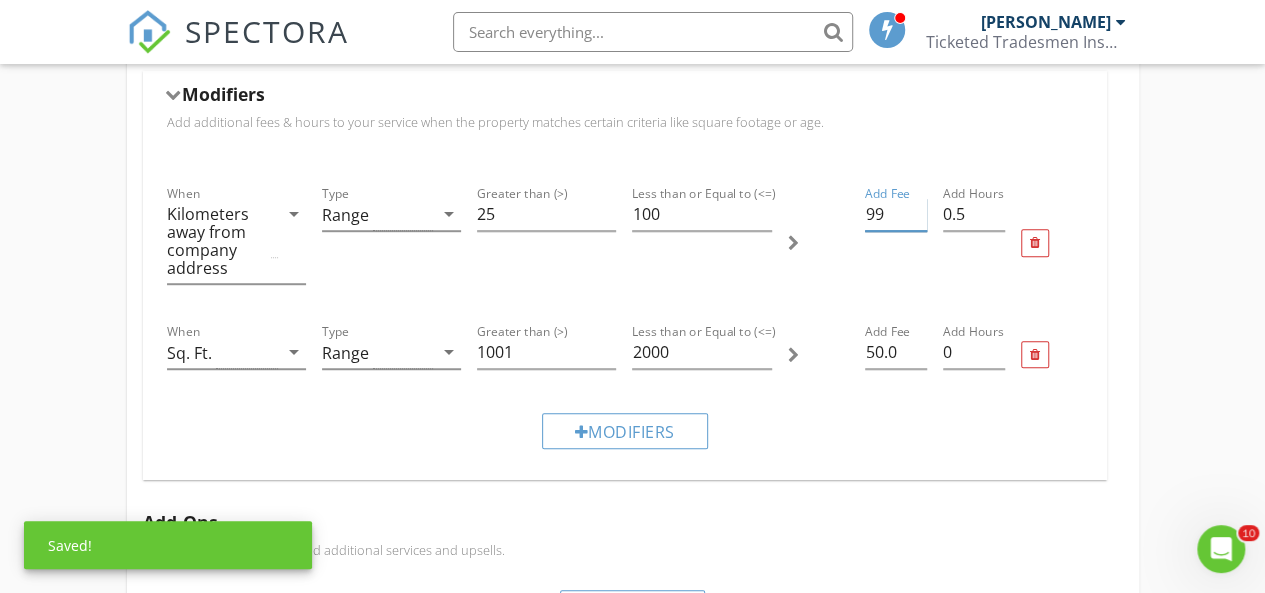 type on "99" 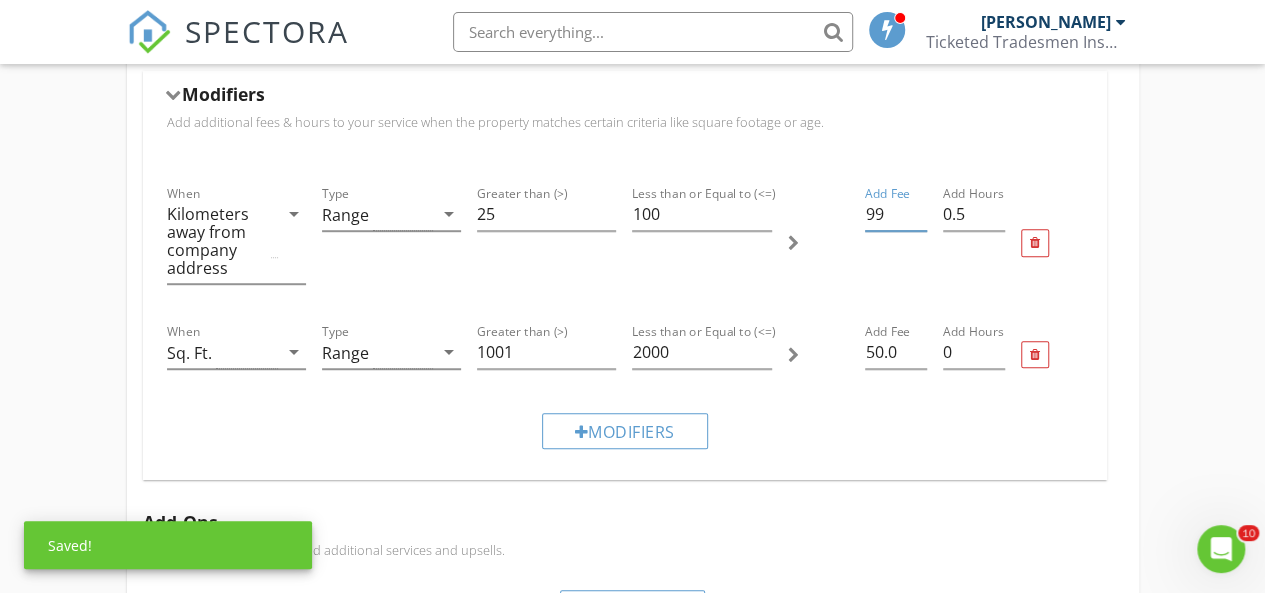 click on "Residential Home Inspection   Name Residential Home Inspection   Service Category * Residential arrow_drop_down   Description A single-family dwelling with a backyard or outdoor space that is owned. Duplexes included here.   Hidden from scheduler   check_box_outline_blank             Townhome/Duplex Inspection   Name Townhome/Duplex Inspection   Service Category * Residential arrow_drop_down   Description A multi-level unit that shares walls with adjacent properties and has limited outdoor space.   Hidden from scheduler   check_box_outline_blank             Condominium Inspection   Name Condominium Inspection   Service Category * Residential arrow_drop_down   Description An apartment-style dwelling in a complex or building of like units that is individually owned.   Hidden from scheduler   check_box_outline_blank     Template(s) TTIG Condominium arrow_drop_down   Agreement(s) Inspection Agreement arrow_drop_down   CAD$   Base Cost 350.0   Base Duration (HRs) 3               Modifiers     When   Type" at bounding box center [632, 484] 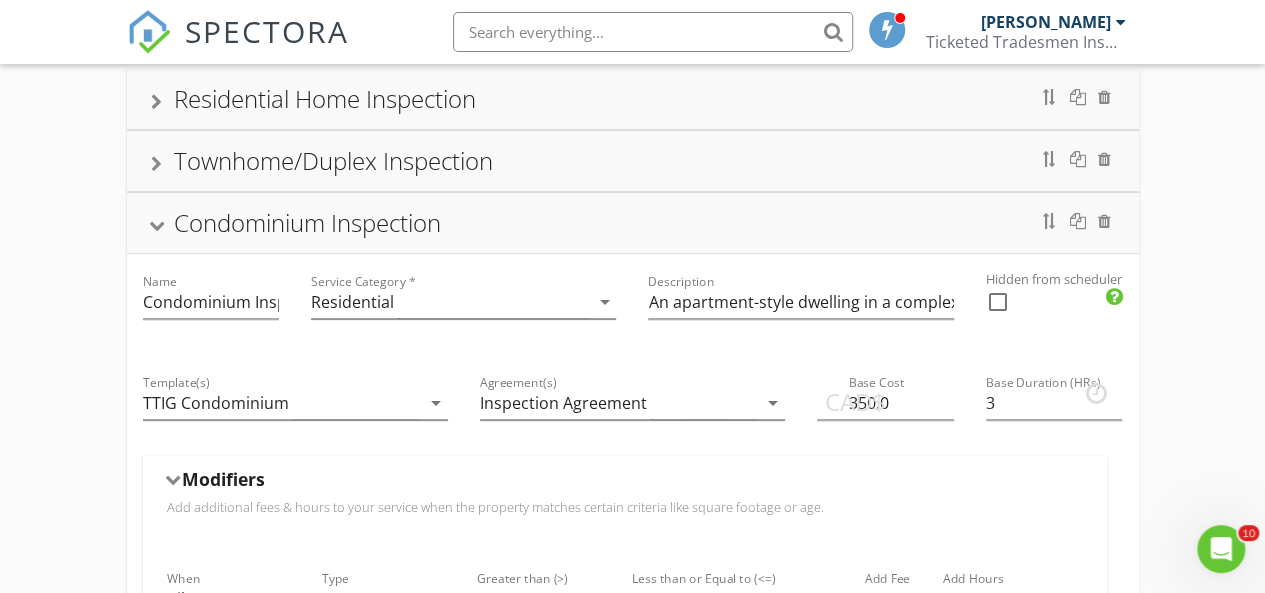 scroll, scrollTop: 155, scrollLeft: 0, axis: vertical 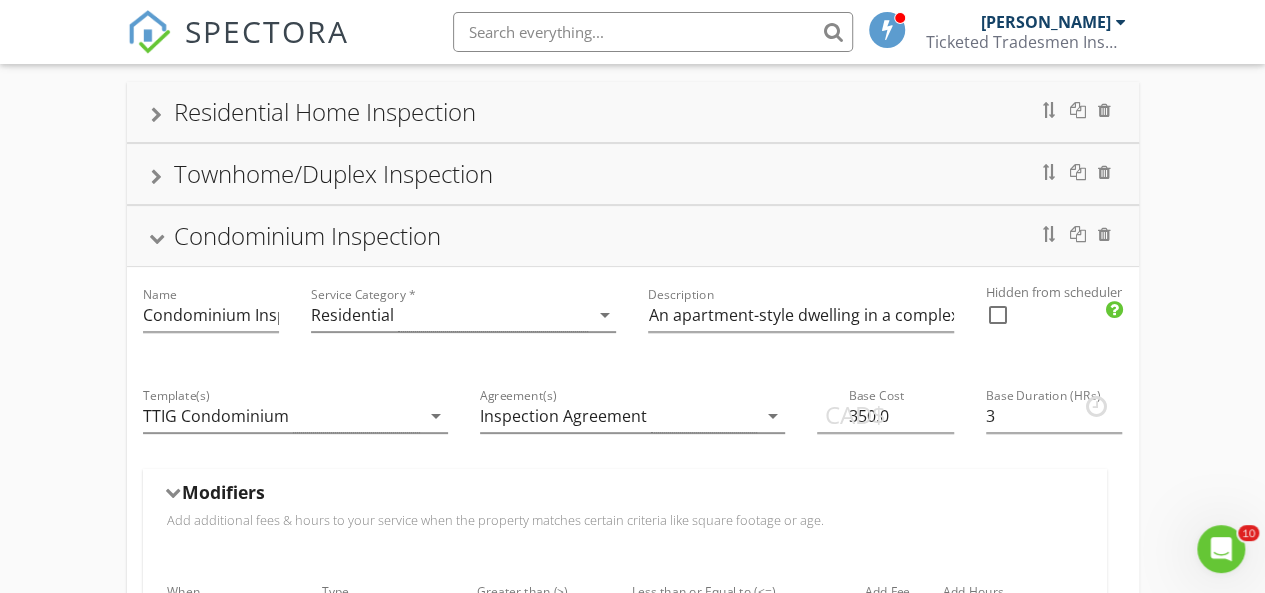 click at bounding box center [156, 238] 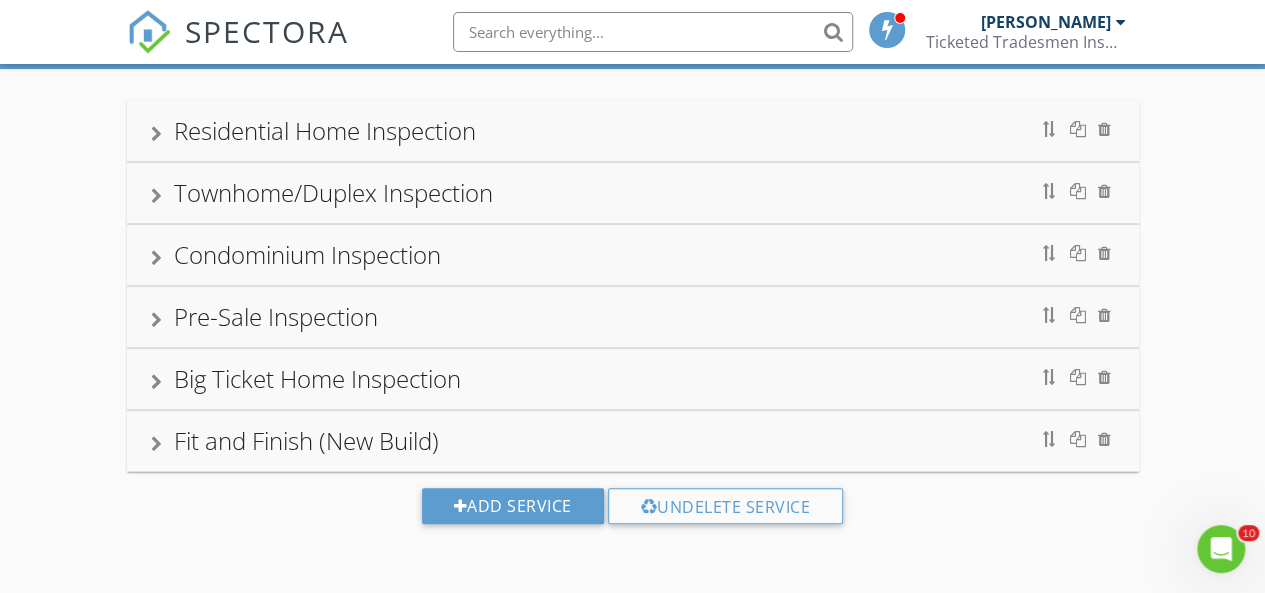 scroll, scrollTop: 0, scrollLeft: 0, axis: both 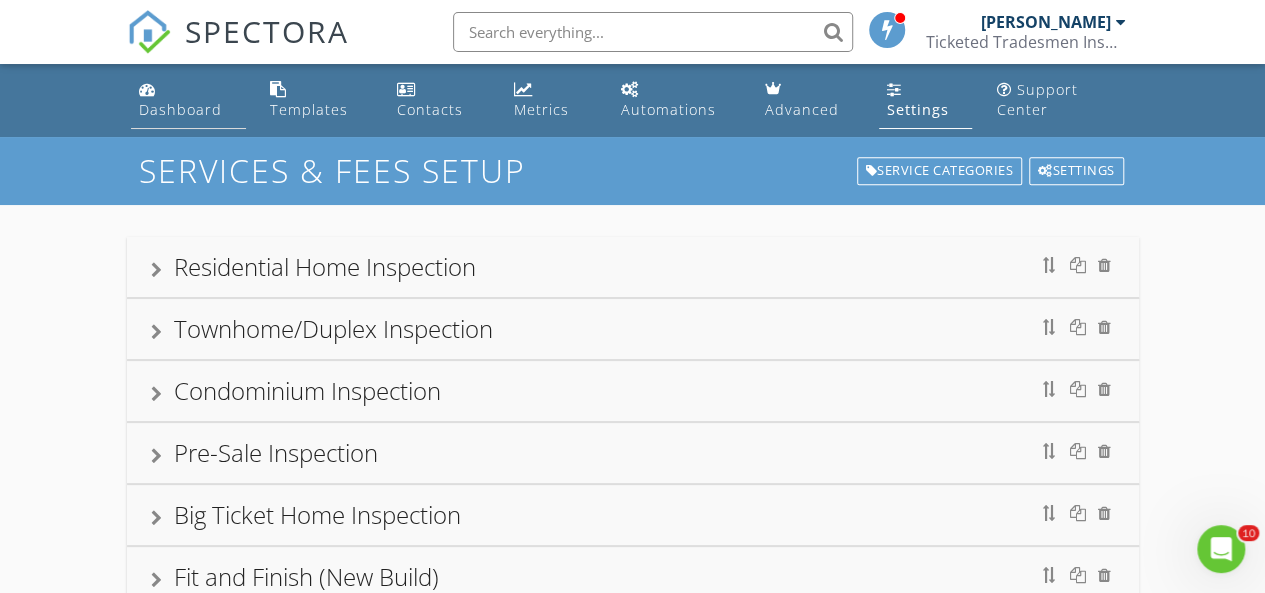 click on "Dashboard" at bounding box center [189, 100] 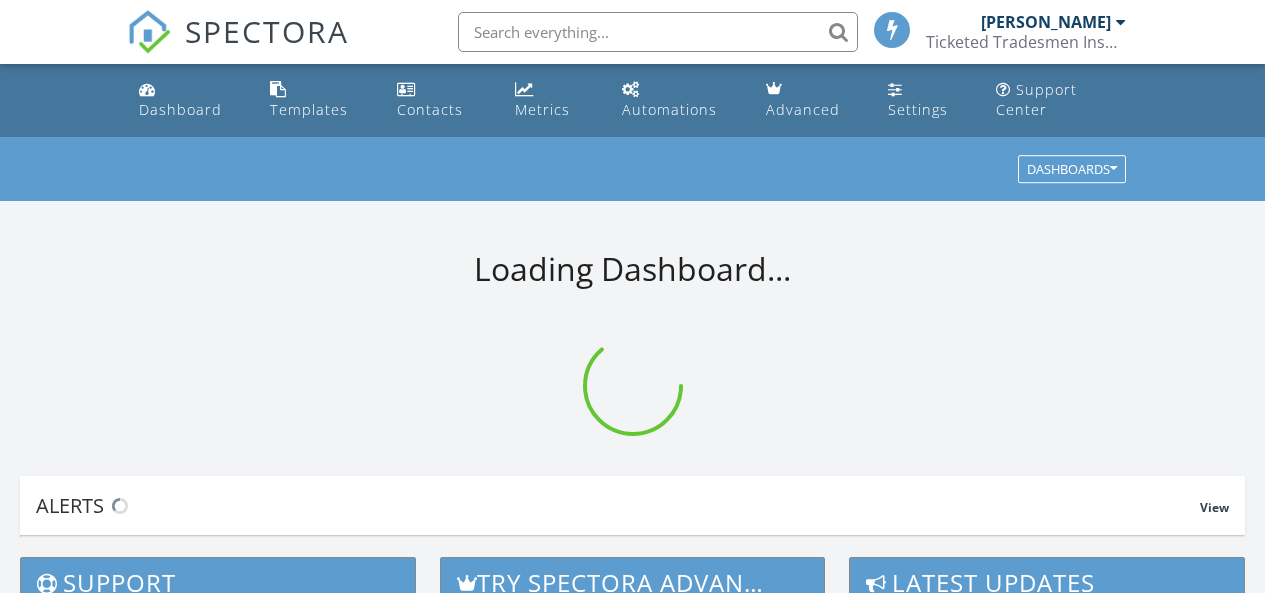 scroll, scrollTop: 0, scrollLeft: 0, axis: both 